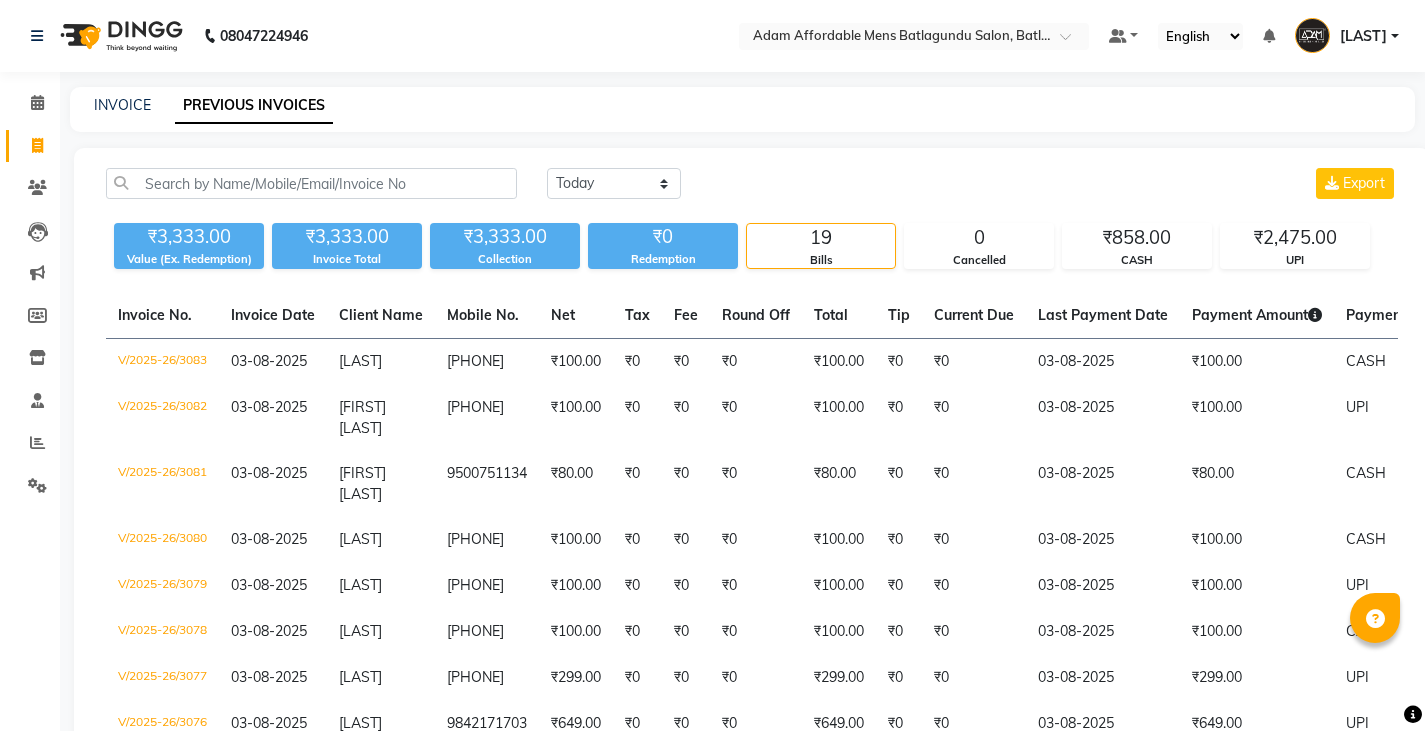 scroll, scrollTop: 0, scrollLeft: 0, axis: both 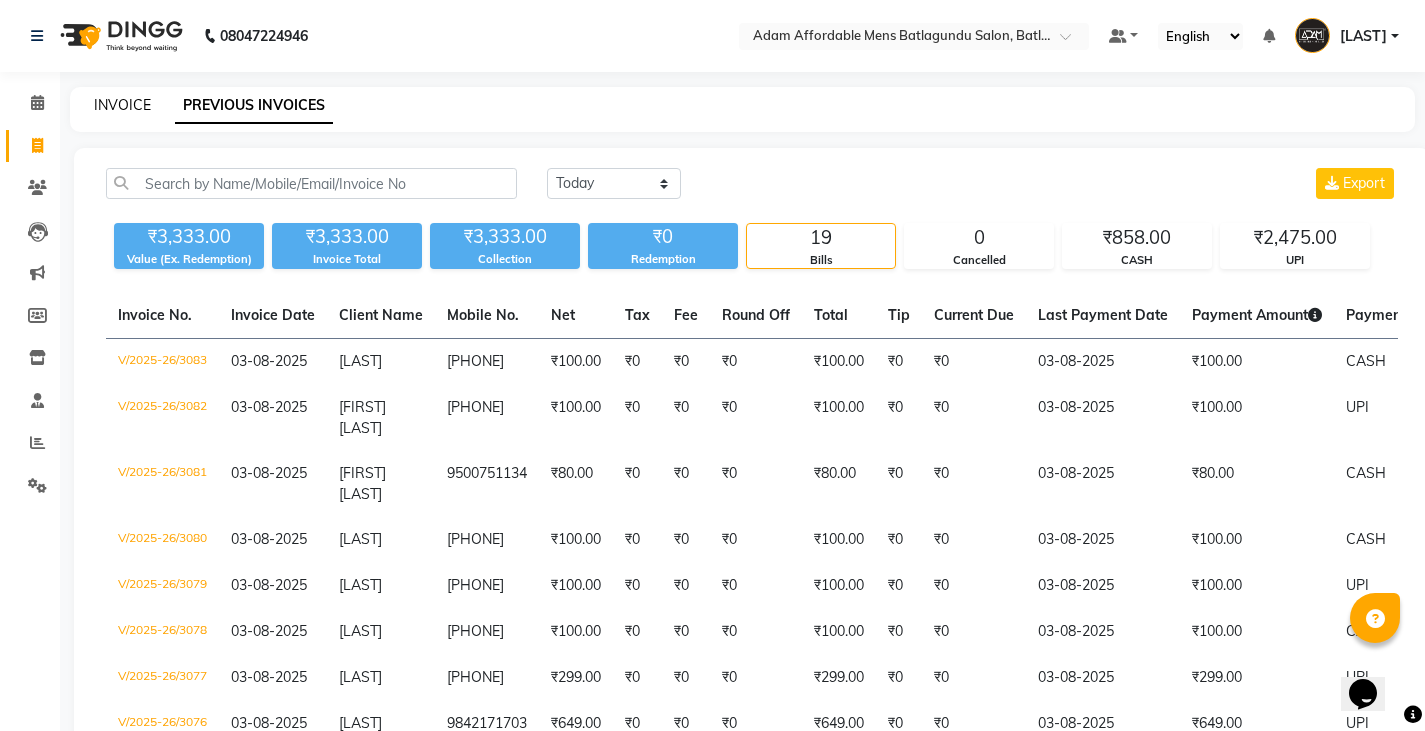 click on "INVOICE" 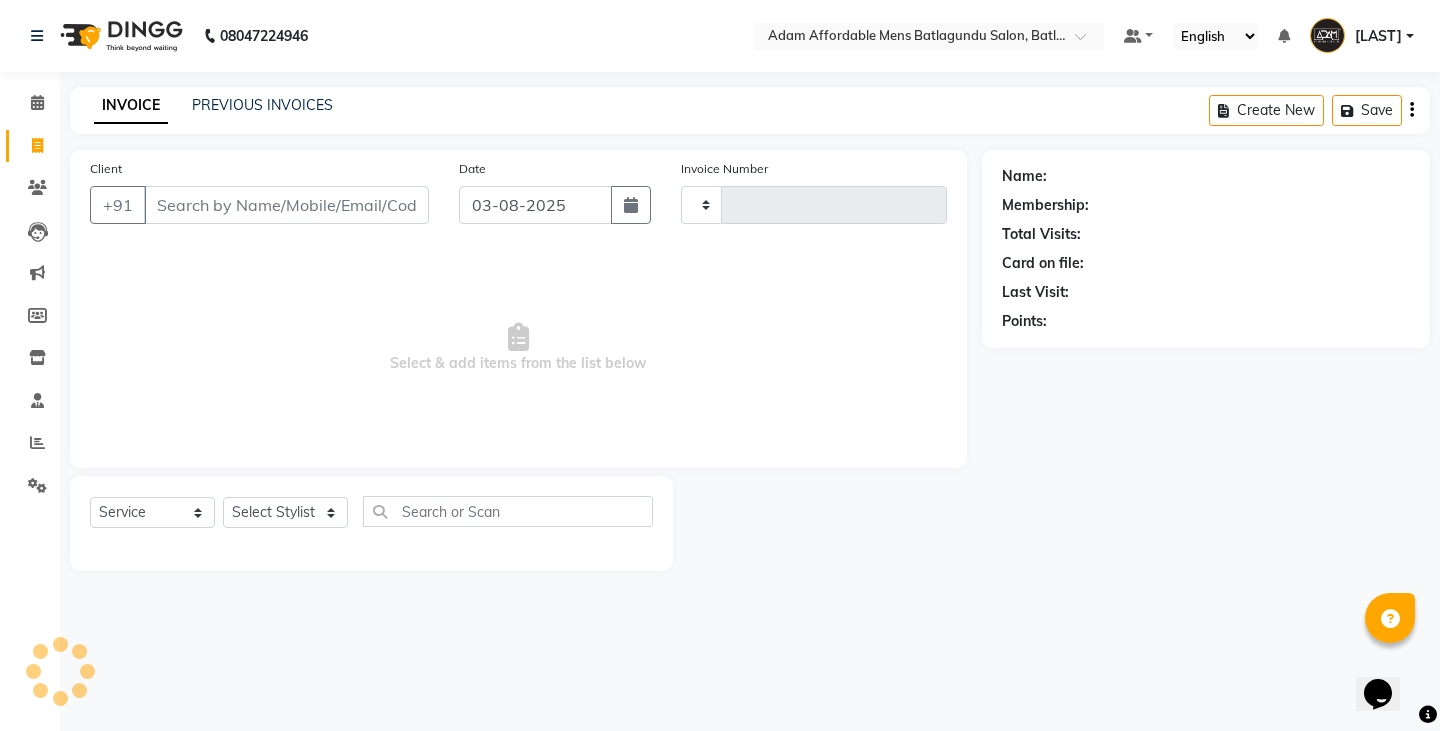 type on "3084" 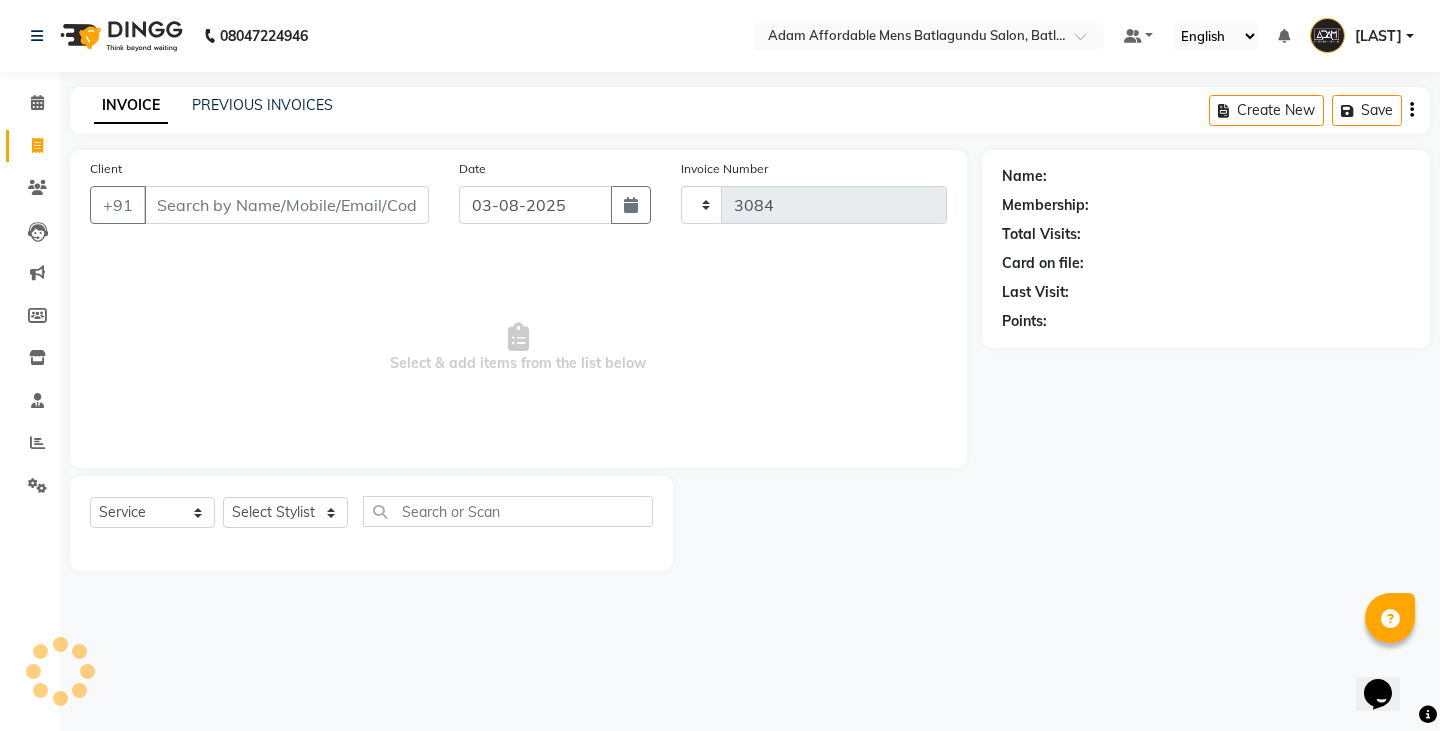 select on "8213" 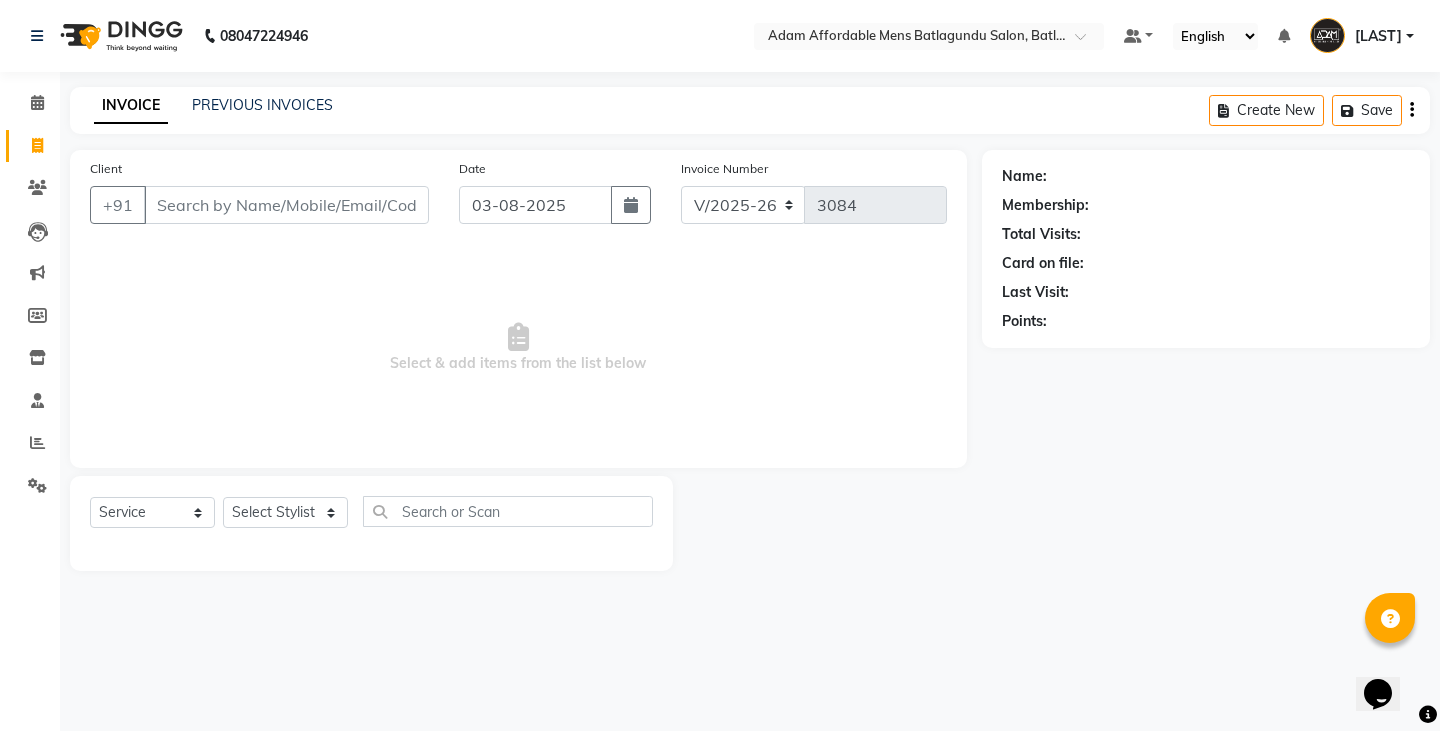 click on "Client" at bounding box center [286, 205] 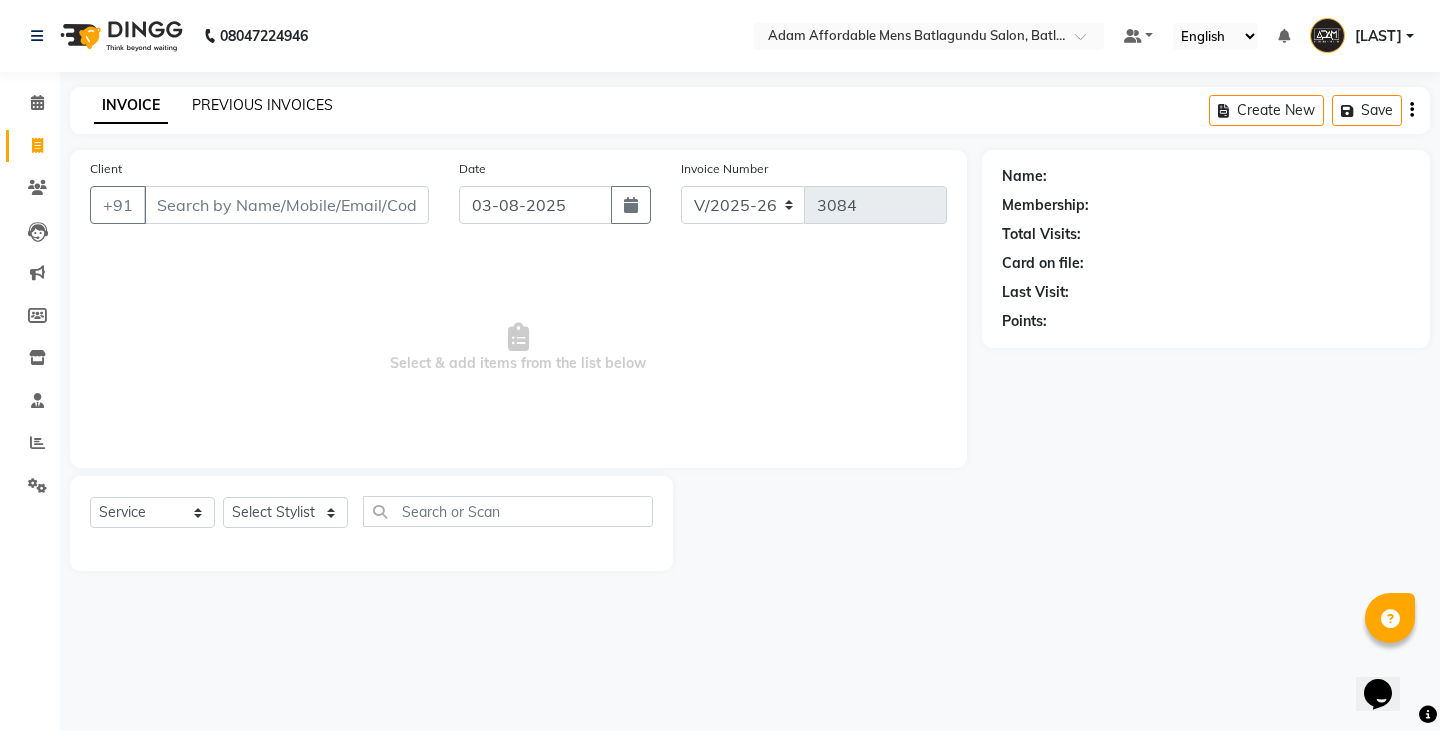 click on "PREVIOUS INVOICES" 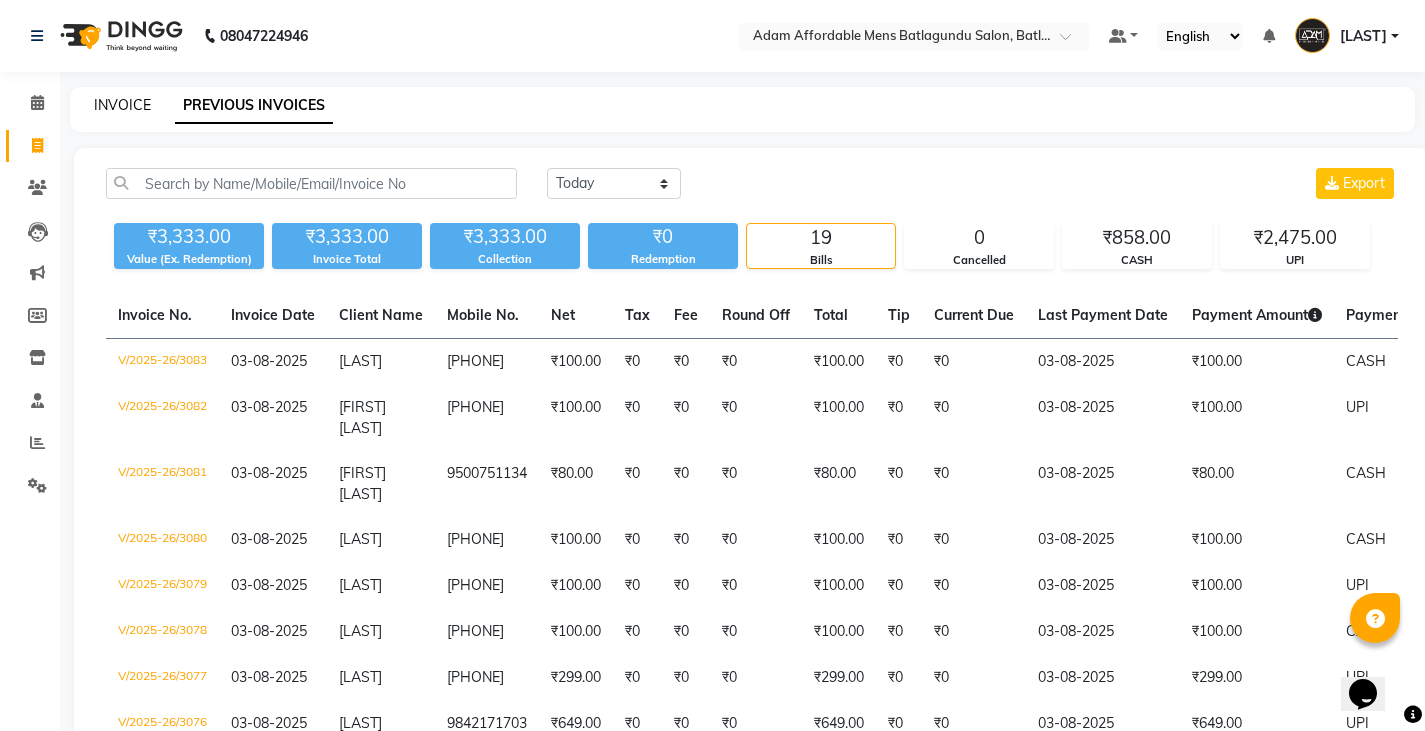 click on "INVOICE" 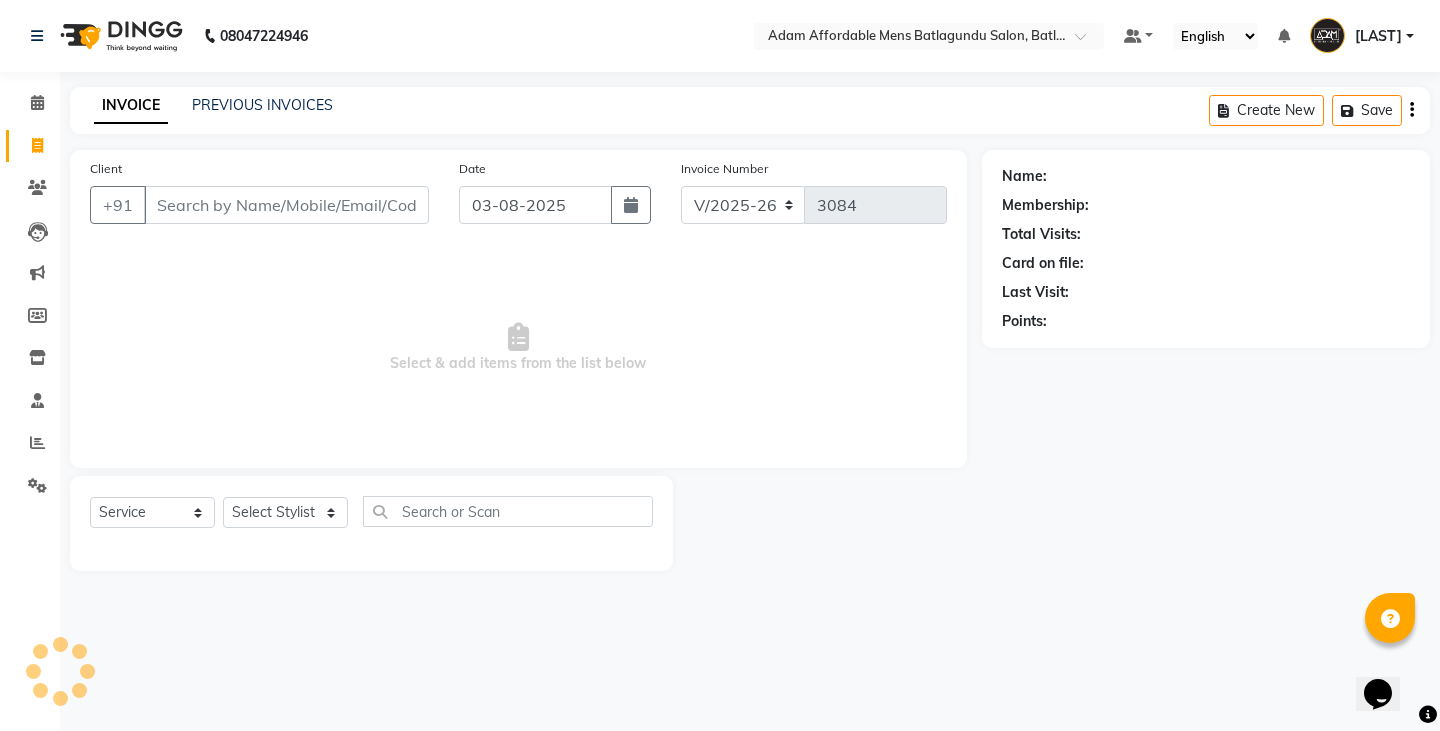 click on "Client" at bounding box center [286, 205] 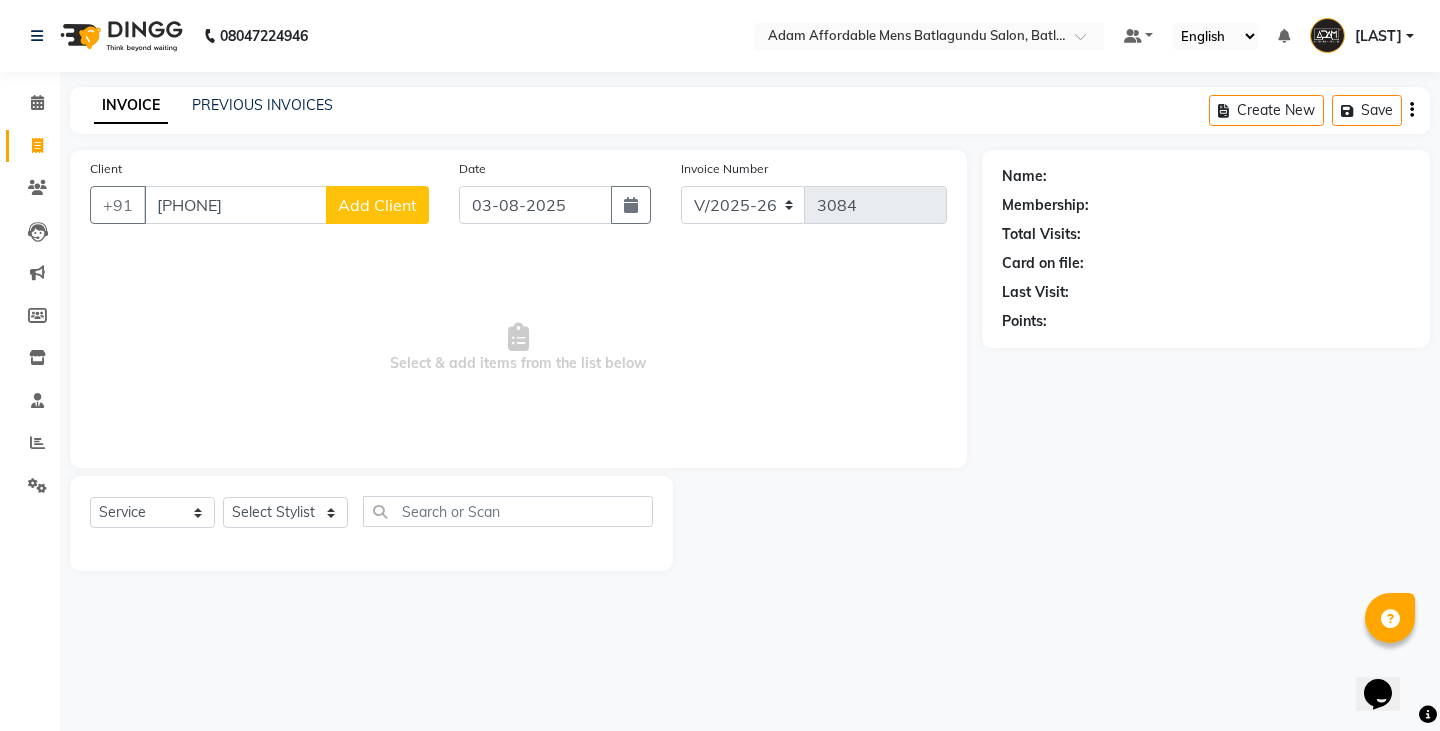 type on "[PHONE]" 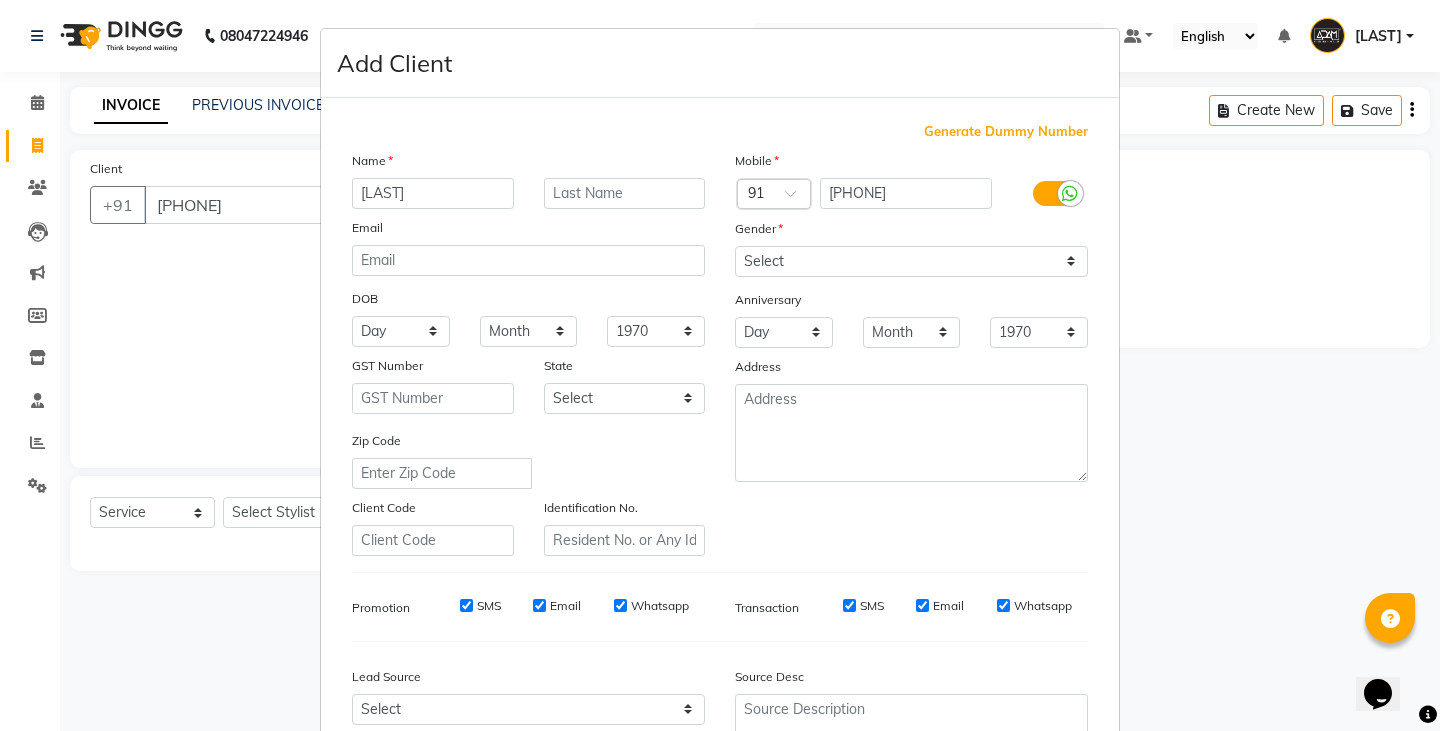 type on "[FIRST]" 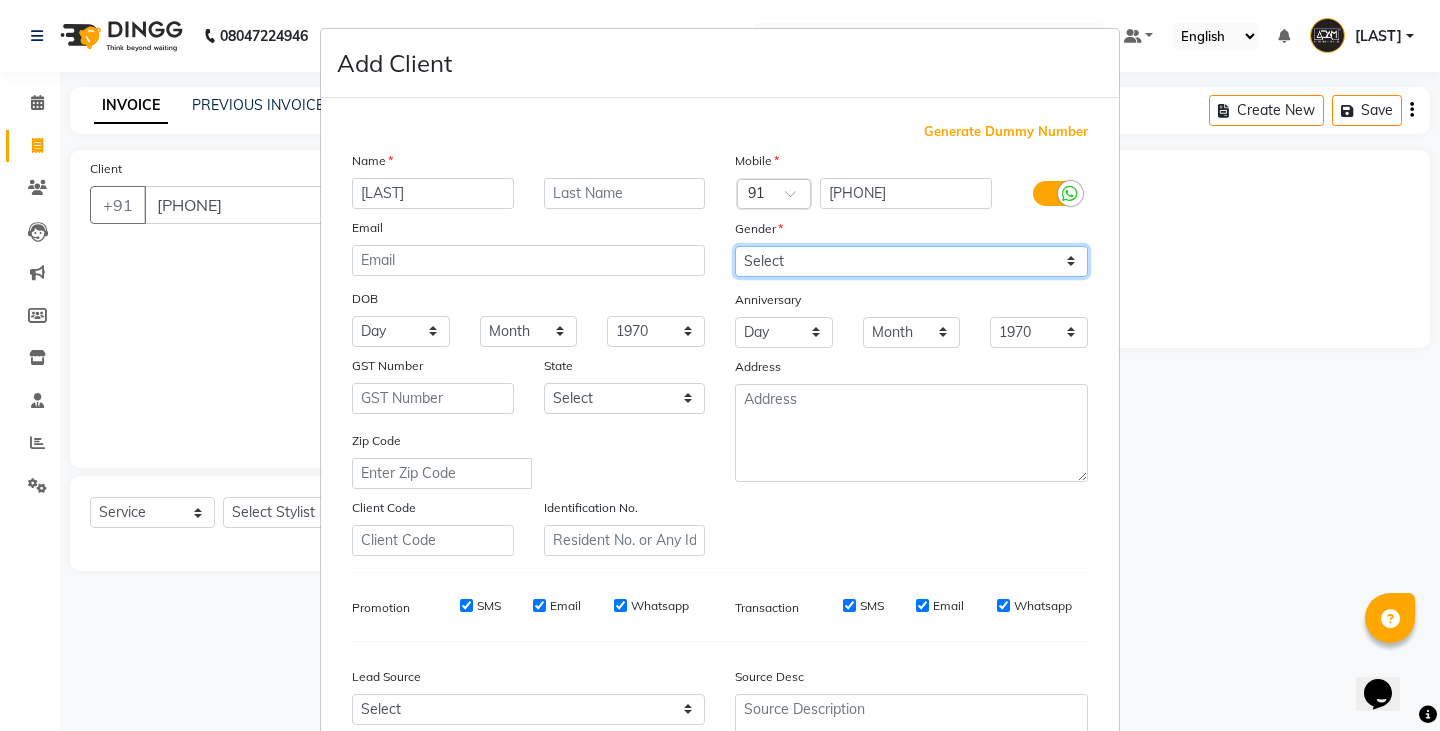 drag, startPoint x: 911, startPoint y: 259, endPoint x: 902, endPoint y: 275, distance: 18.35756 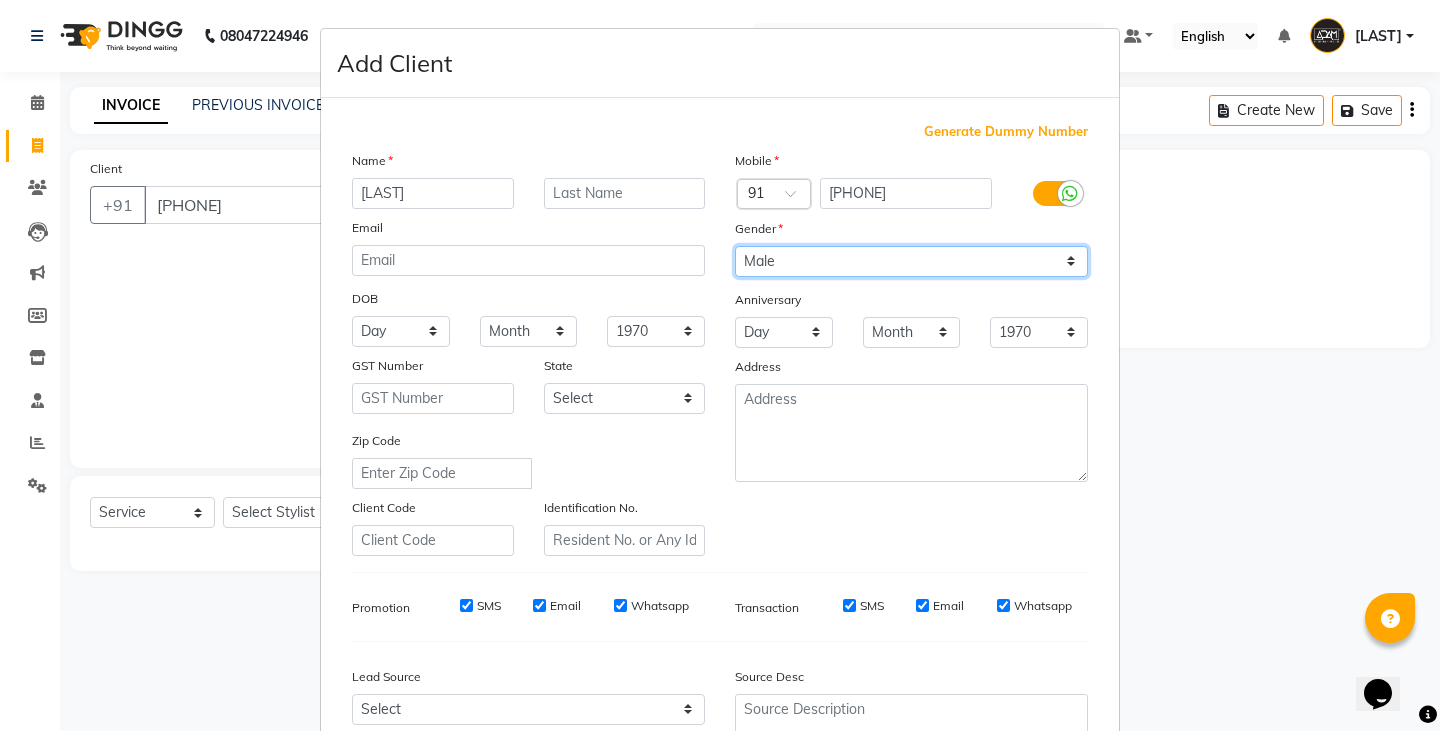 click on "Select Male Female Other Prefer Not To Say" at bounding box center [911, 261] 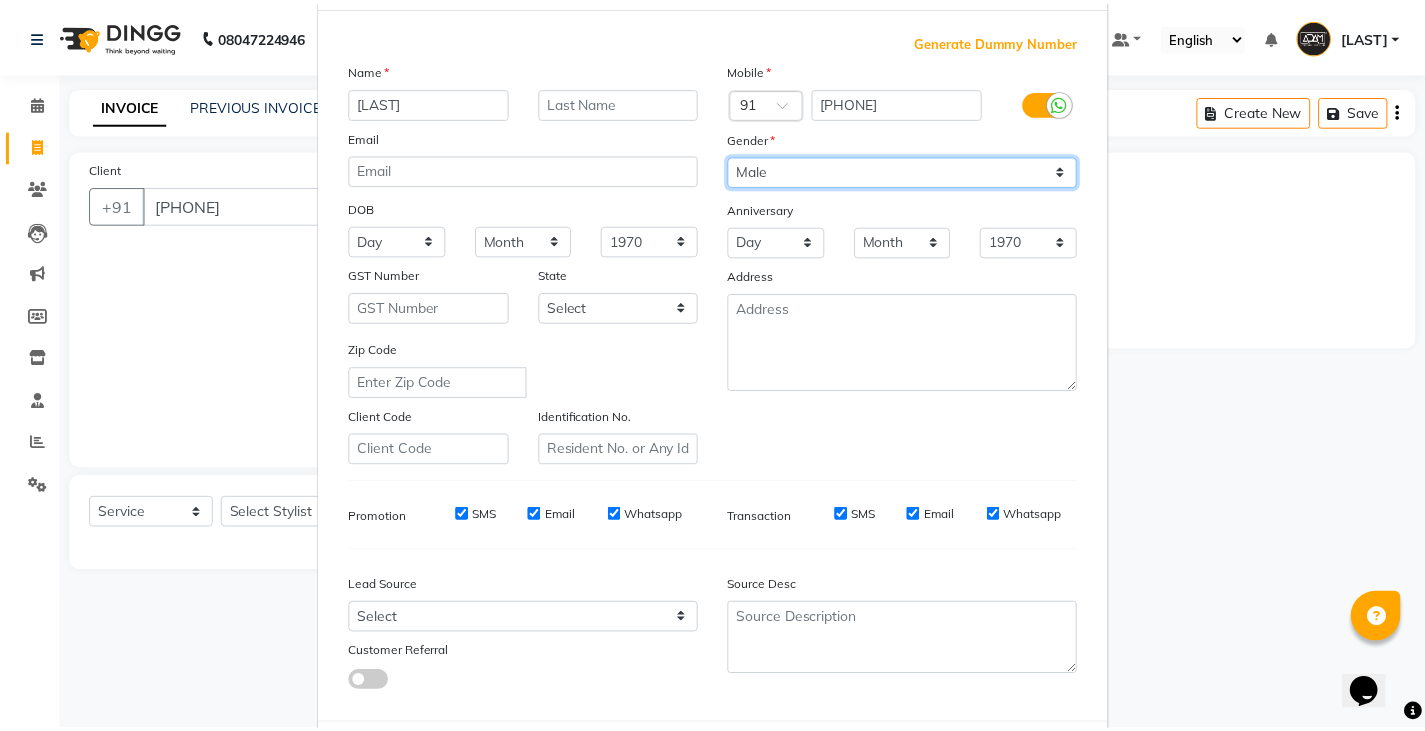 scroll, scrollTop: 192, scrollLeft: 0, axis: vertical 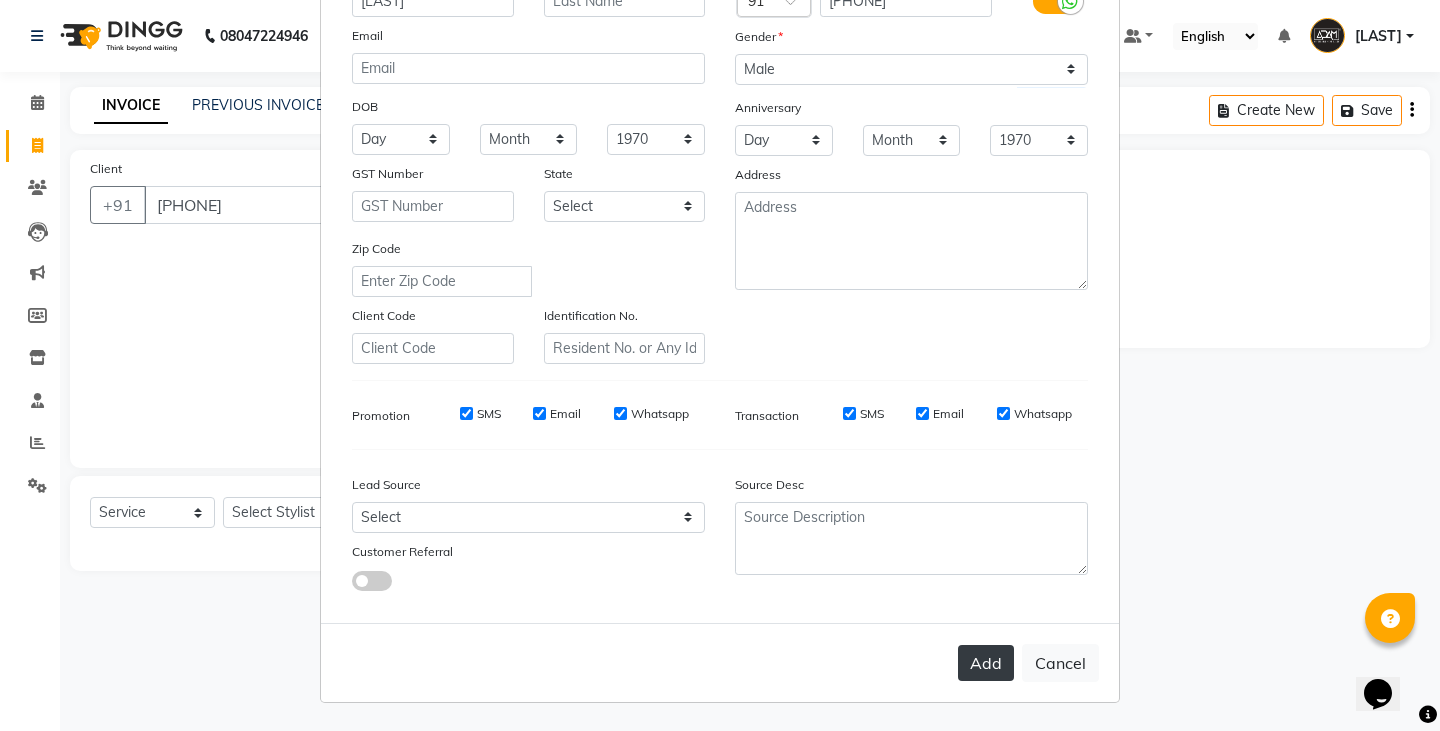 click on "Add" at bounding box center (986, 663) 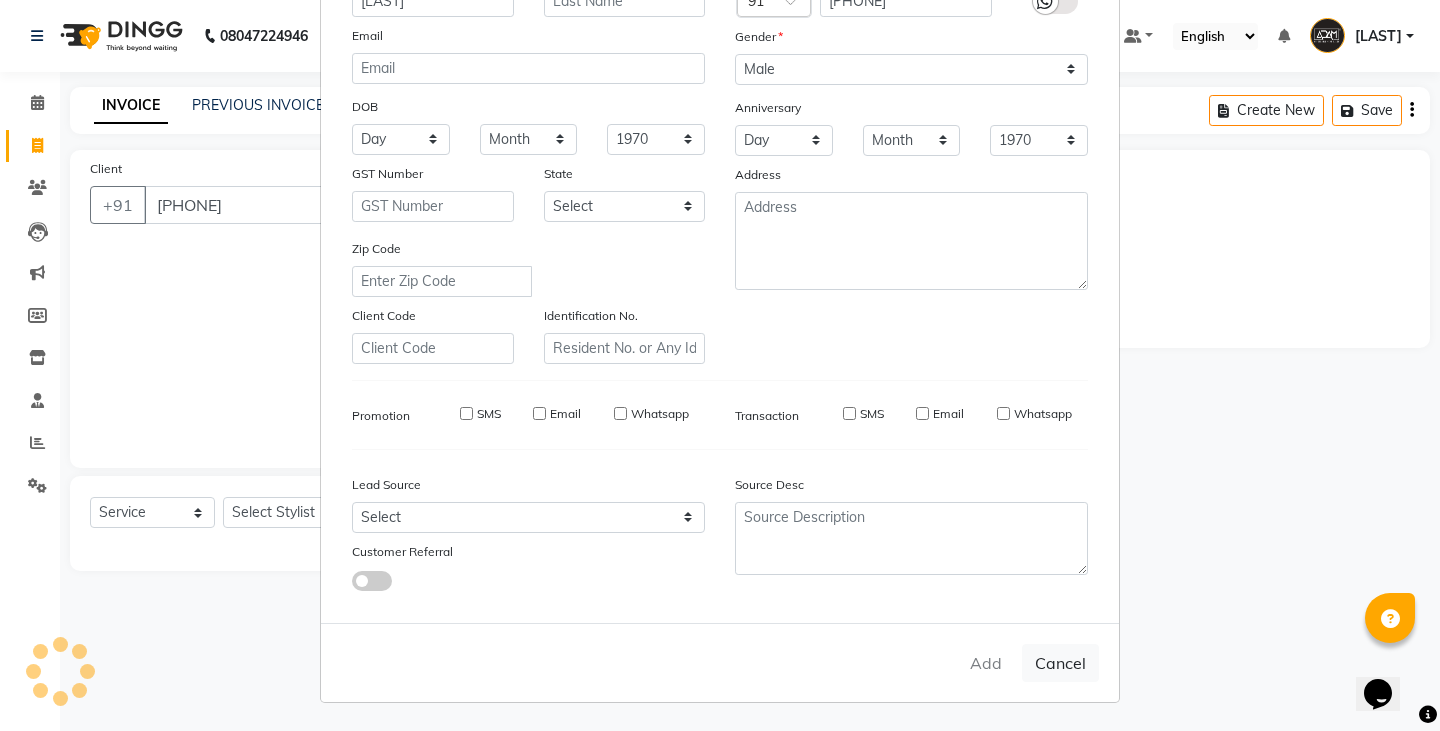 type 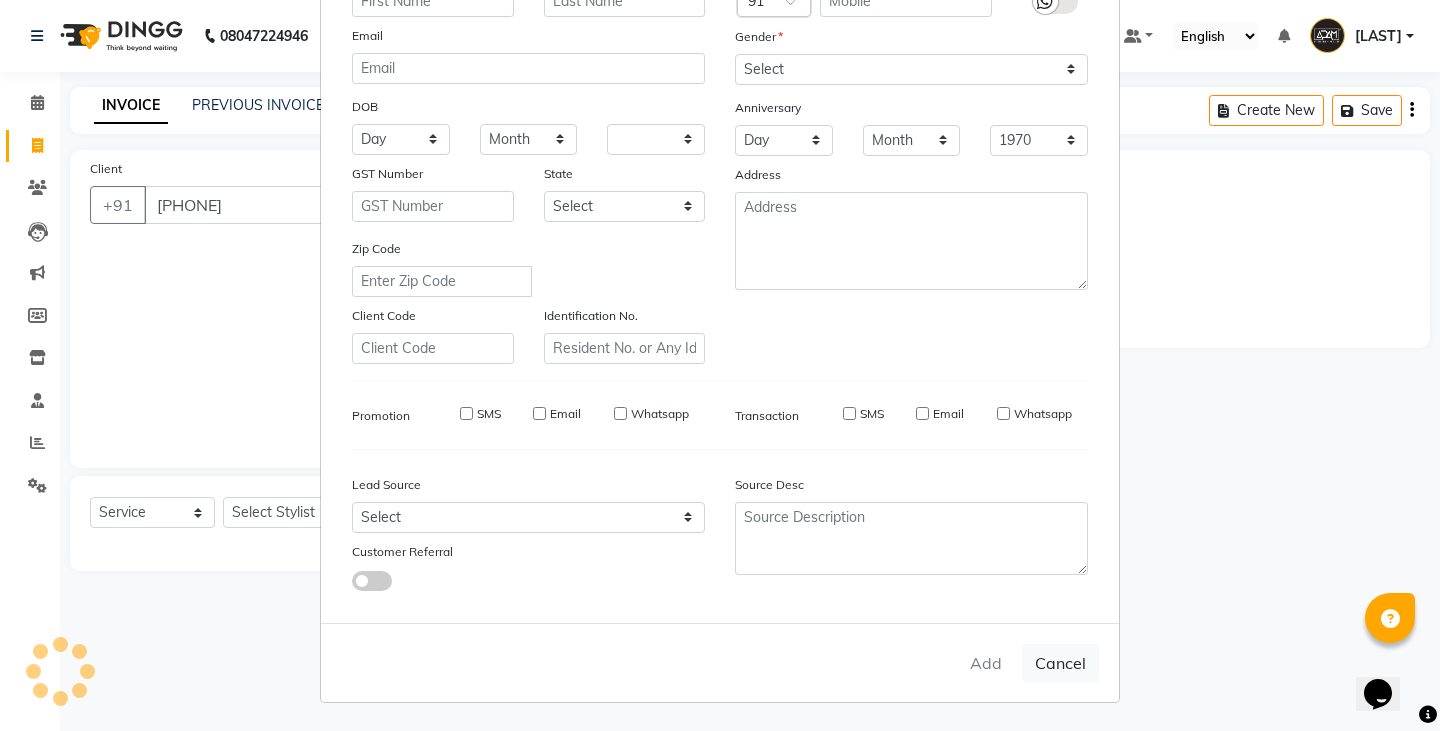 select 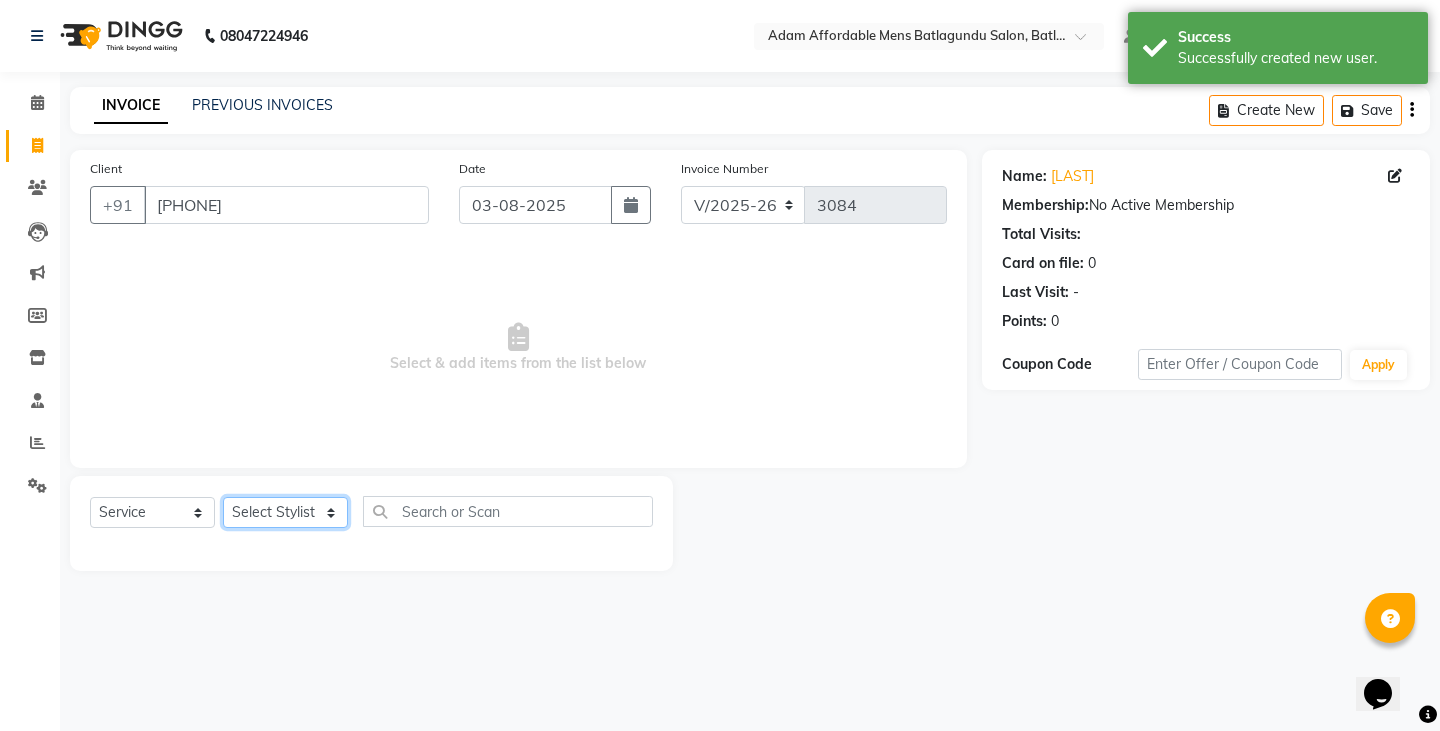 click on "Select Stylist Admin Anish Ovesh Raja SAHIL  SOHAIL SONU" 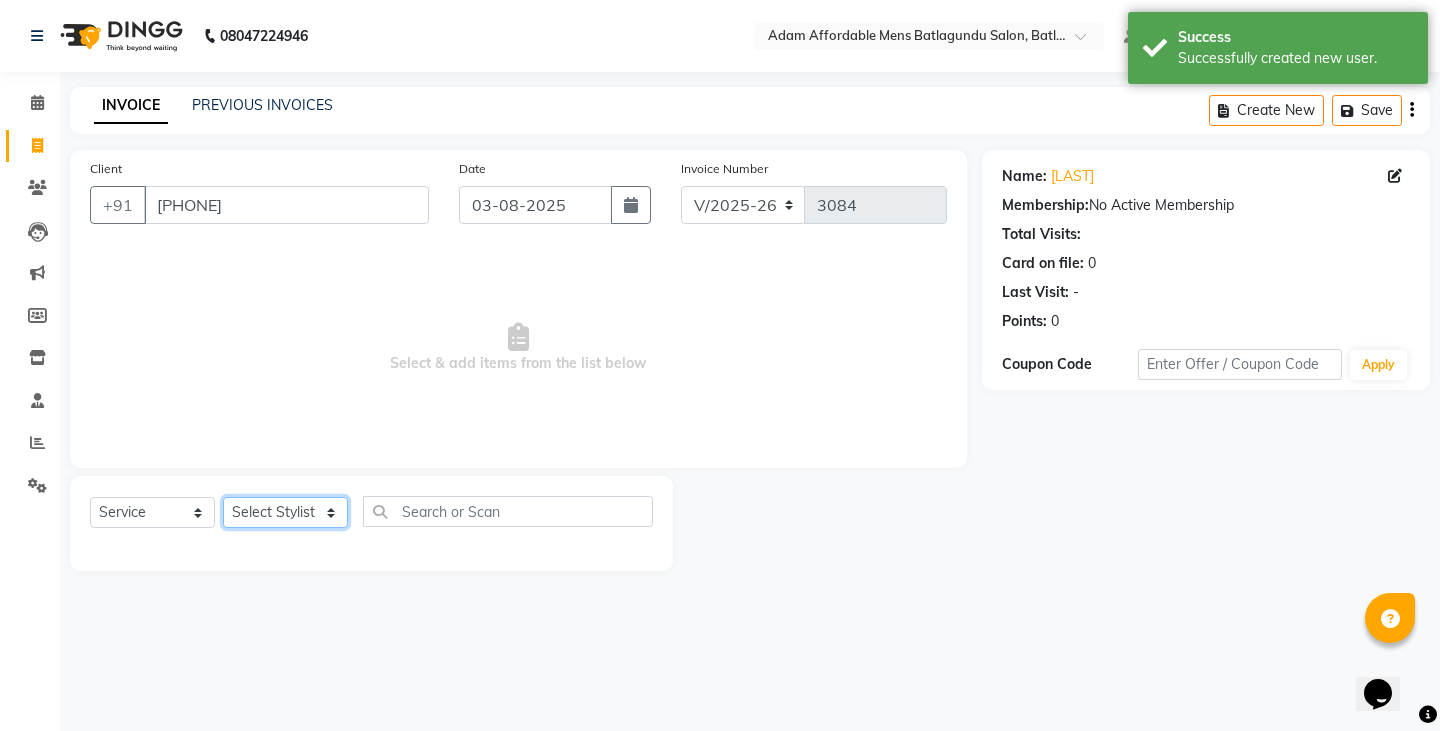 select on "84143" 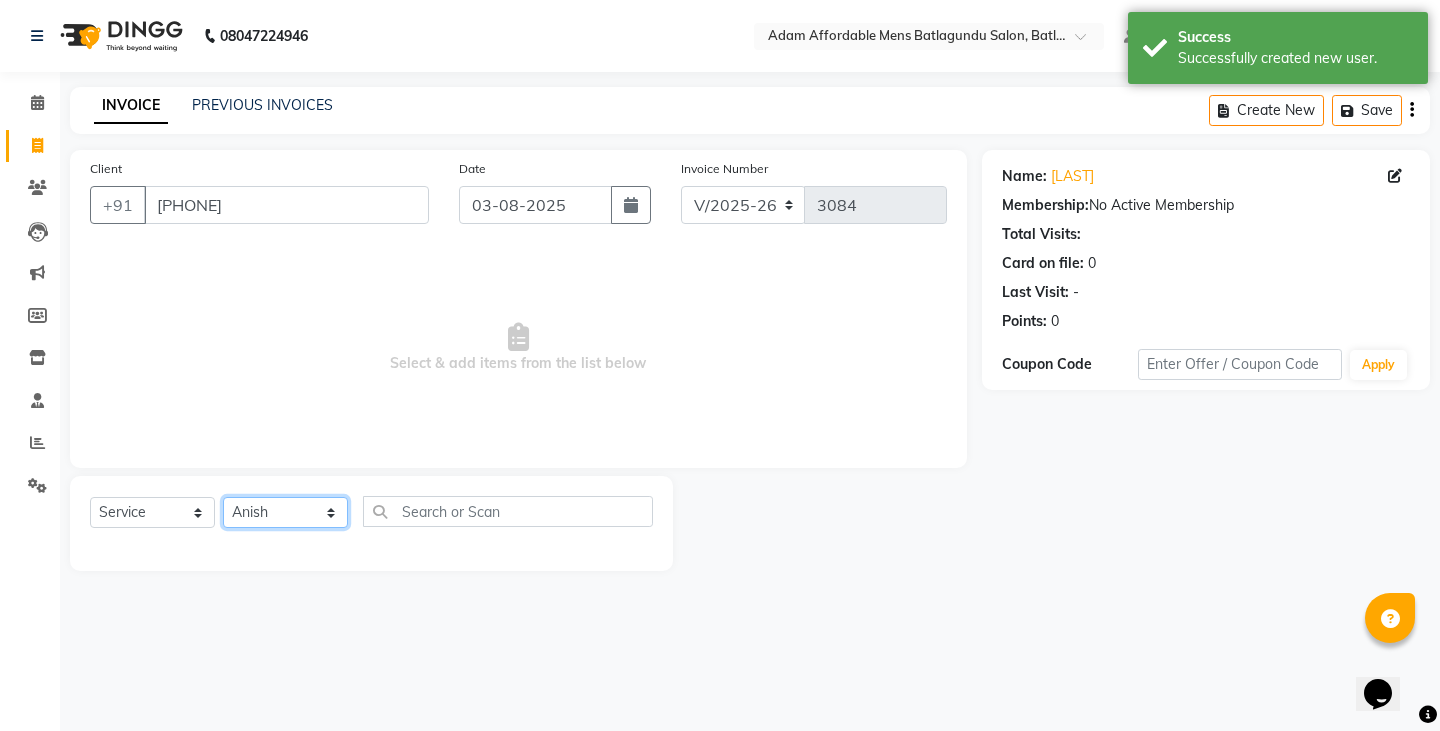 click on "Select Stylist Admin Anish Ovesh Raja SAHIL  SOHAIL SONU" 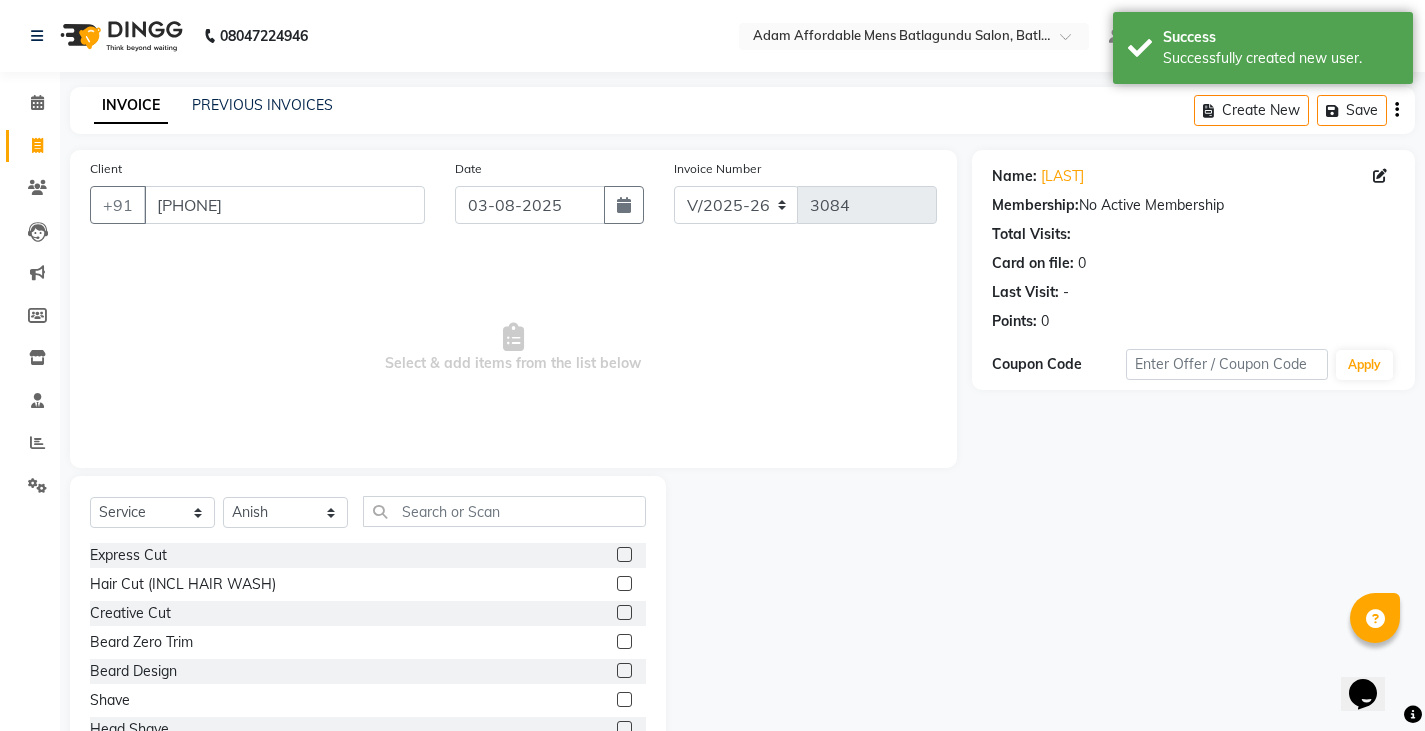 click 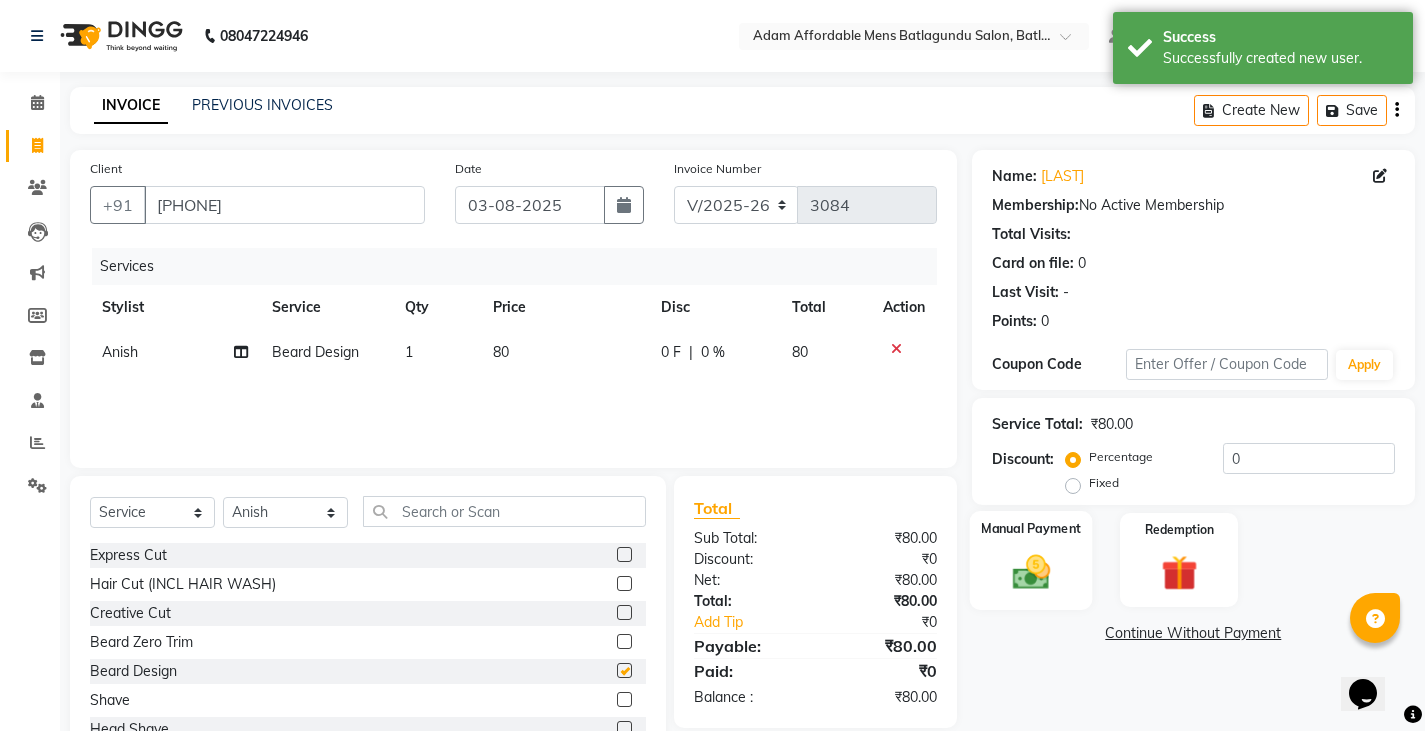checkbox on "false" 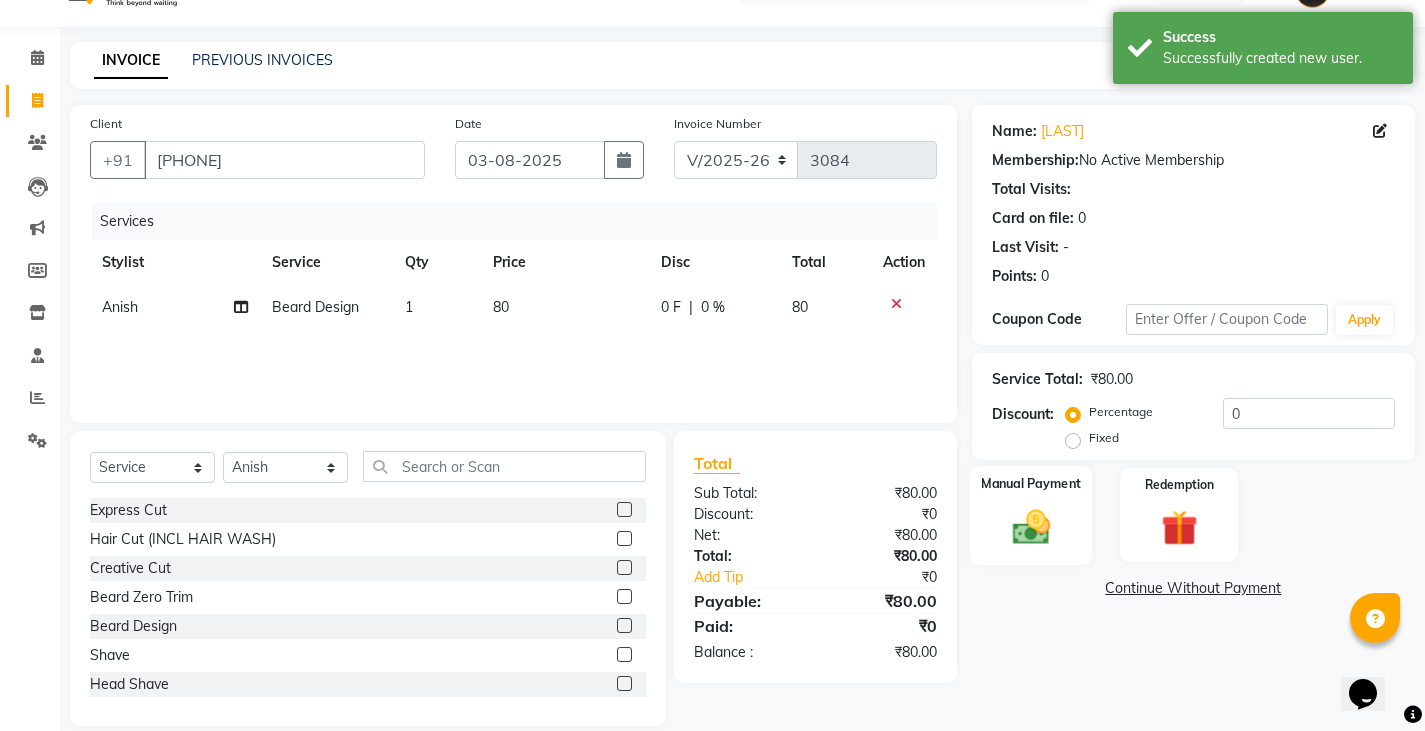 scroll, scrollTop: 70, scrollLeft: 0, axis: vertical 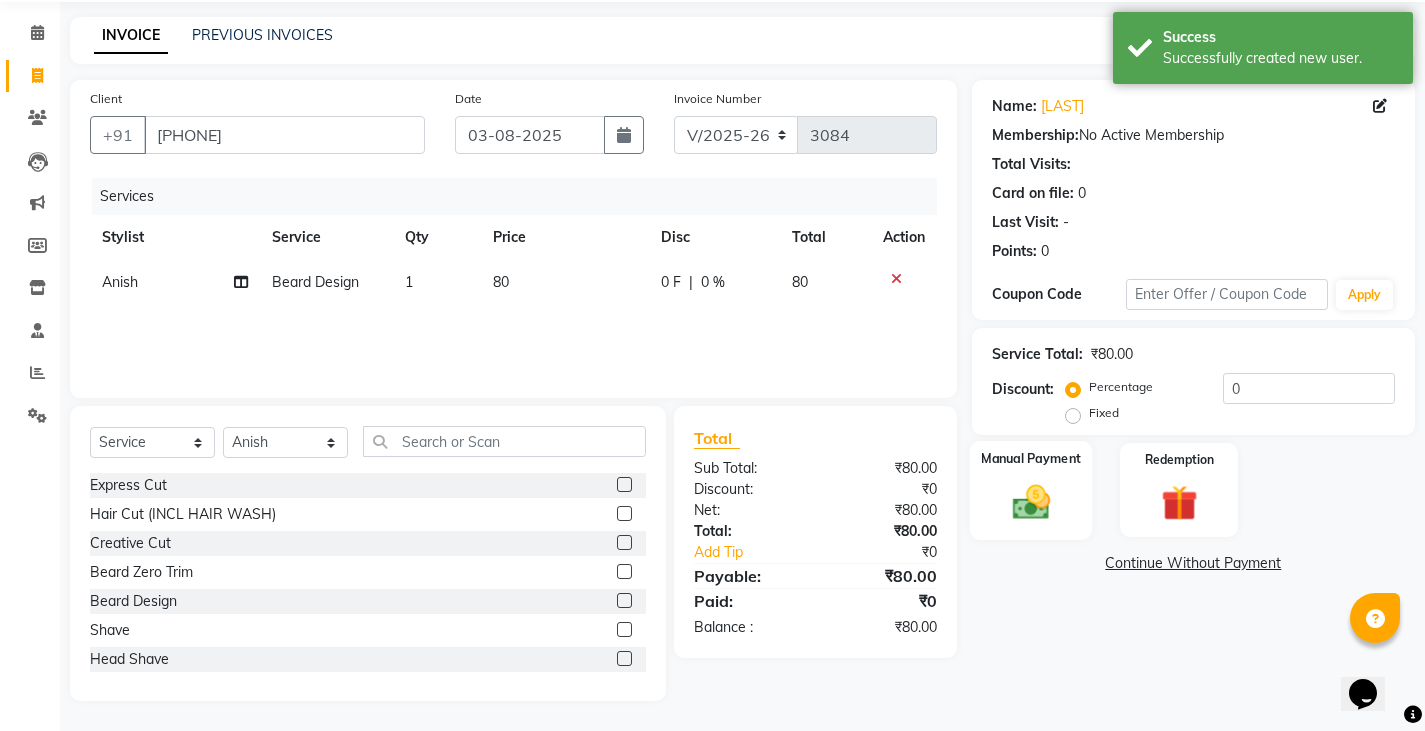 click 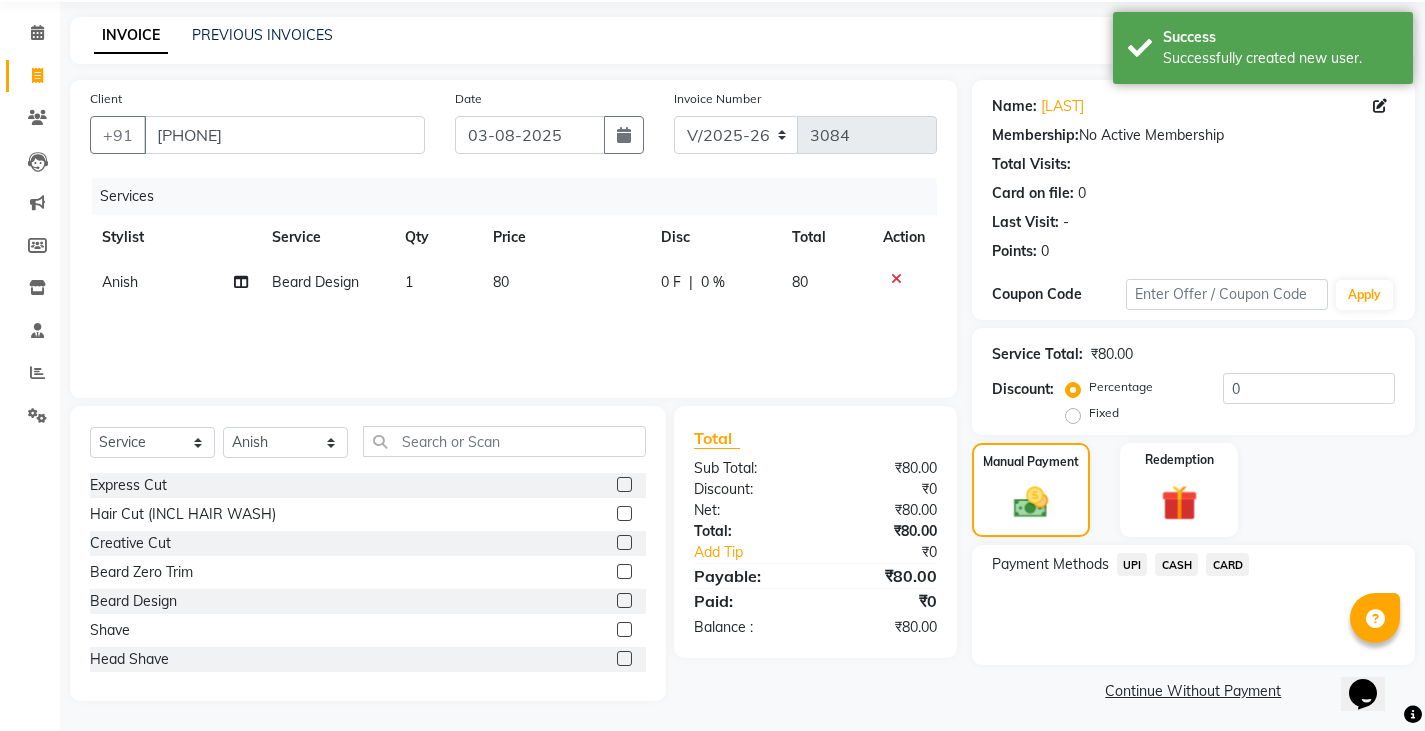 click on "CASH" 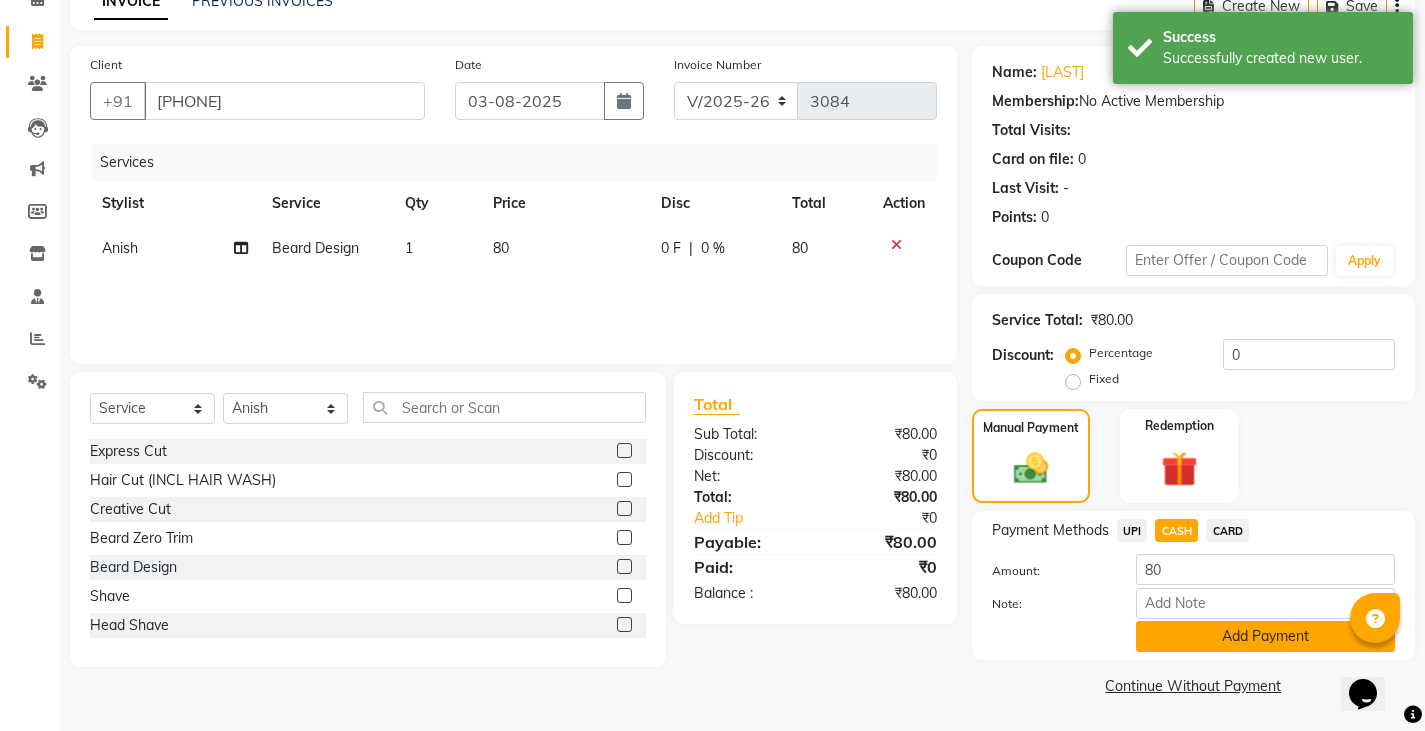 click on "Add Payment" 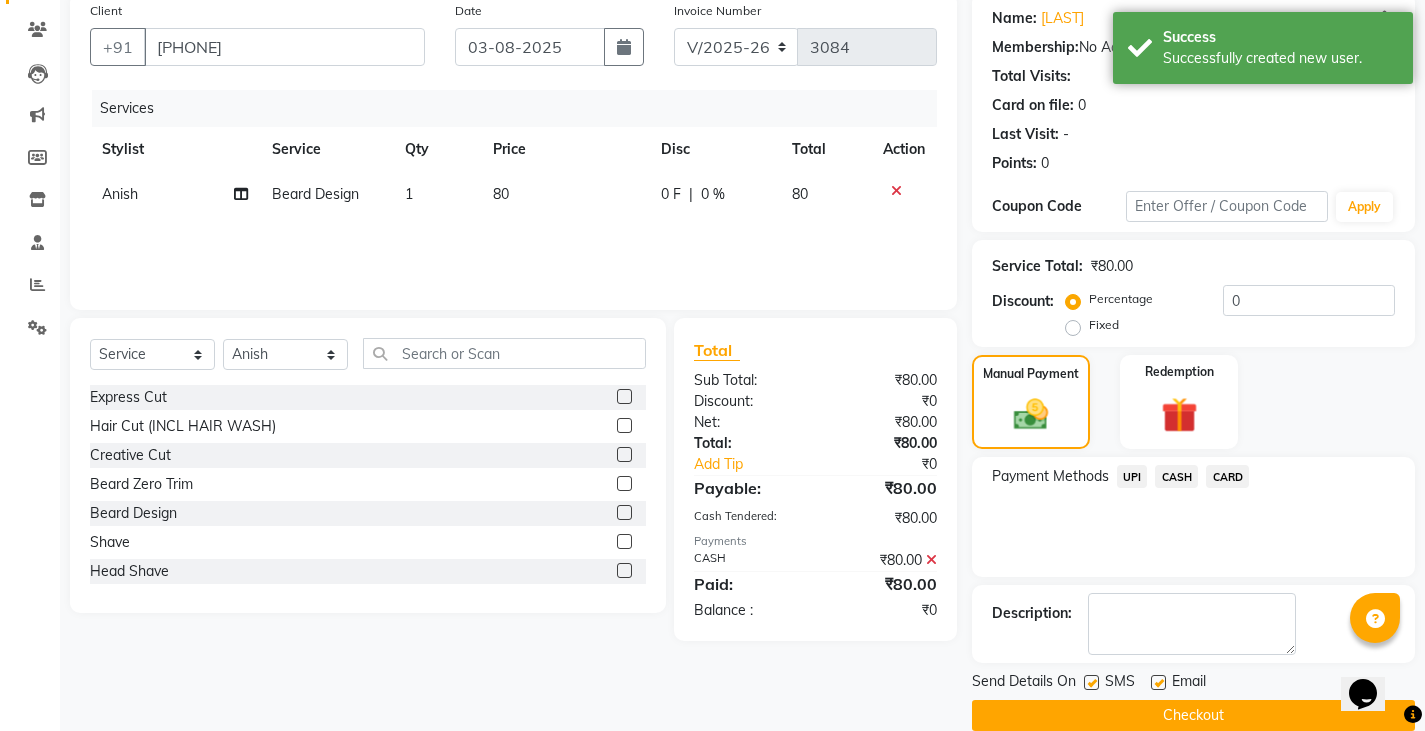 scroll, scrollTop: 188, scrollLeft: 0, axis: vertical 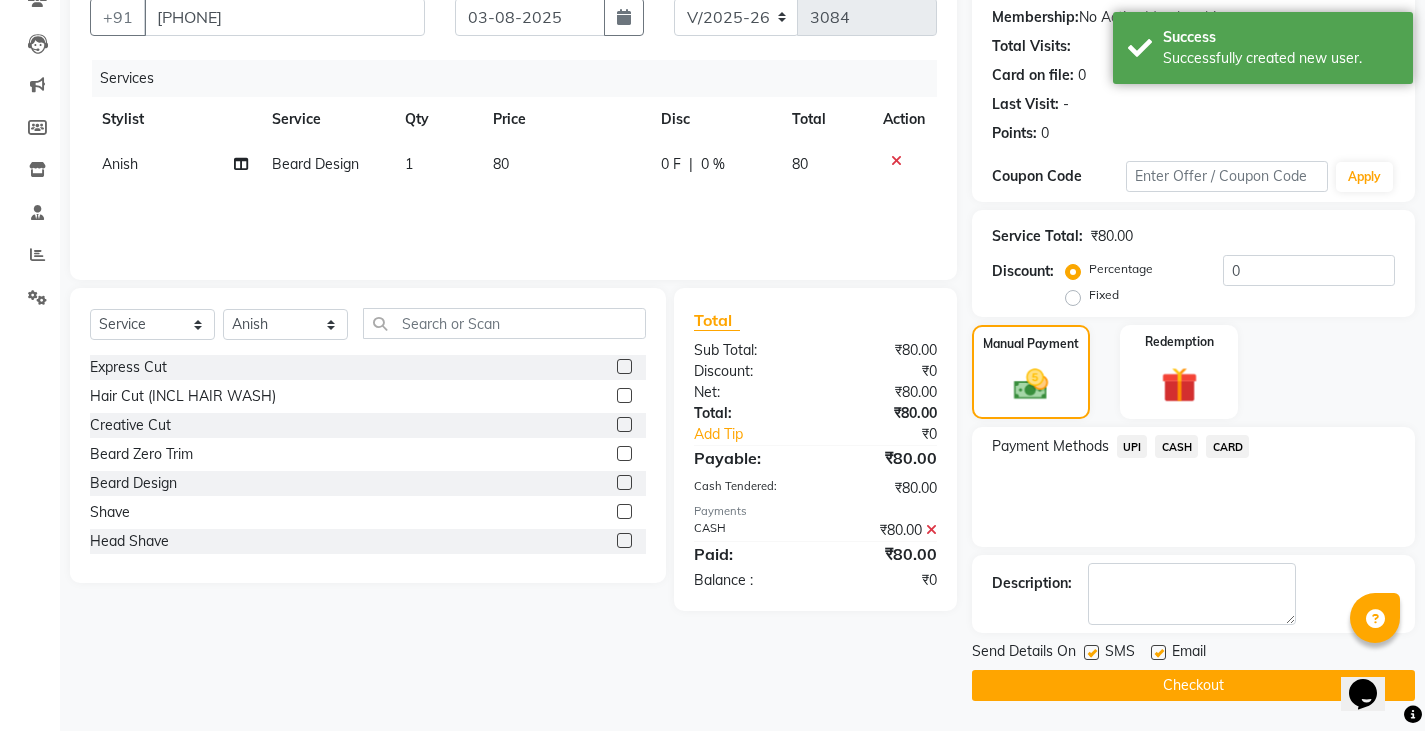 click on "Checkout" 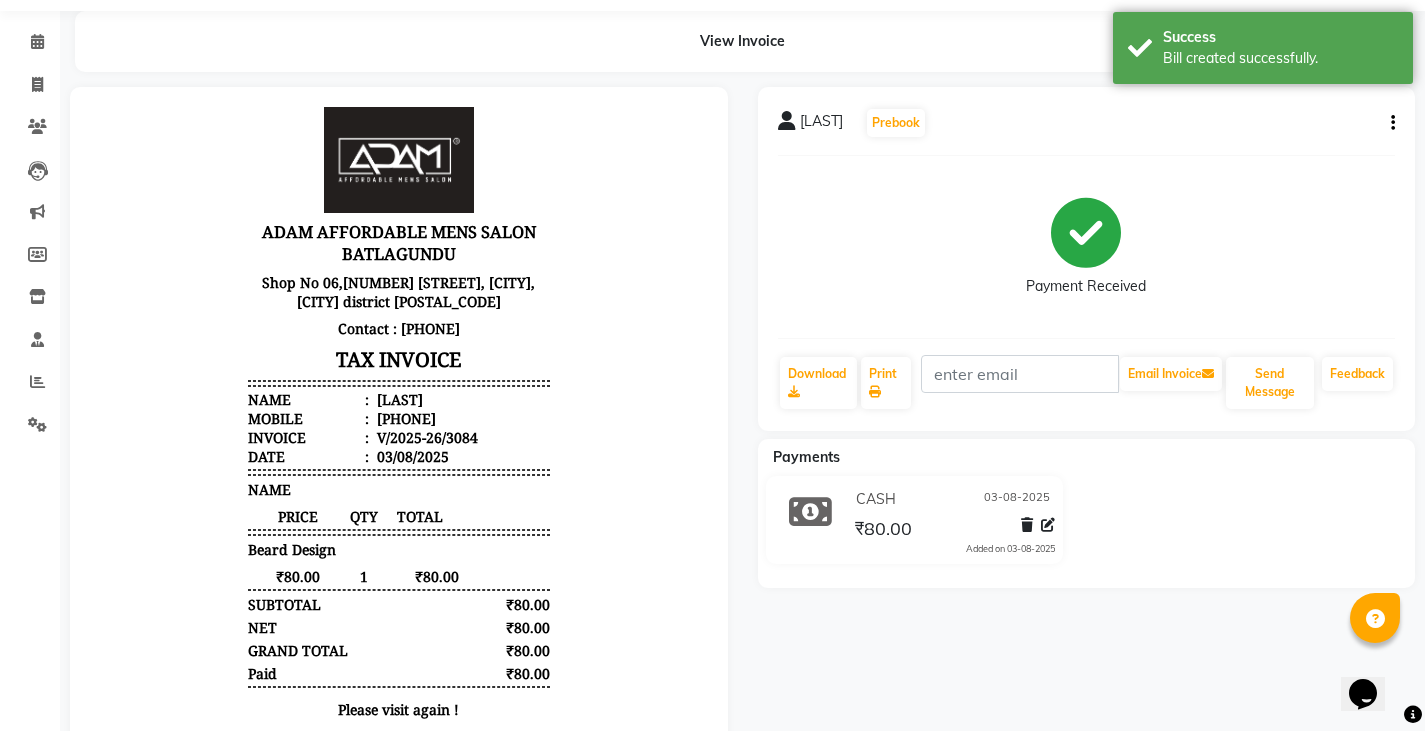 scroll, scrollTop: 0, scrollLeft: 0, axis: both 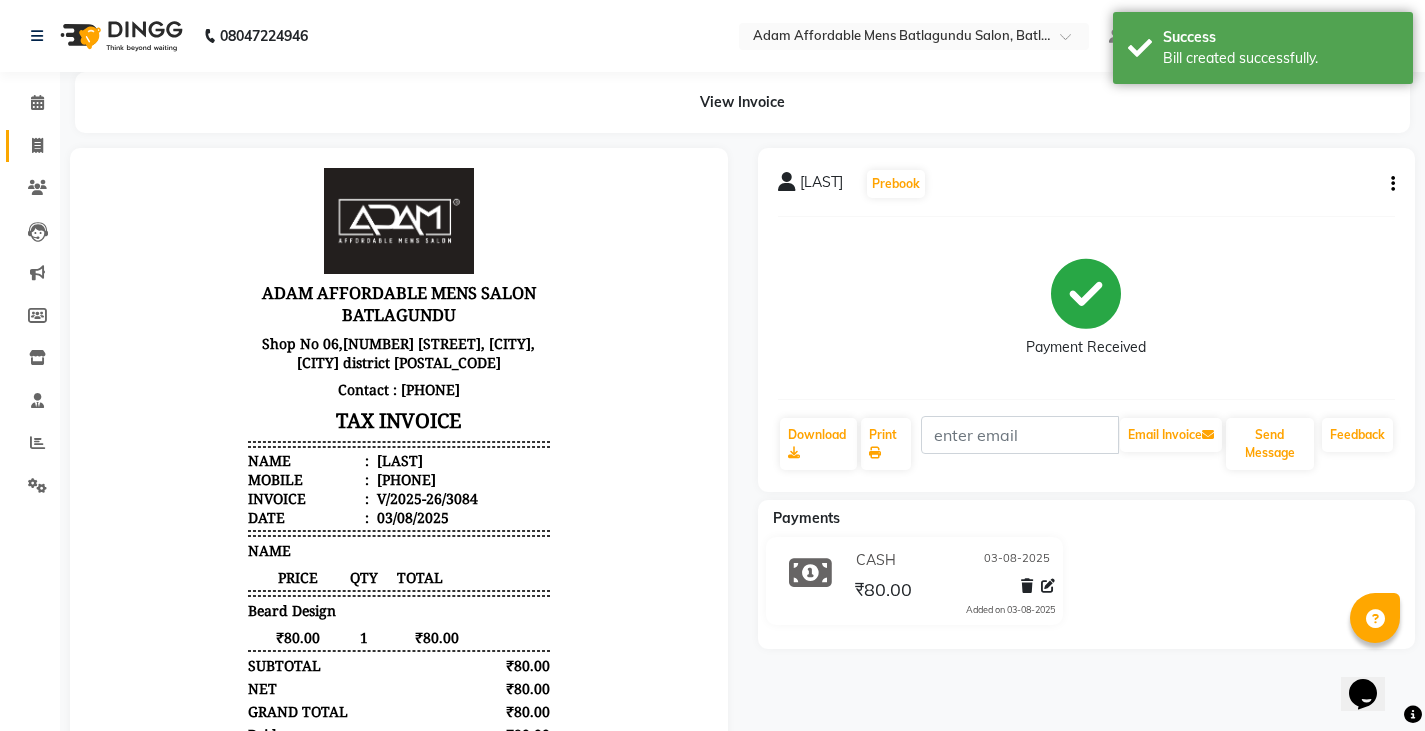 click 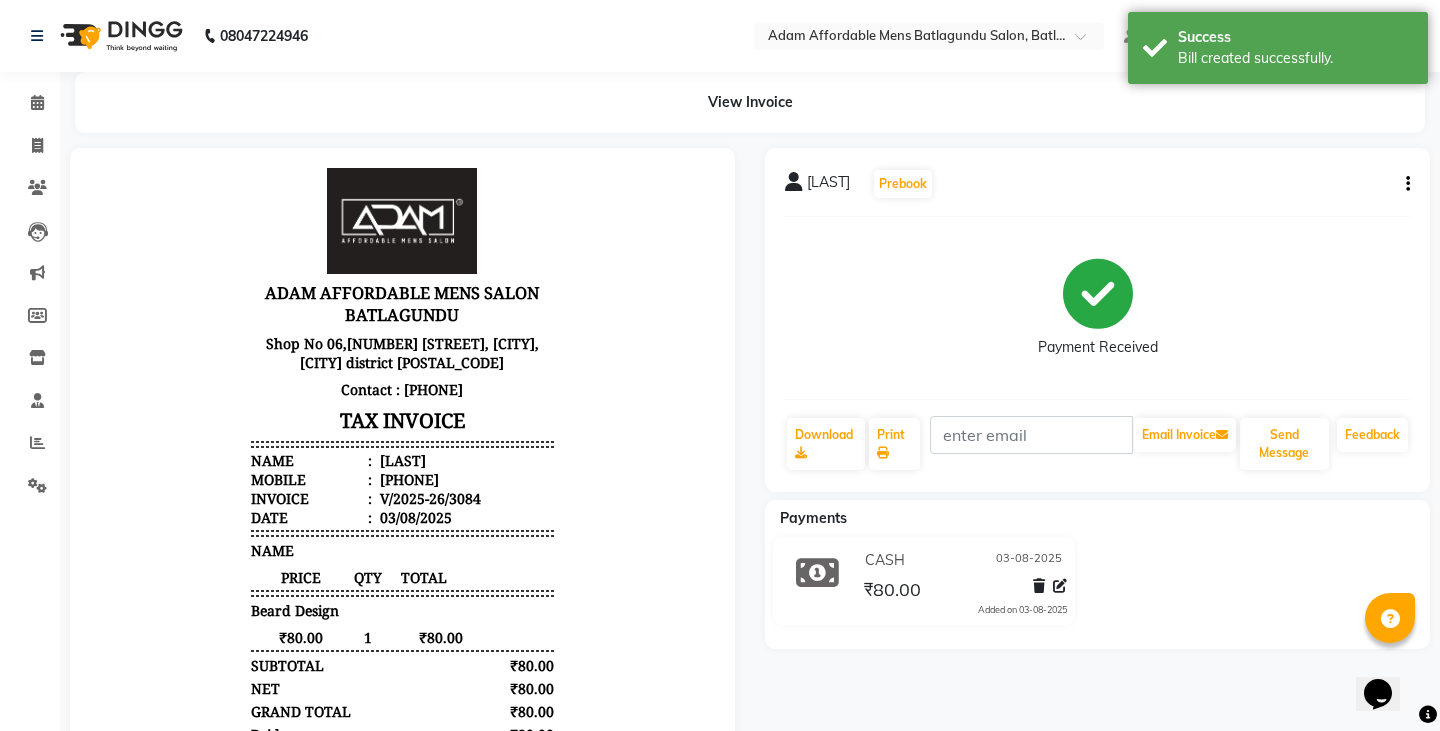select on "8213" 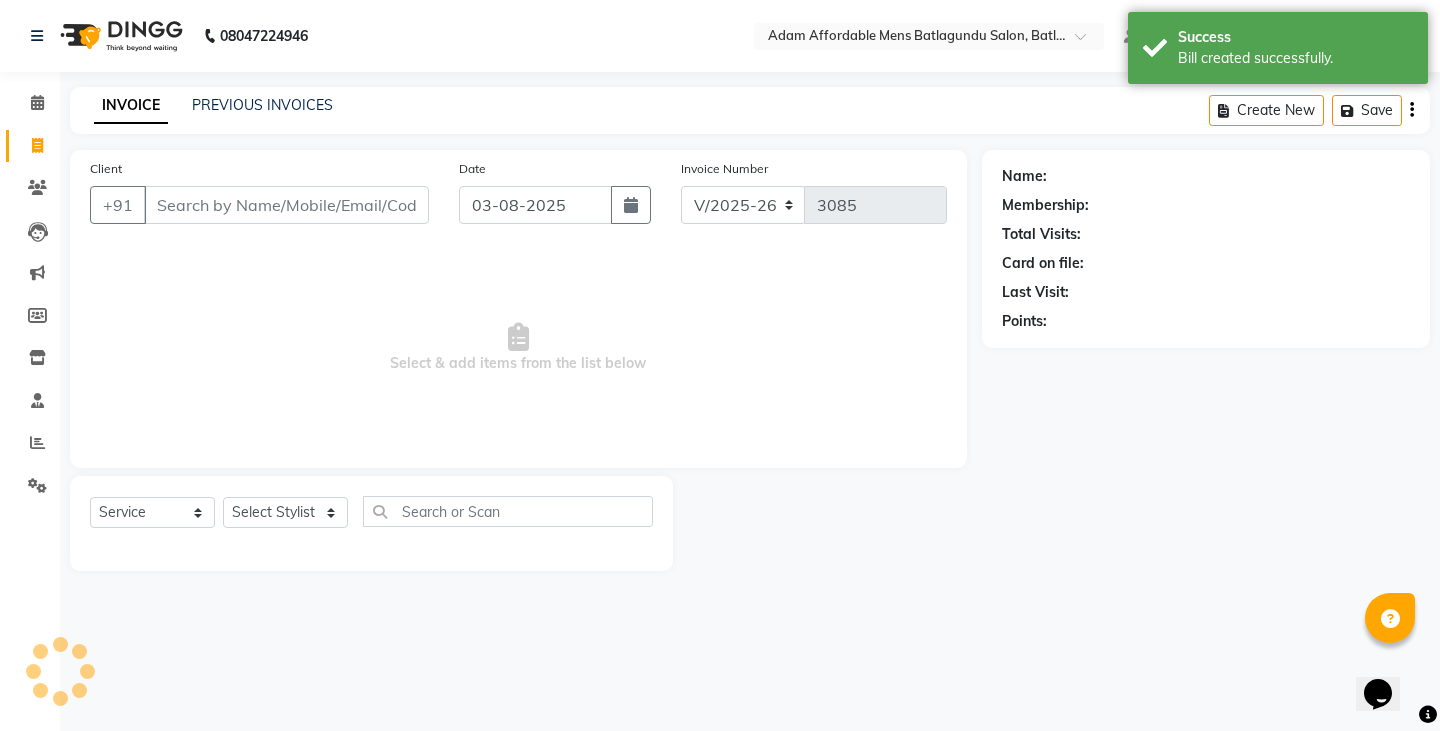 click on "Client" at bounding box center [286, 205] 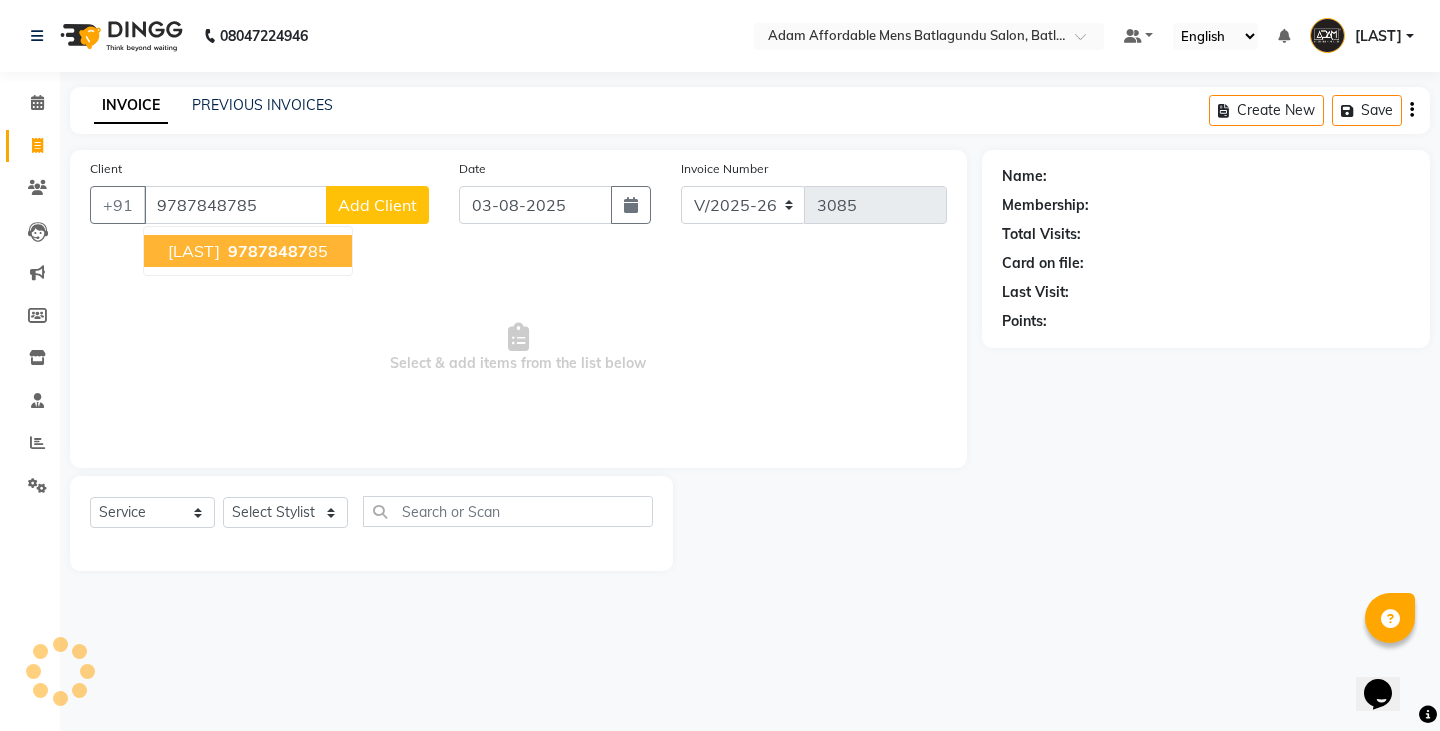 type on "9787848785" 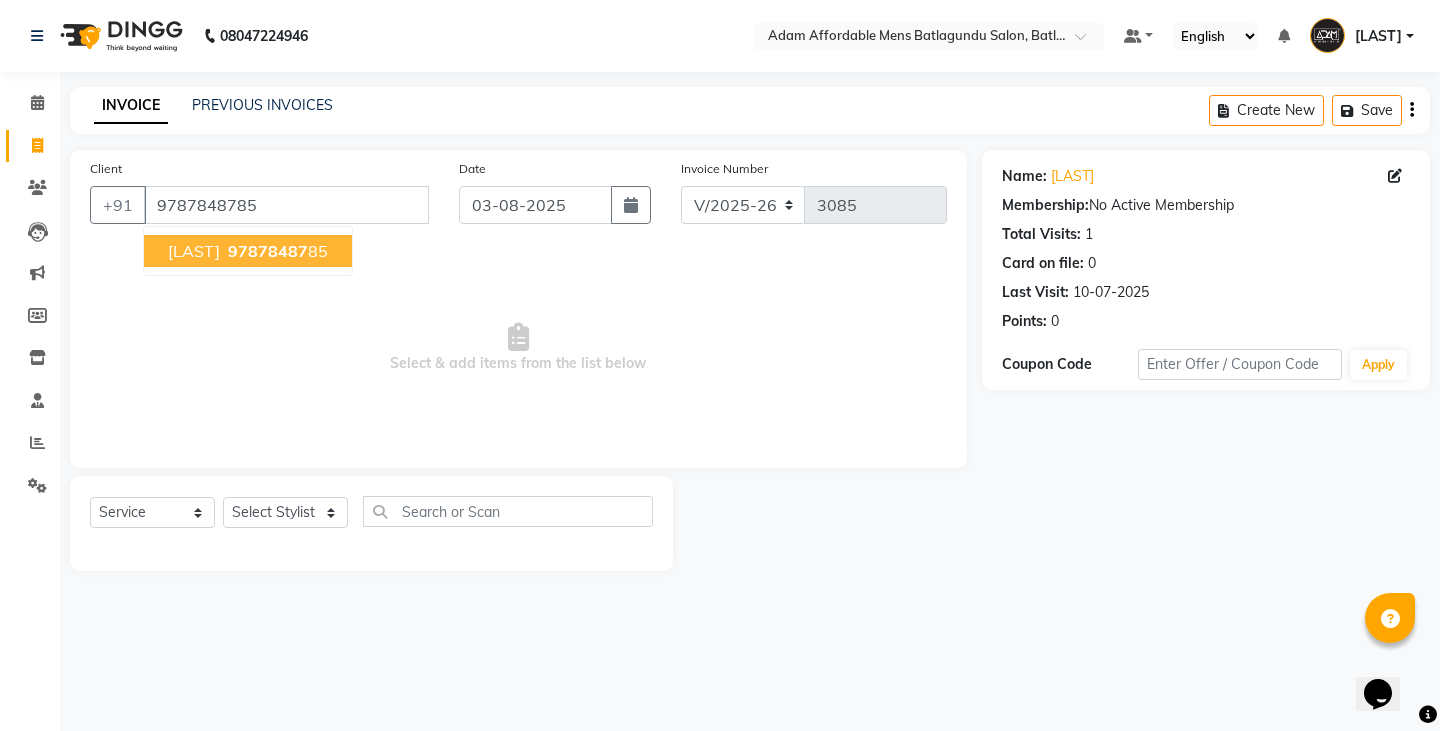click on "RAGUPATHI   97878487 85" at bounding box center [248, 251] 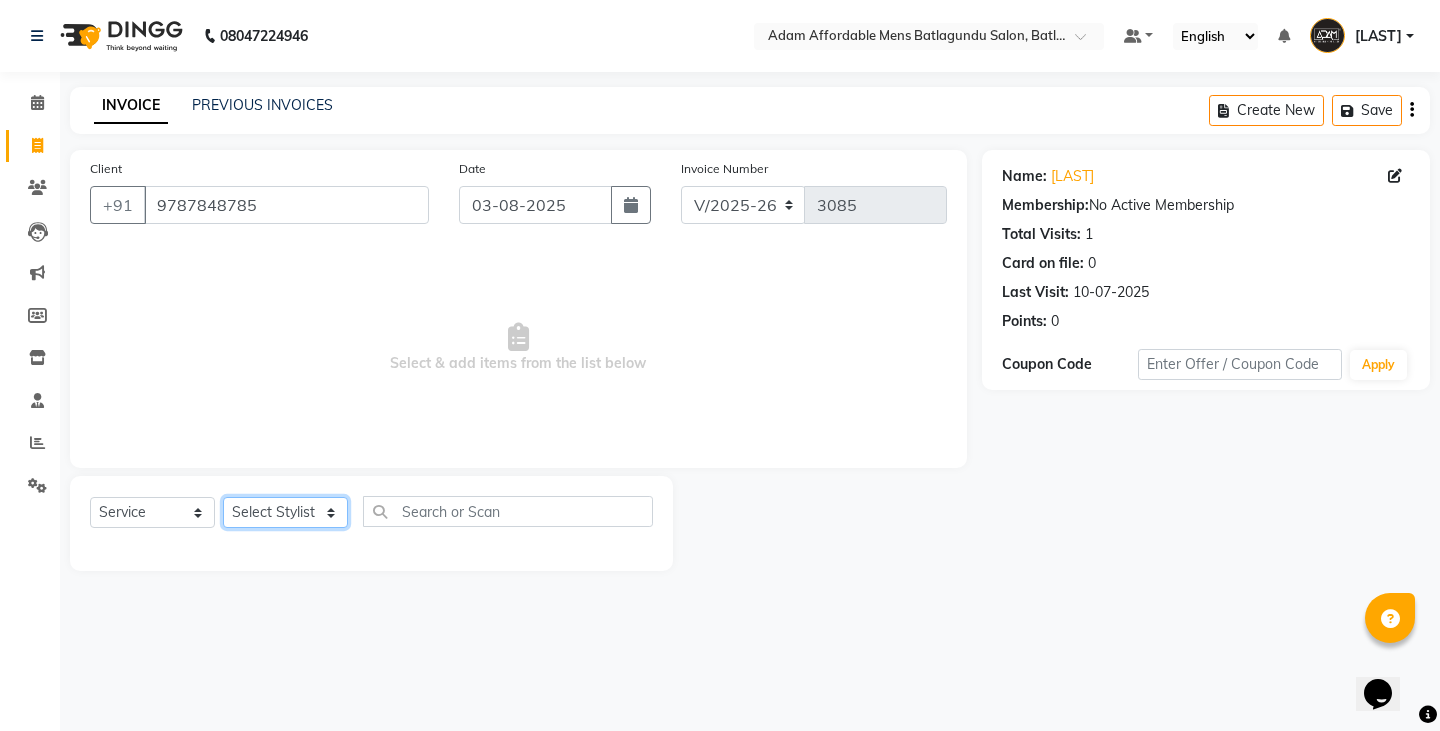 click on "Select Stylist Admin Anish Ovesh Raja SAHIL  SOHAIL SONU" 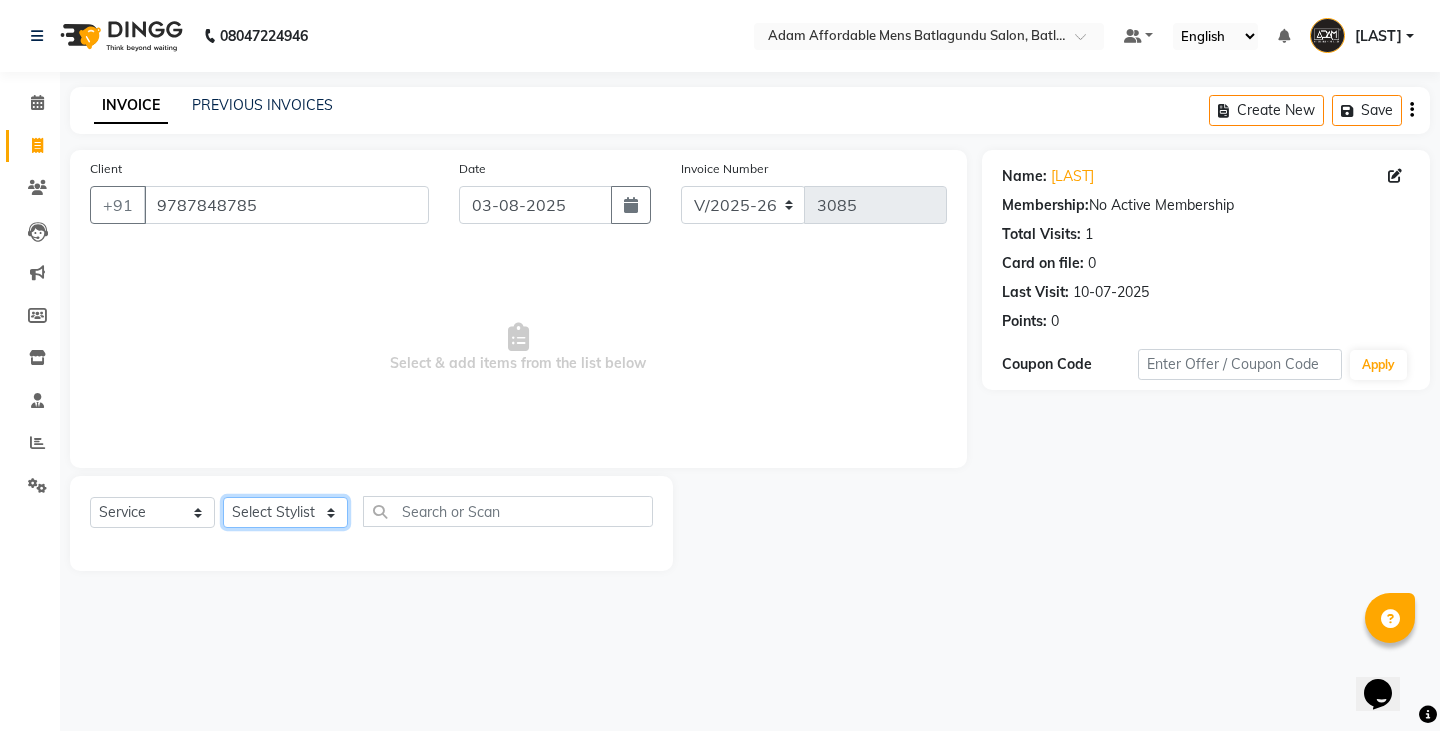 select on "84143" 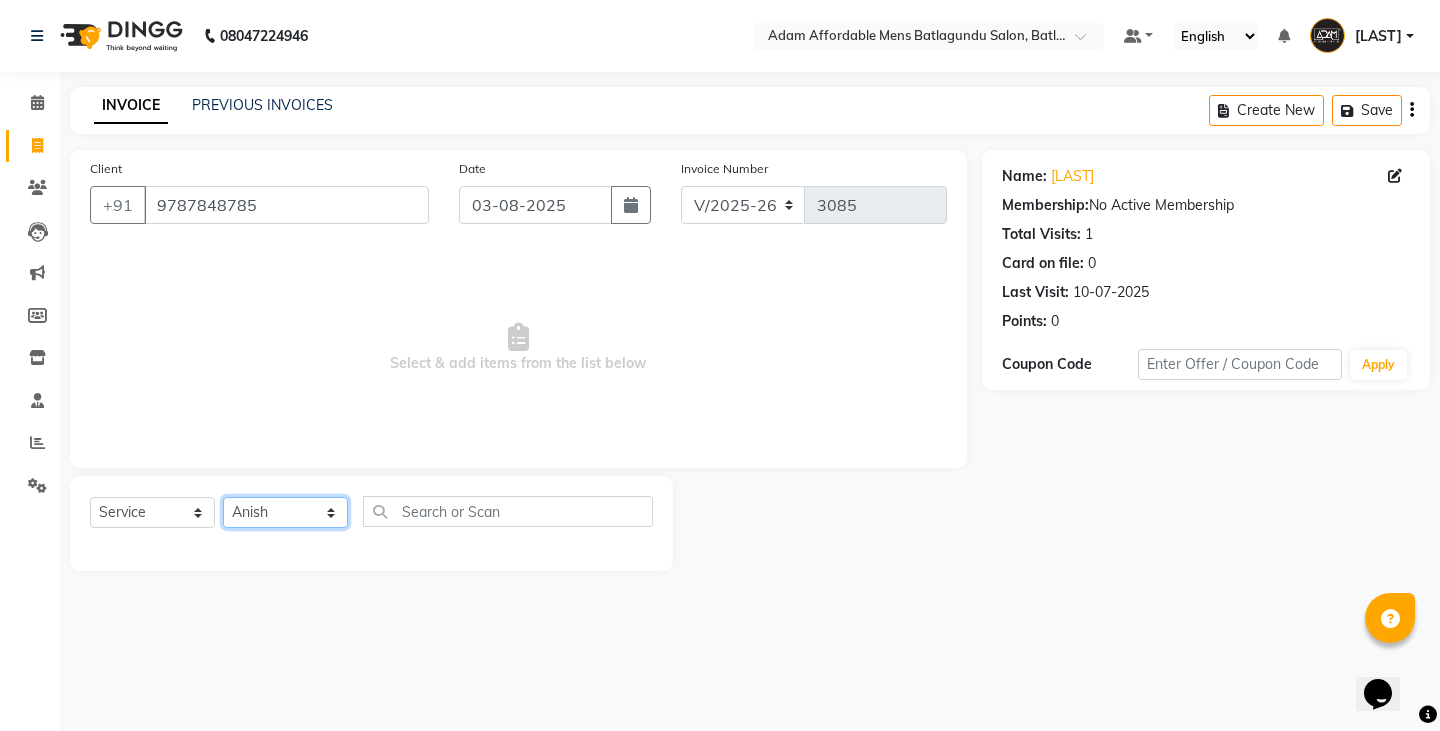 click on "Select Stylist Admin Anish Ovesh Raja SAHIL  SOHAIL SONU" 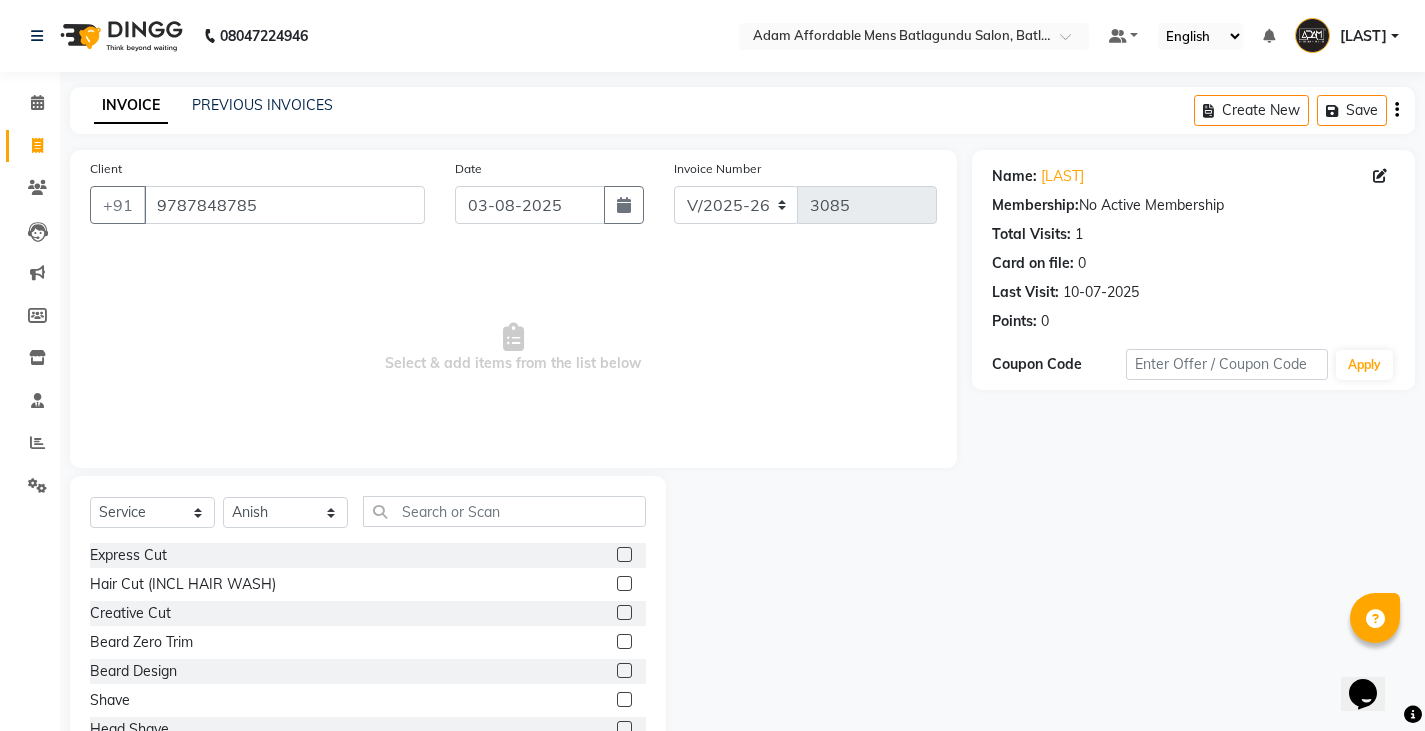 click 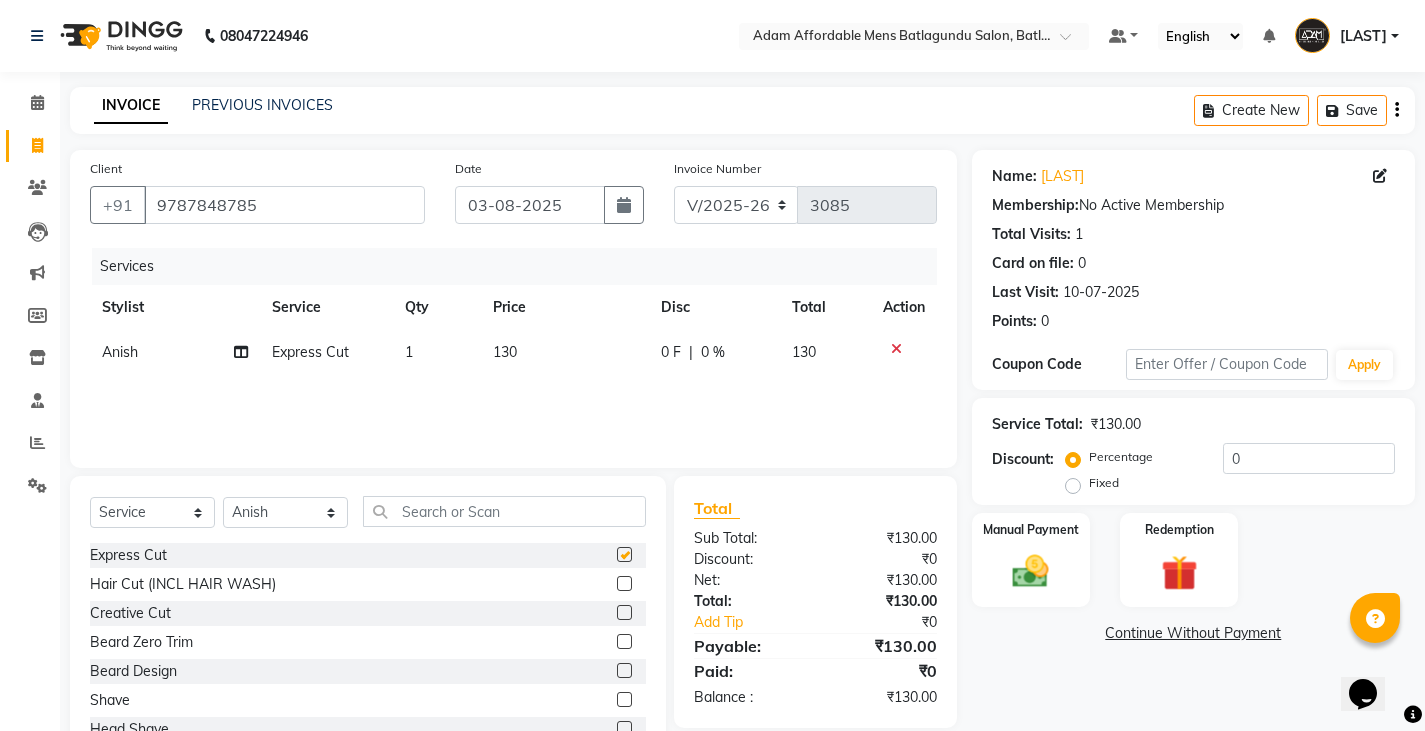 checkbox on "false" 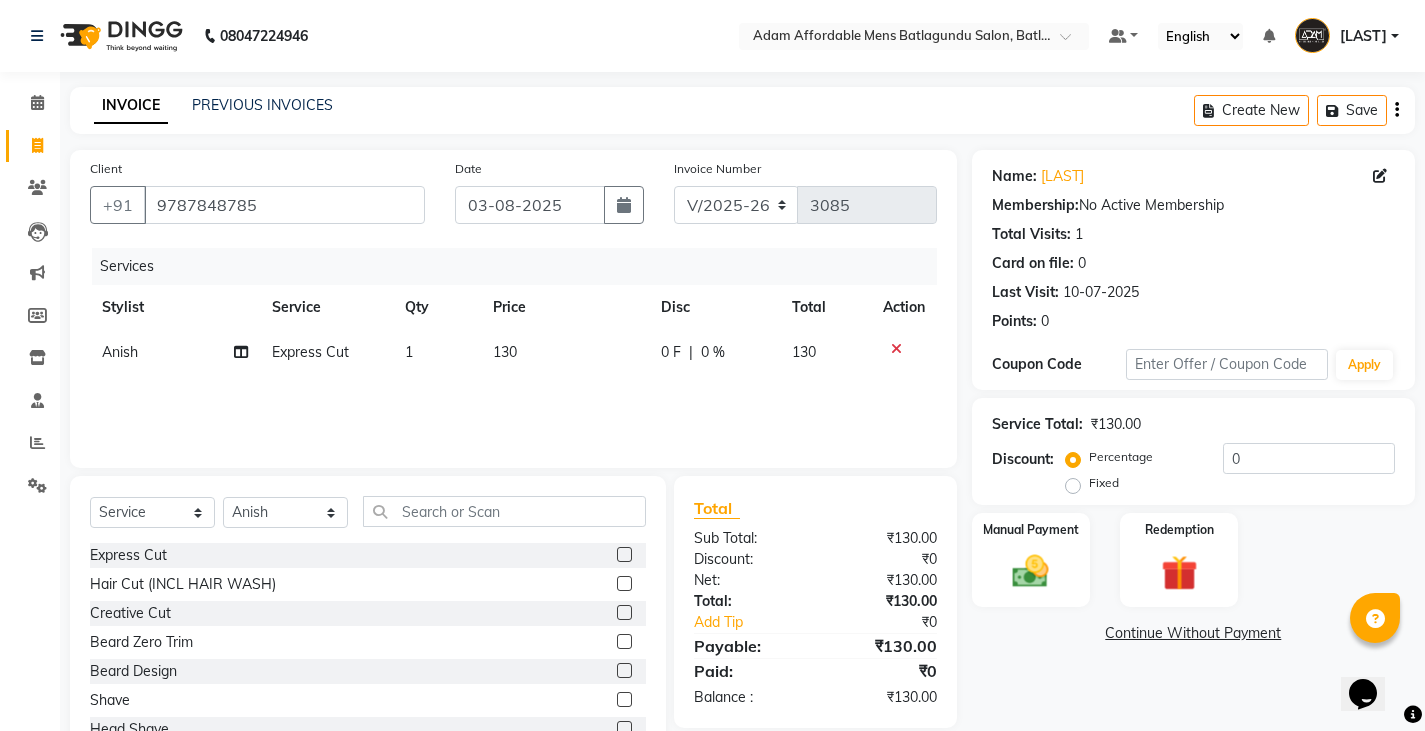 click on "0 F" 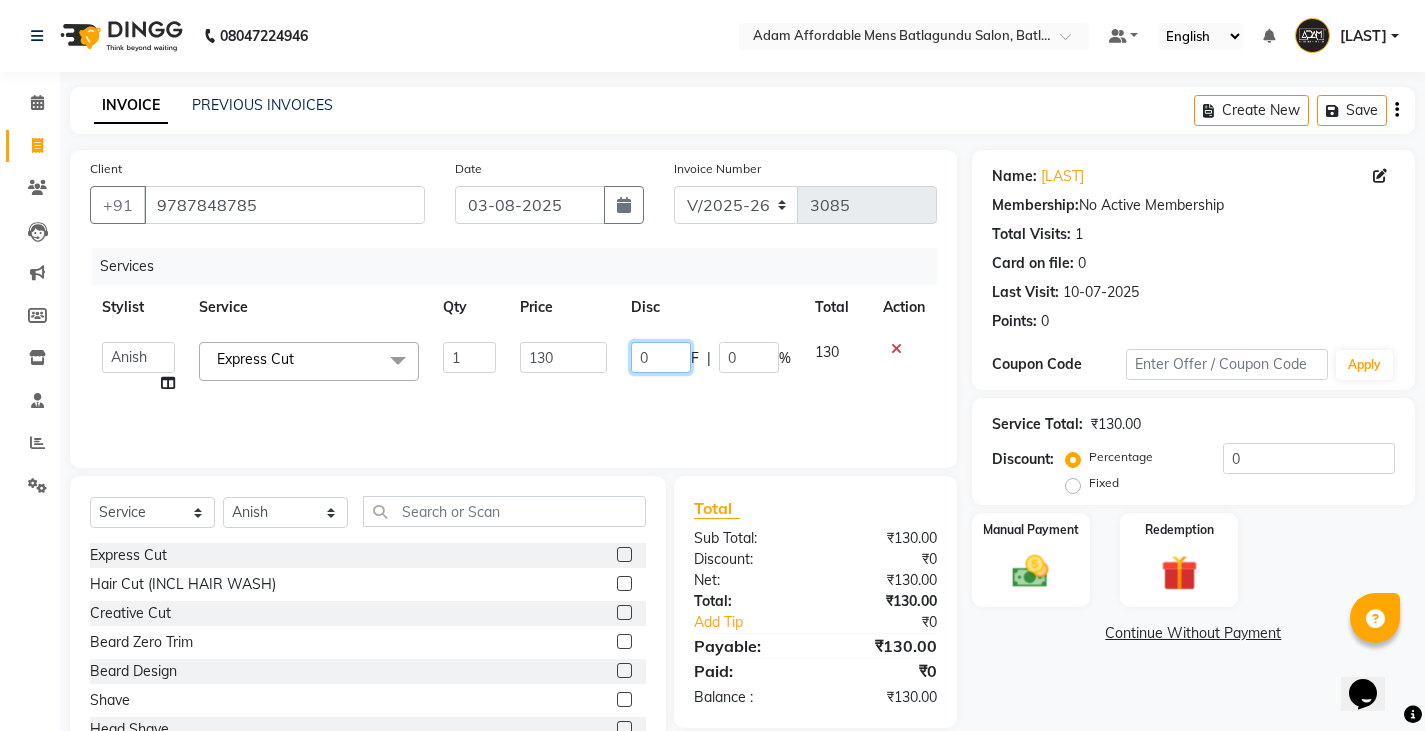 click on "0" 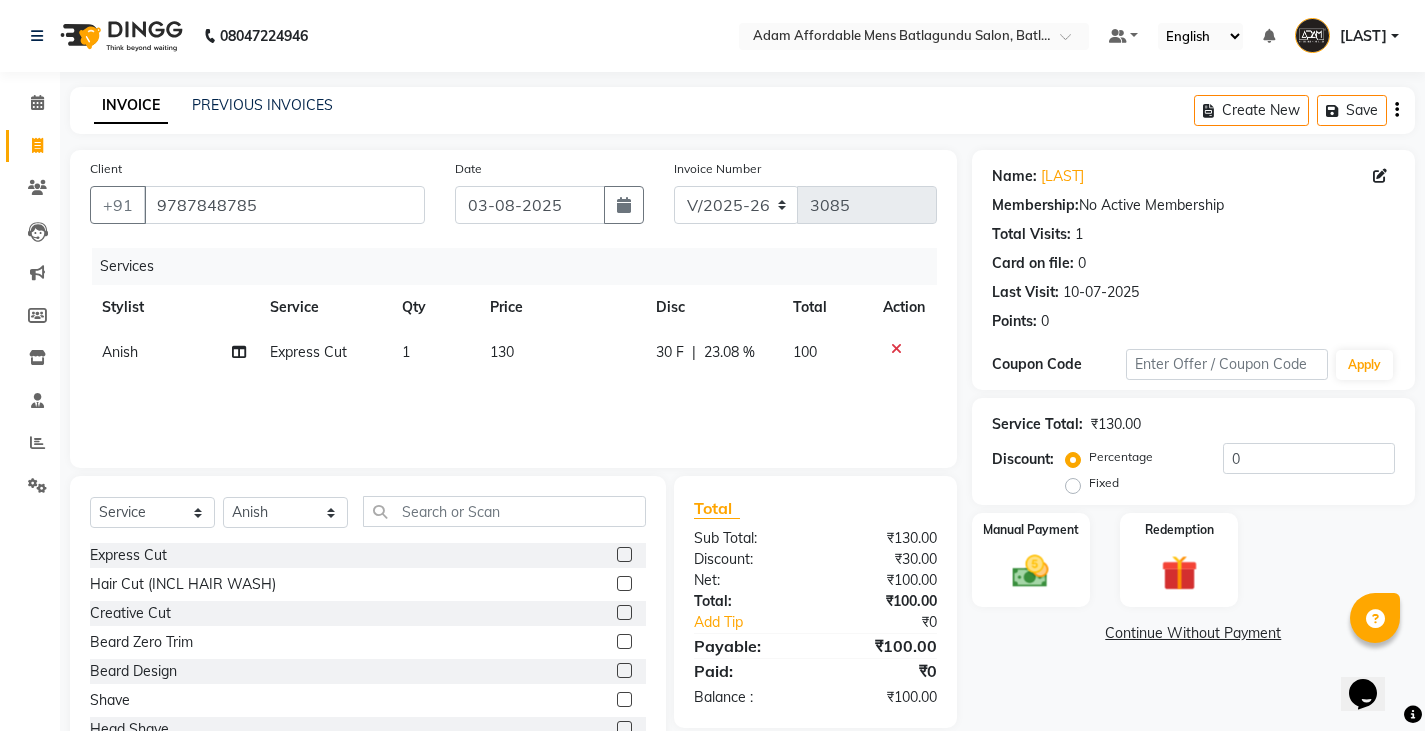 click on "Services Stylist Service Qty Price Disc Total Action Anish Express Cut 1 130 30 F | 23.08 % 100" 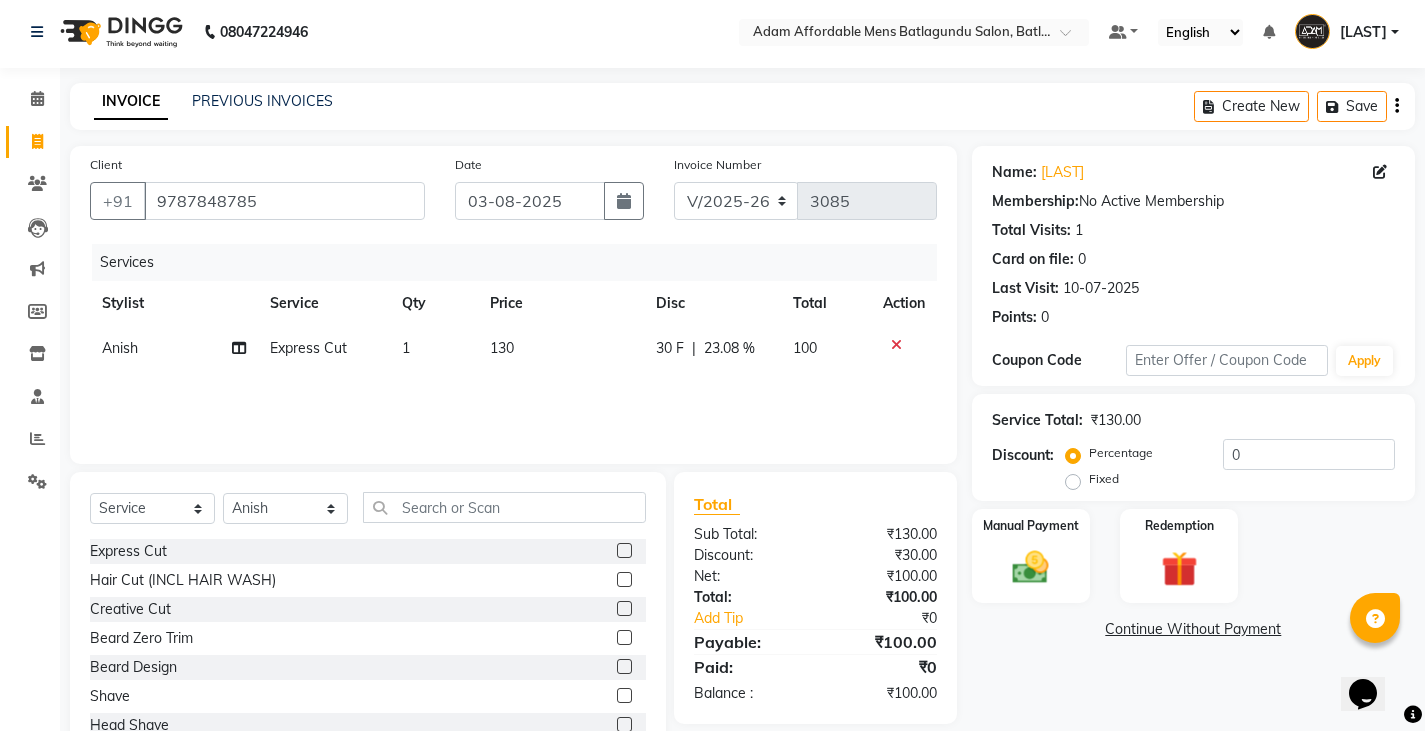 scroll, scrollTop: 70, scrollLeft: 0, axis: vertical 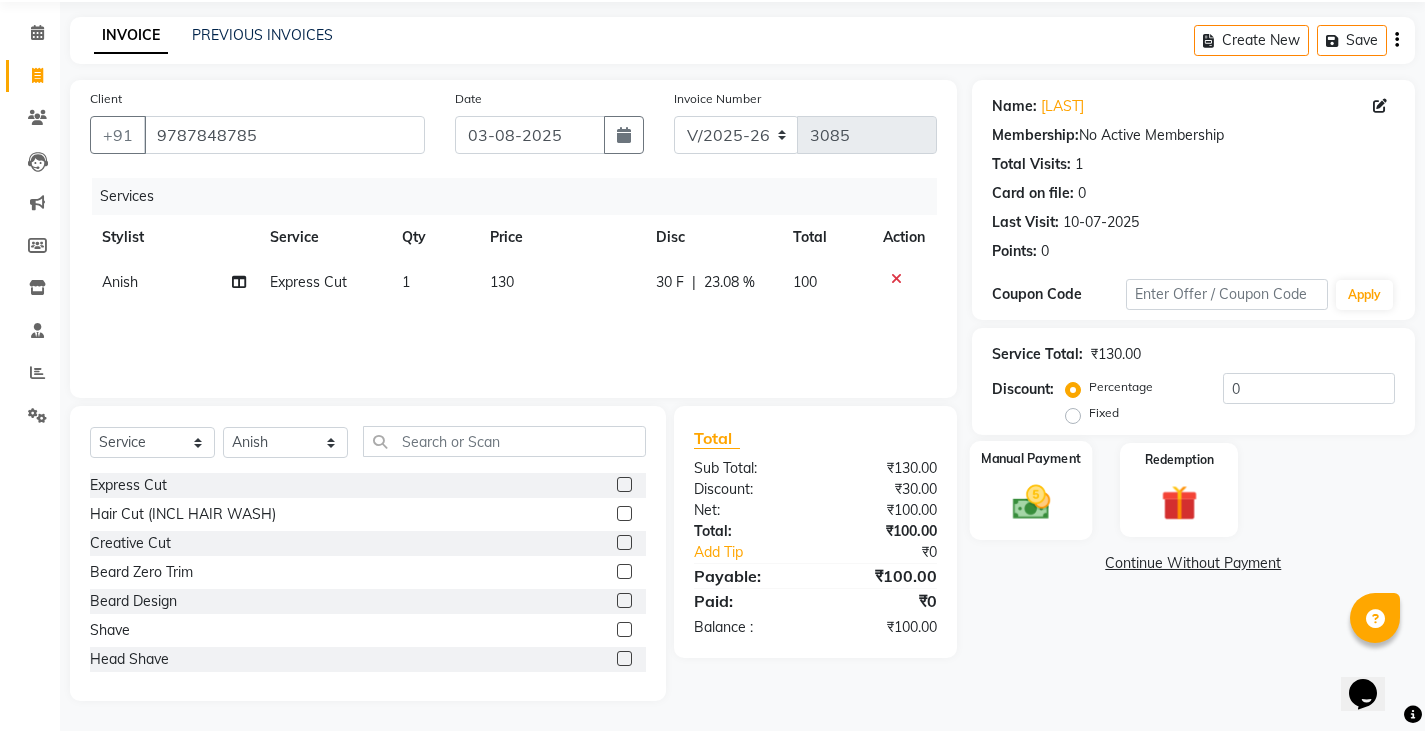 click 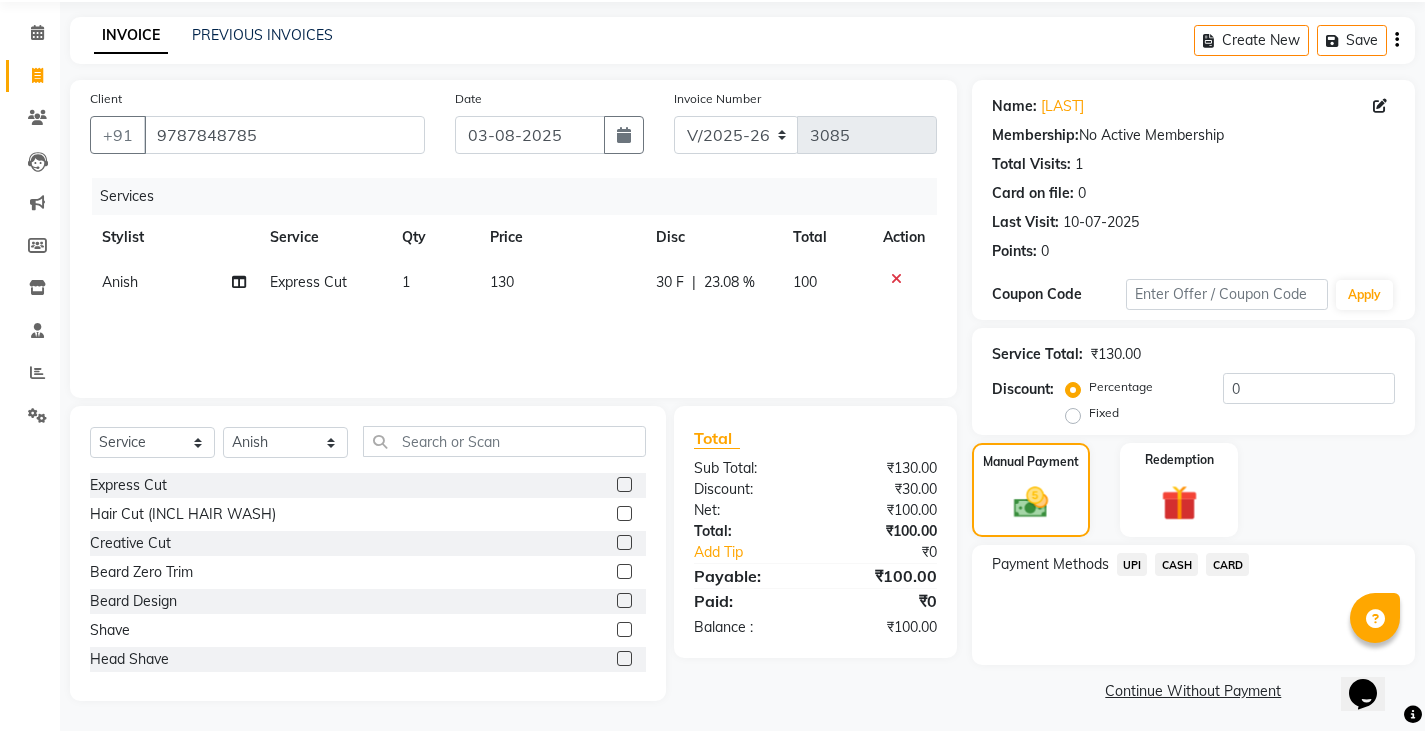 click on "CASH" 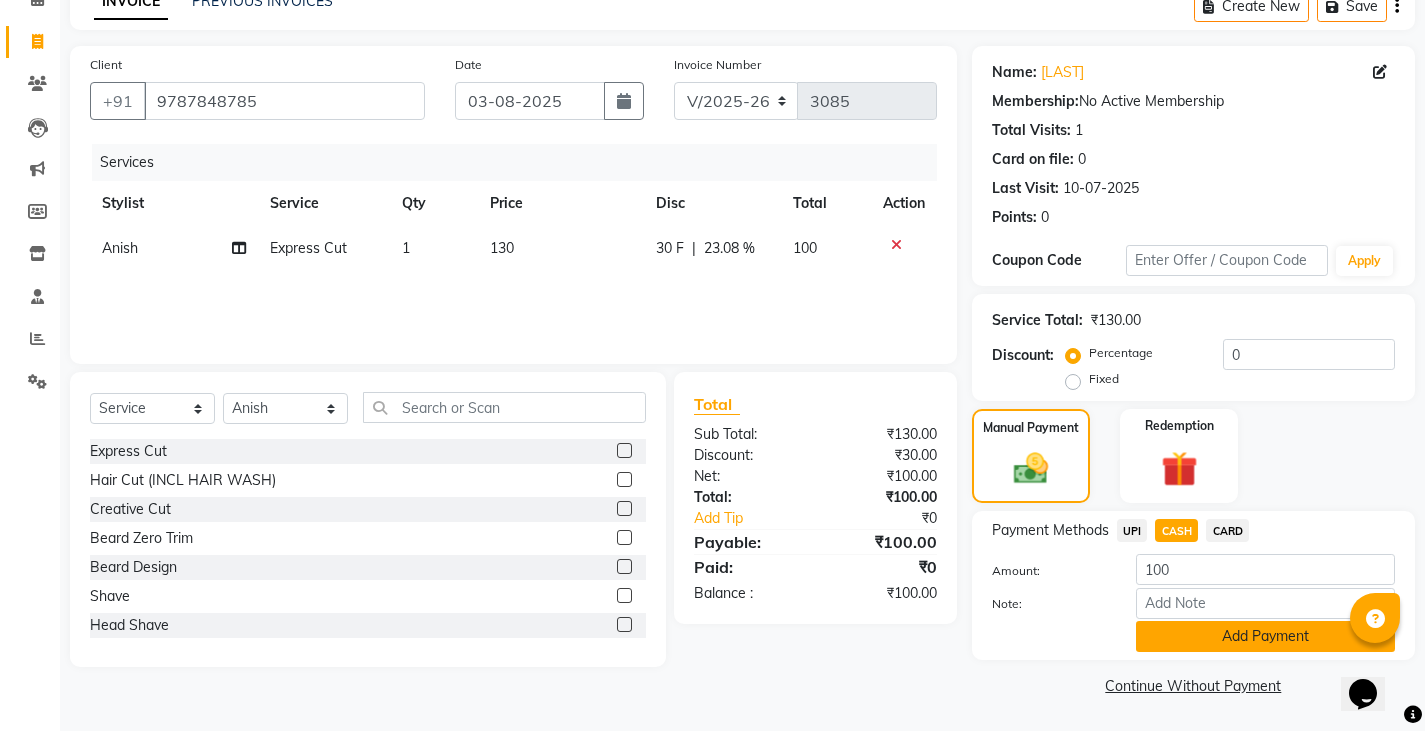 click on "Add Payment" 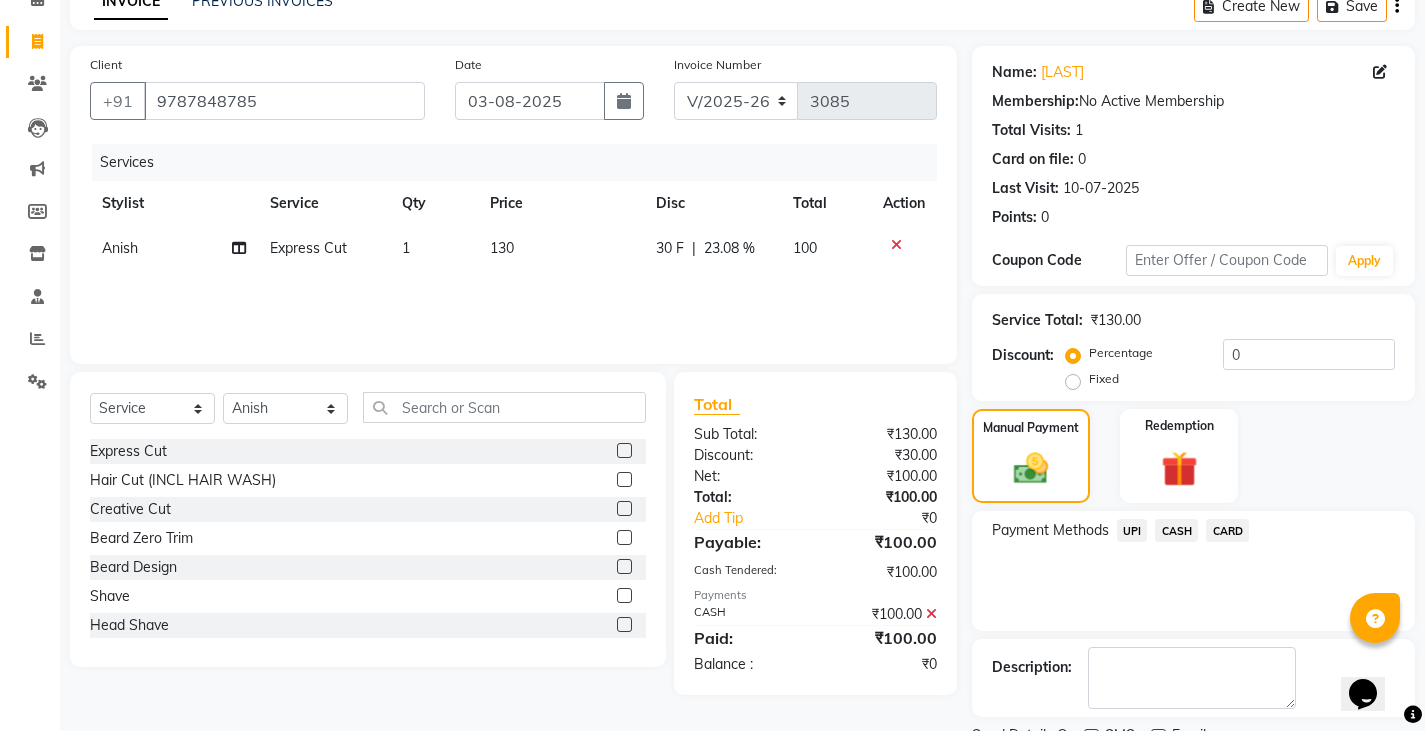 scroll, scrollTop: 188, scrollLeft: 0, axis: vertical 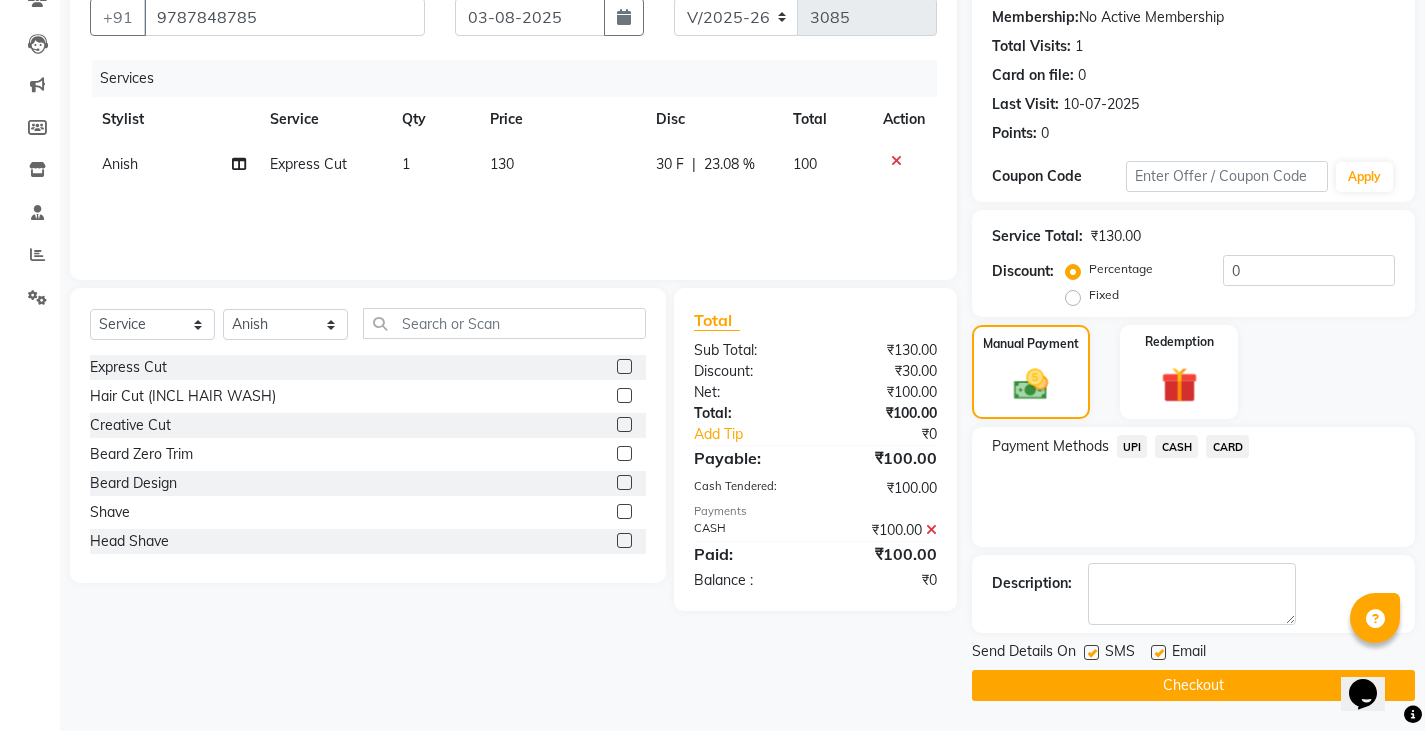 click on "Checkout" 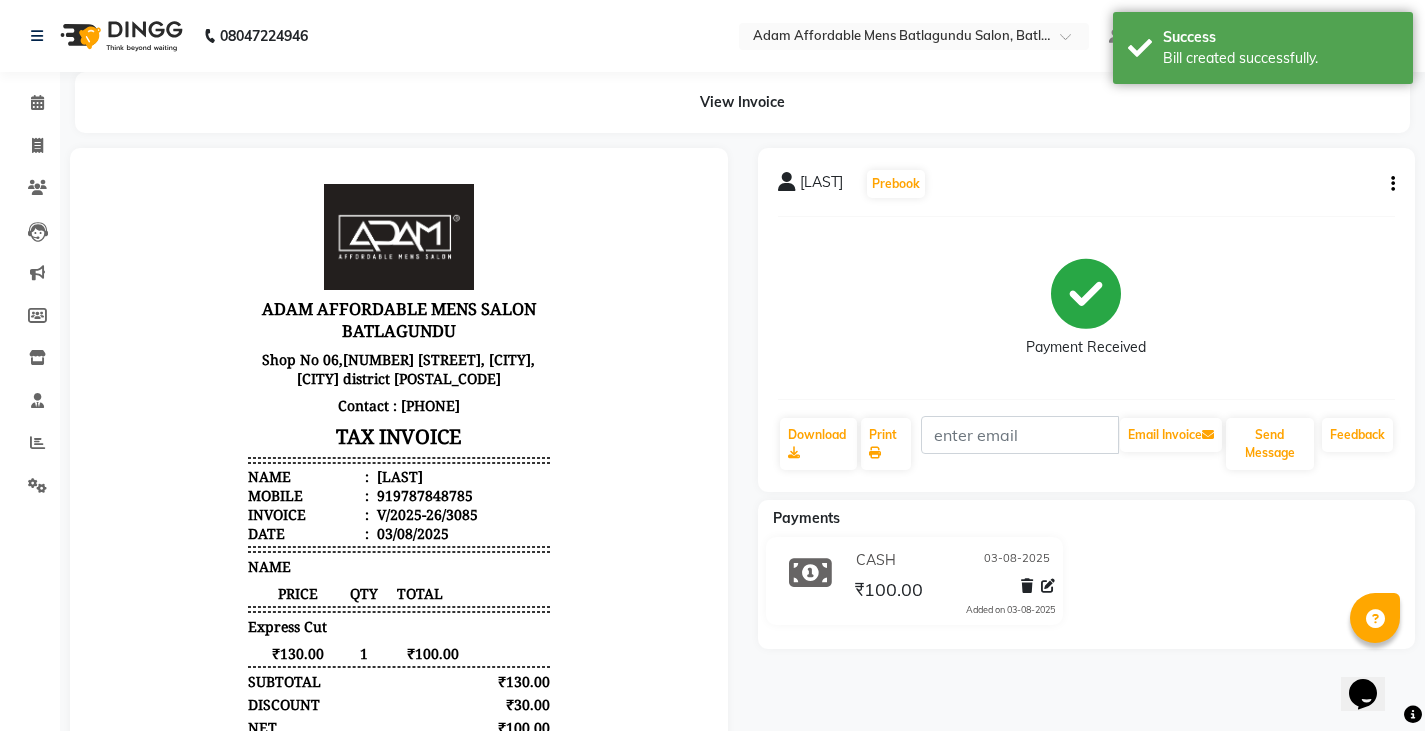 scroll, scrollTop: 0, scrollLeft: 0, axis: both 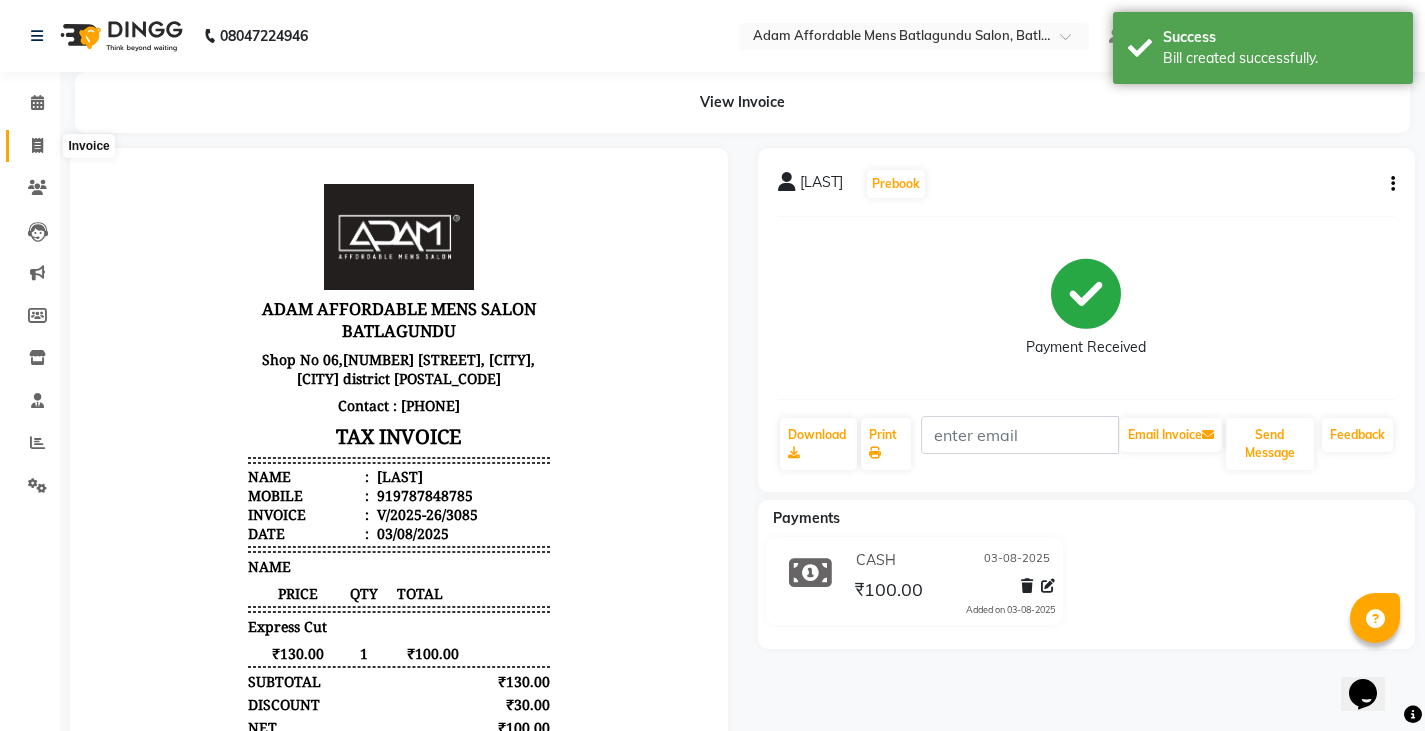click 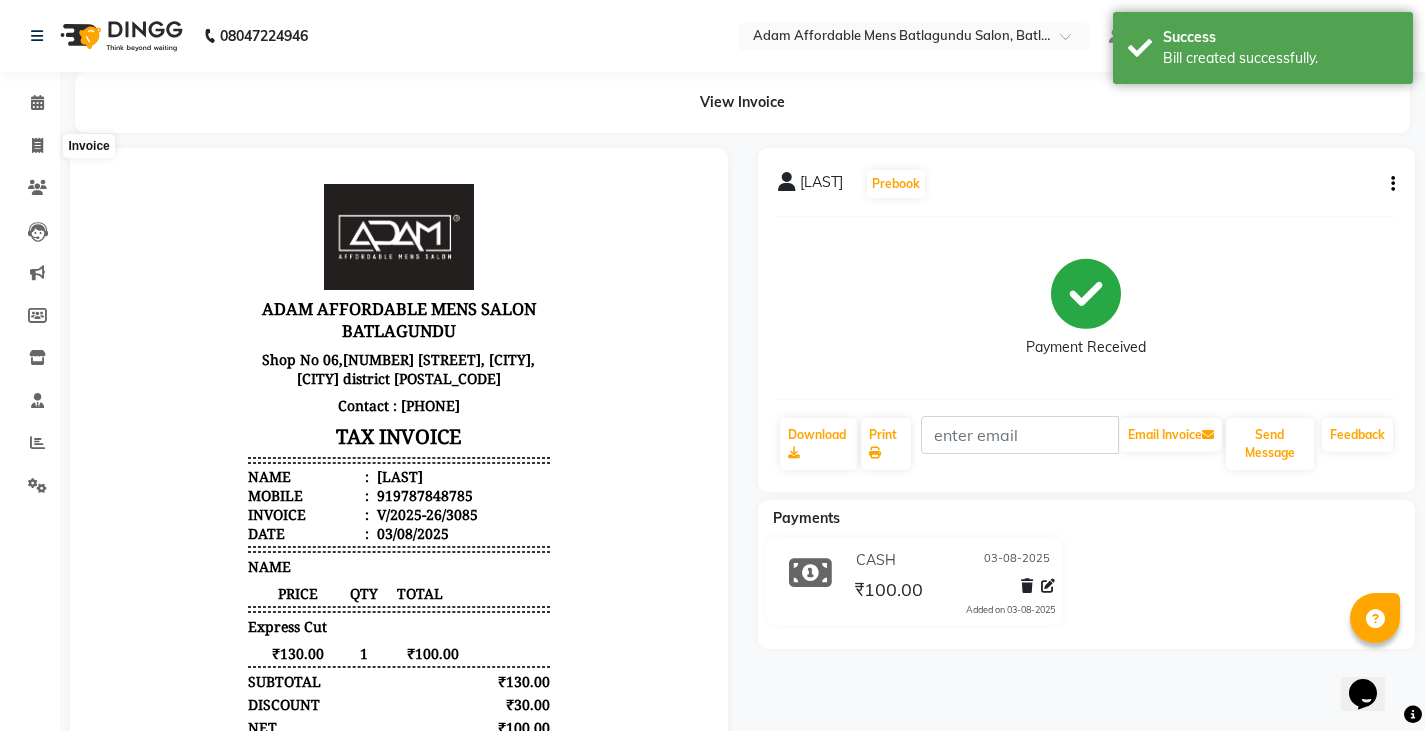 select on "8213" 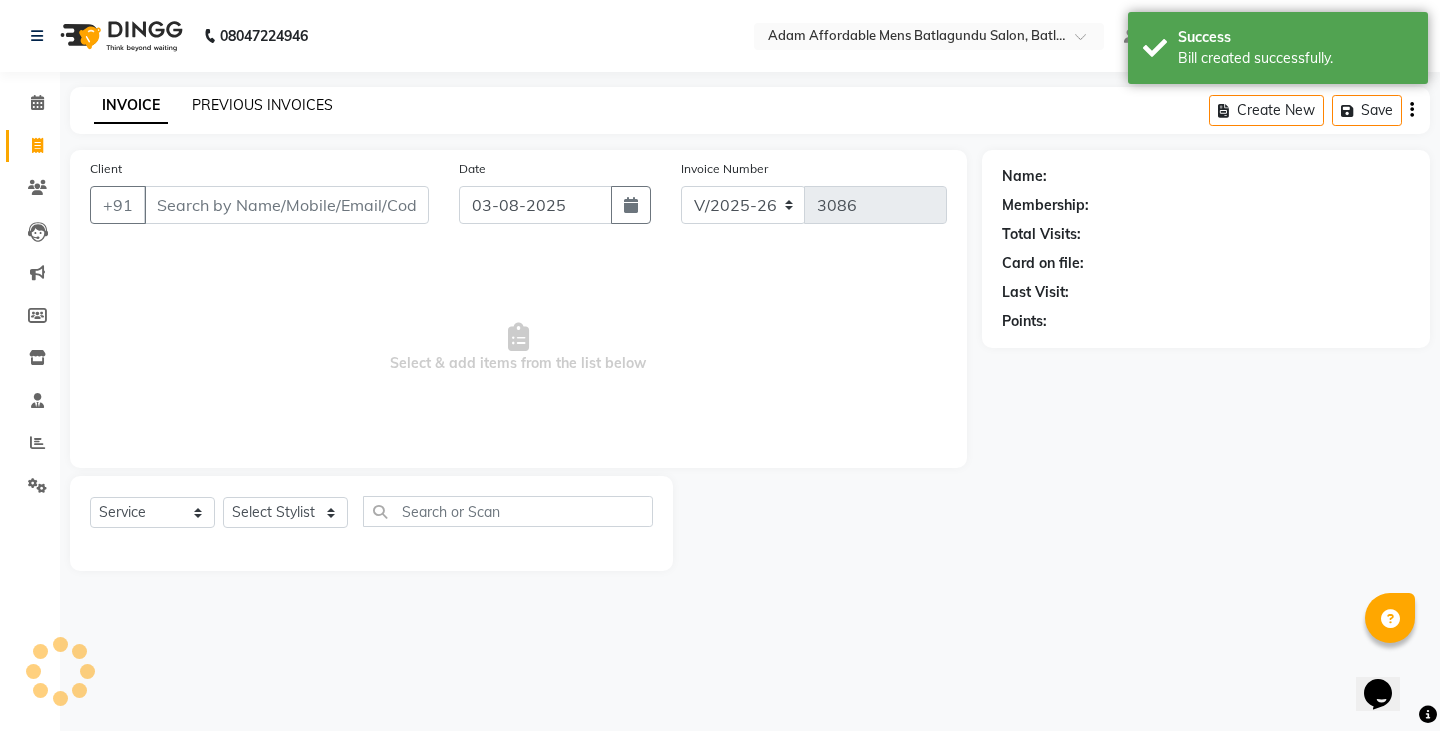 click on "PREVIOUS INVOICES" 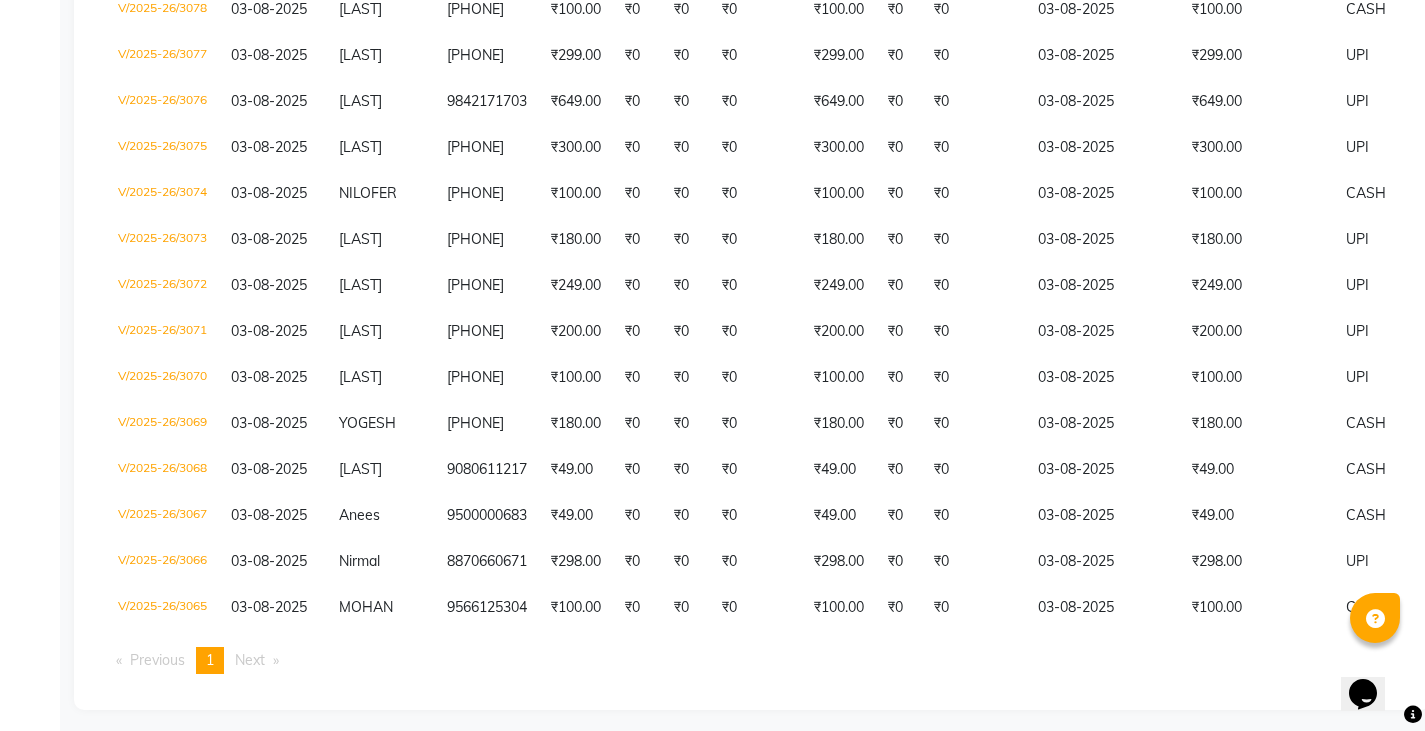scroll, scrollTop: 718, scrollLeft: 0, axis: vertical 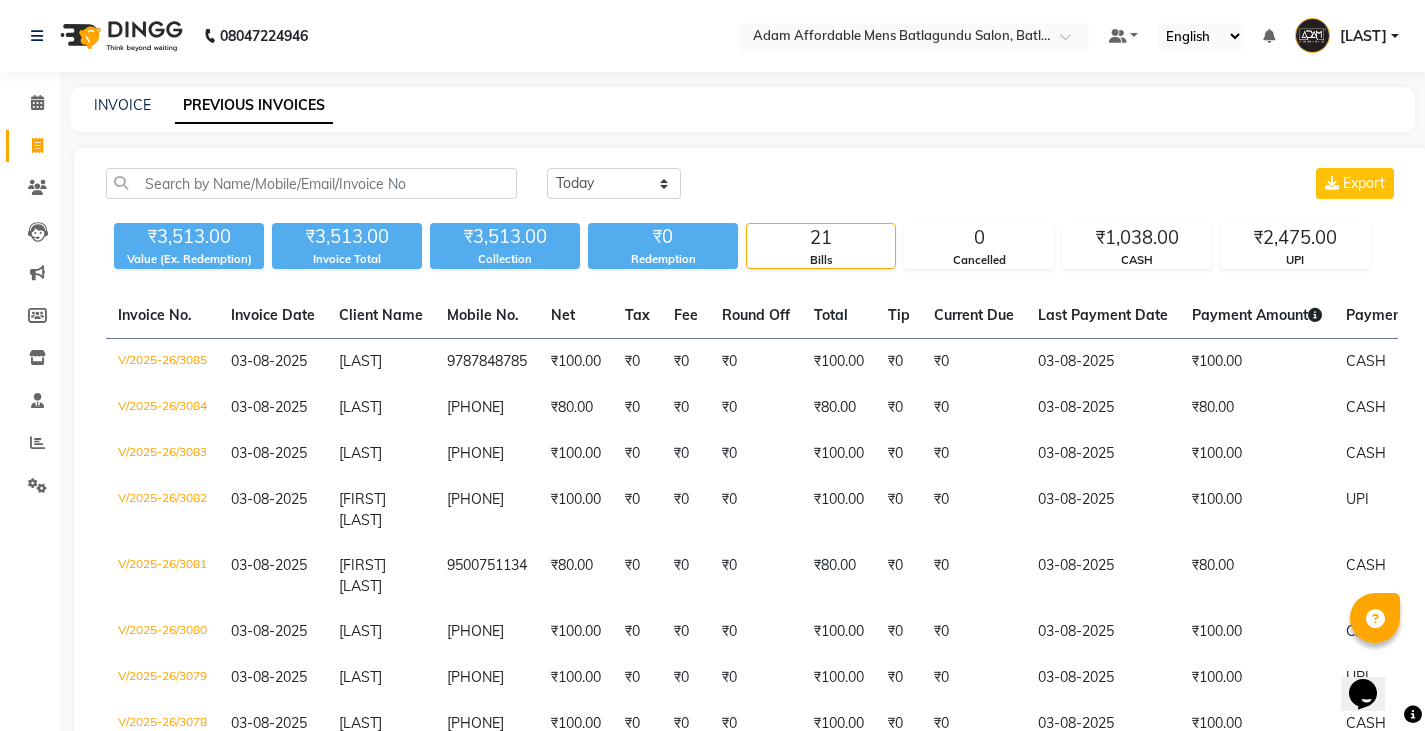 click on "Today Yesterday Custom Range Export" 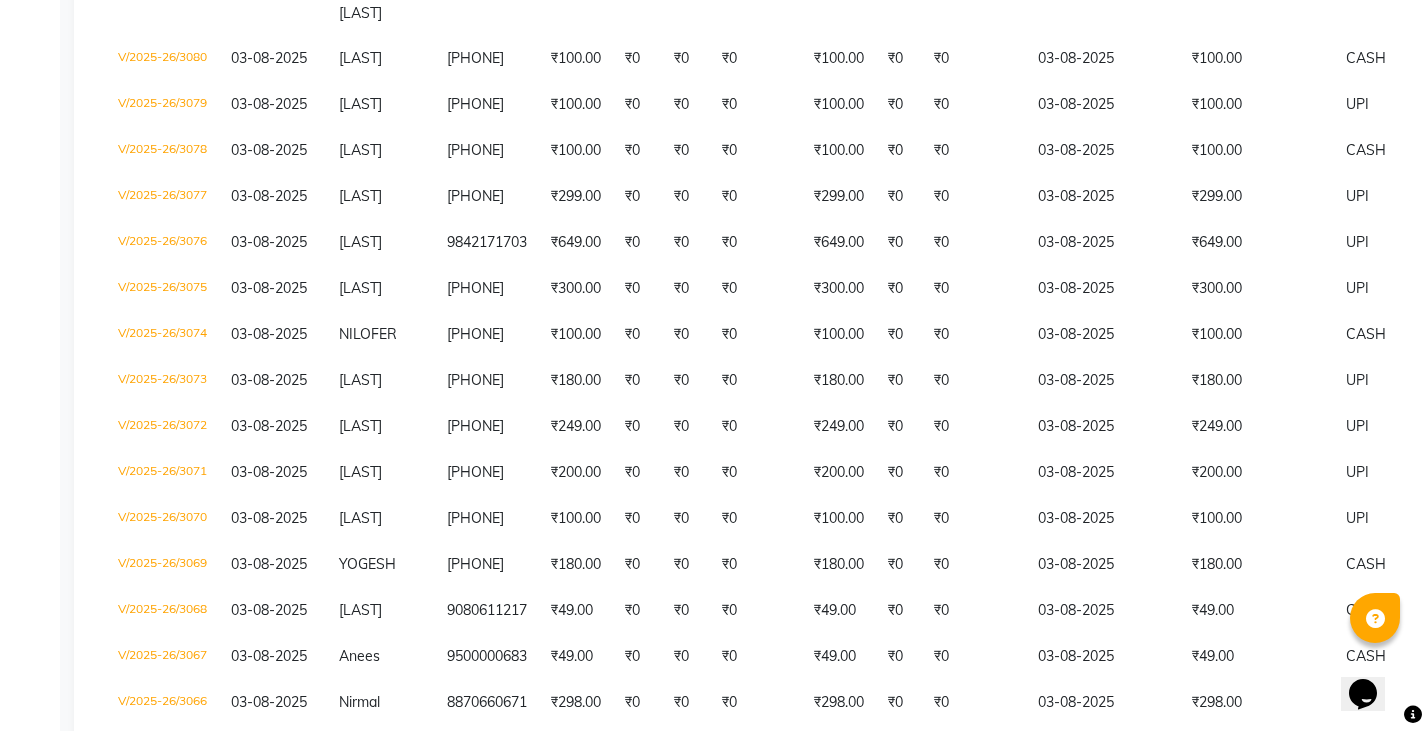 scroll, scrollTop: 718, scrollLeft: 0, axis: vertical 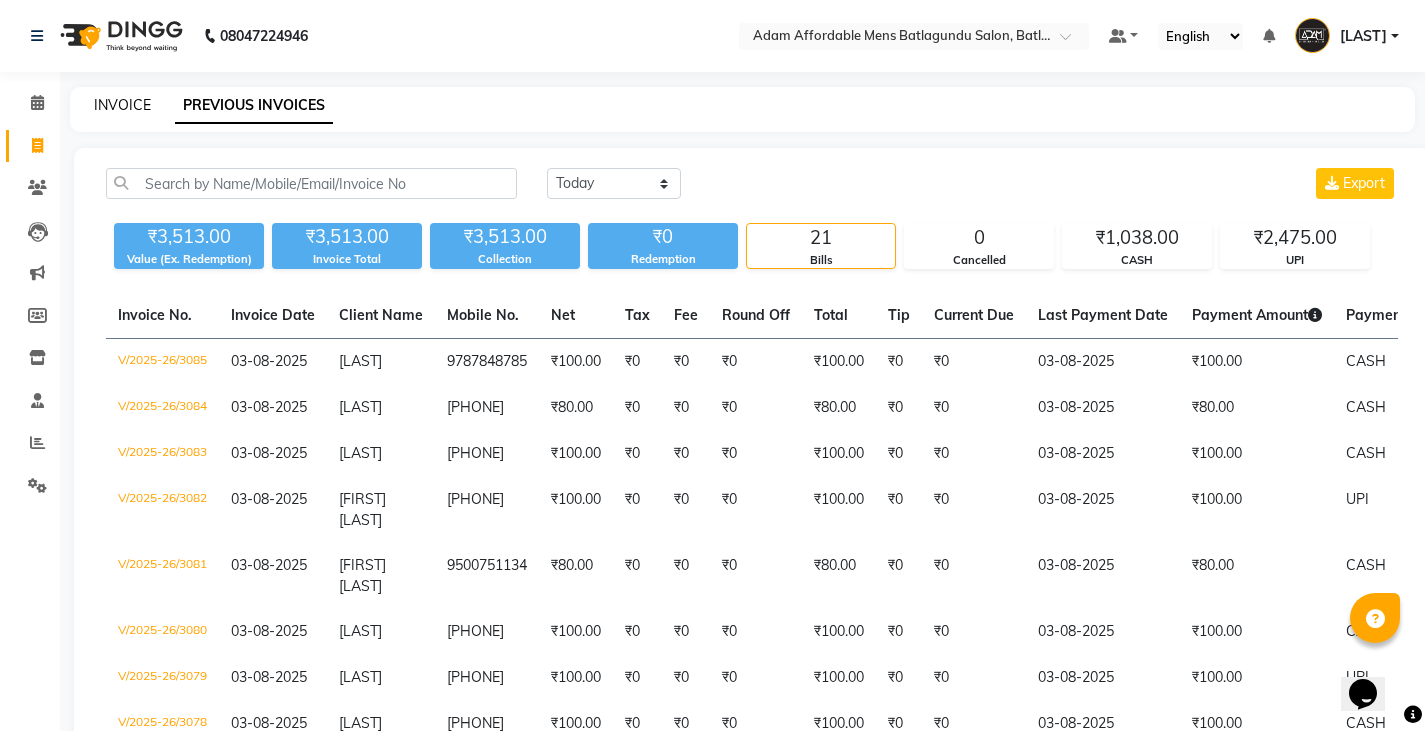 click on "INVOICE" 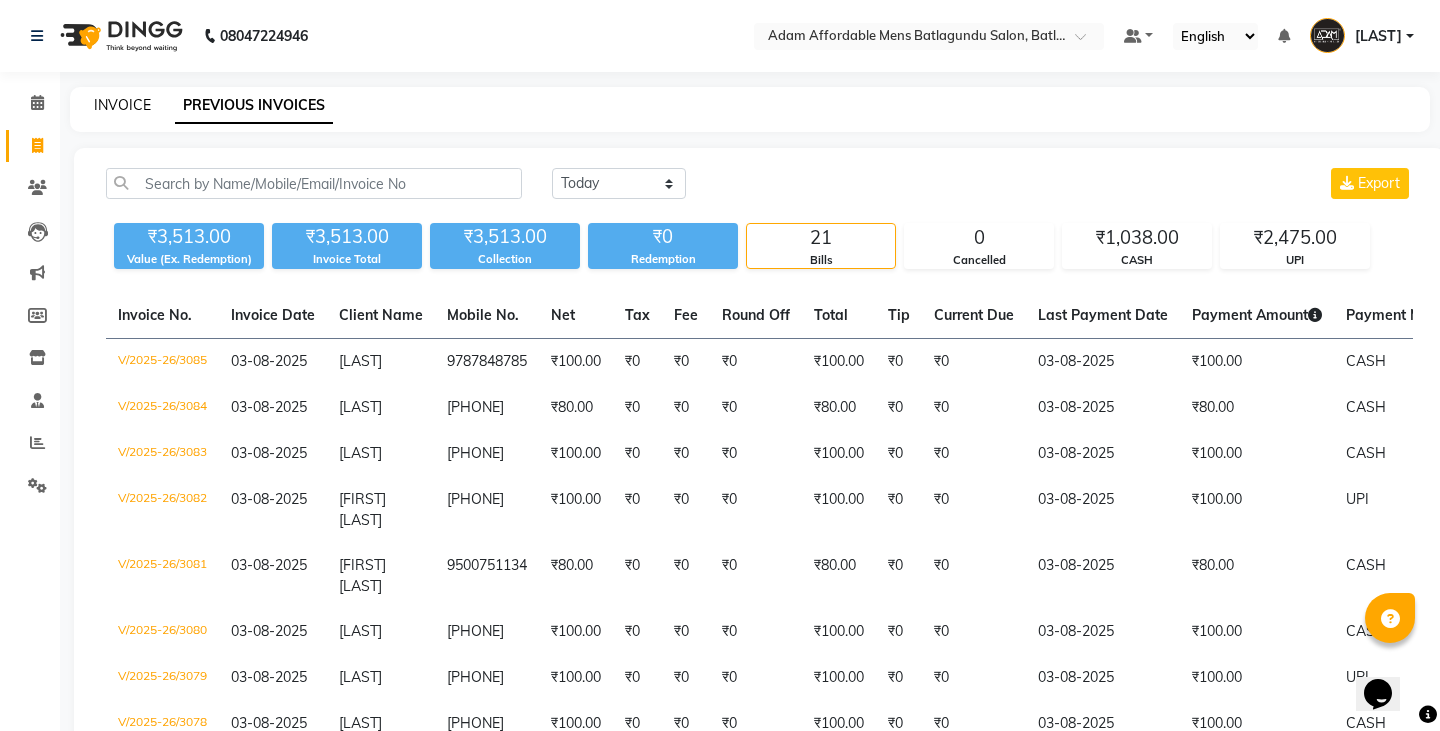 select on "8213" 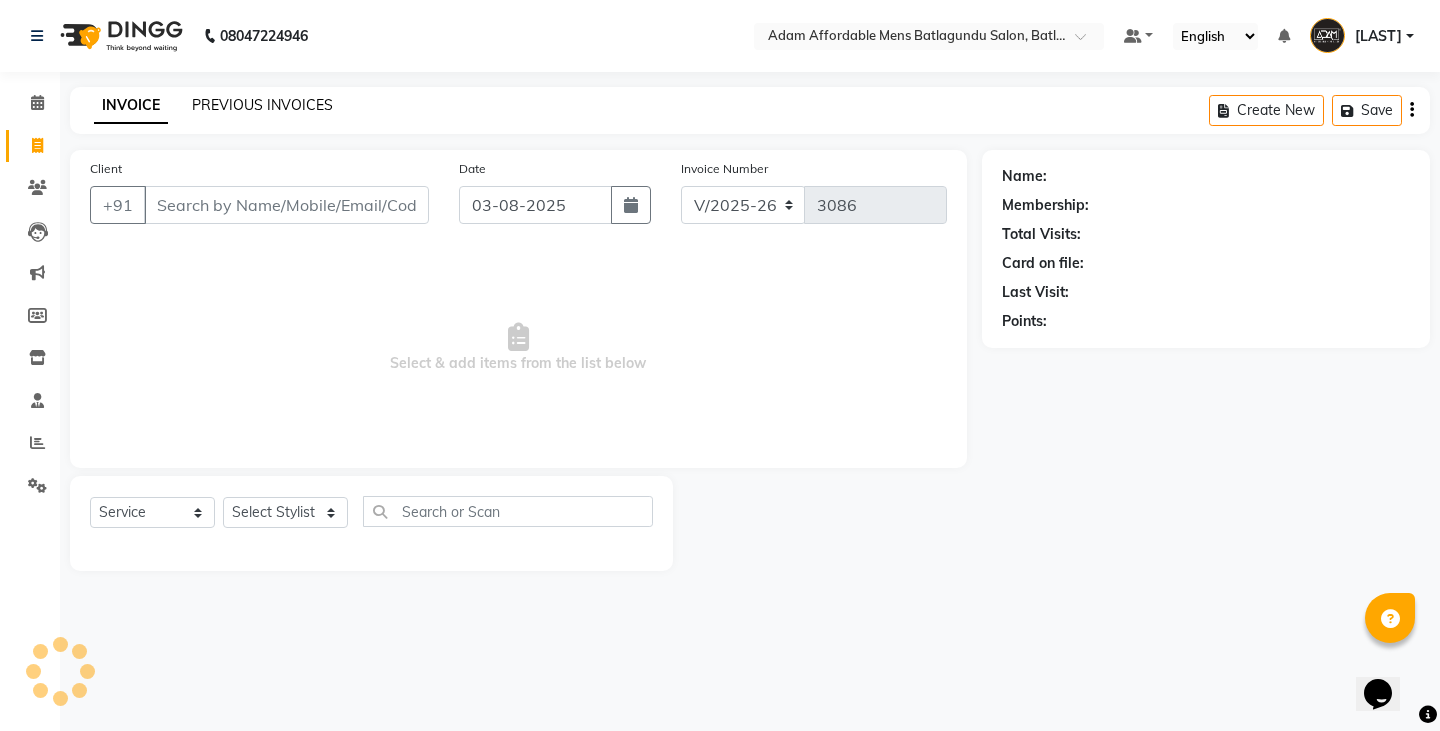 click on "PREVIOUS INVOICES" 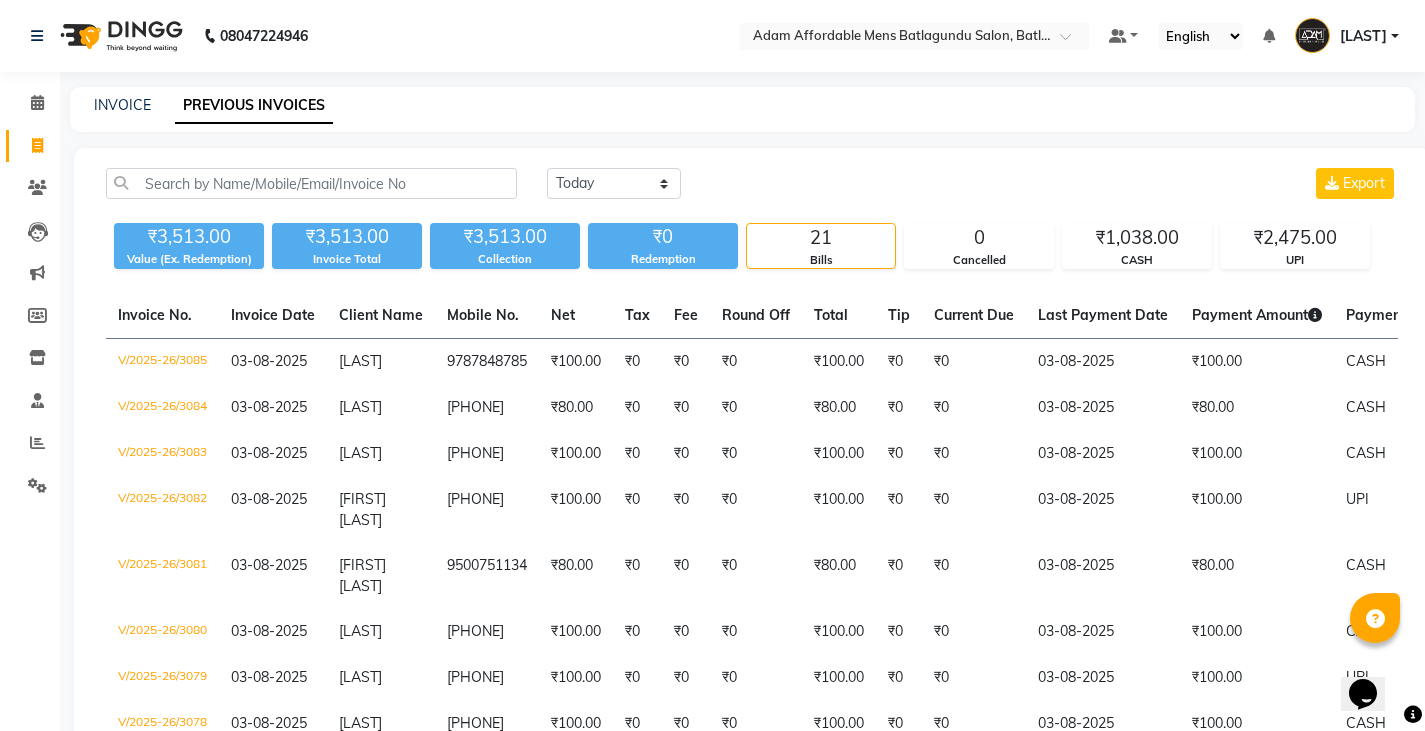 drag, startPoint x: 130, startPoint y: 92, endPoint x: 129, endPoint y: 116, distance: 24.020824 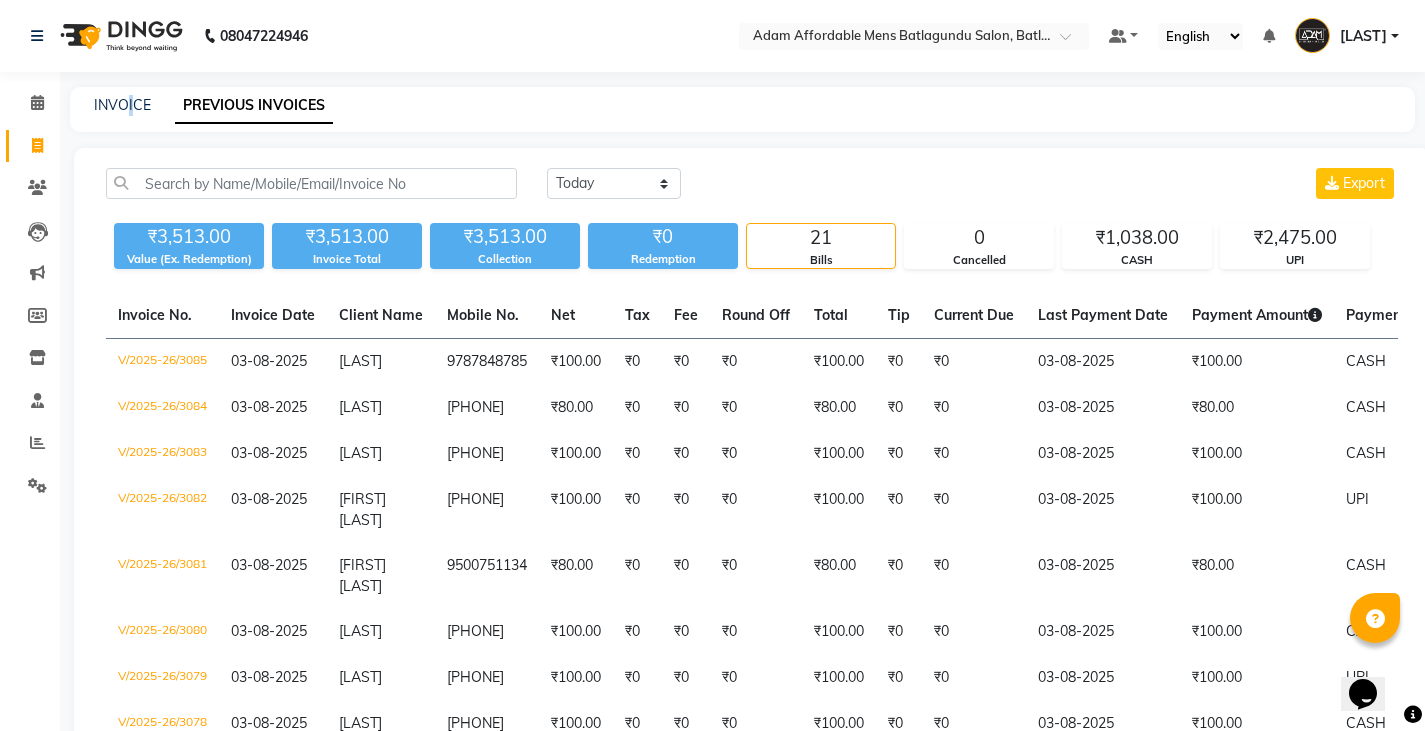 click on "INVOICE PREVIOUS INVOICES" 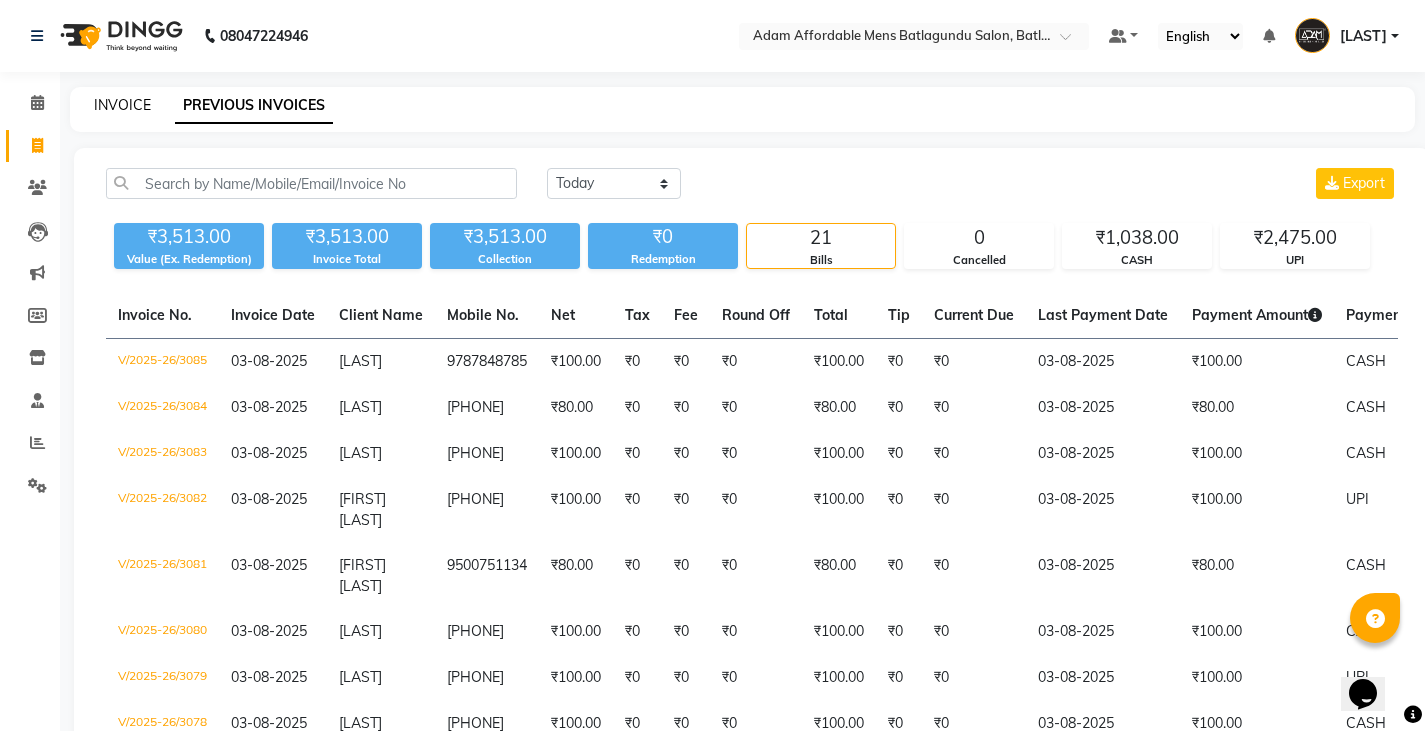 click on "INVOICE" 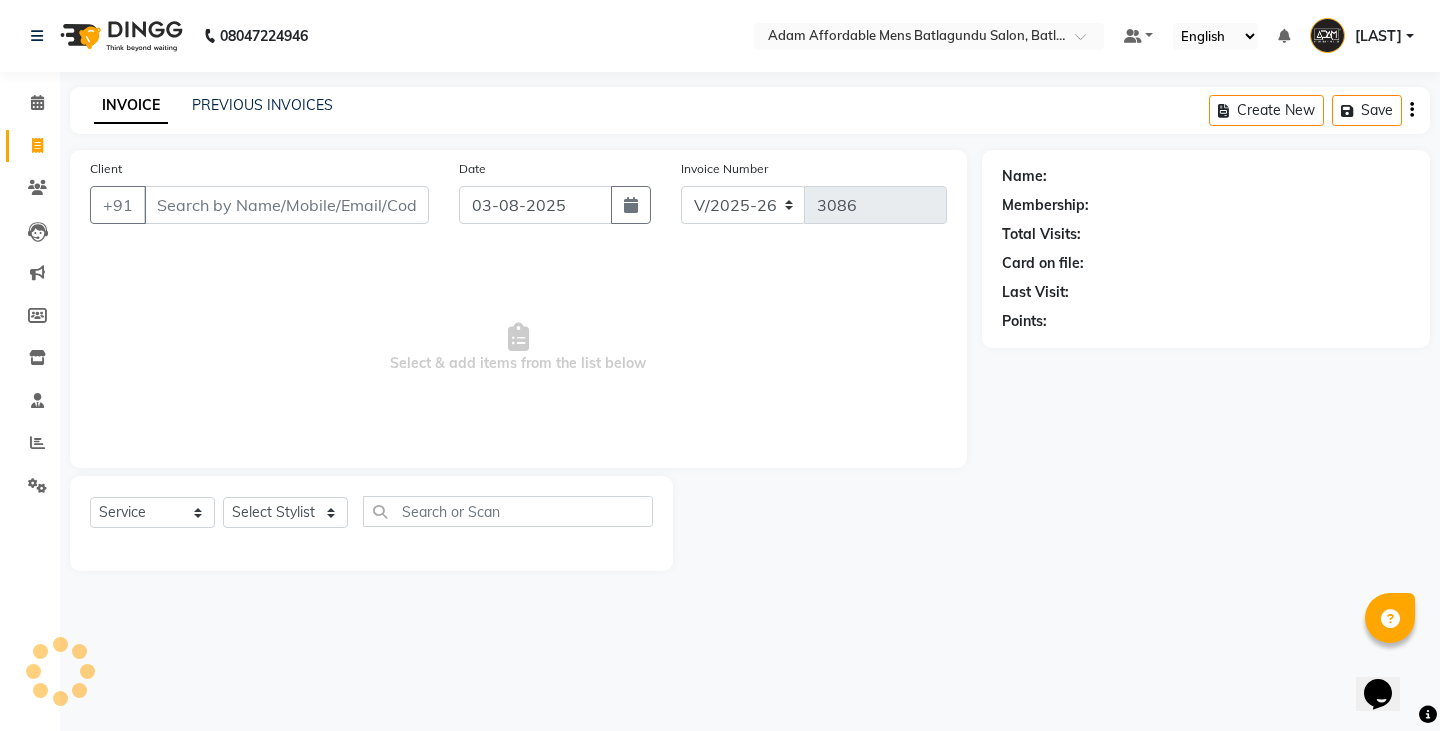 click on "Client" at bounding box center [286, 205] 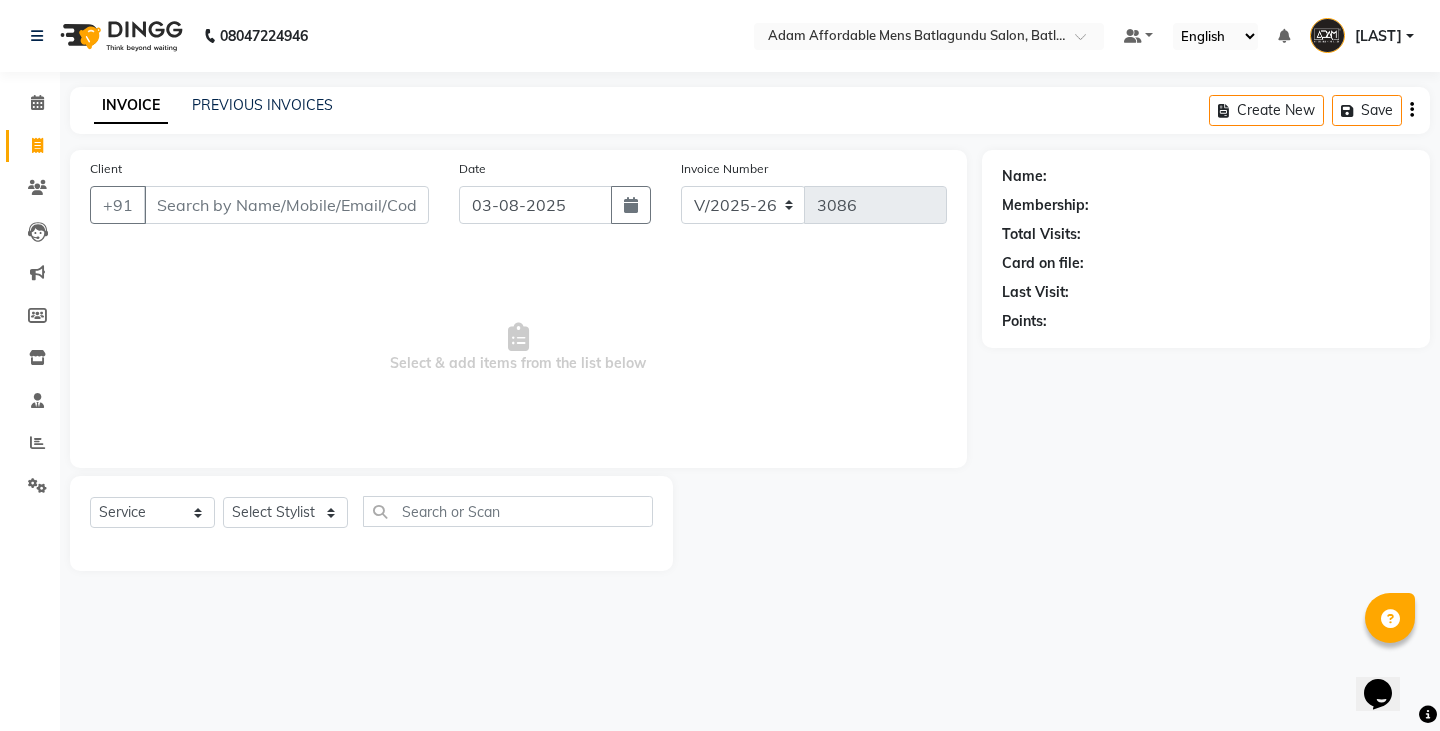 drag, startPoint x: 280, startPoint y: 74, endPoint x: 271, endPoint y: 88, distance: 16.643316 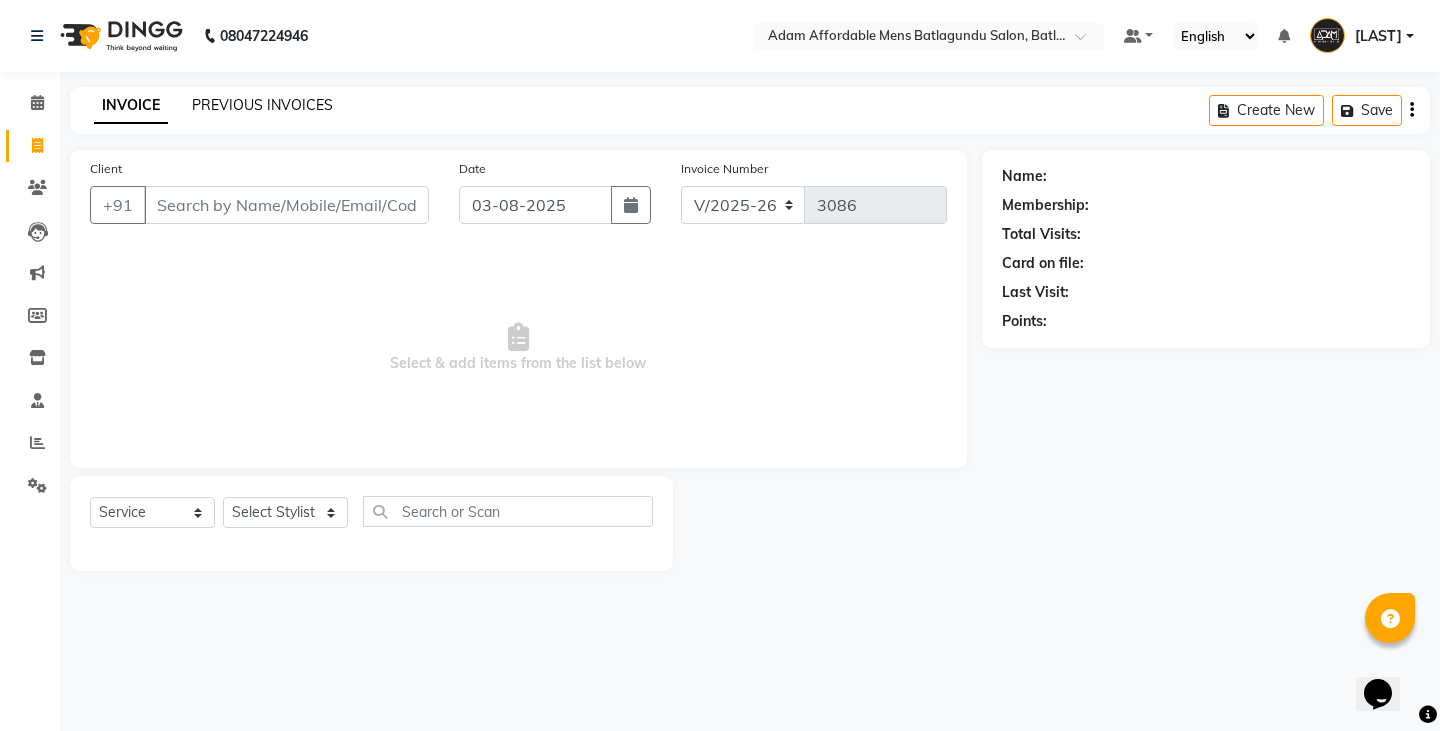 click on "PREVIOUS INVOICES" 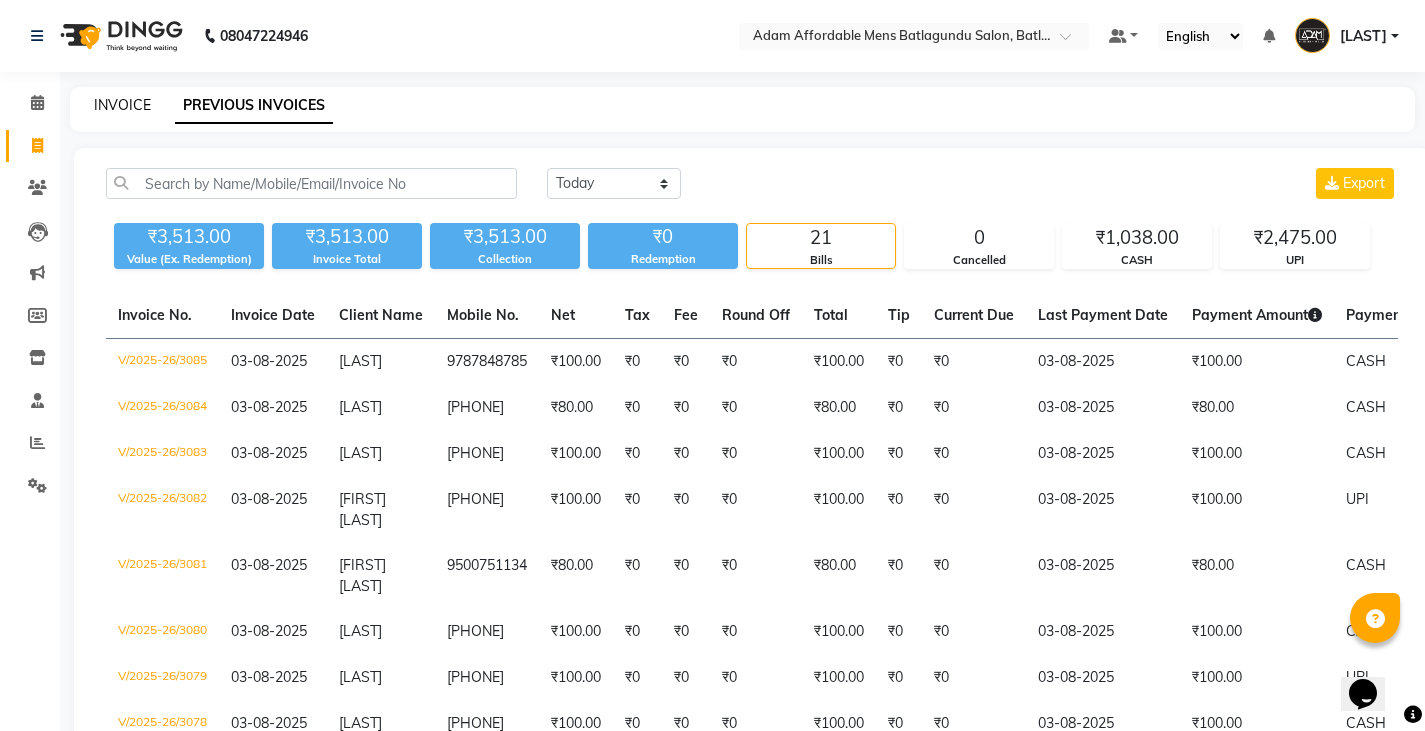 click on "INVOICE" 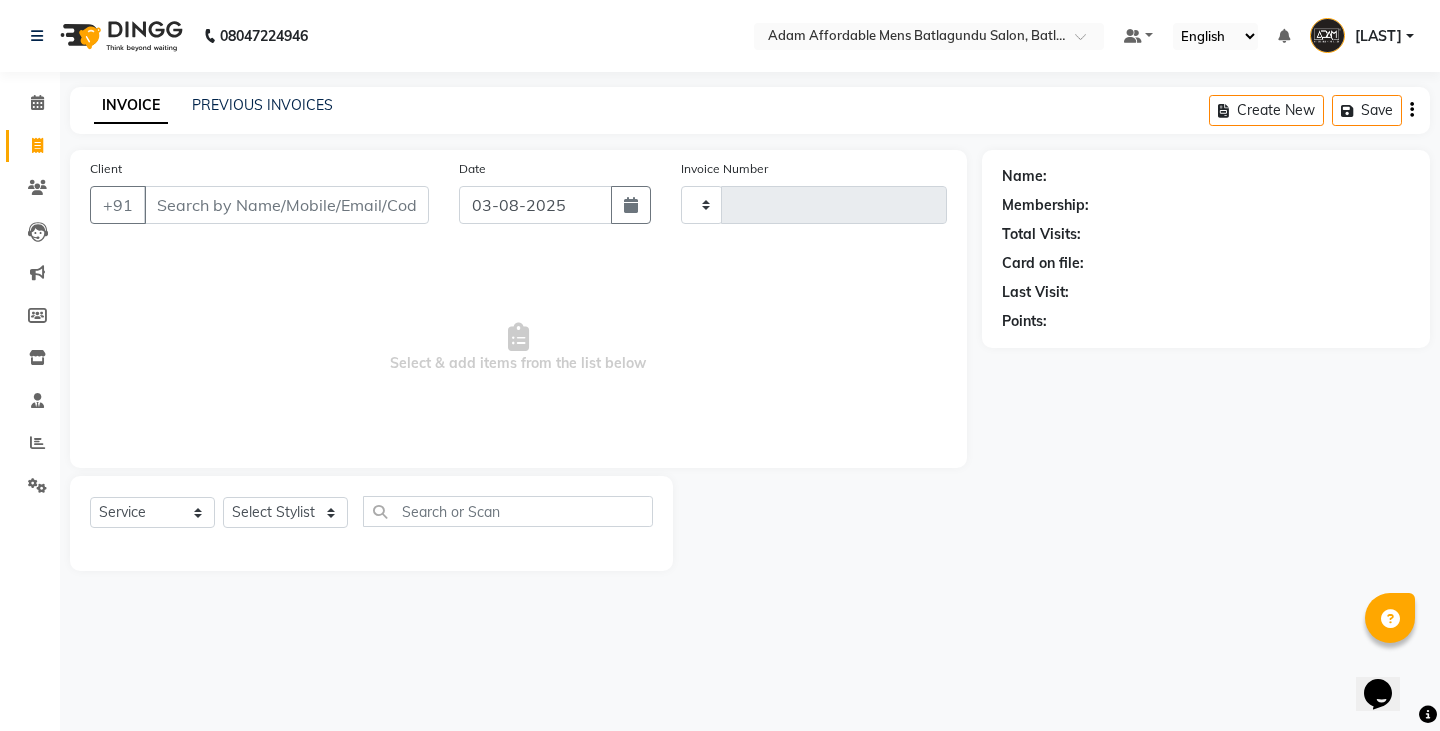 type on "3086" 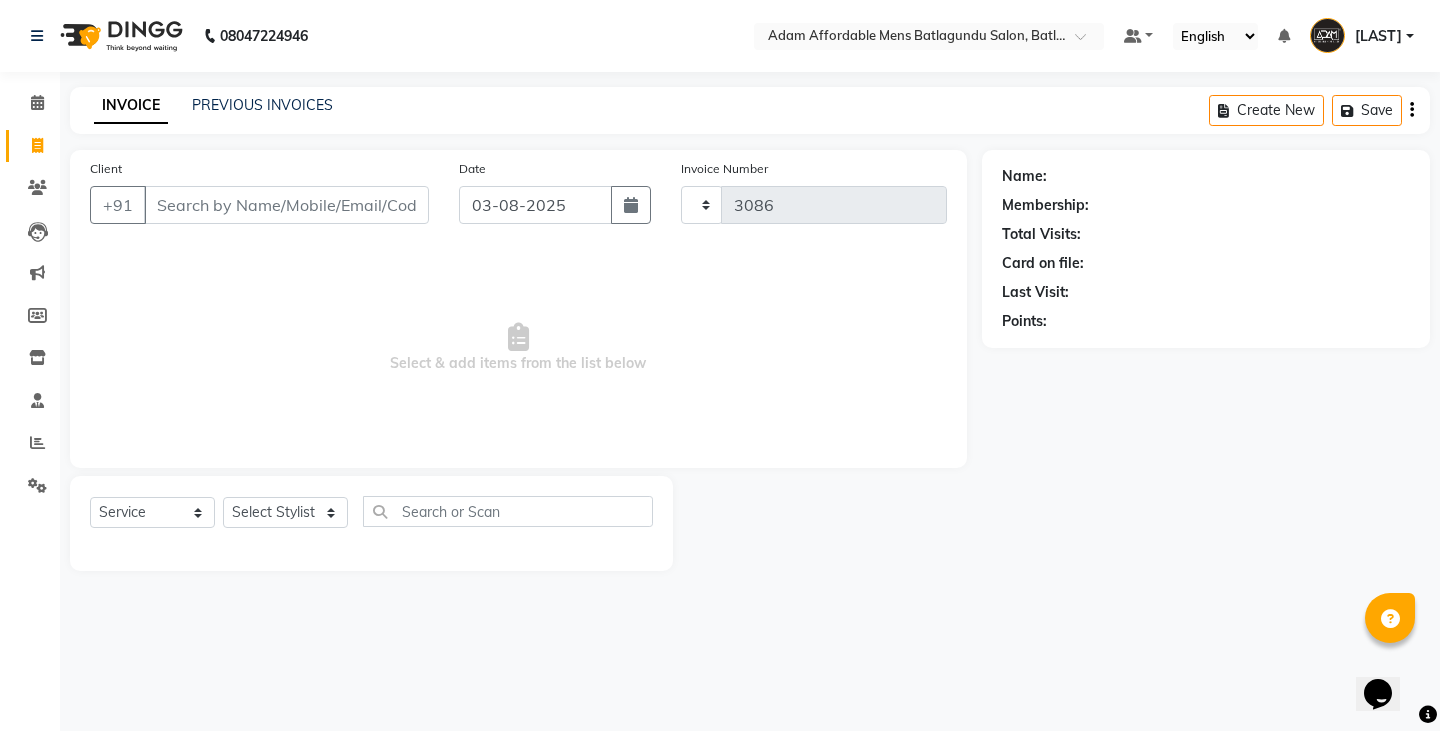 select on "8213" 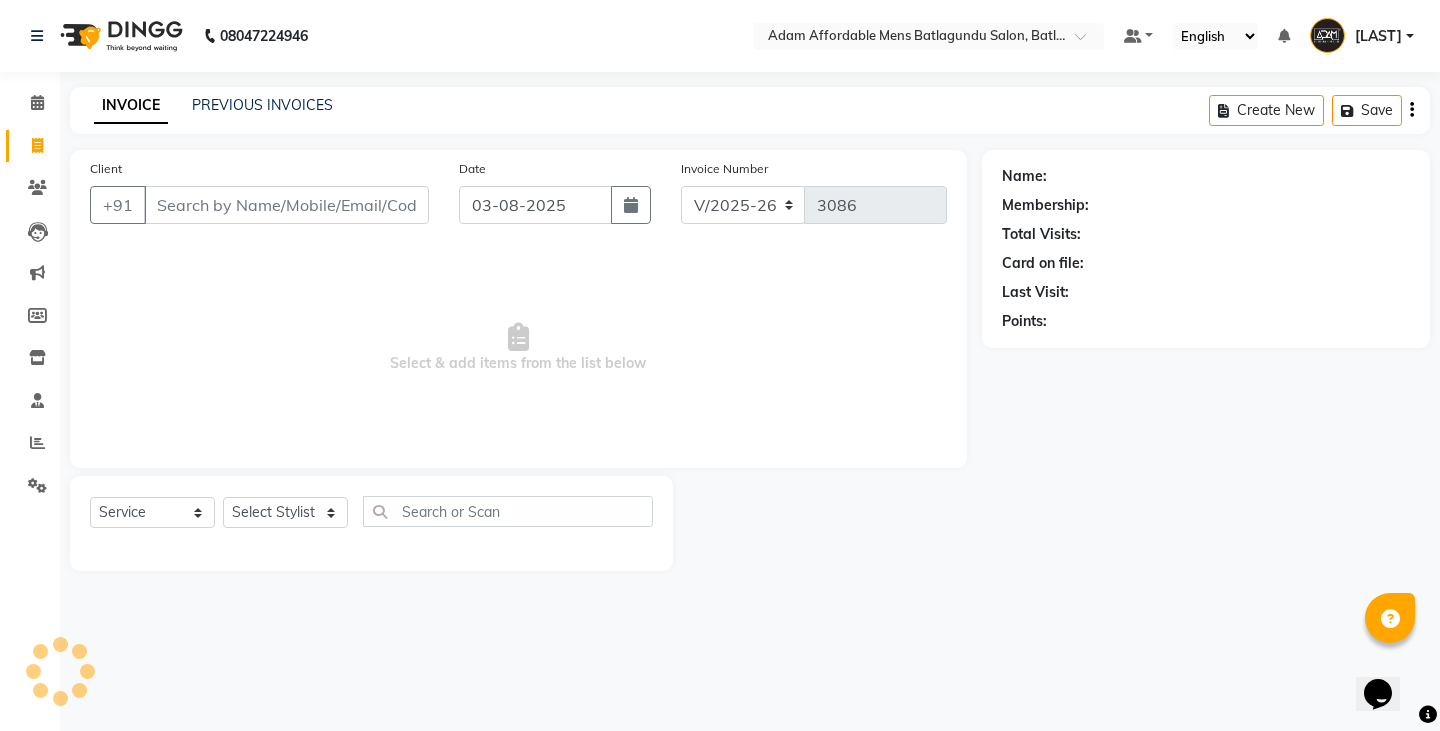 click on "Client" at bounding box center [286, 205] 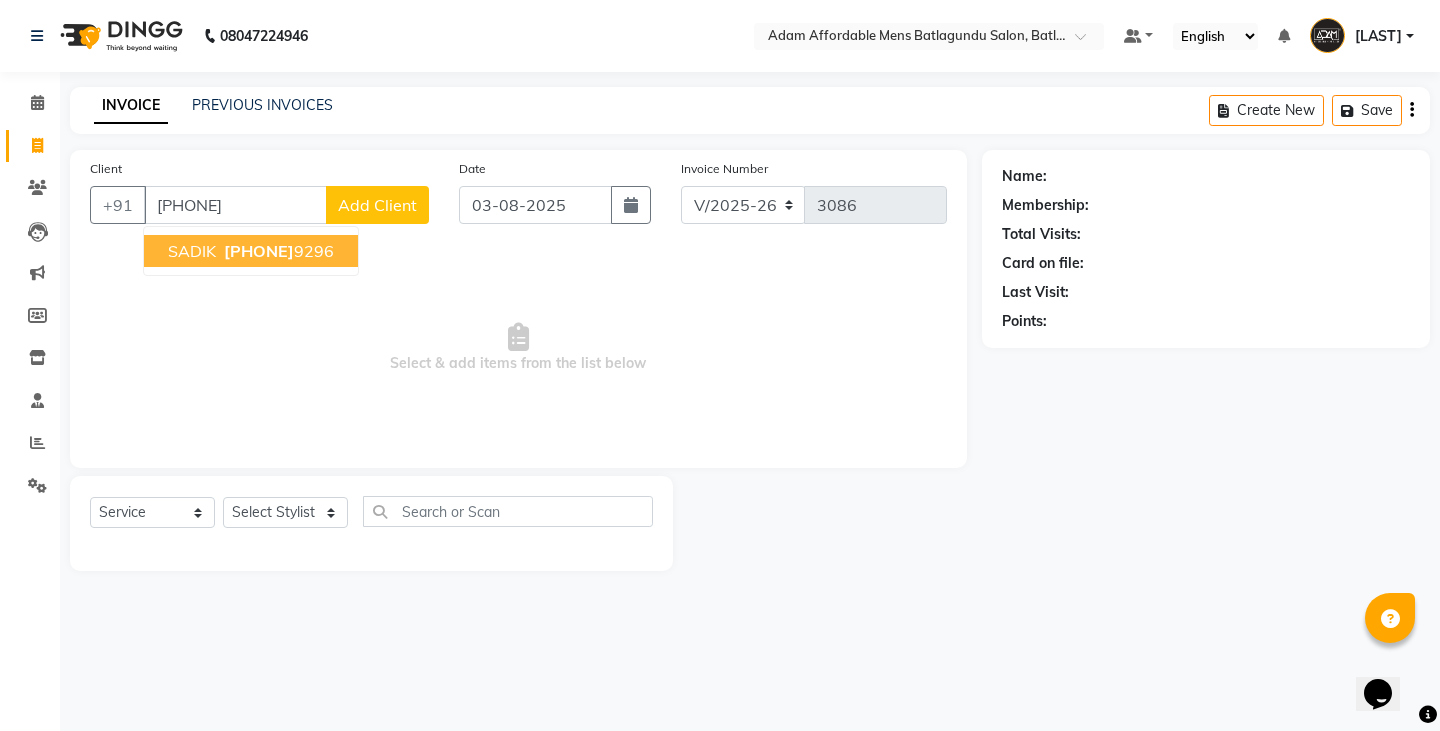 click on "SADIK   883818 9296" at bounding box center [251, 251] 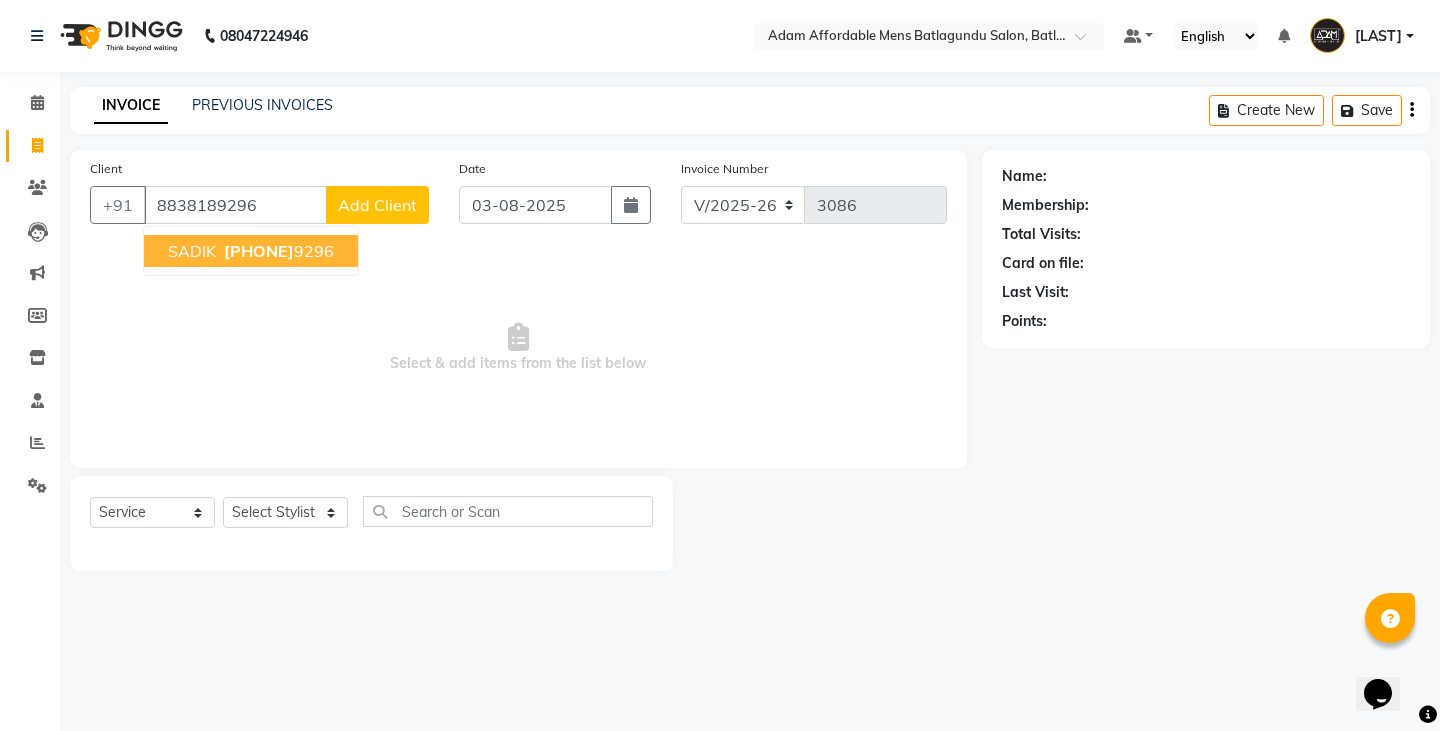 type on "8838189296" 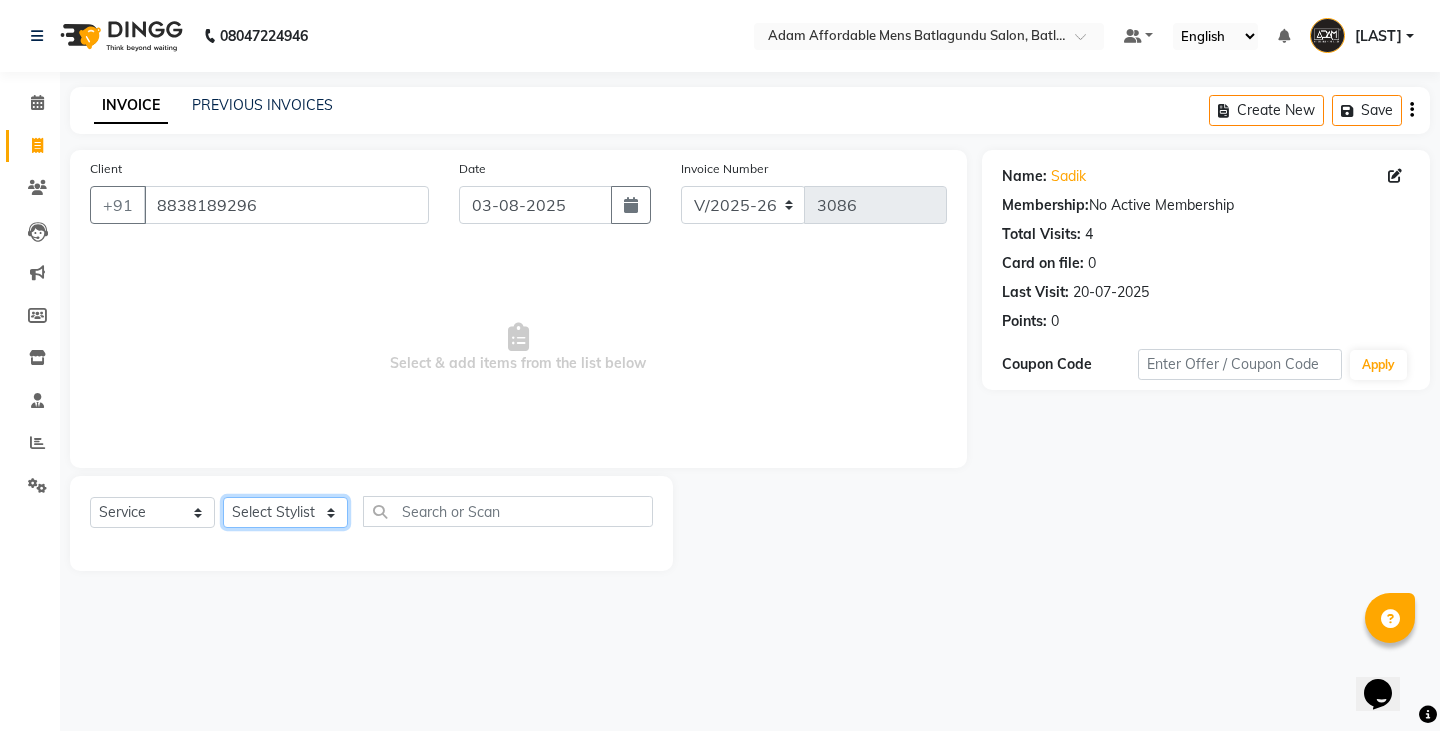 click on "Select Stylist Admin Anish Ovesh Raja SAHIL  SOHAIL SONU" 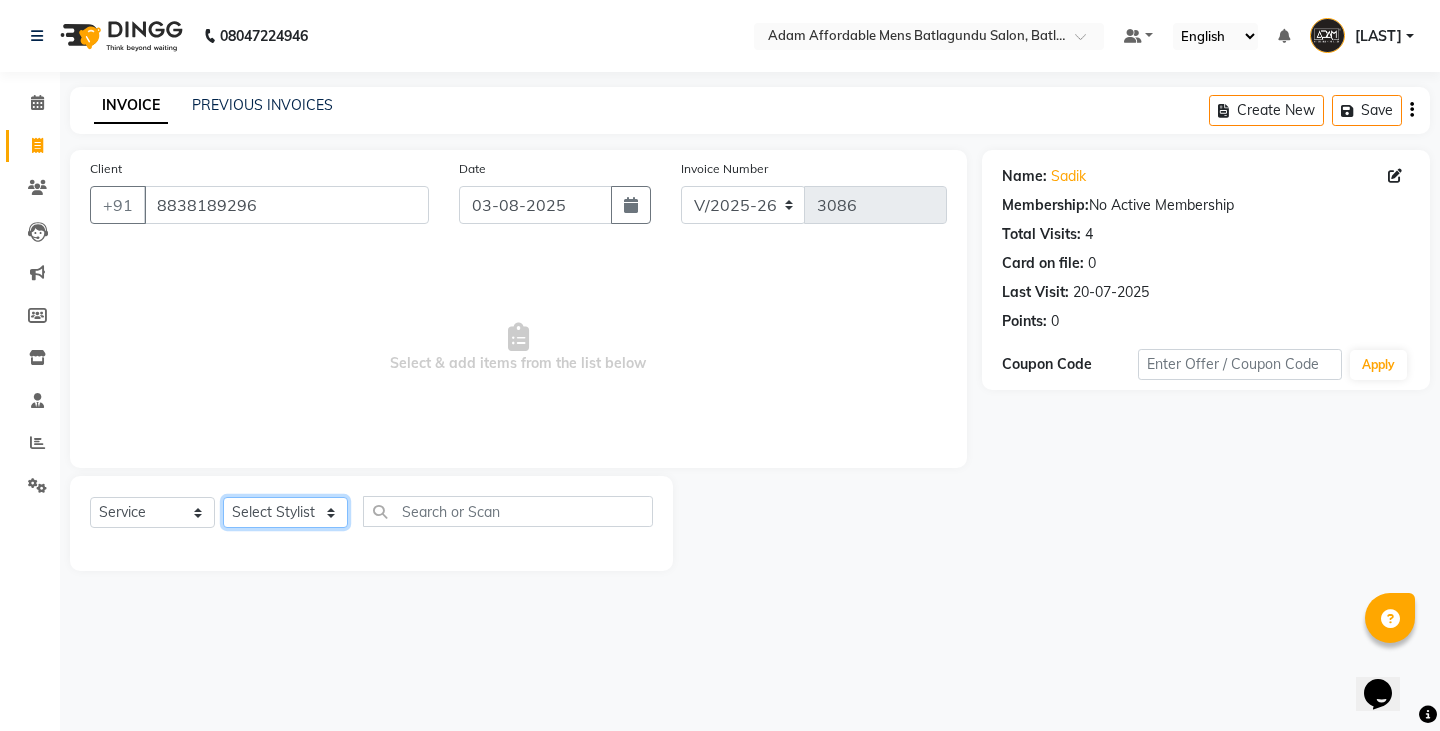 select on "78652" 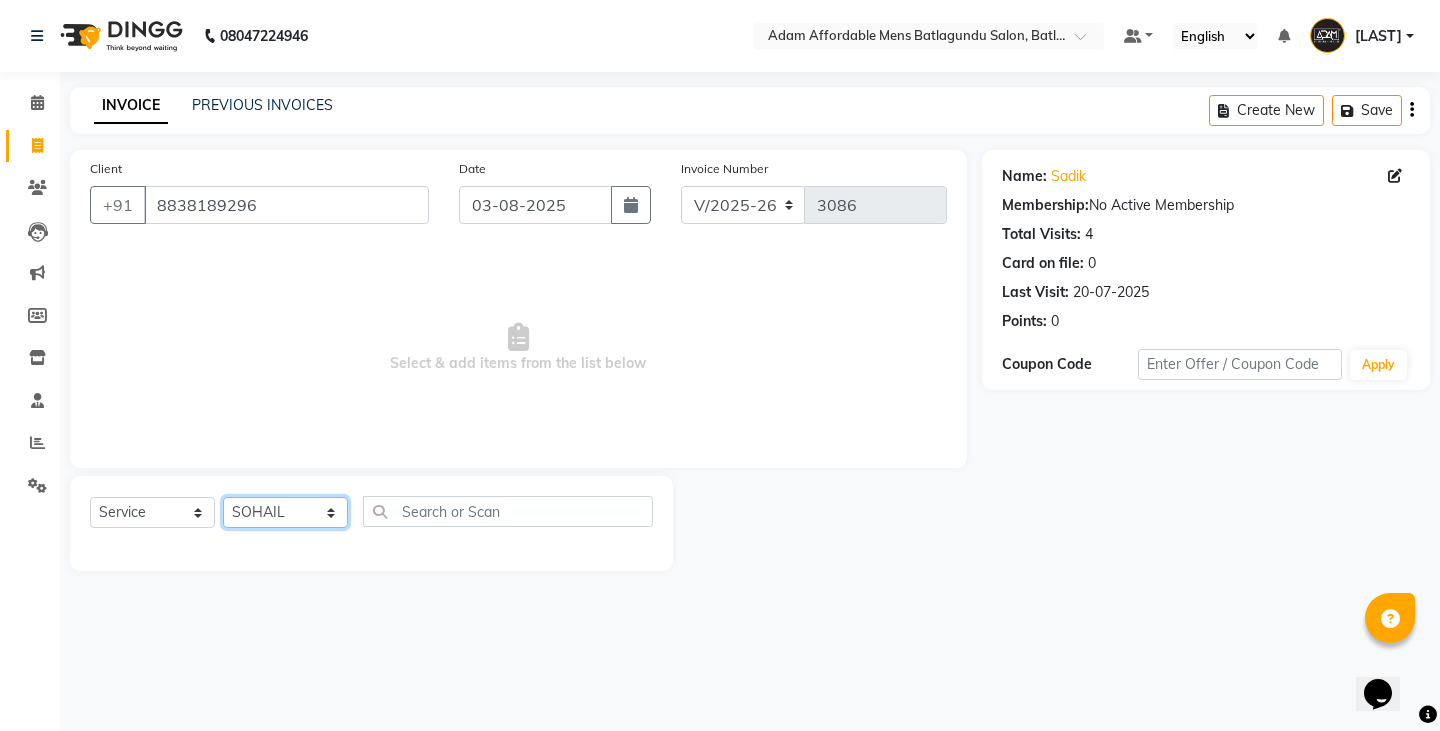 click on "Select Stylist Admin Anish Ovesh Raja SAHIL  SOHAIL SONU" 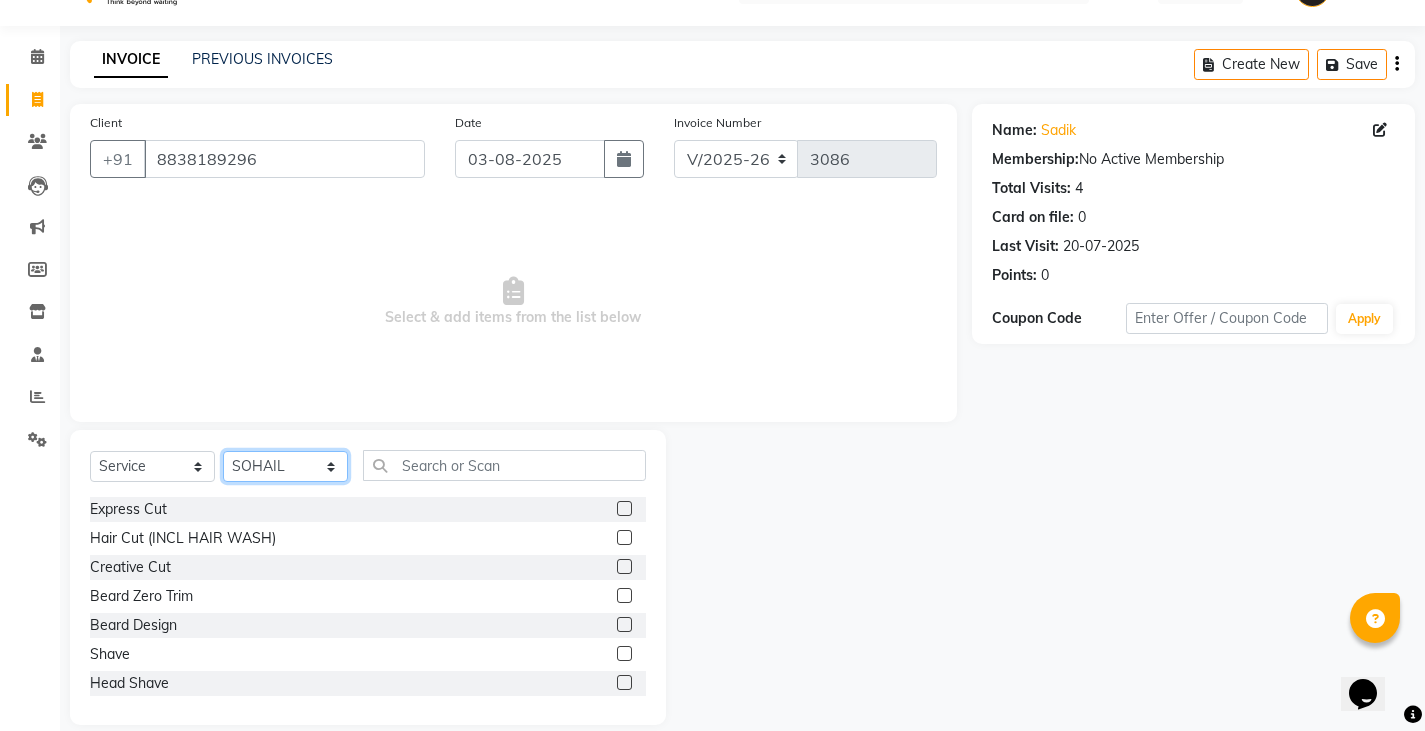 scroll, scrollTop: 70, scrollLeft: 0, axis: vertical 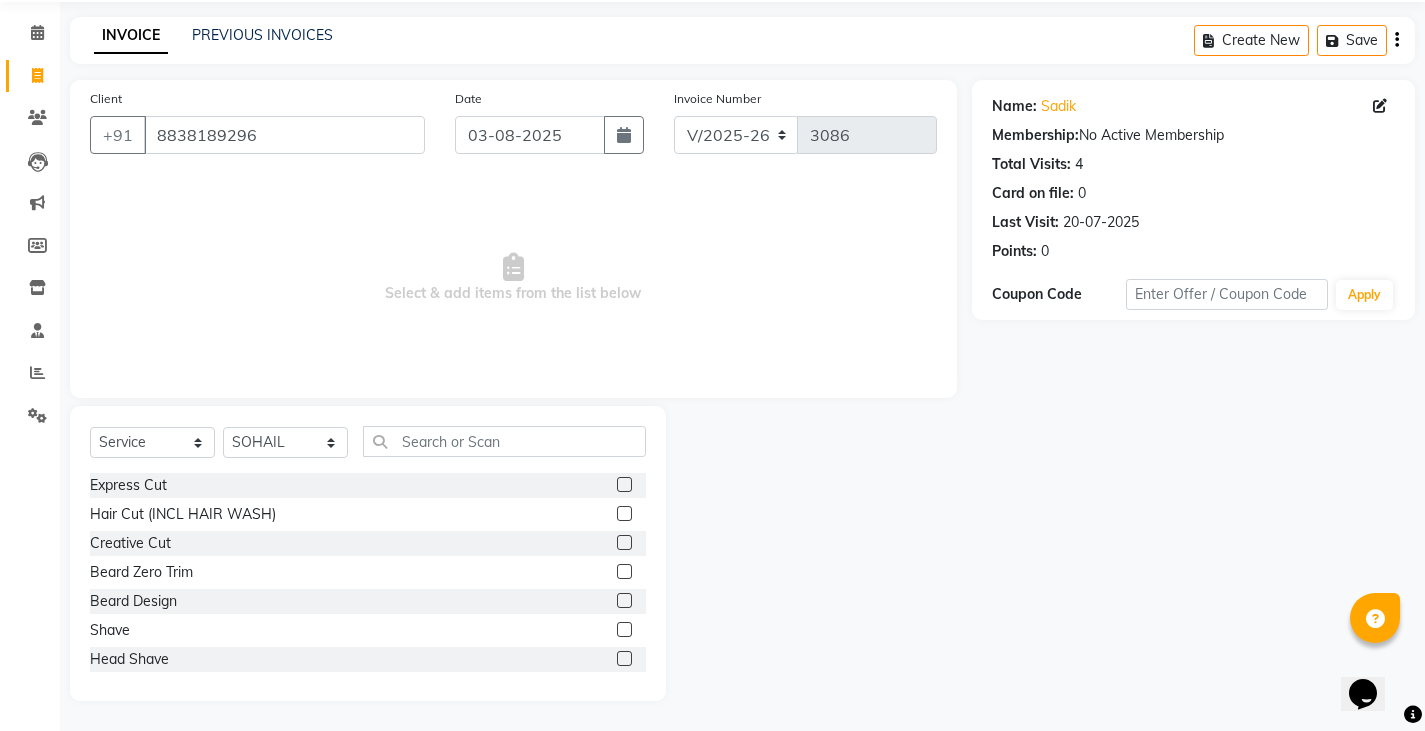 click 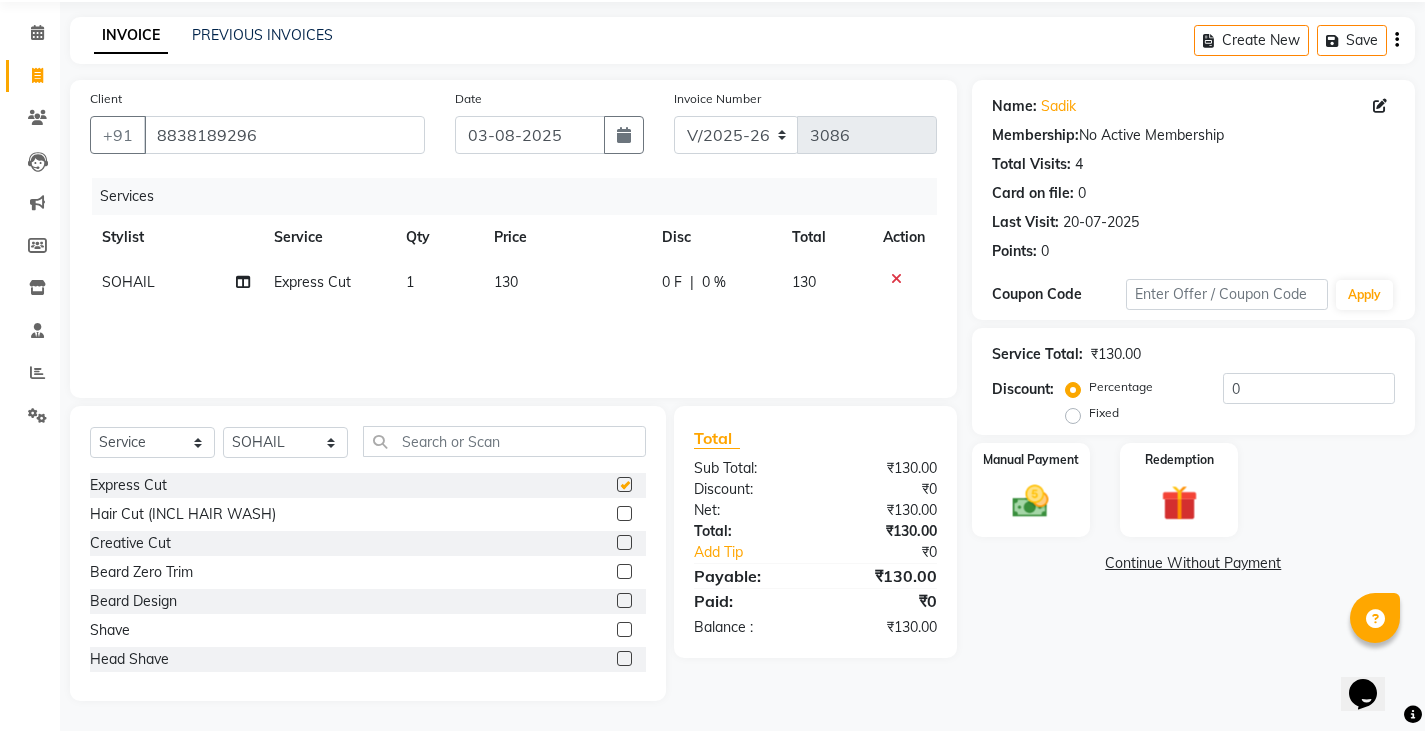 checkbox on "false" 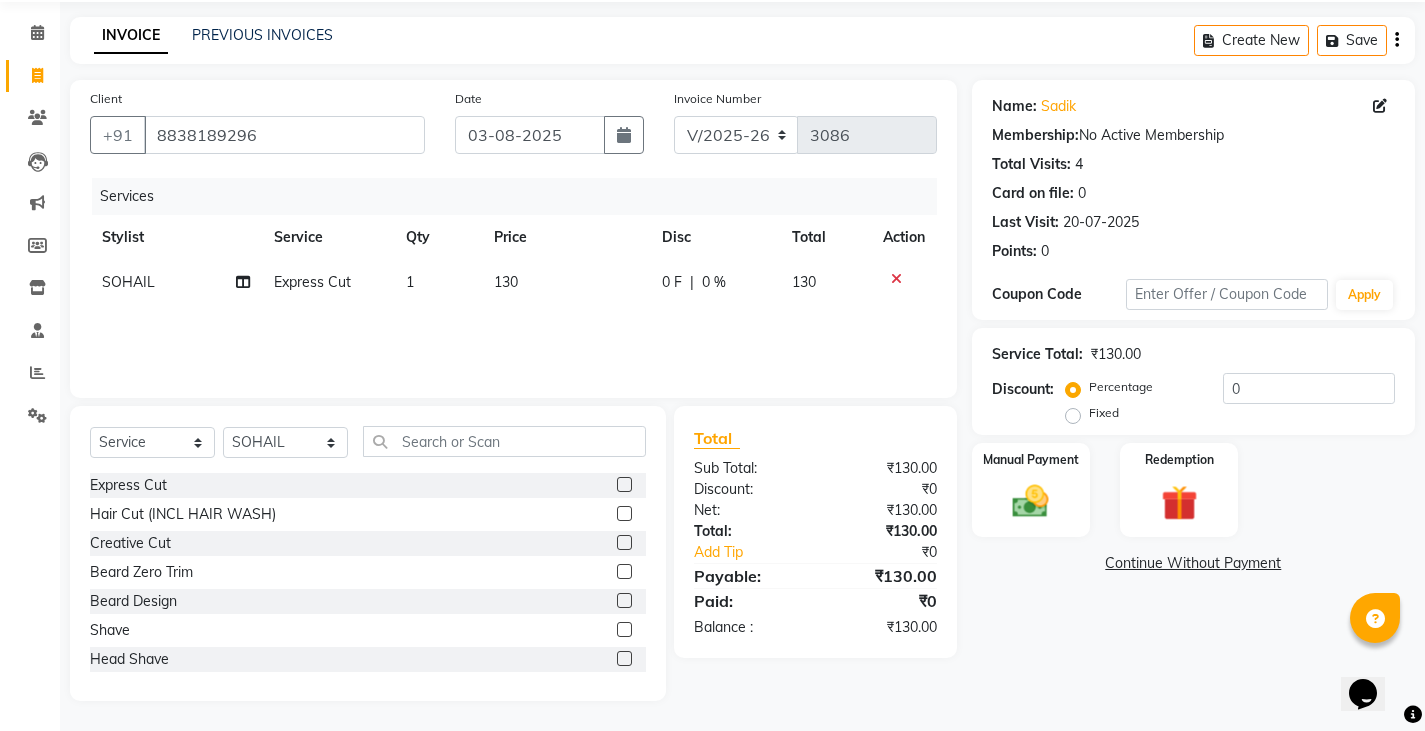 click 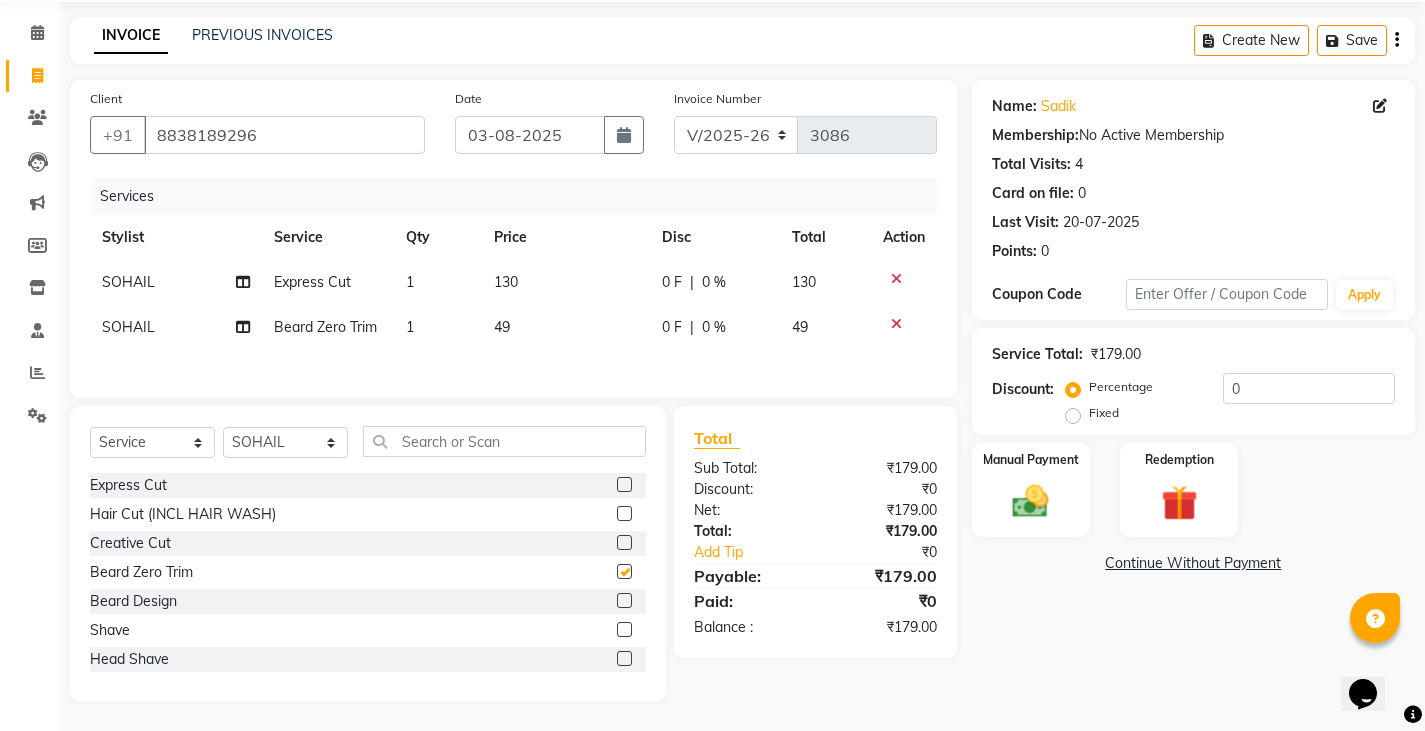 checkbox on "false" 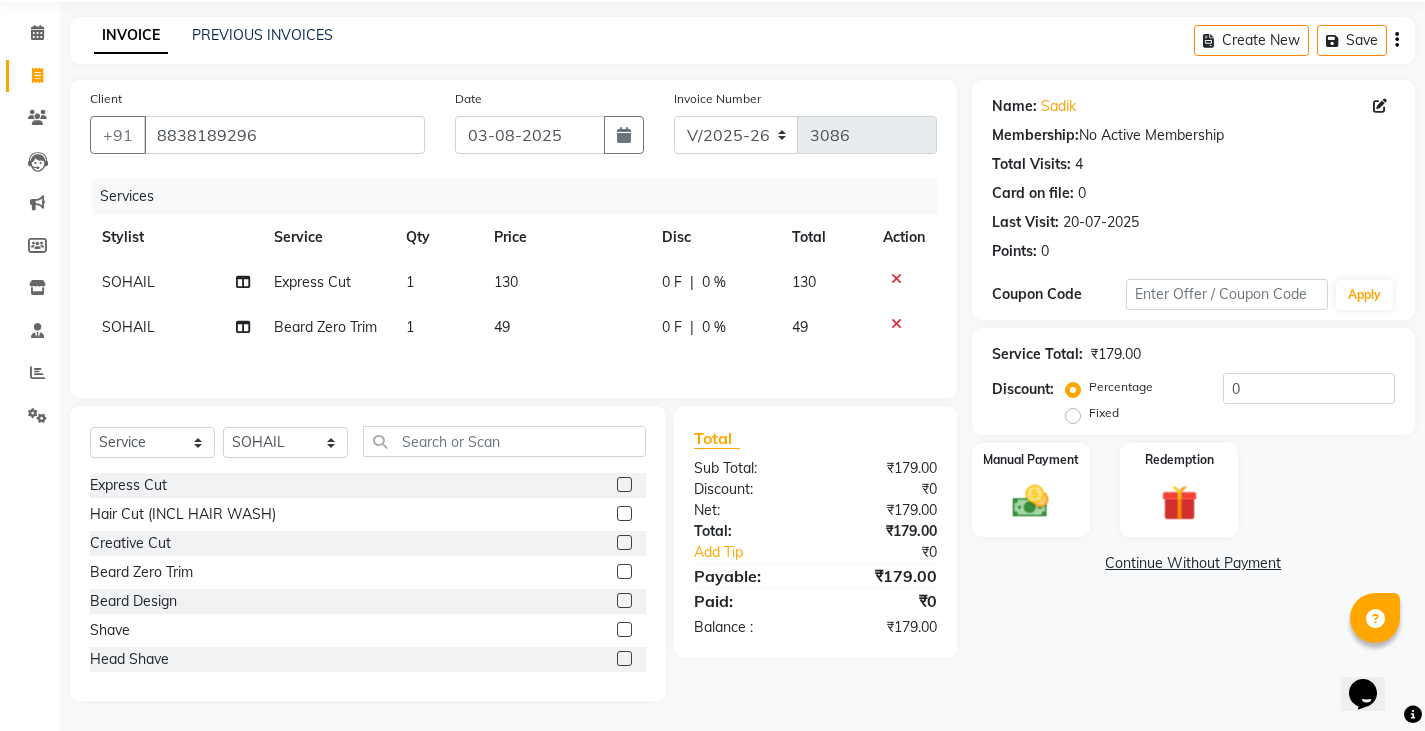 click on "0 F | 0 %" 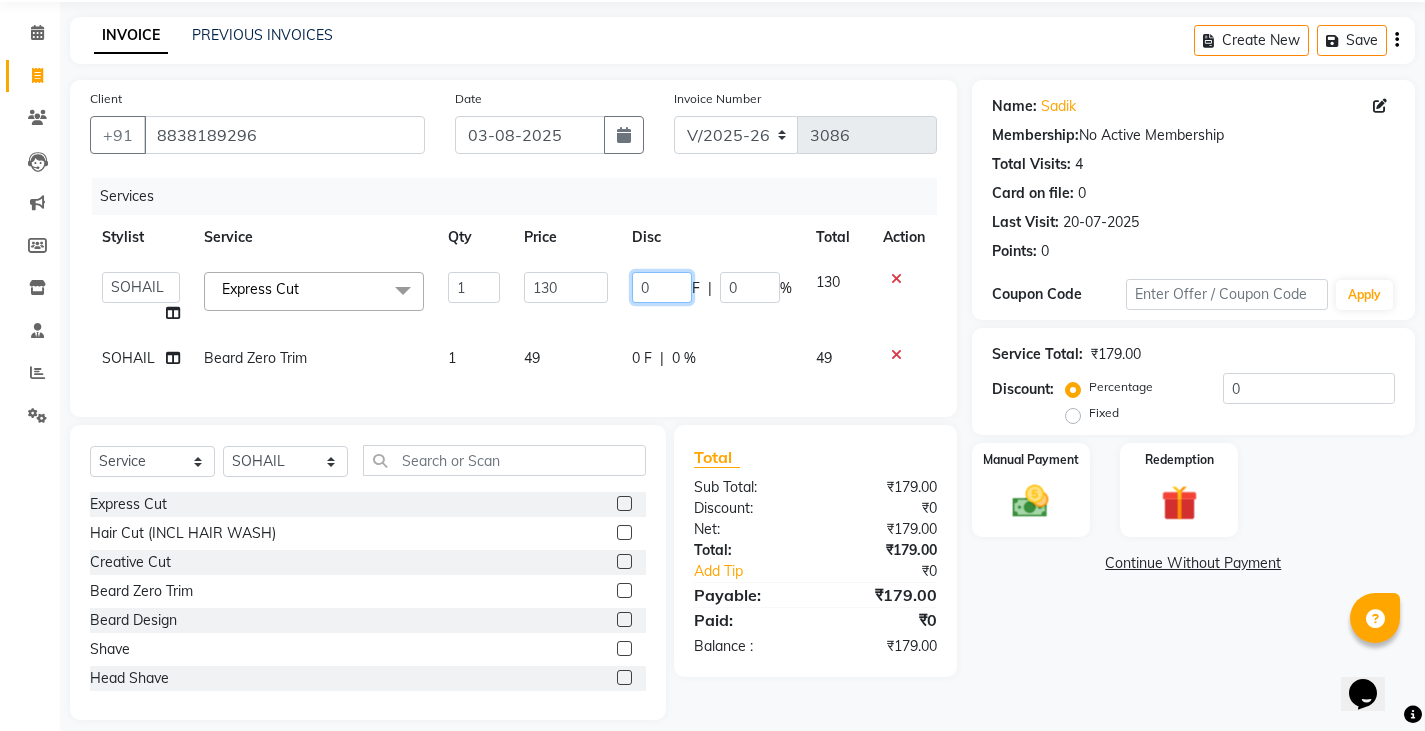 click on "0" 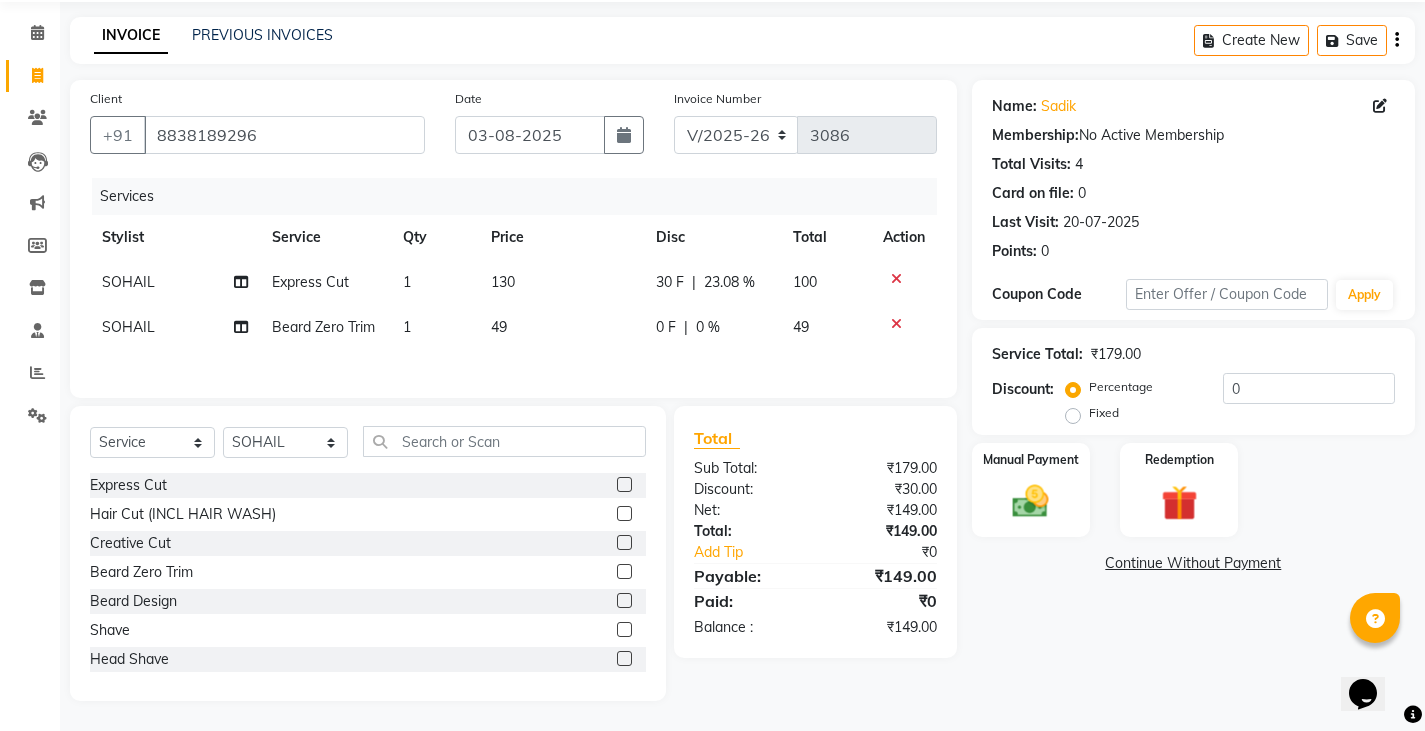 click on "Services Stylist Service Qty Price Disc Total Action SOHAIL Express Cut 1 130 30 F | 23.08 % 100 SOHAIL Beard Zero Trim 1 49 0 F | 0 % 49" 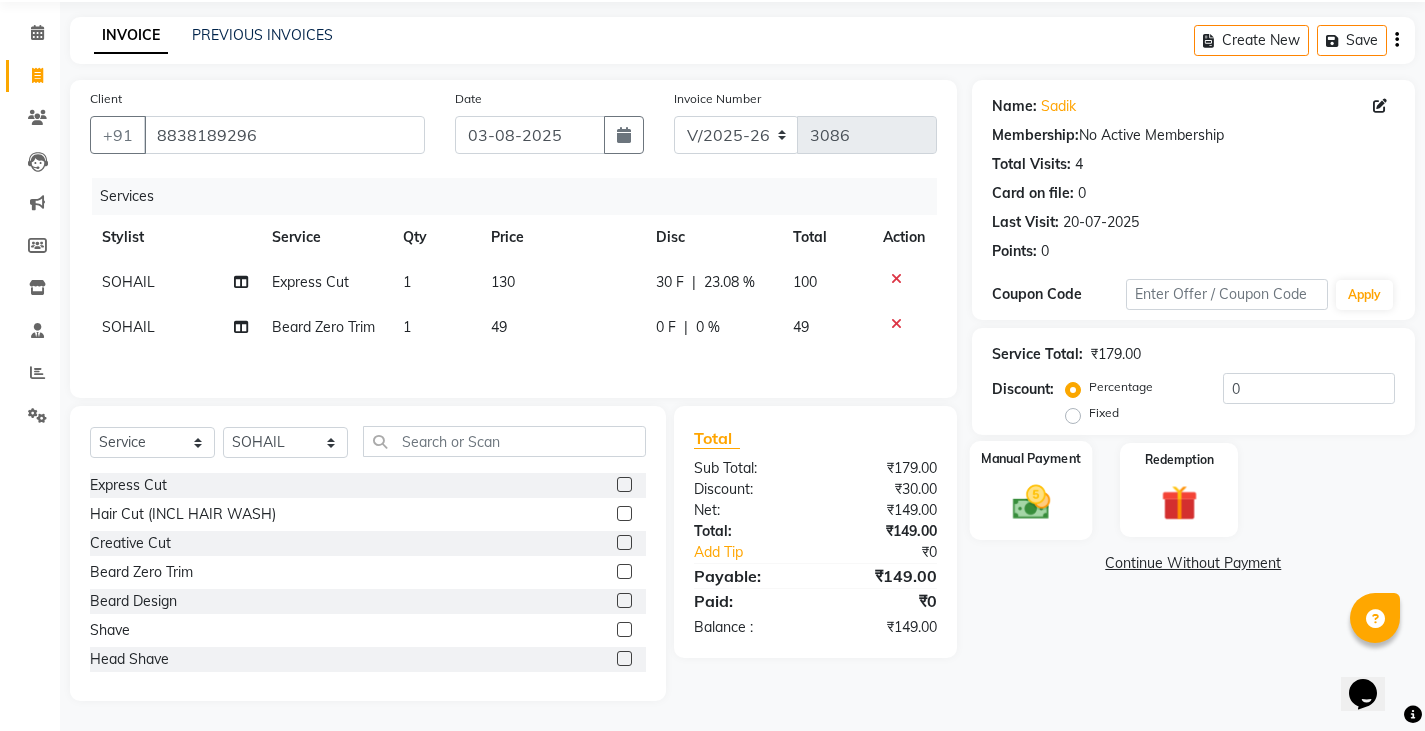 click on "Manual Payment" 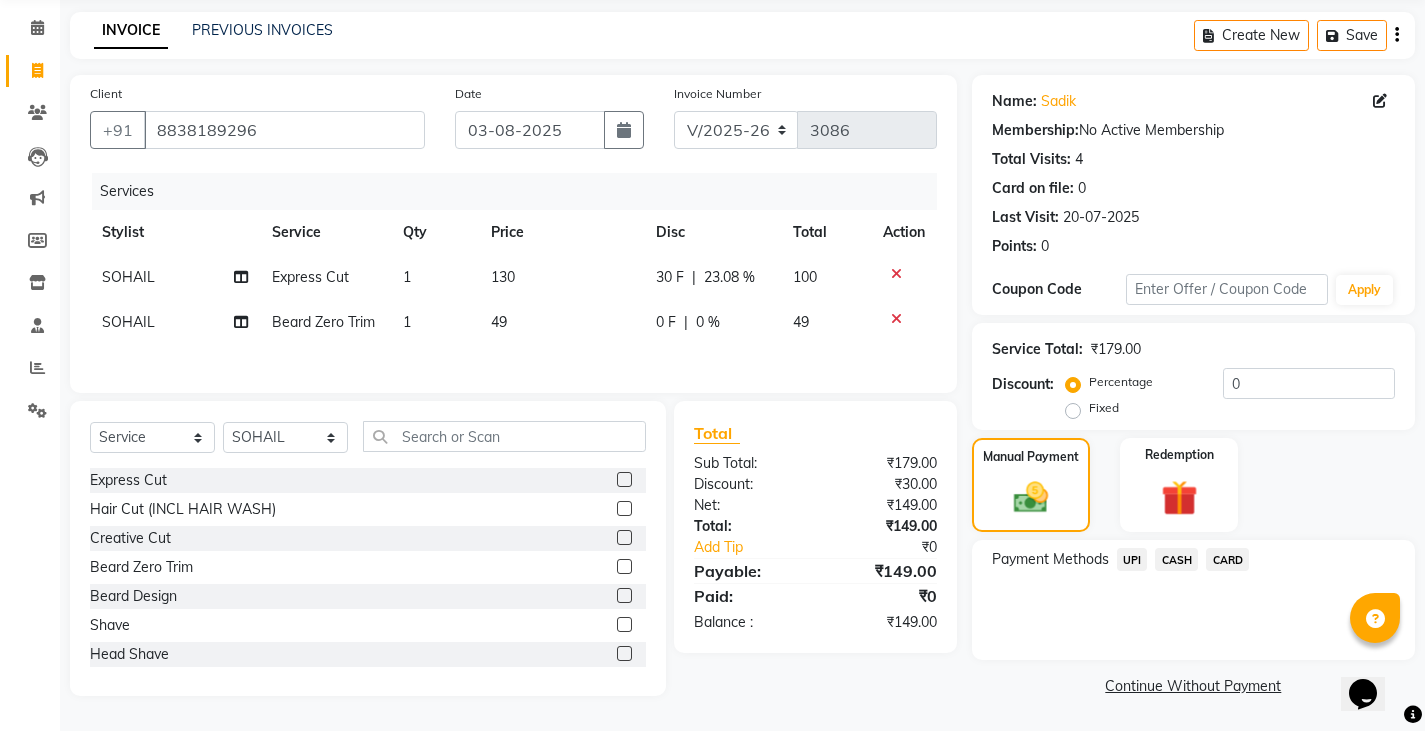 click on "UPI" 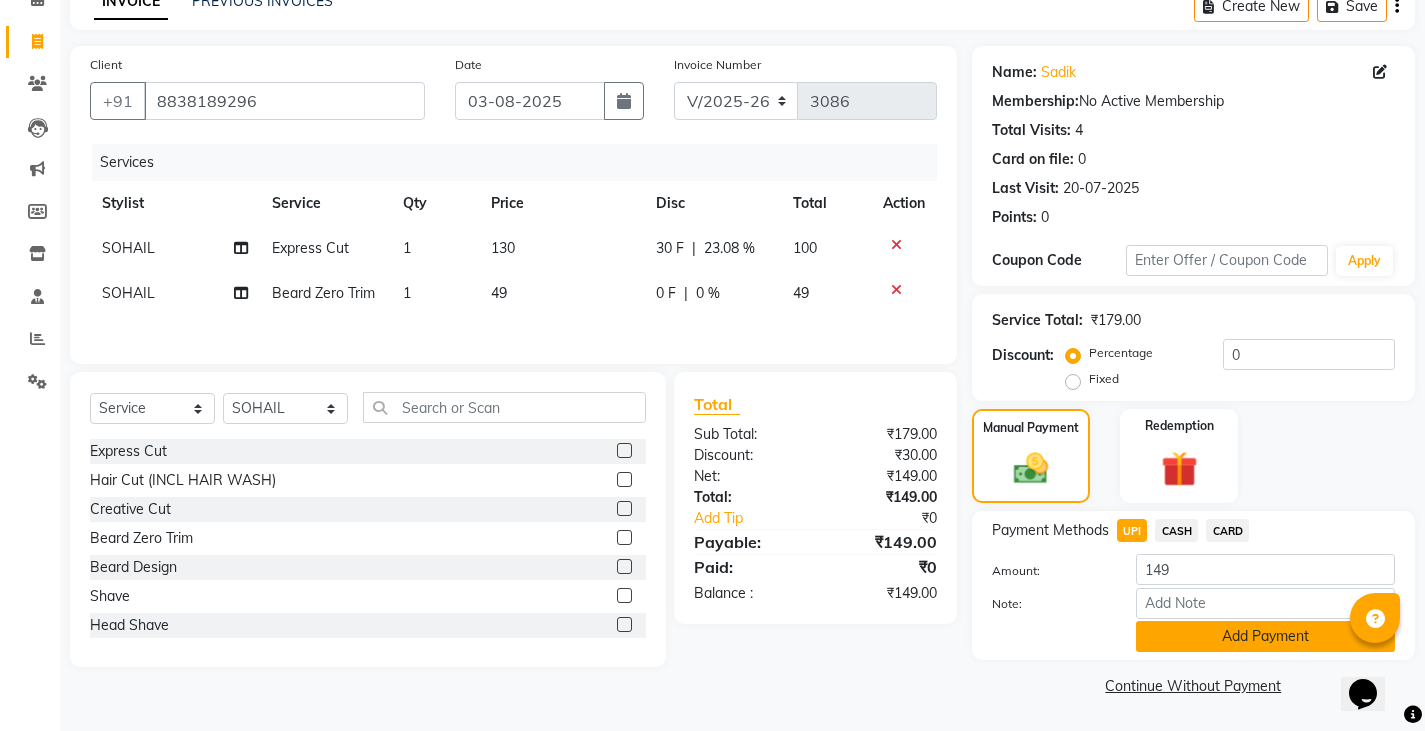 click on "Add Payment" 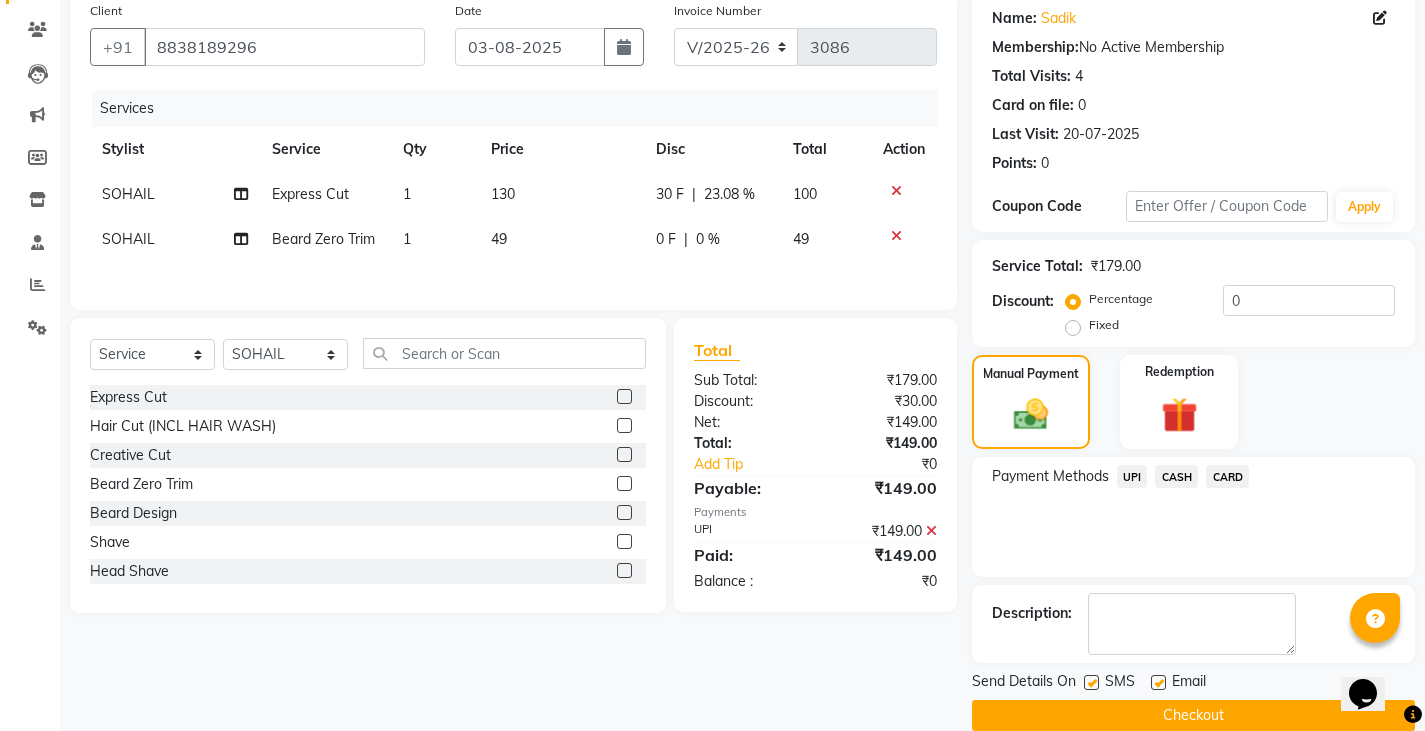 scroll, scrollTop: 188, scrollLeft: 0, axis: vertical 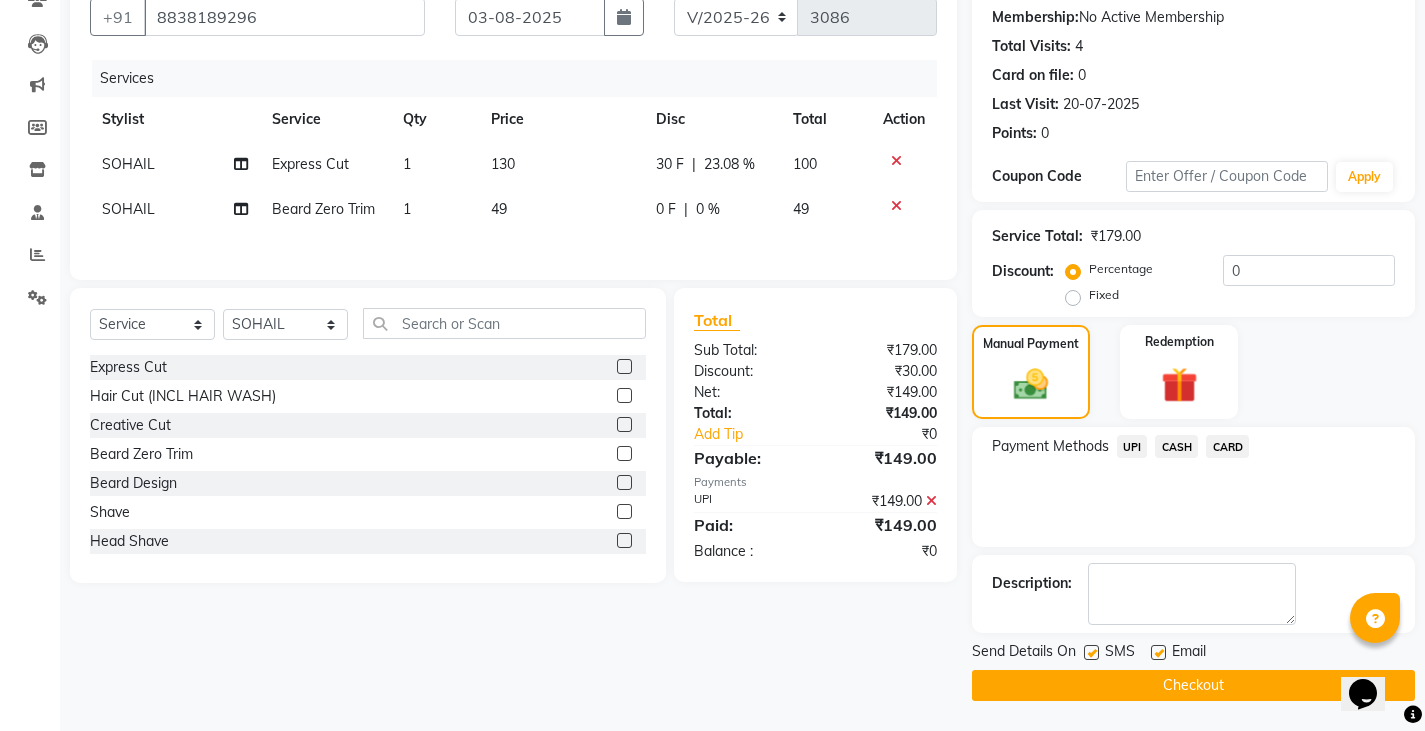 click on "Checkout" 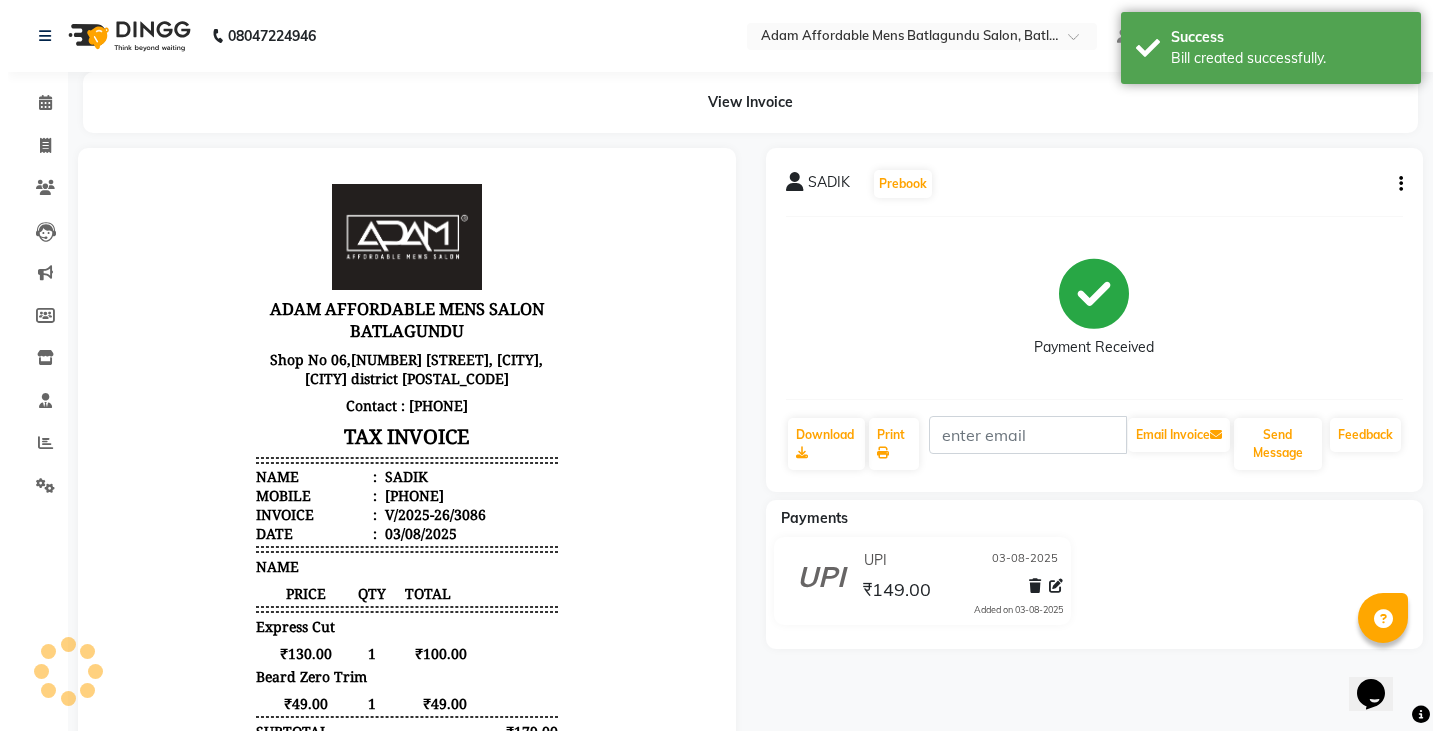 scroll, scrollTop: 0, scrollLeft: 0, axis: both 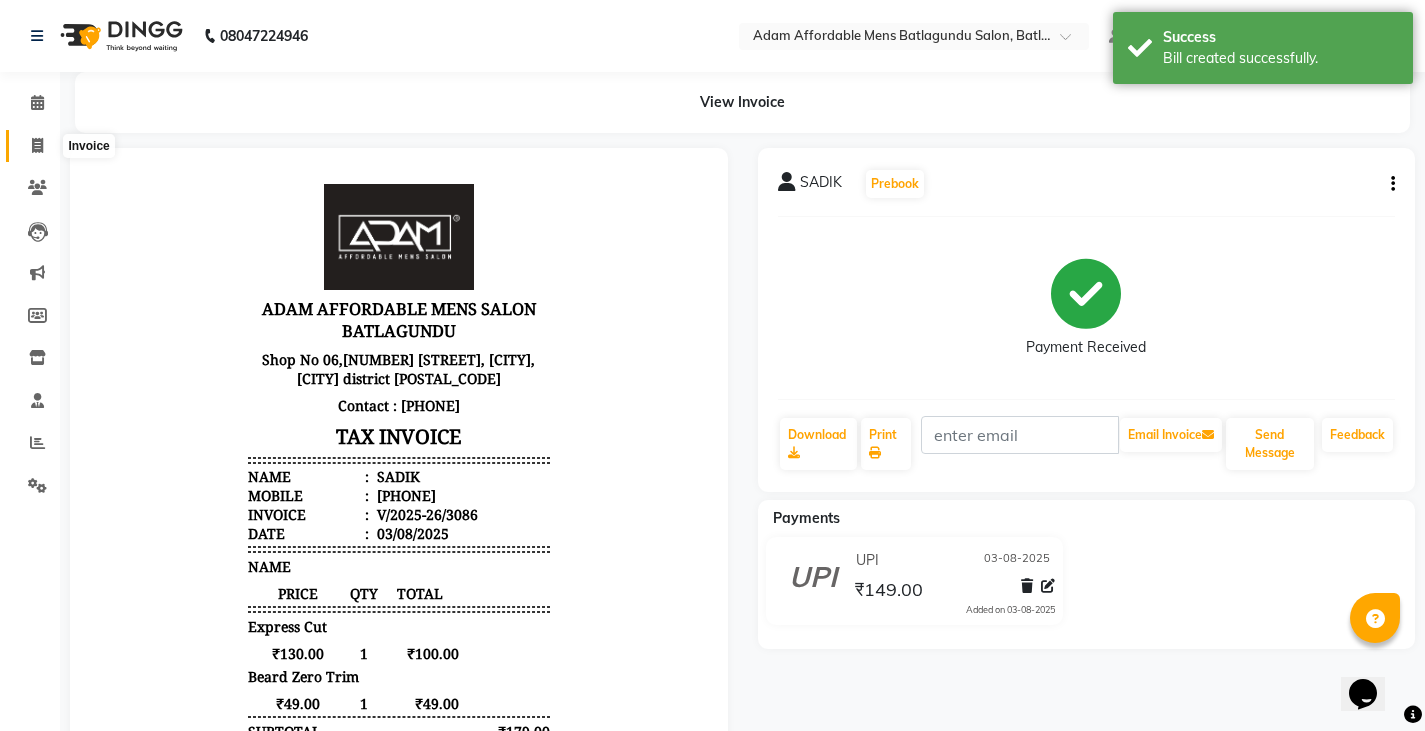 click 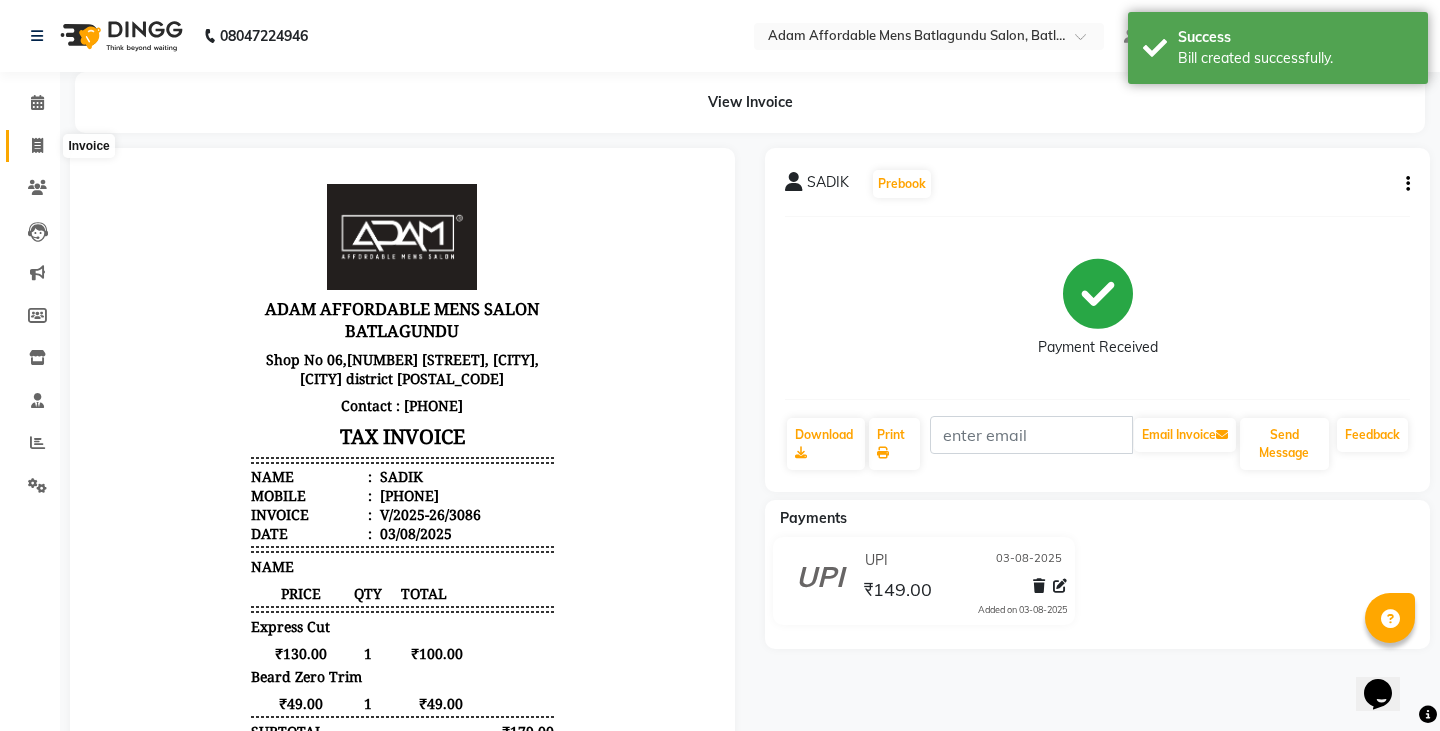 select on "8213" 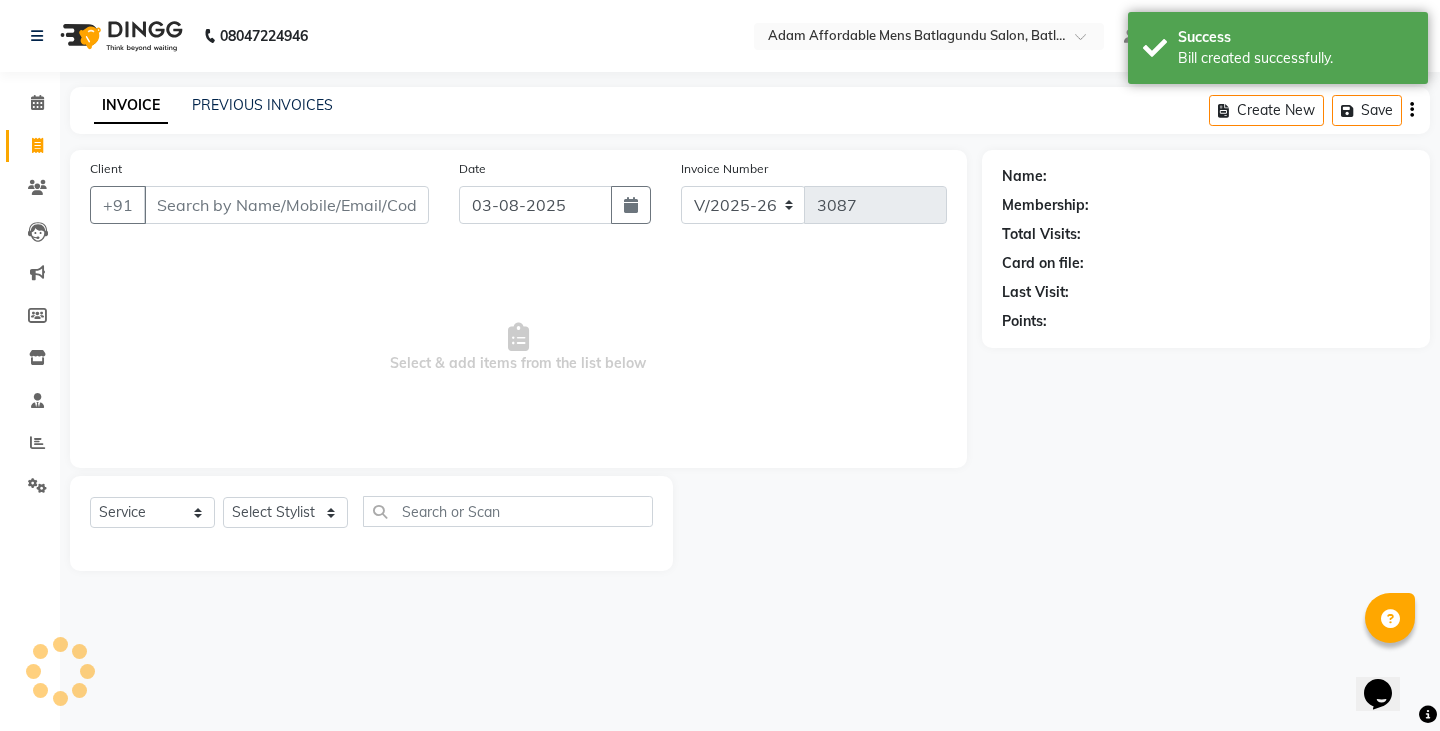 click on "Client" at bounding box center [286, 205] 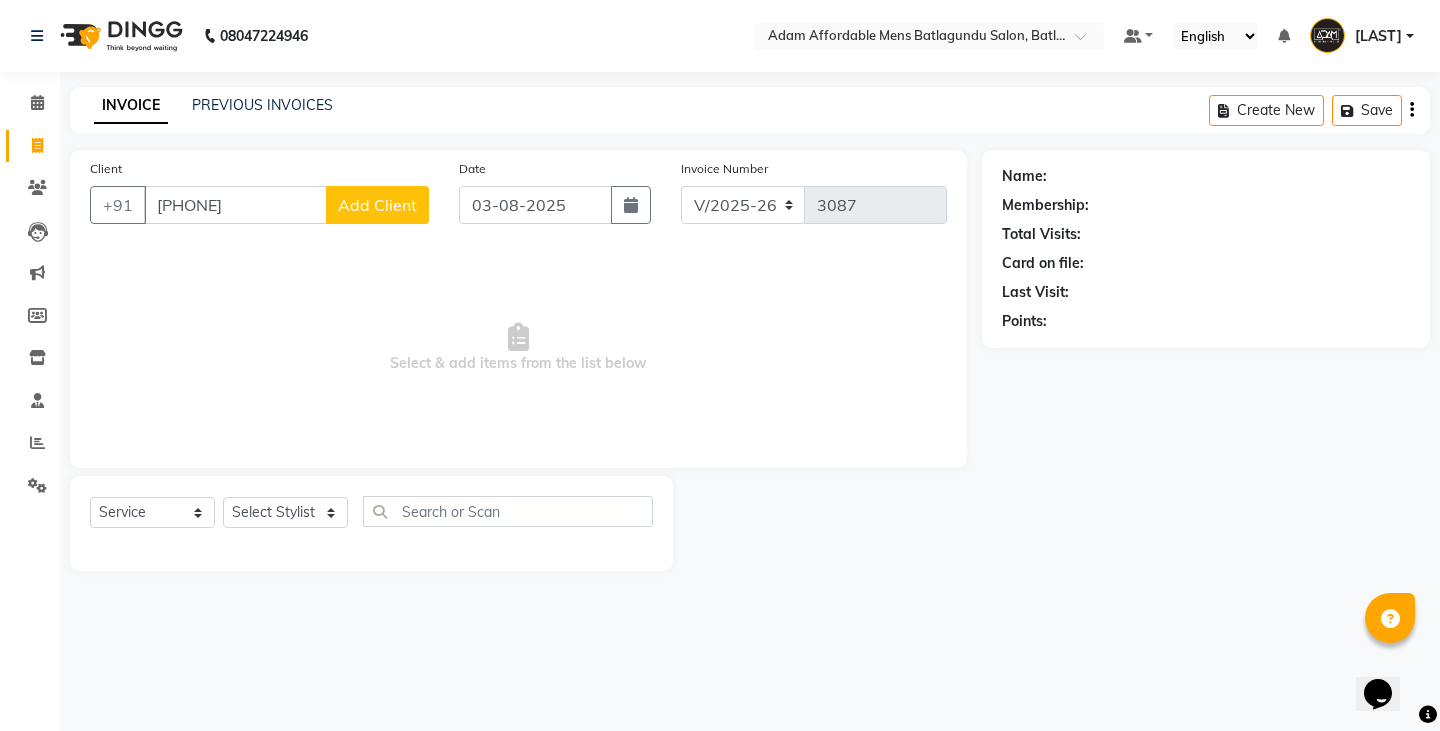 type on "[PHONE]" 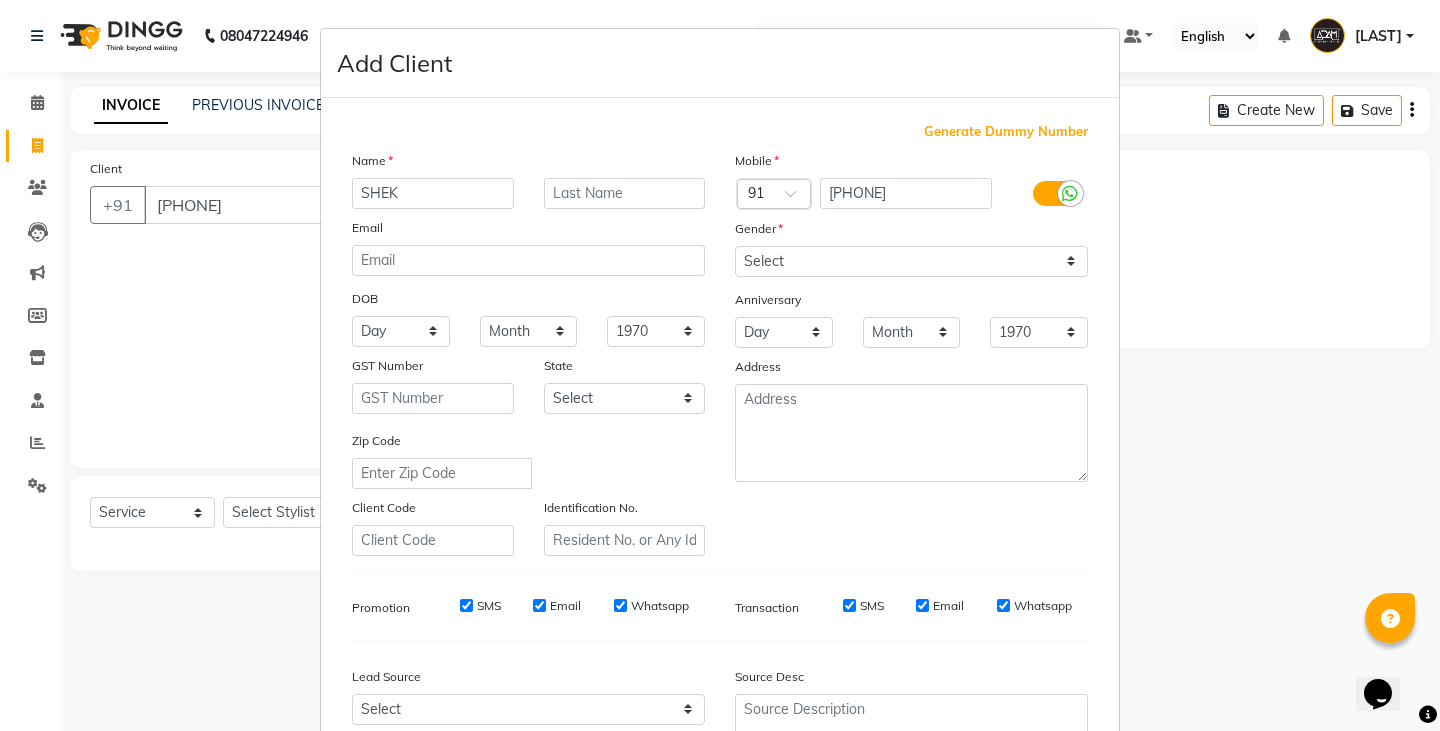 type on "SHEK" 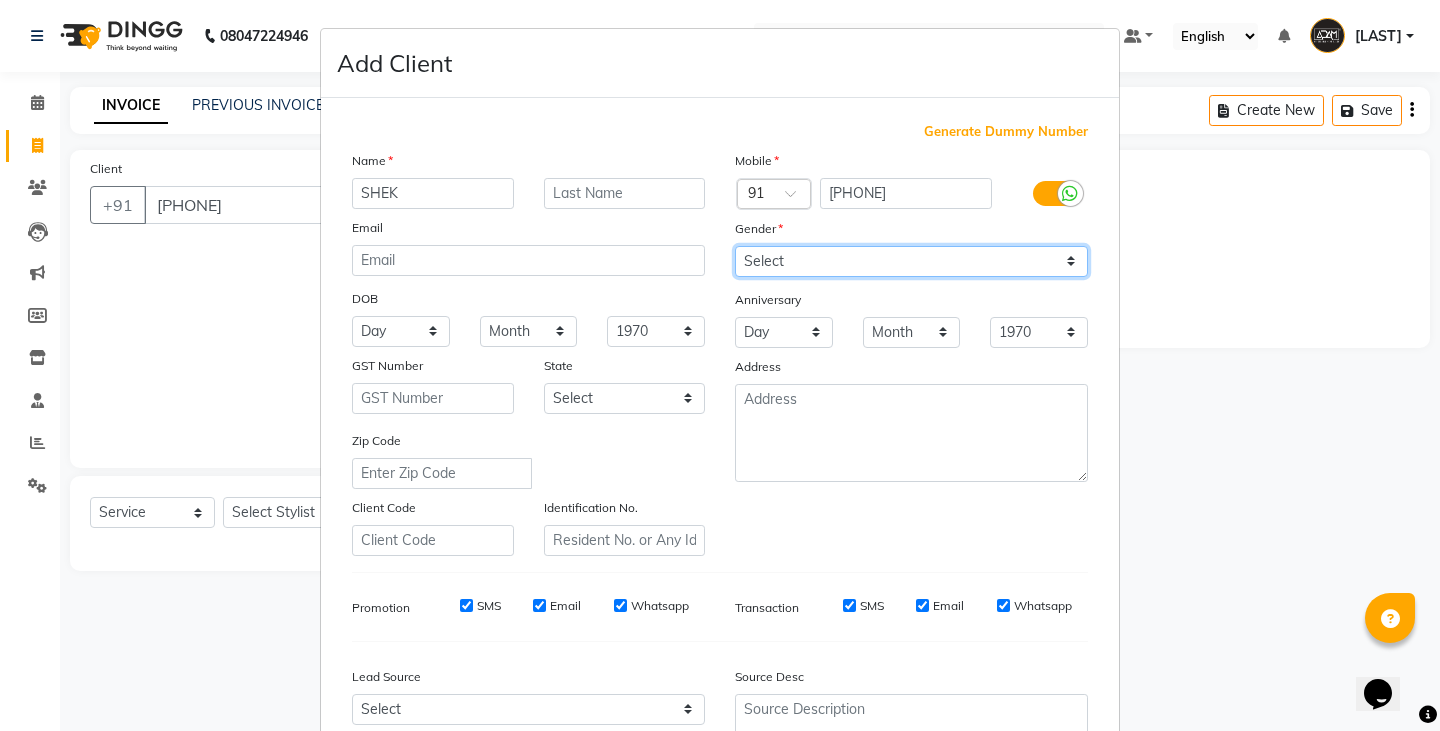 drag, startPoint x: 764, startPoint y: 247, endPoint x: 768, endPoint y: 272, distance: 25.317978 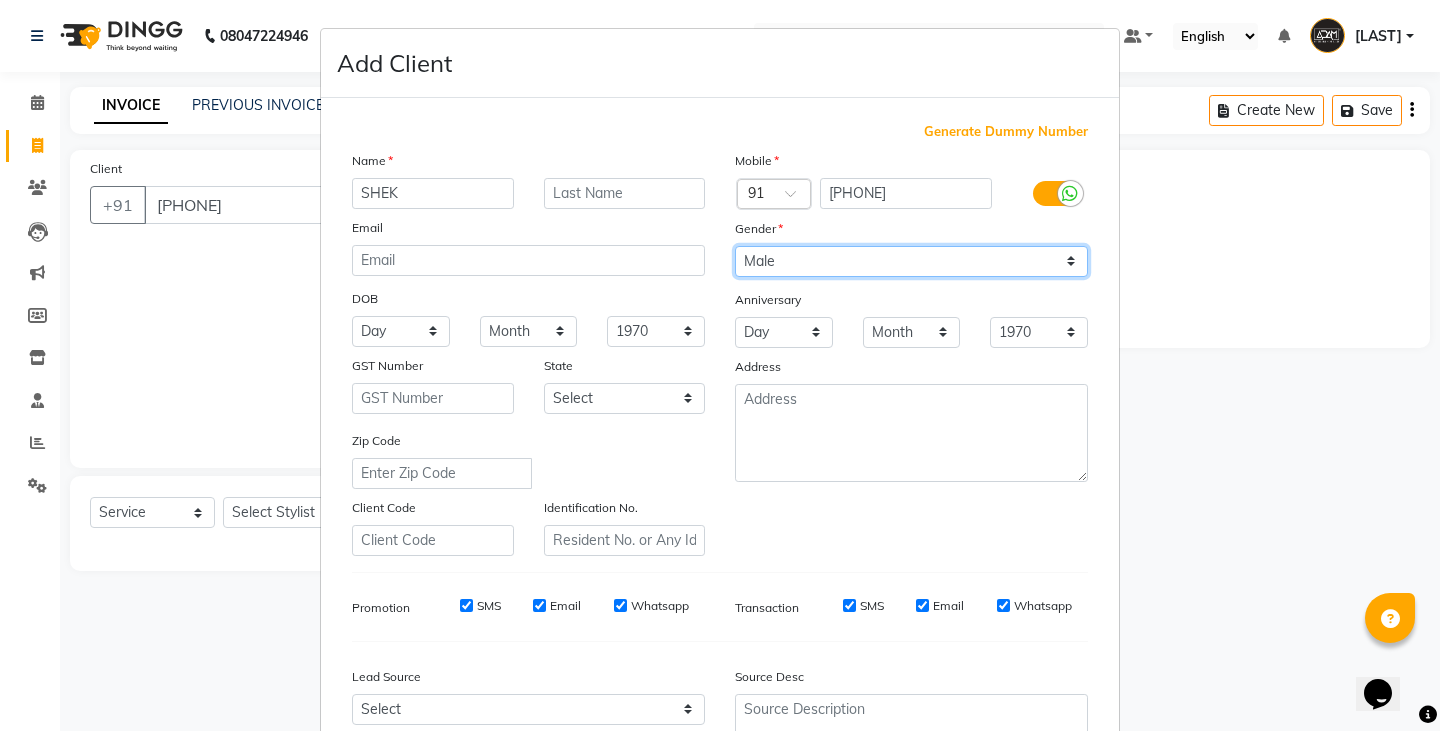 click on "Select Male Female Other Prefer Not To Say" at bounding box center [911, 261] 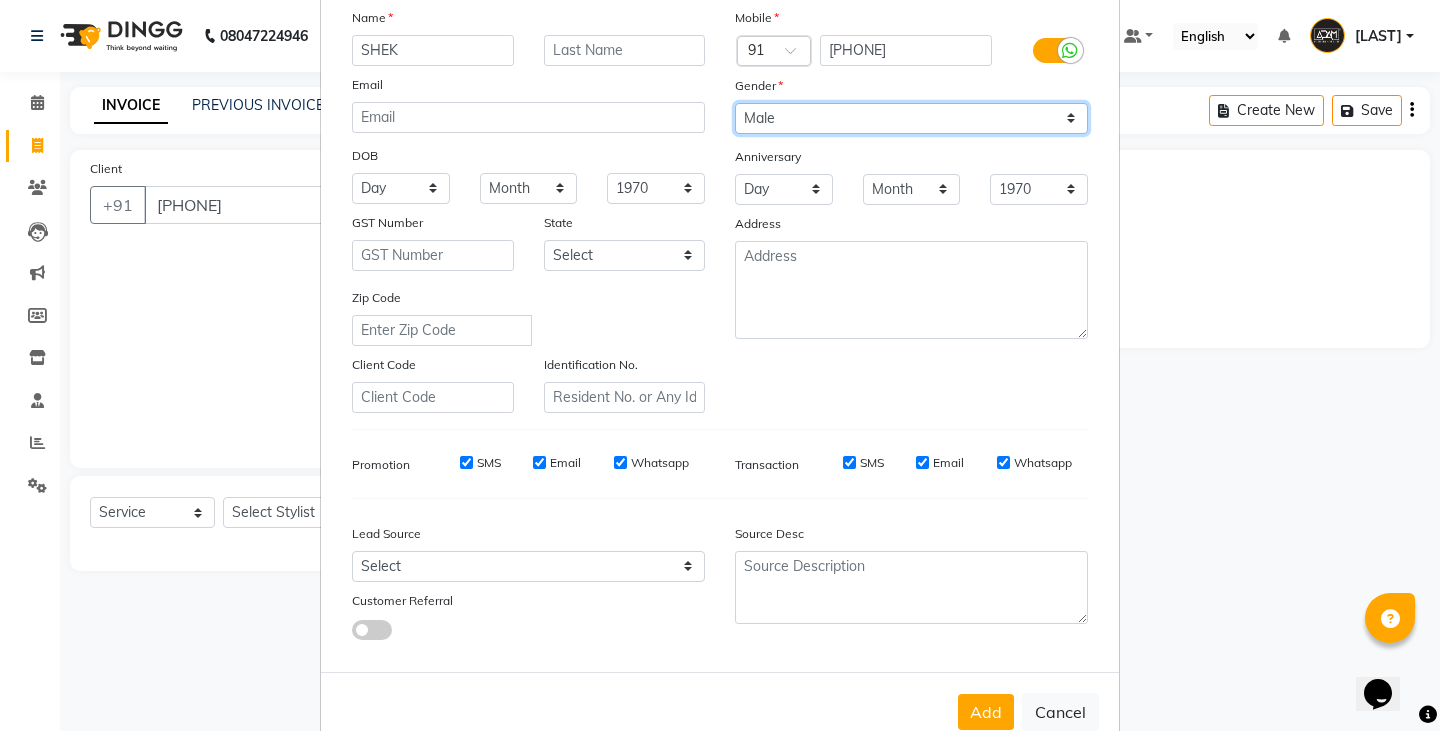 scroll, scrollTop: 192, scrollLeft: 0, axis: vertical 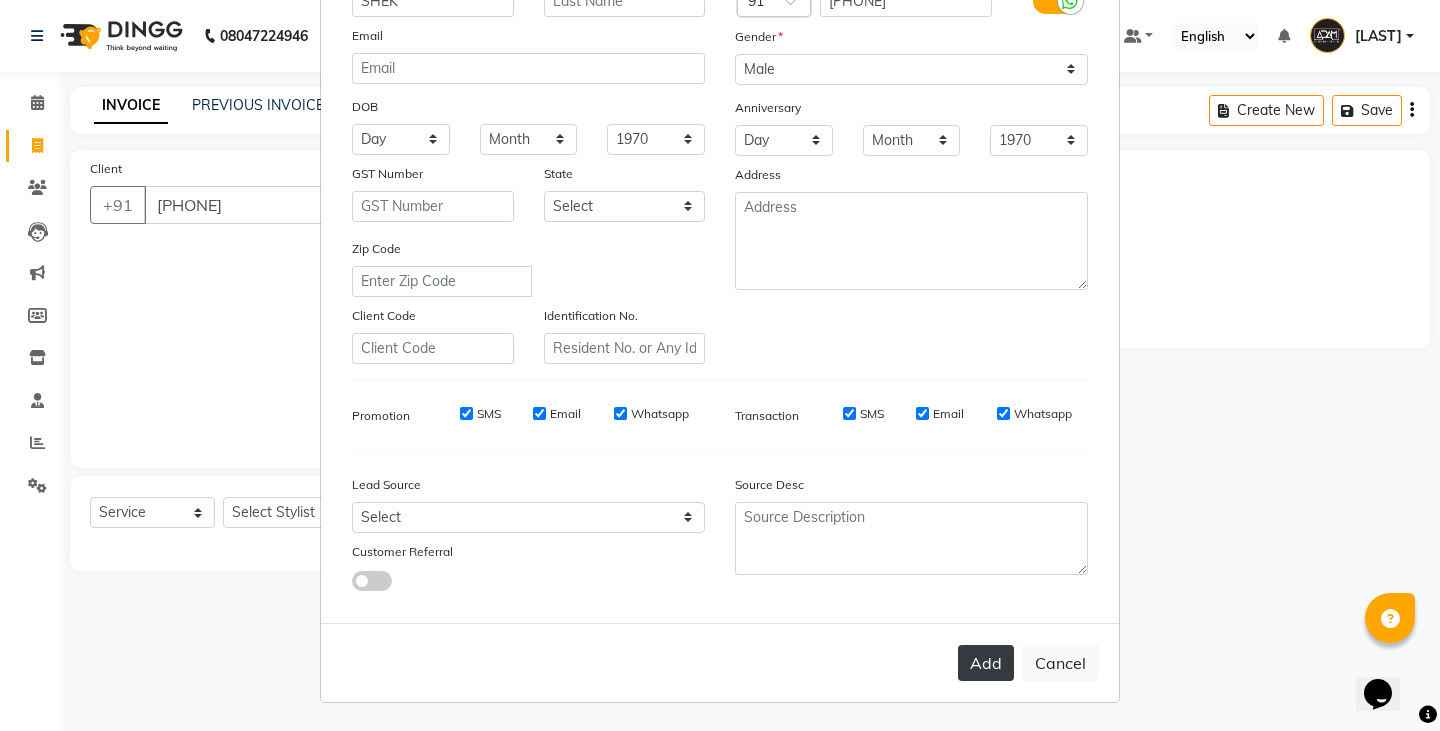 click on "Add" at bounding box center (986, 663) 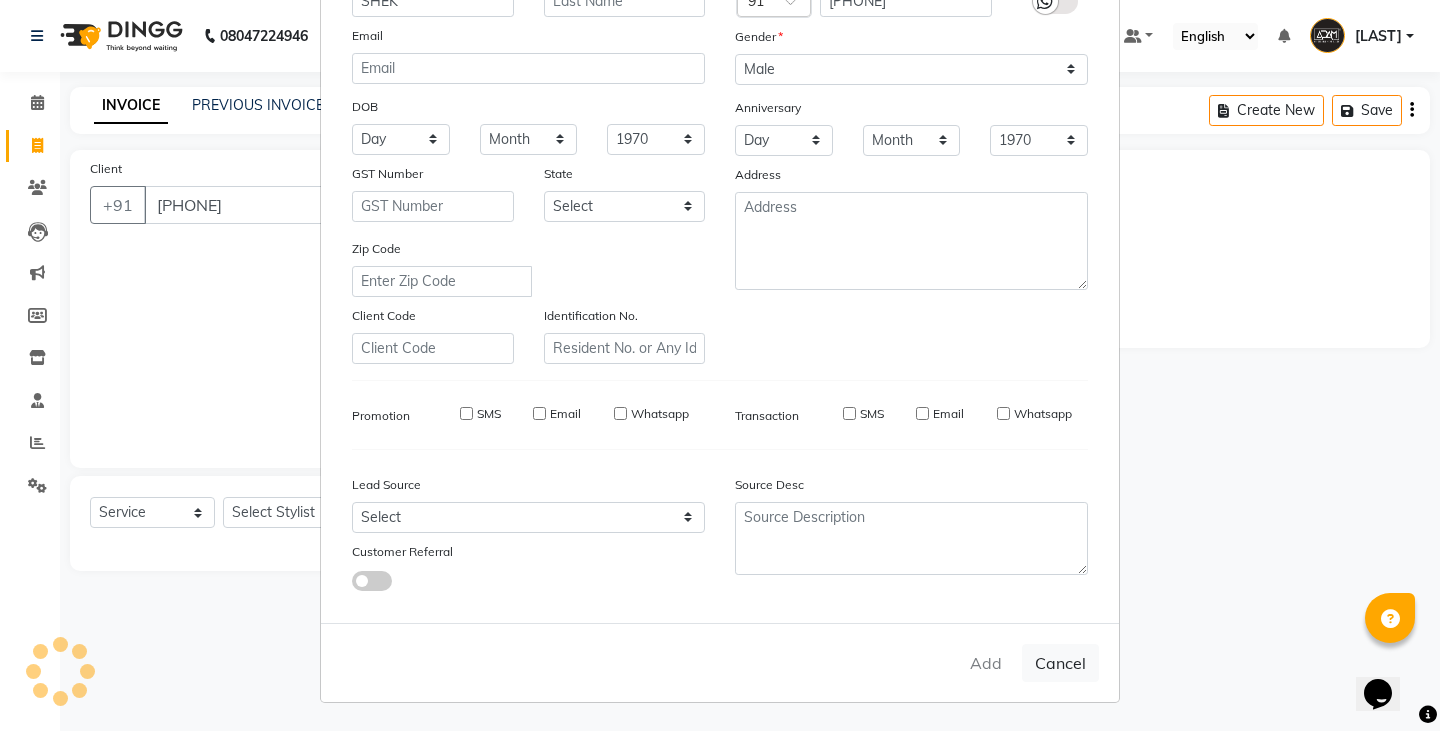 type 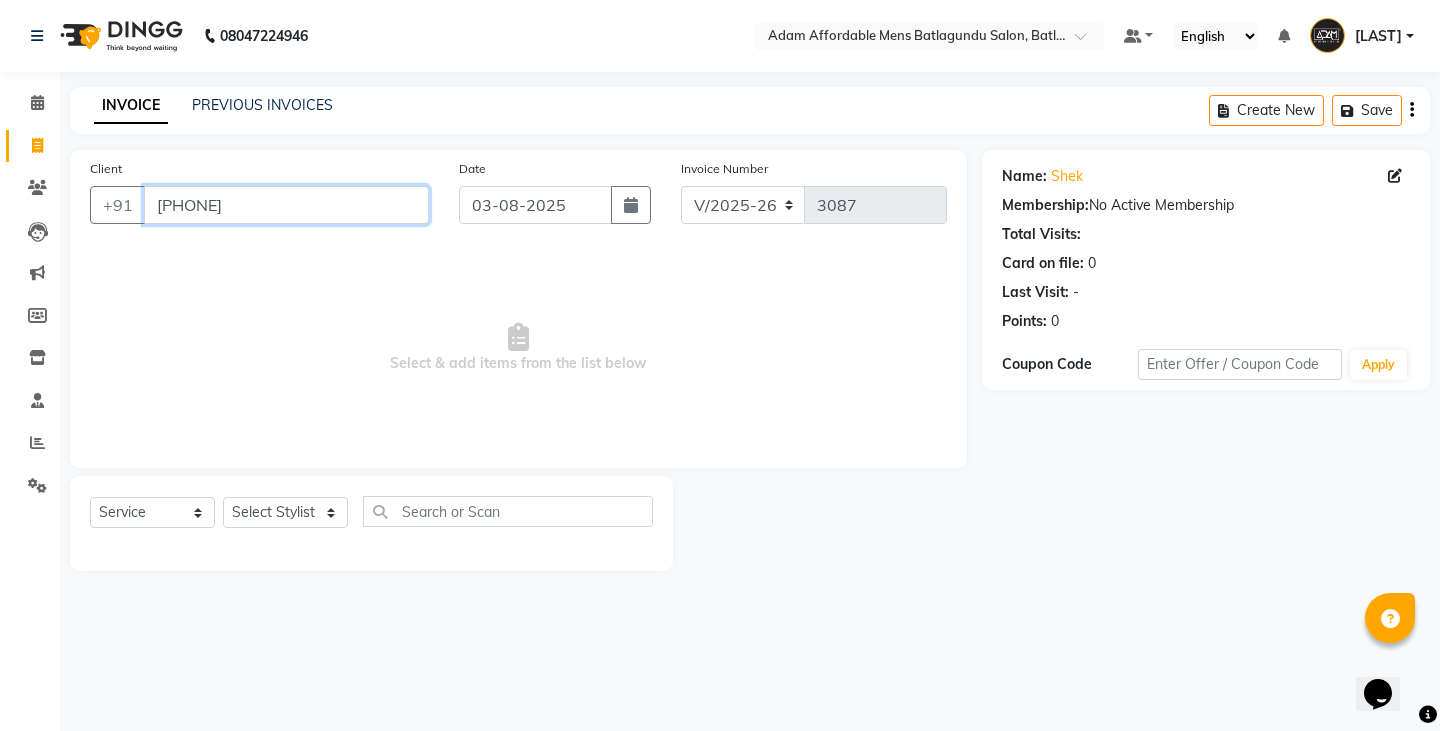 click on "[PHONE]" at bounding box center (286, 205) 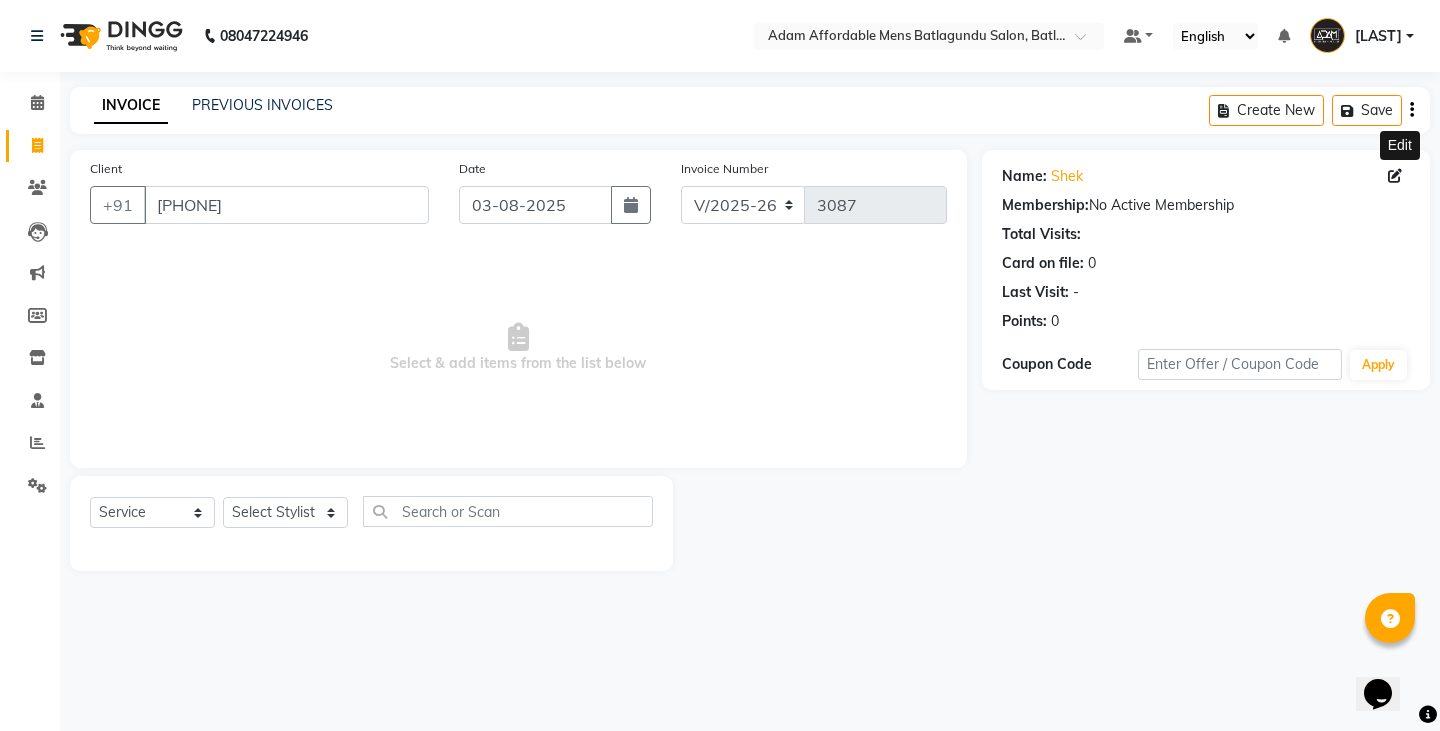 click 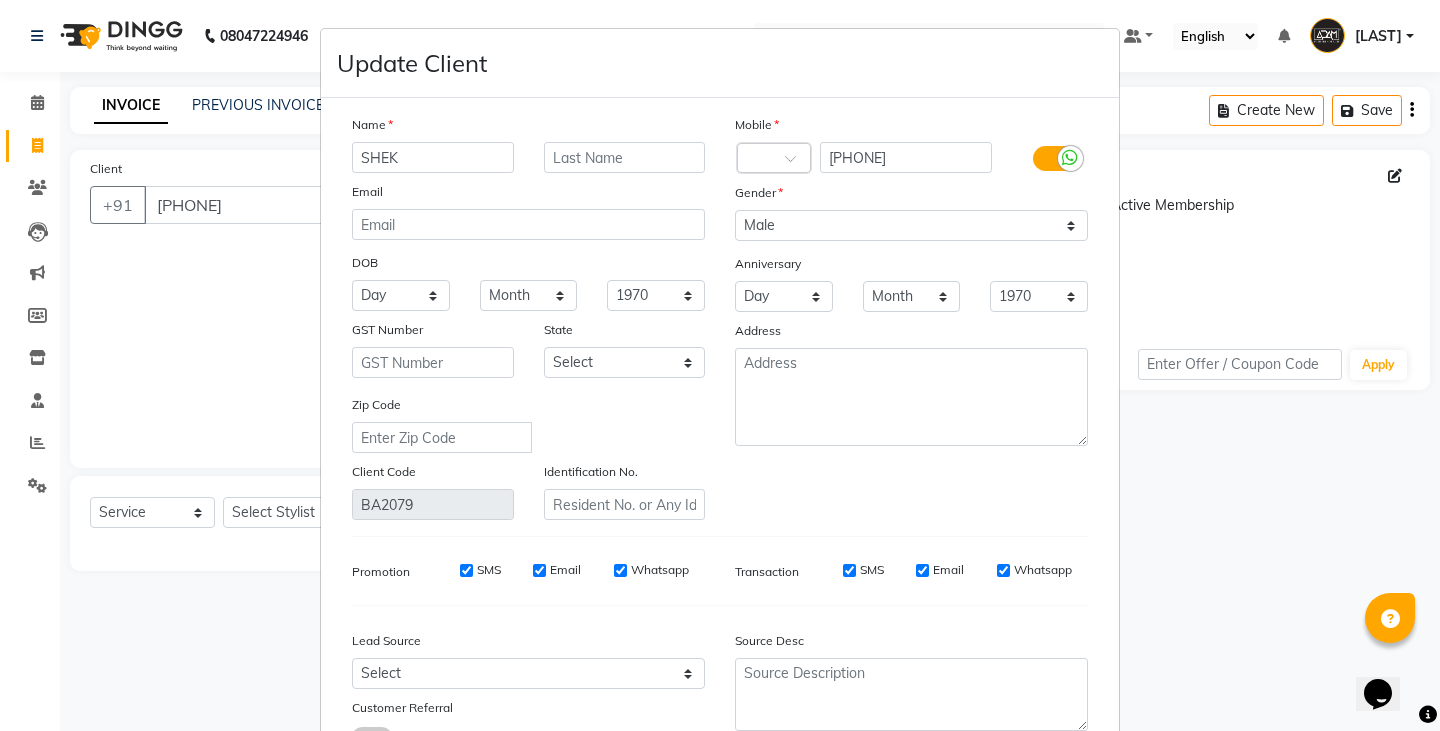 click on "SHEK" at bounding box center [433, 157] 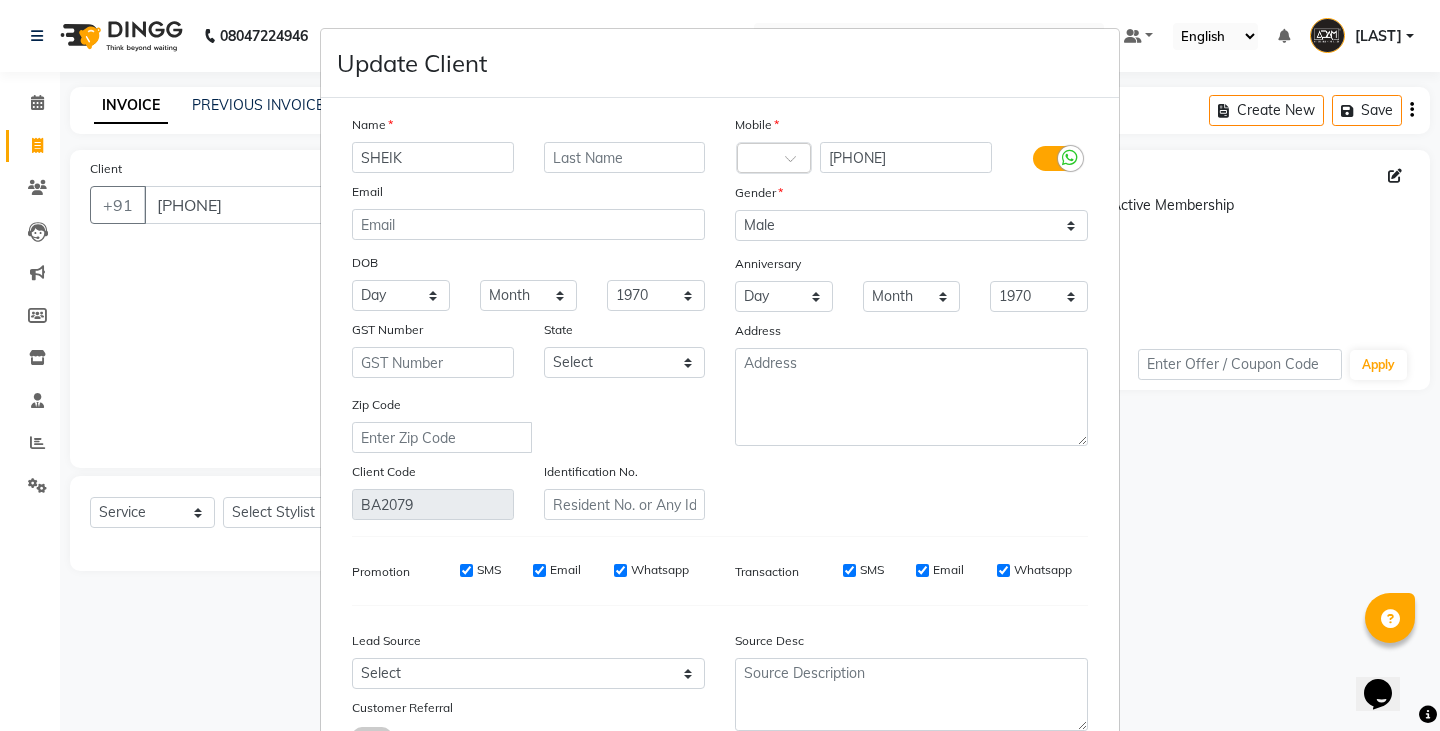 type on "SHEIK" 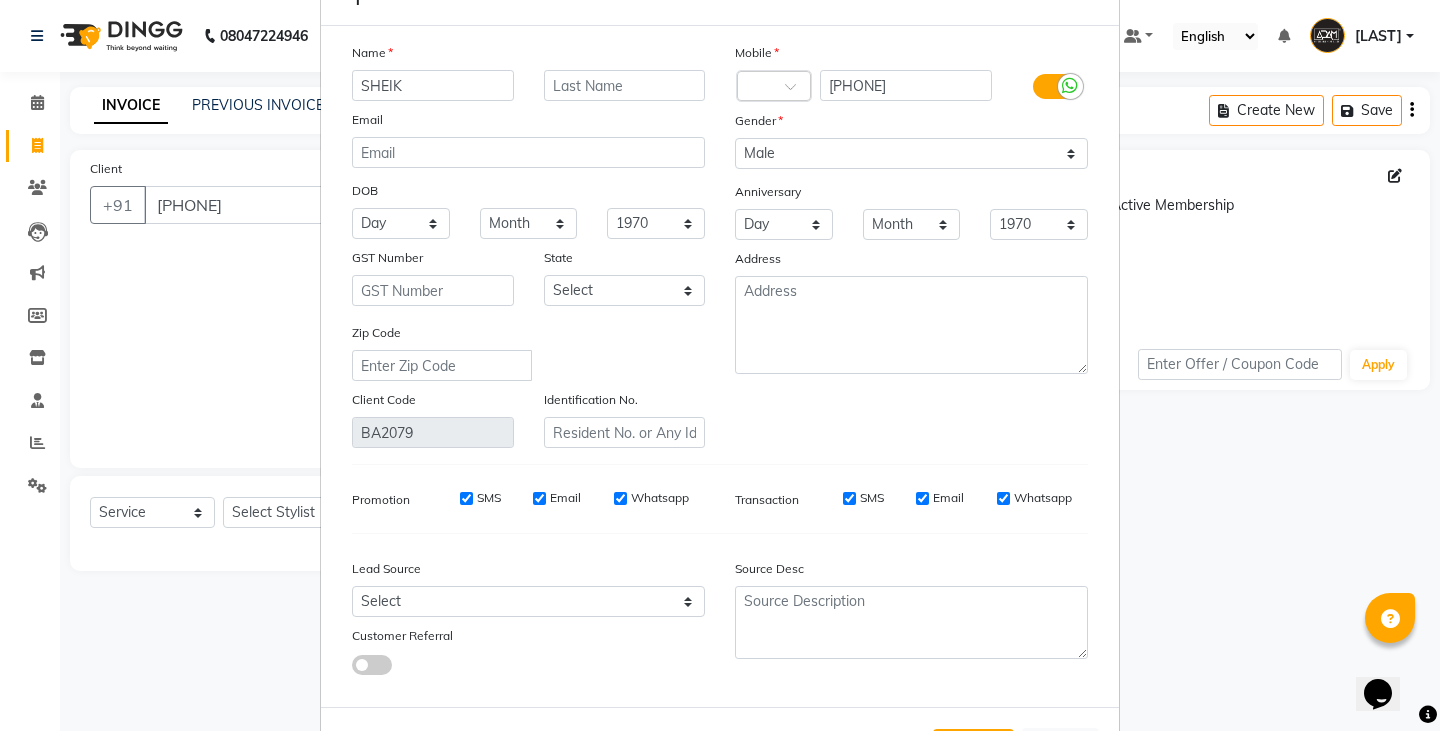 scroll, scrollTop: 156, scrollLeft: 0, axis: vertical 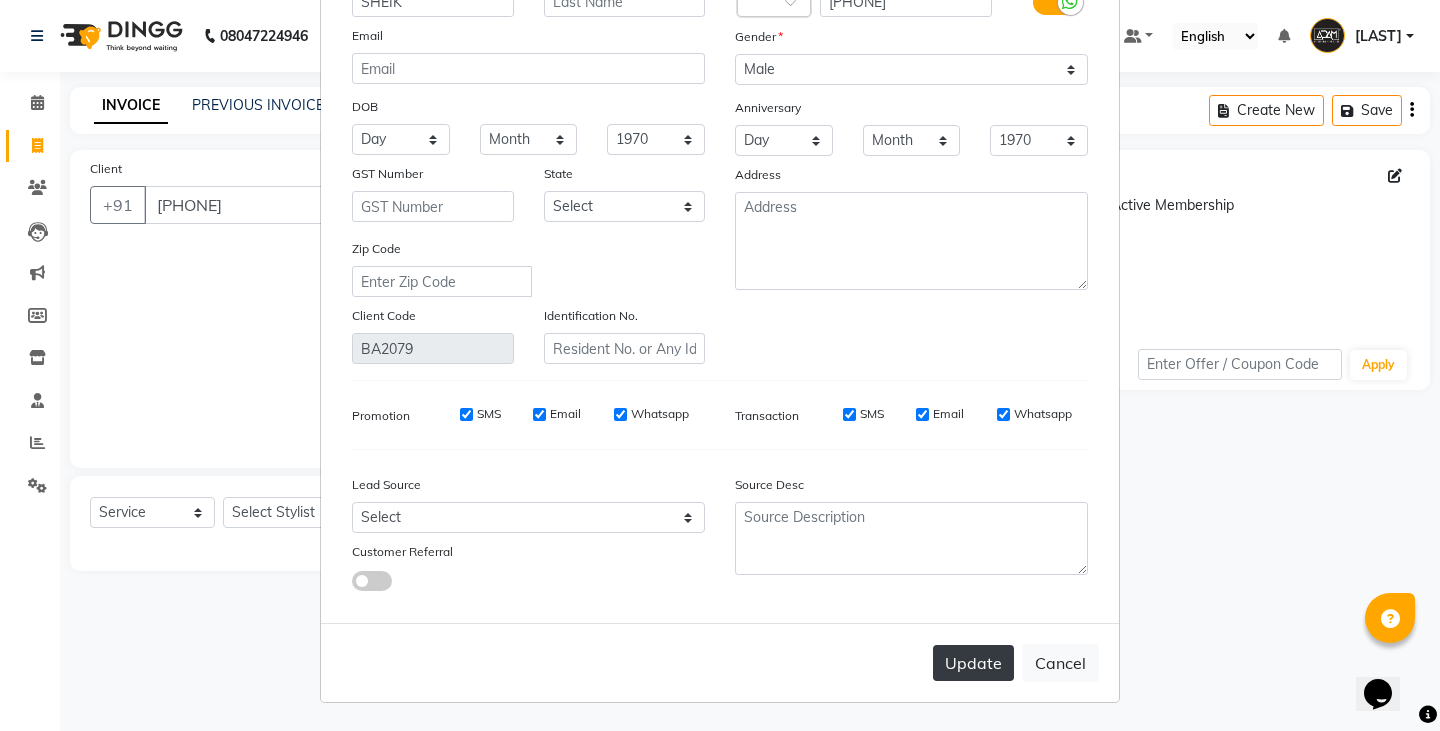 click on "Update" at bounding box center (973, 663) 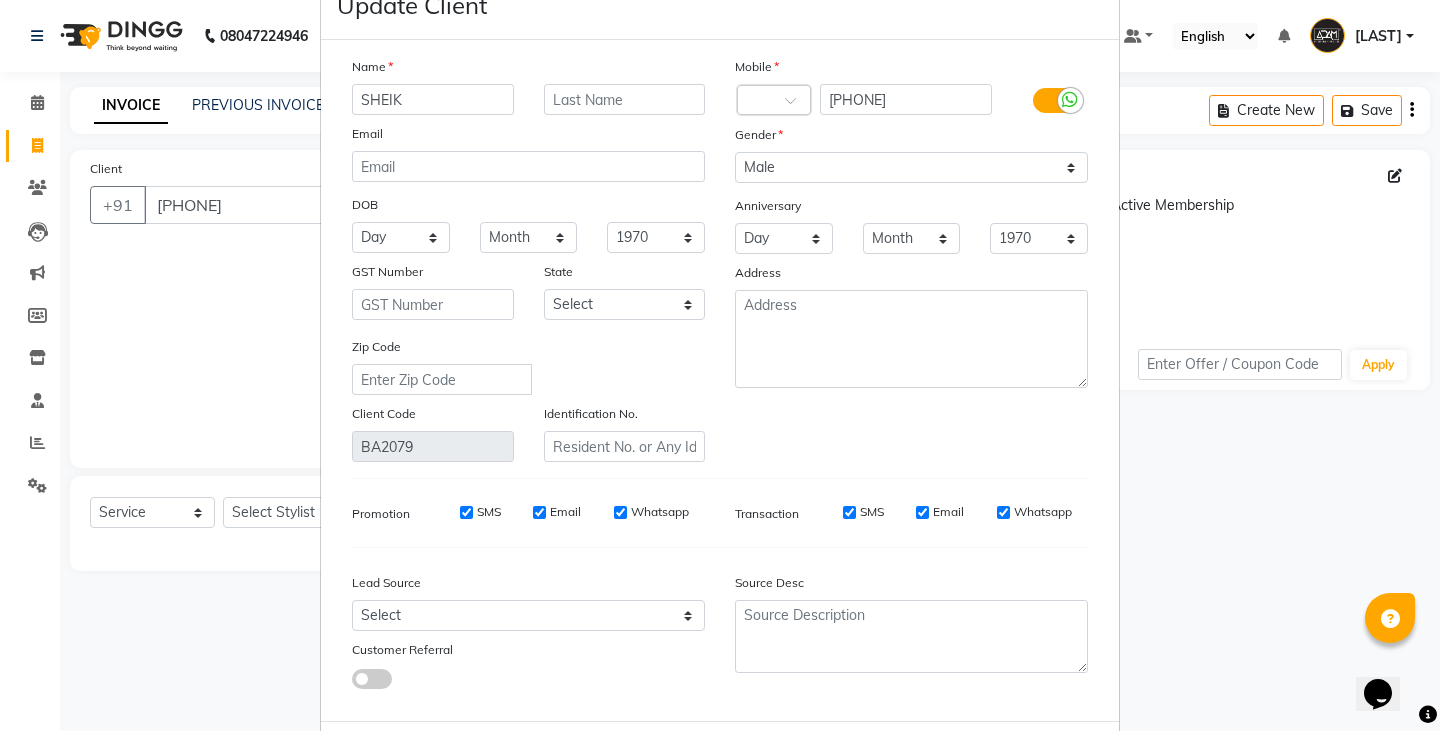 scroll, scrollTop: 156, scrollLeft: 0, axis: vertical 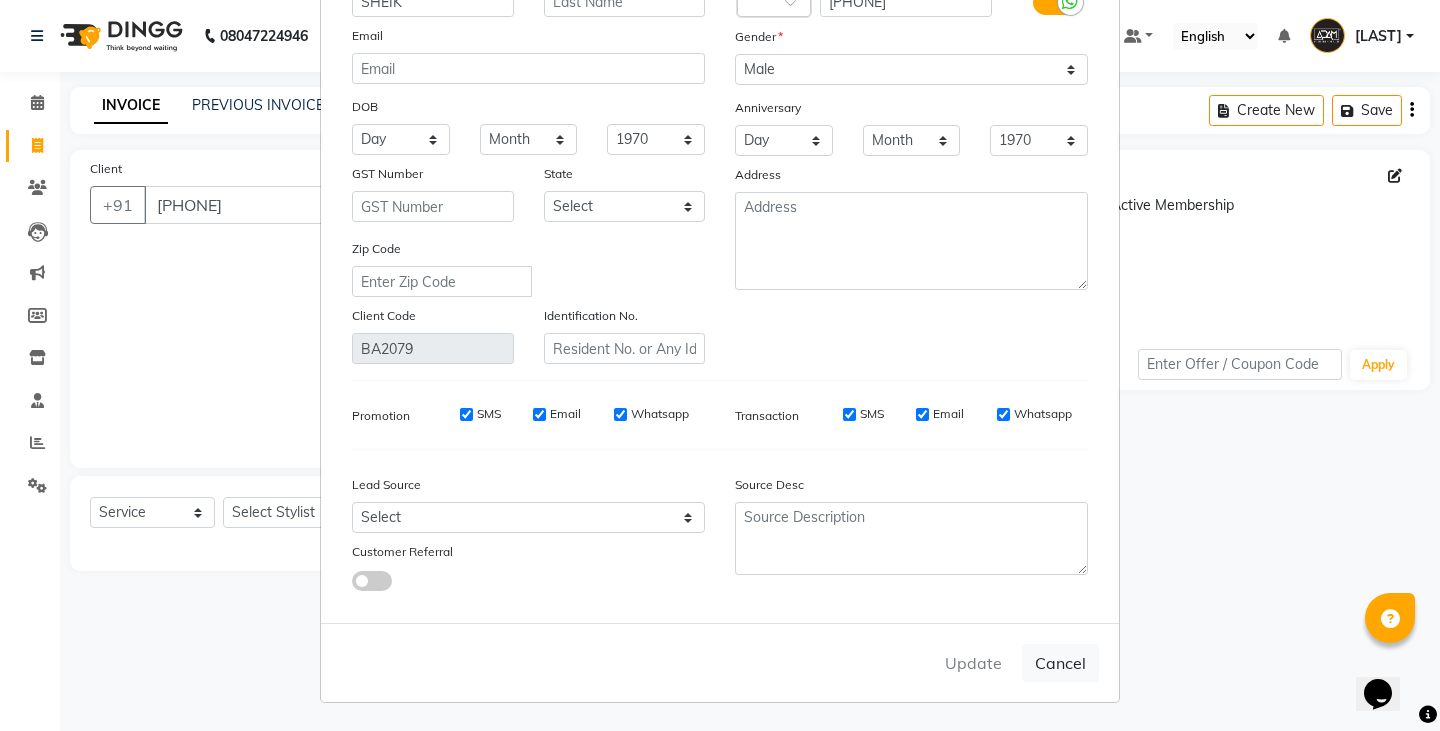 click on "Update   Cancel" at bounding box center [720, 662] 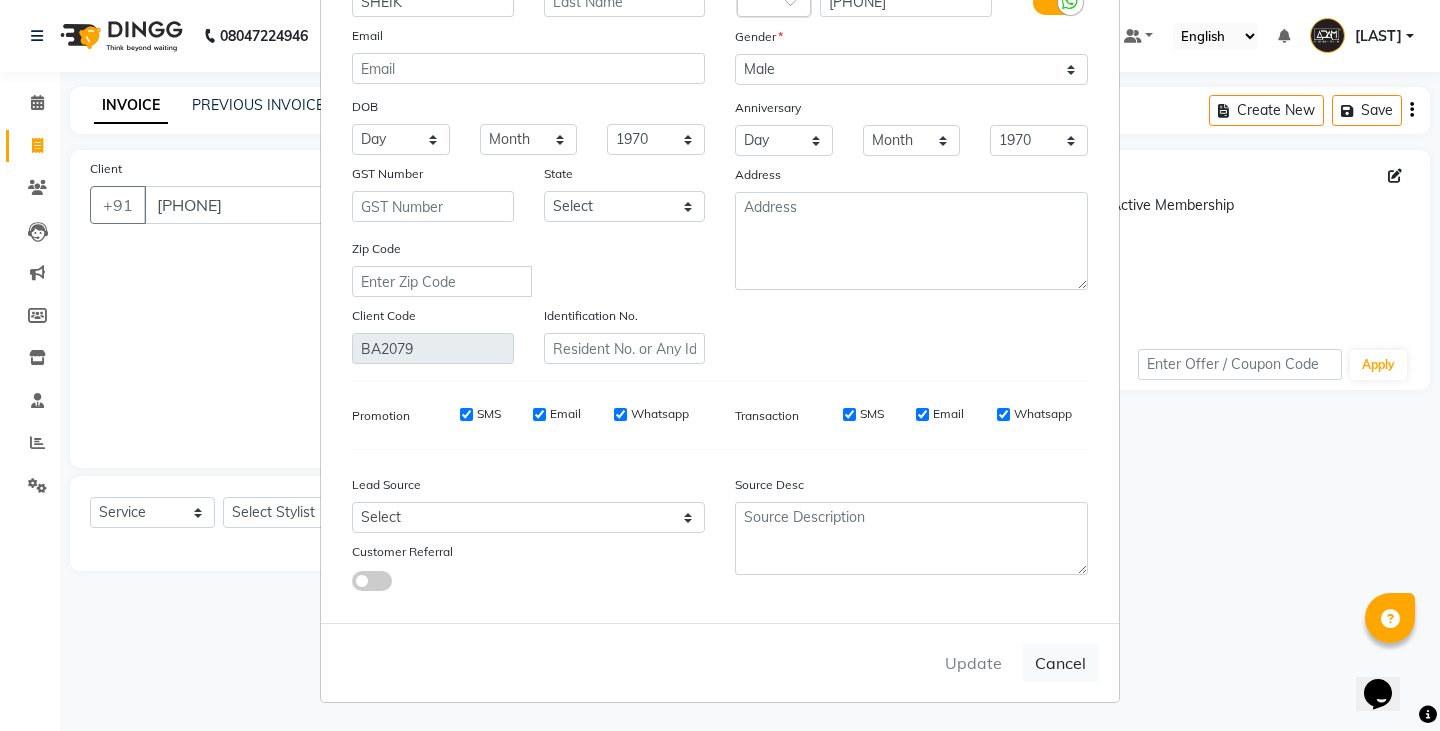click on "Update Client Name SHEIK Email DOB Day 01 02 03 04 05 06 07 08 09 10 11 12 13 14 15 16 17 18 19 20 21 22 23 24 25 26 27 28 29 30 31 Month January February March April May June July August September October November December 1940 1941 1942 1943 1944 1945 1946 1947 1948 1949 1950 1951 1952 1953 1954 1955 1956 1957 1958 1959 1960 1961 1962 1963 1964 1965 1966 1967 1968 1969 1970 1971 1972 1973 1974 1975 1976 1977 1978 1979 1980 1981 1982 1983 1984 1985 1986 1987 1988 1989 1990 1991 1992 1993 1994 1995 1996 1997 1998 1999 2000 2001 2002 2003 2004 2005 2006 2007 2008 2009 2010 2011 2012 2013 2014 2015 2016 2017 2018 2019 2020 2021 2022 2023 2024 GST Number State Select Andaman and Nicobar Islands Andhra Pradesh Arunachal Pradesh Assam Bihar Chandigarh Chhattisgarh Dadra and Nagar Haveli Daman and Diu Delhi Goa Gujarat Haryana Himachal Pradesh Jammu and Kashmir Jharkhand Karnataka Kerala Lakshadweep Madhya Pradesh Maharashtra Manipur Meghalaya Mizoram Nagaland Odisha Pondicherry Punjab Rajasthan Sikkim Tamil Nadu" at bounding box center [720, 365] 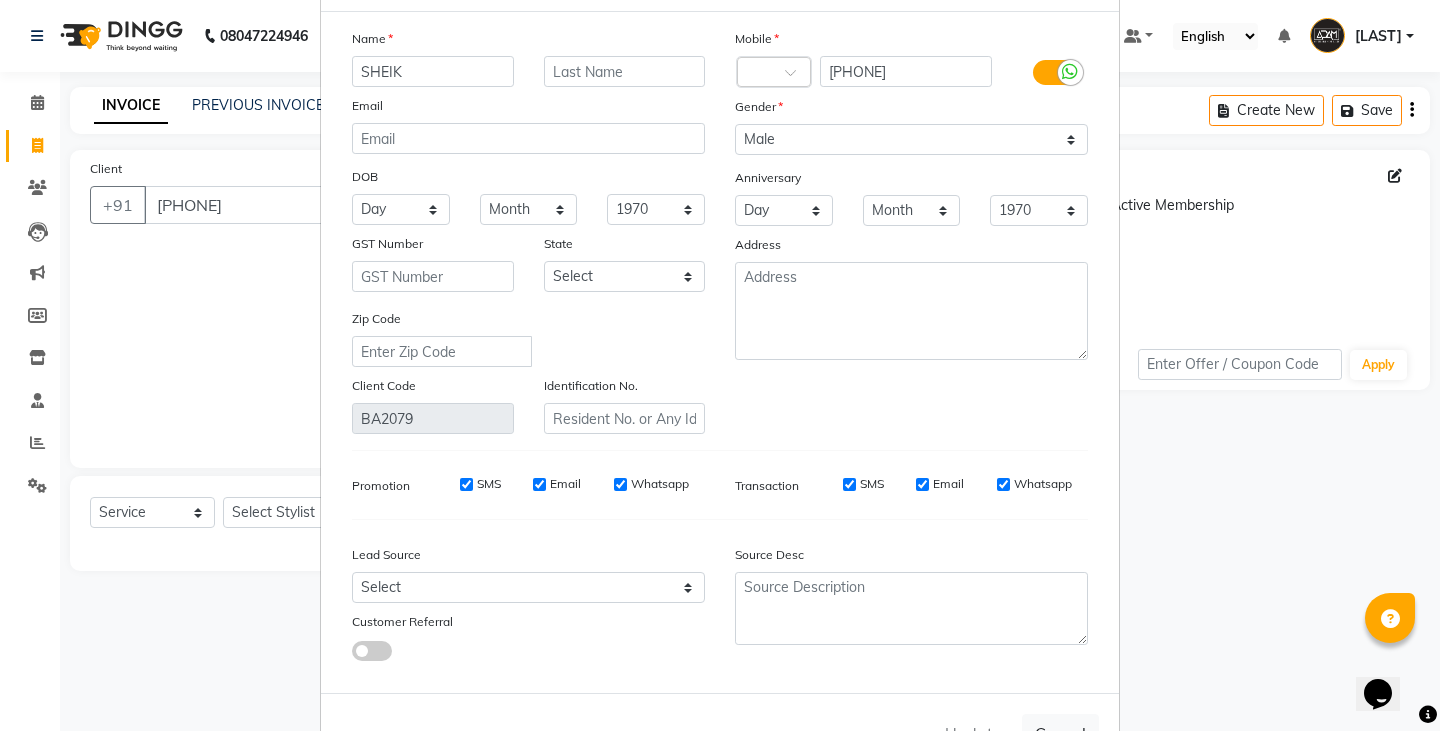scroll, scrollTop: 0, scrollLeft: 0, axis: both 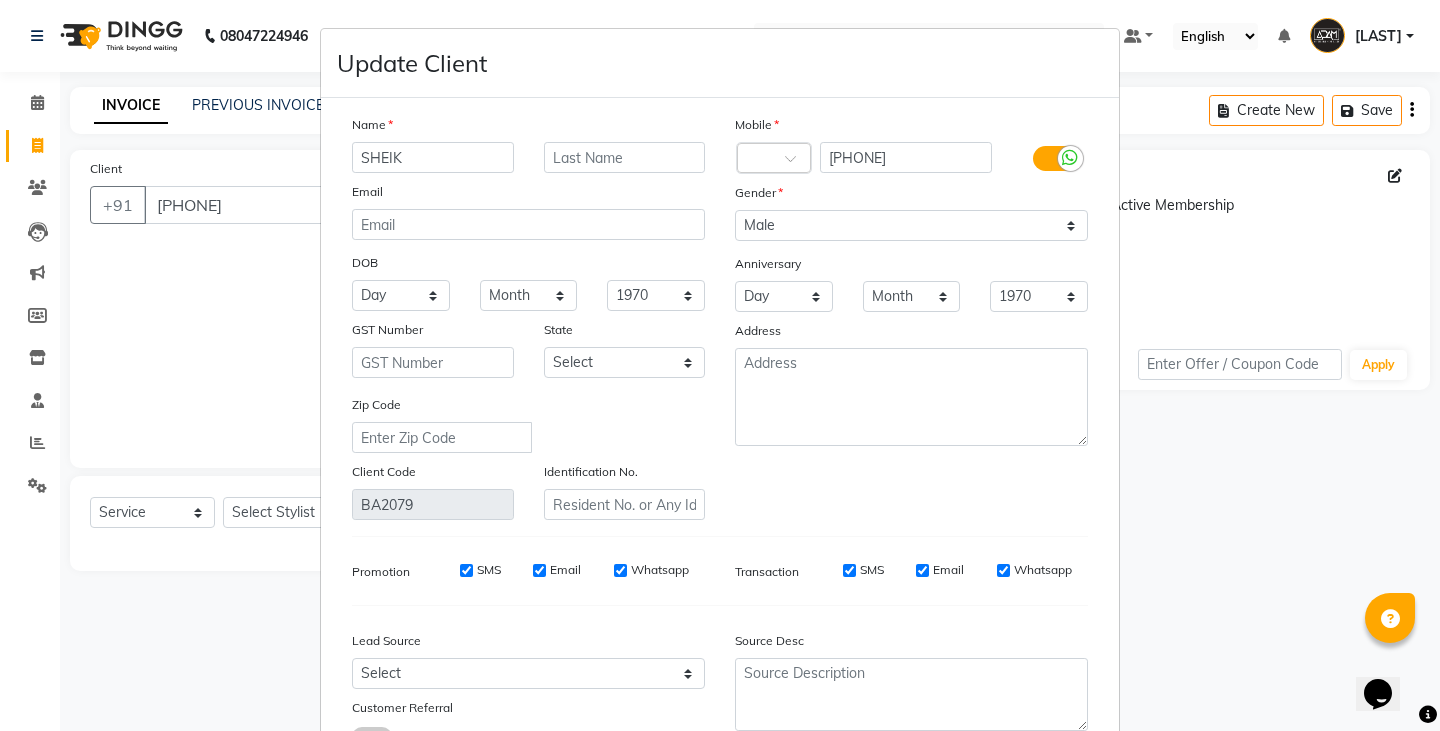 click on "Update Client Name SHEIK Email DOB Day 01 02 03 04 05 06 07 08 09 10 11 12 13 14 15 16 17 18 19 20 21 22 23 24 25 26 27 28 29 30 31 Month January February March April May June July August September October November December 1940 1941 1942 1943 1944 1945 1946 1947 1948 1949 1950 1951 1952 1953 1954 1955 1956 1957 1958 1959 1960 1961 1962 1963 1964 1965 1966 1967 1968 1969 1970 1971 1972 1973 1974 1975 1976 1977 1978 1979 1980 1981 1982 1983 1984 1985 1986 1987 1988 1989 1990 1991 1992 1993 1994 1995 1996 1997 1998 1999 2000 2001 2002 2003 2004 2005 2006 2007 2008 2009 2010 2011 2012 2013 2014 2015 2016 2017 2018 2019 2020 2021 2022 2023 2024 GST Number State Select Andaman and Nicobar Islands Andhra Pradesh Arunachal Pradesh Assam Bihar Chandigarh Chhattisgarh Dadra and Nagar Haveli Daman and Diu Delhi Goa Gujarat Haryana Himachal Pradesh Jammu and Kashmir Jharkhand Karnataka Kerala Lakshadweep Madhya Pradesh Maharashtra Manipur Meghalaya Mizoram Nagaland Odisha Pondicherry Punjab Rajasthan Sikkim Tamil Nadu" at bounding box center (720, 365) 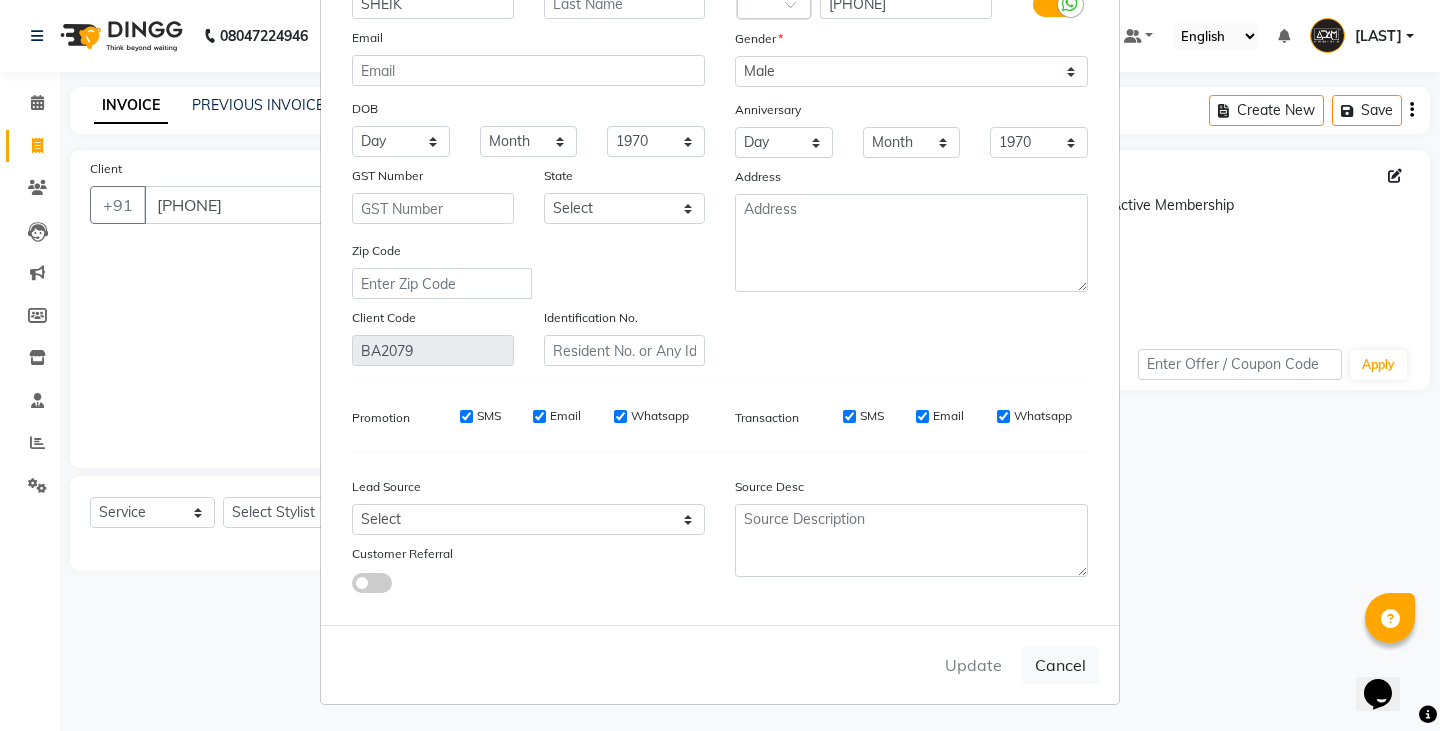 scroll, scrollTop: 156, scrollLeft: 0, axis: vertical 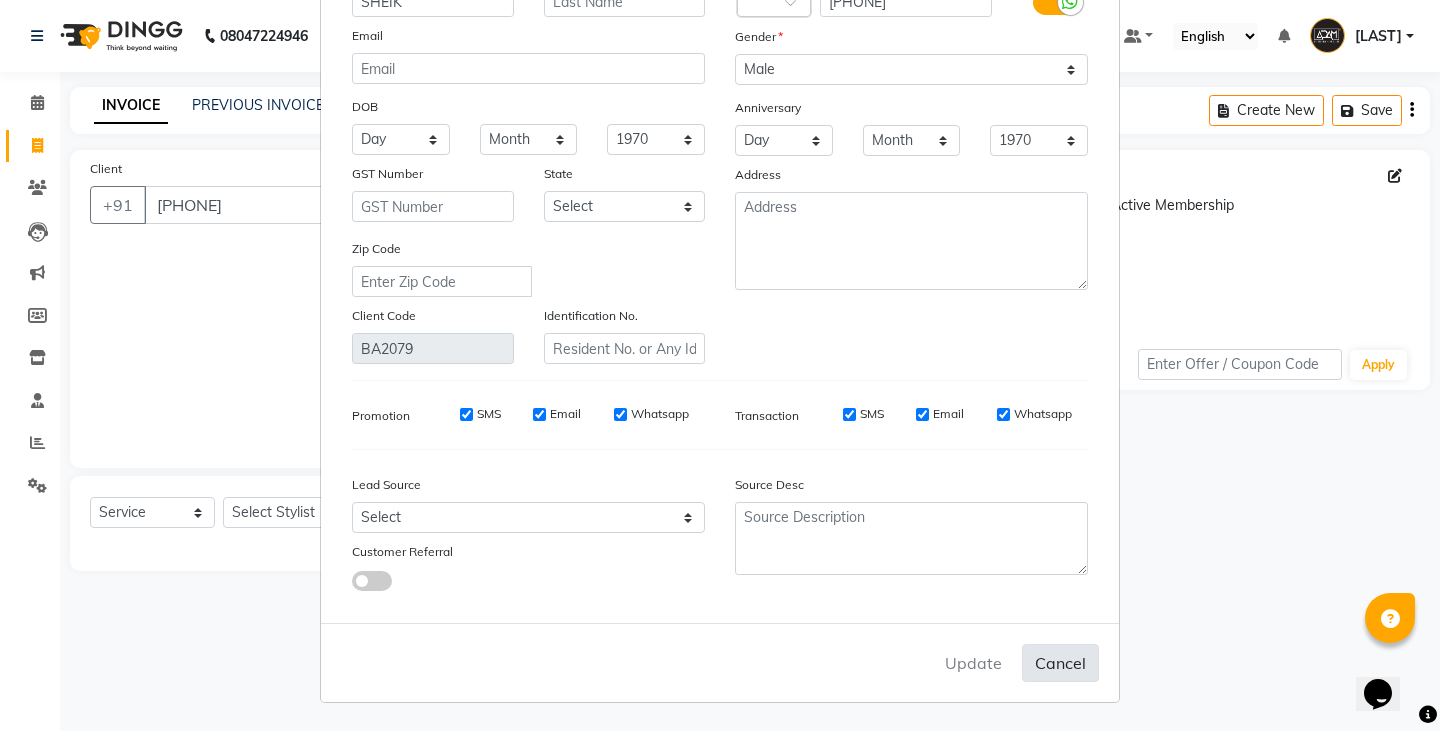 click on "Cancel" at bounding box center [1060, 663] 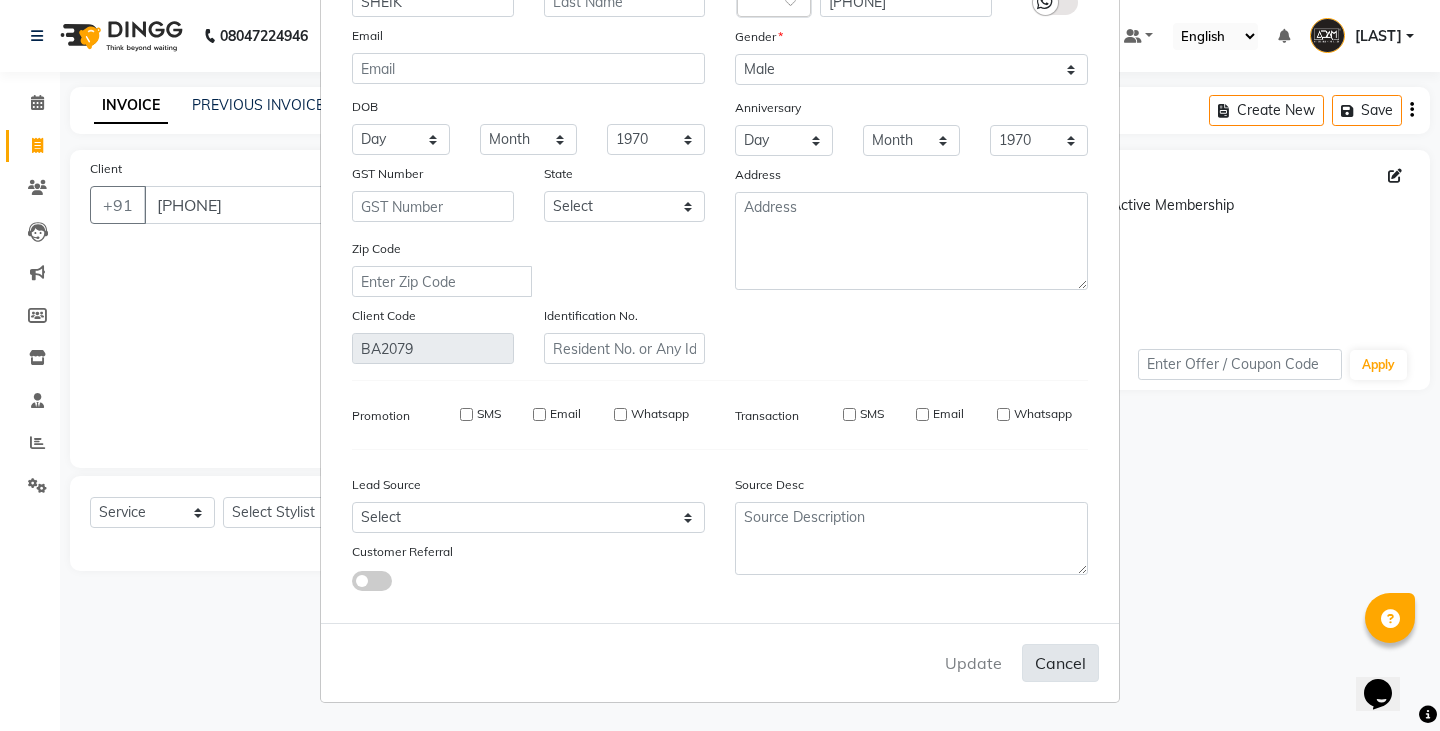 type 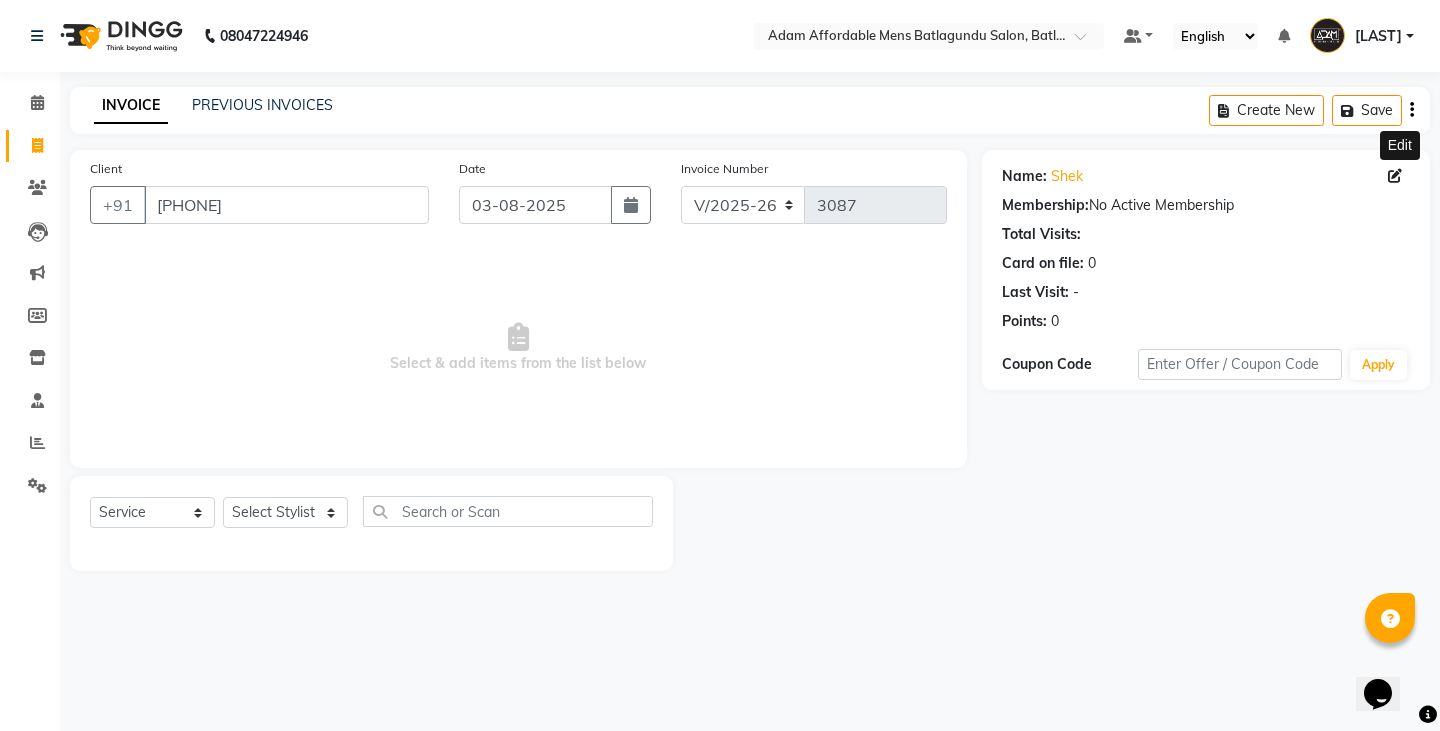 click 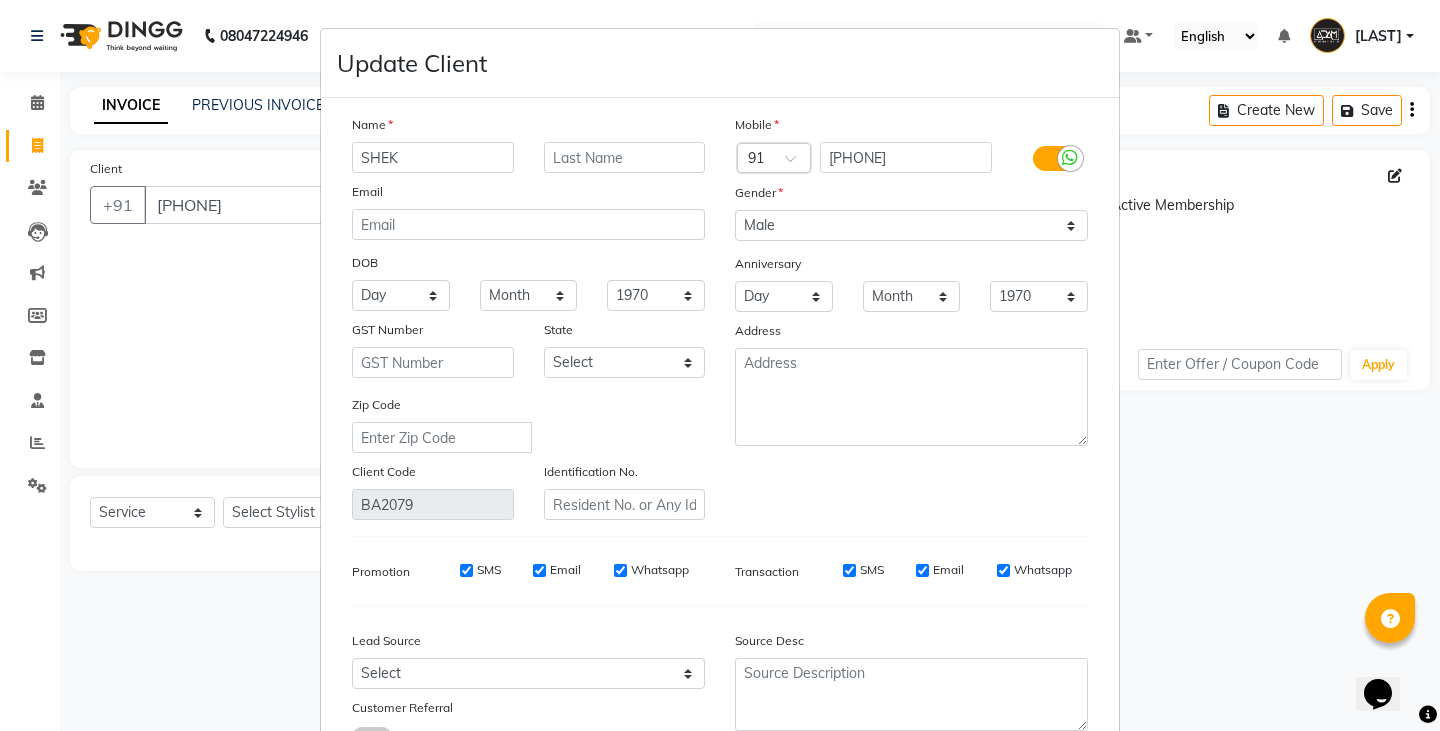 click on "SHEK" at bounding box center (433, 157) 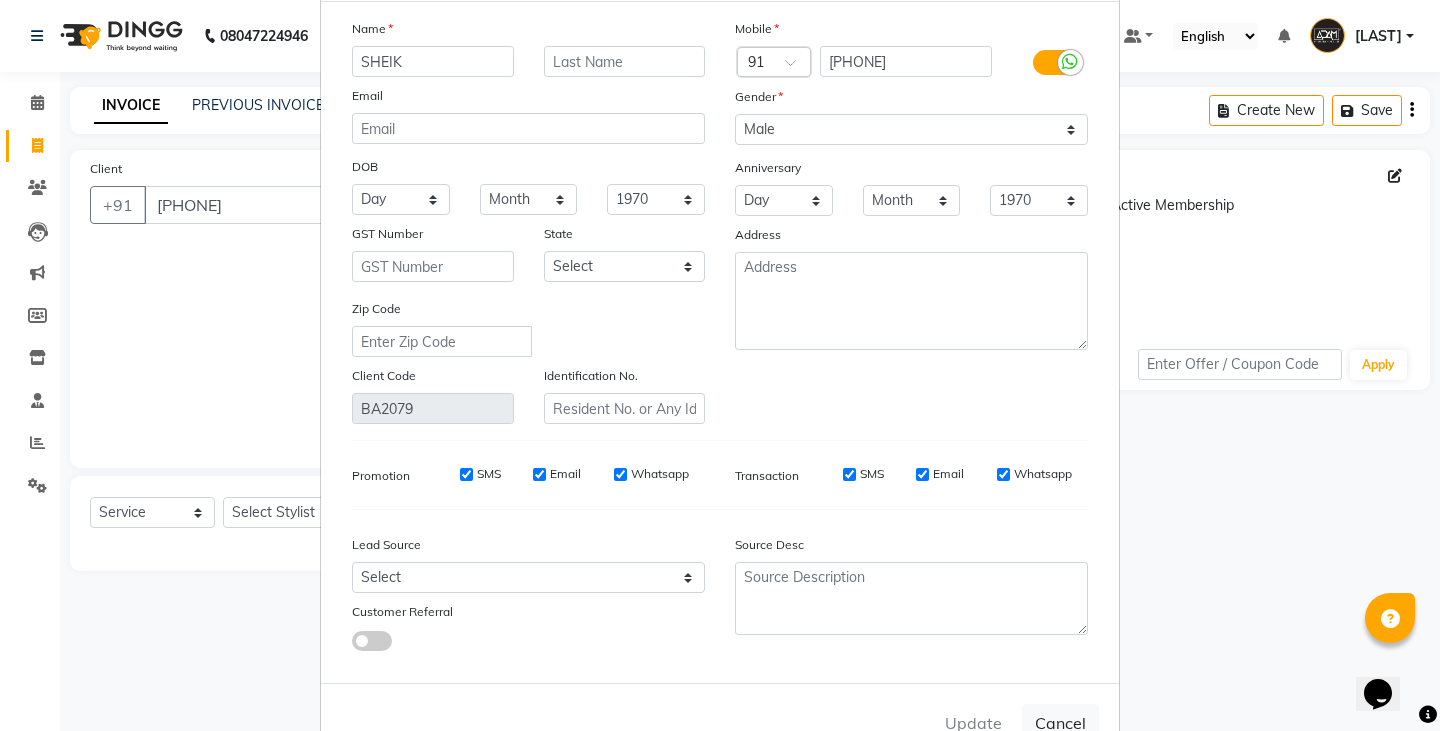 scroll, scrollTop: 156, scrollLeft: 0, axis: vertical 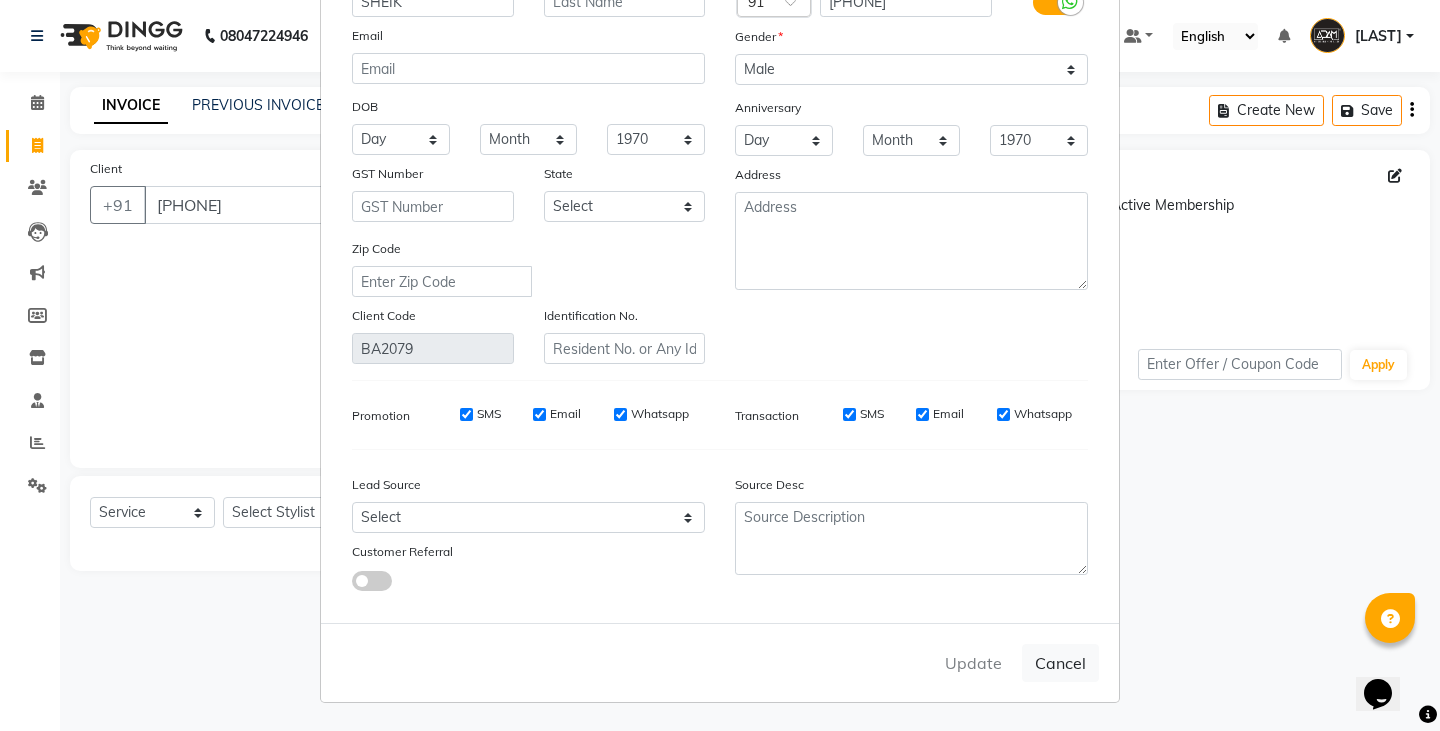 click on "Update   Cancel" at bounding box center (720, 662) 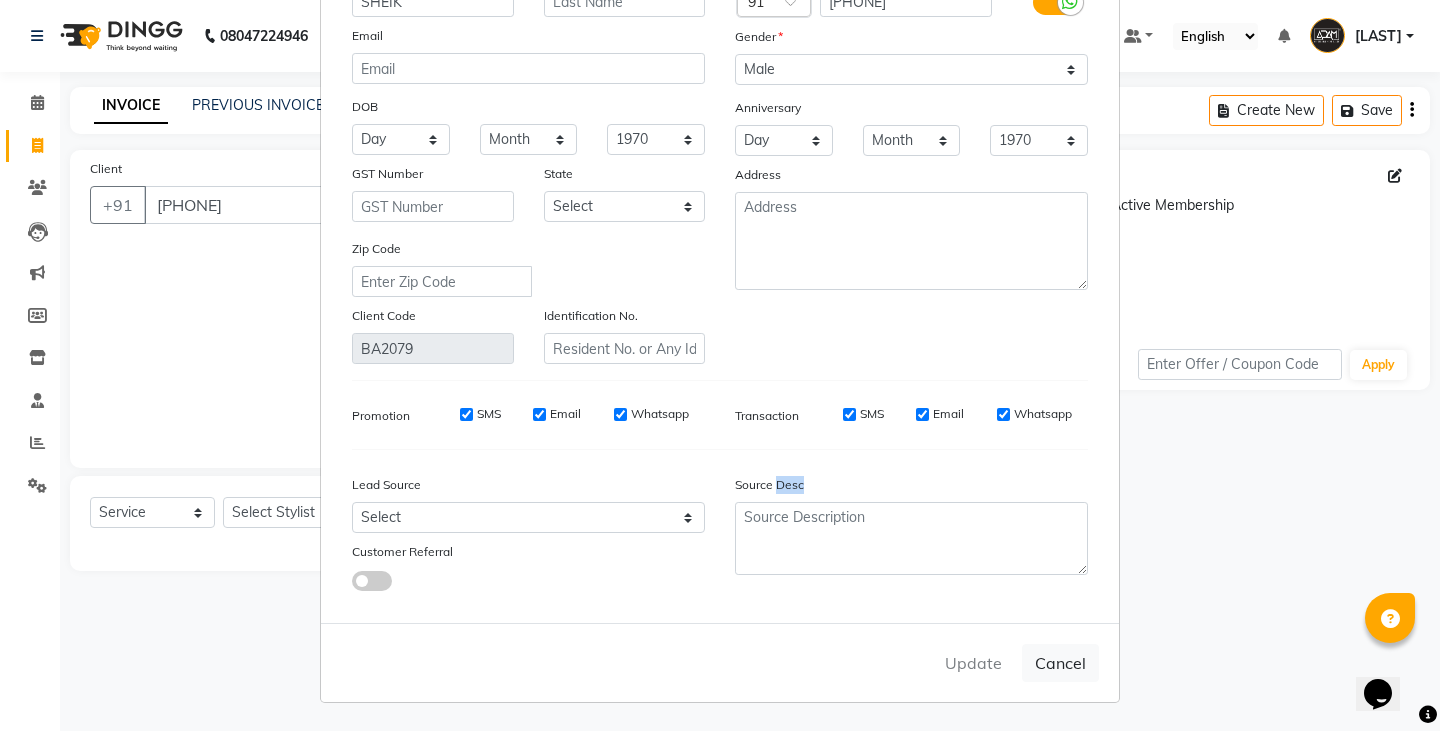 click on "Update   Cancel" at bounding box center (720, 662) 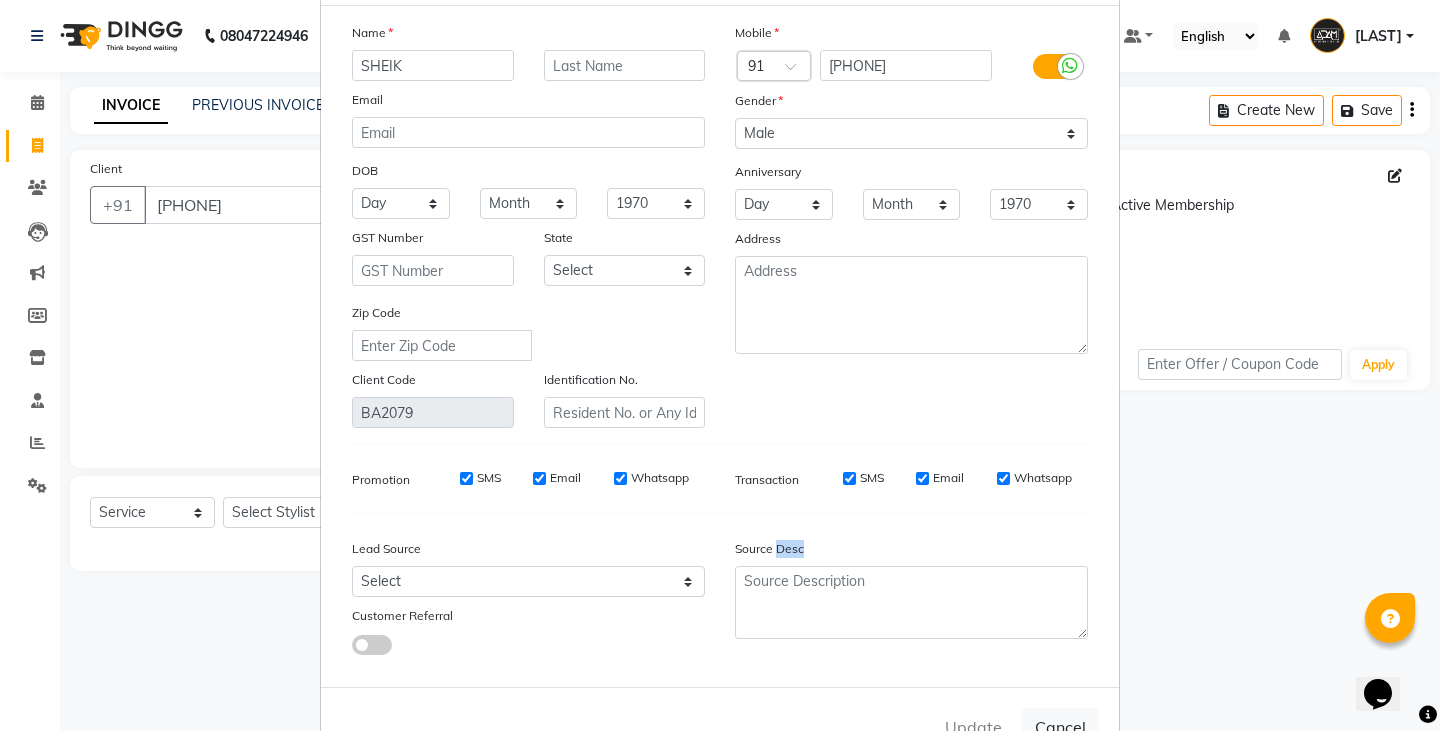 scroll, scrollTop: 0, scrollLeft: 0, axis: both 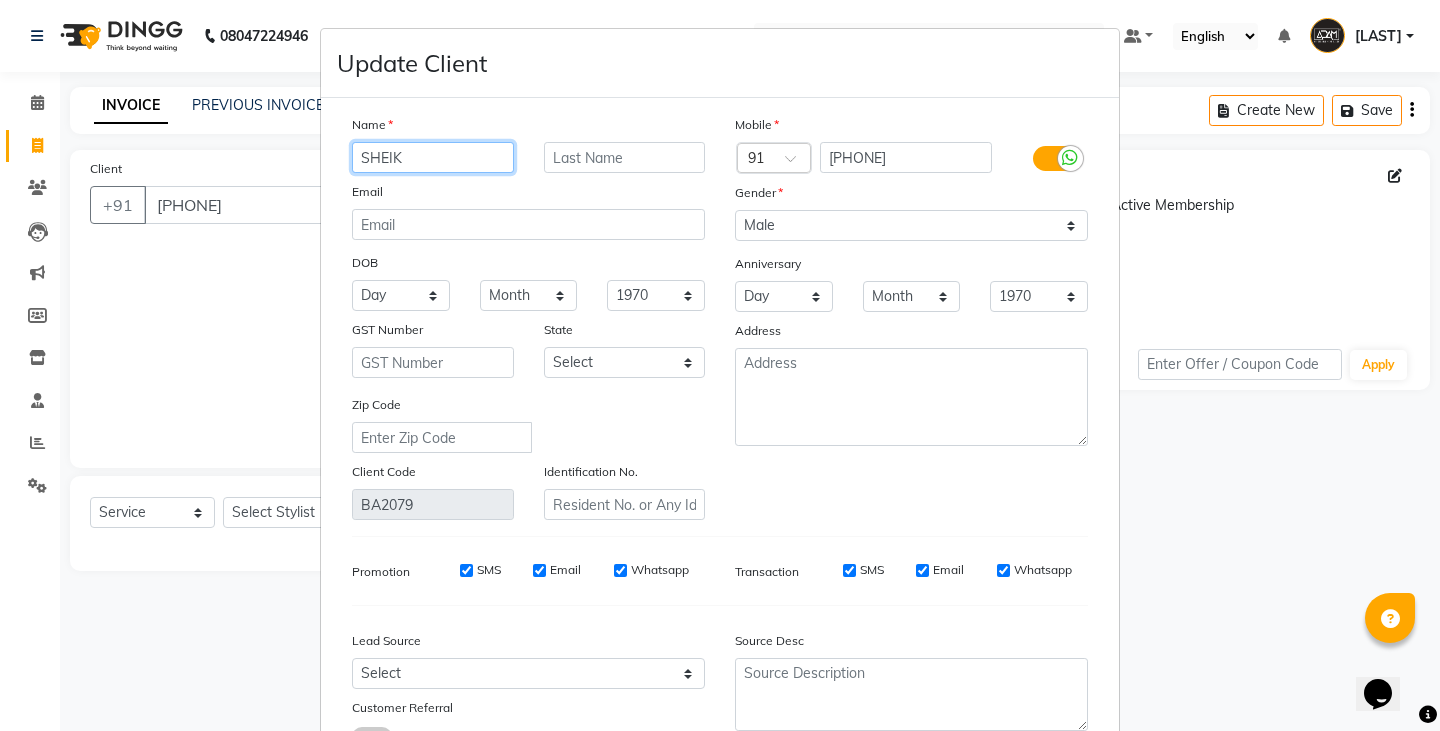 click on "SHEIK" at bounding box center [433, 157] 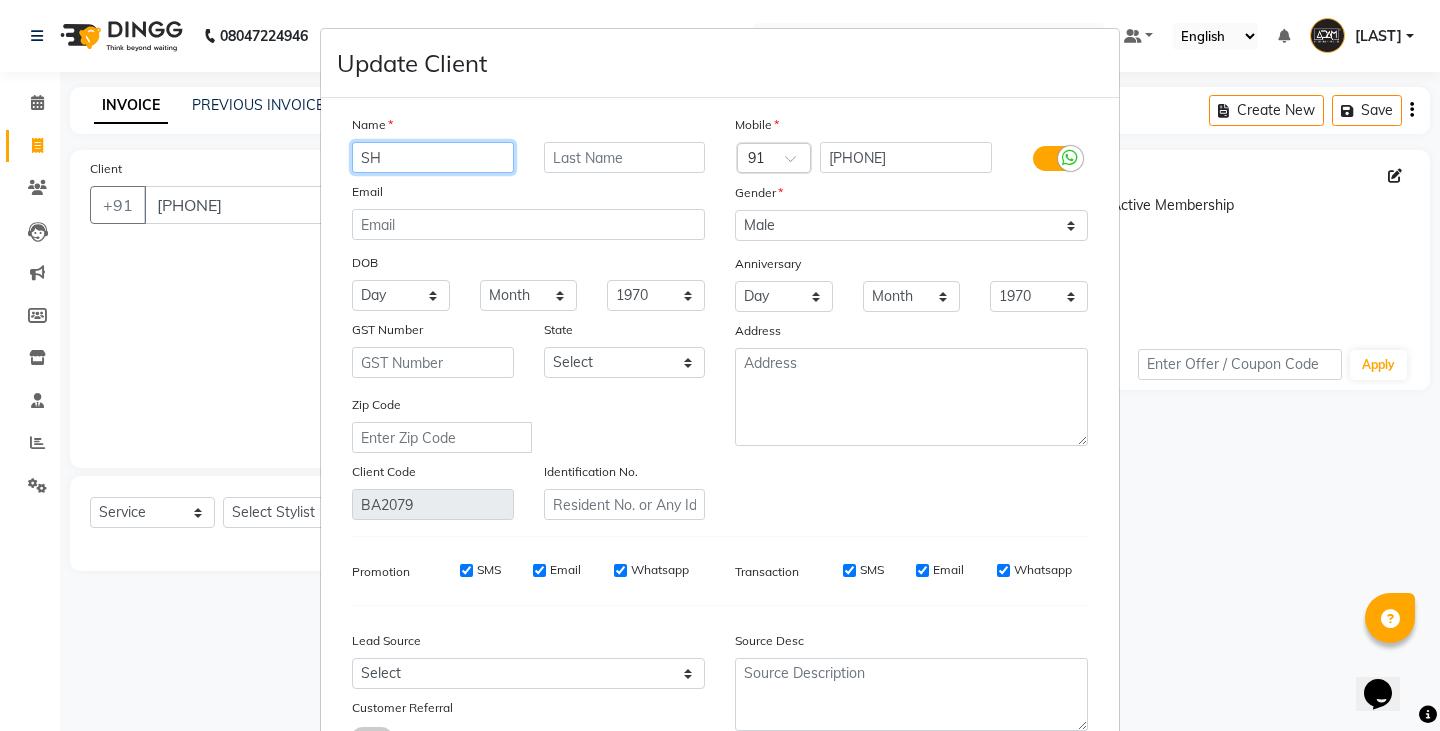 type on "S" 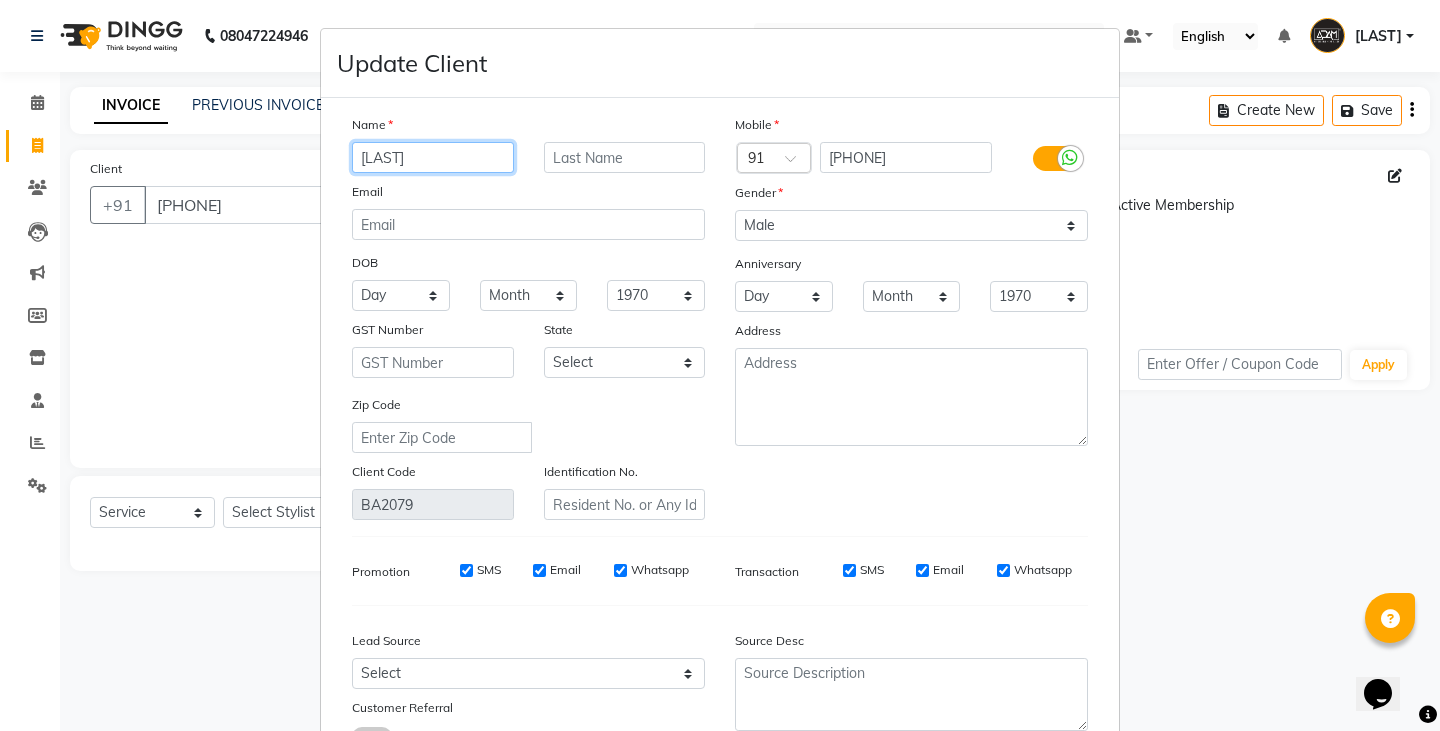 type on "SHEIK" 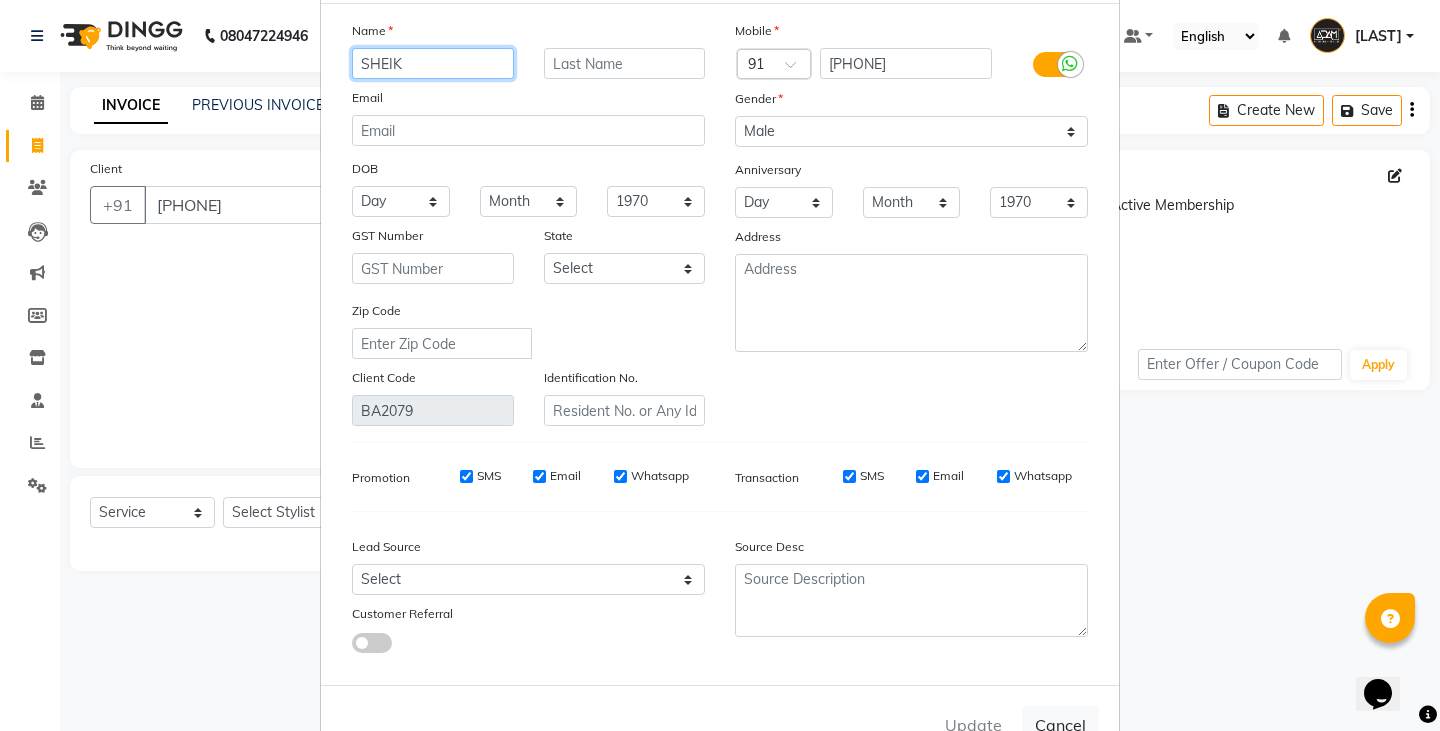scroll, scrollTop: 156, scrollLeft: 0, axis: vertical 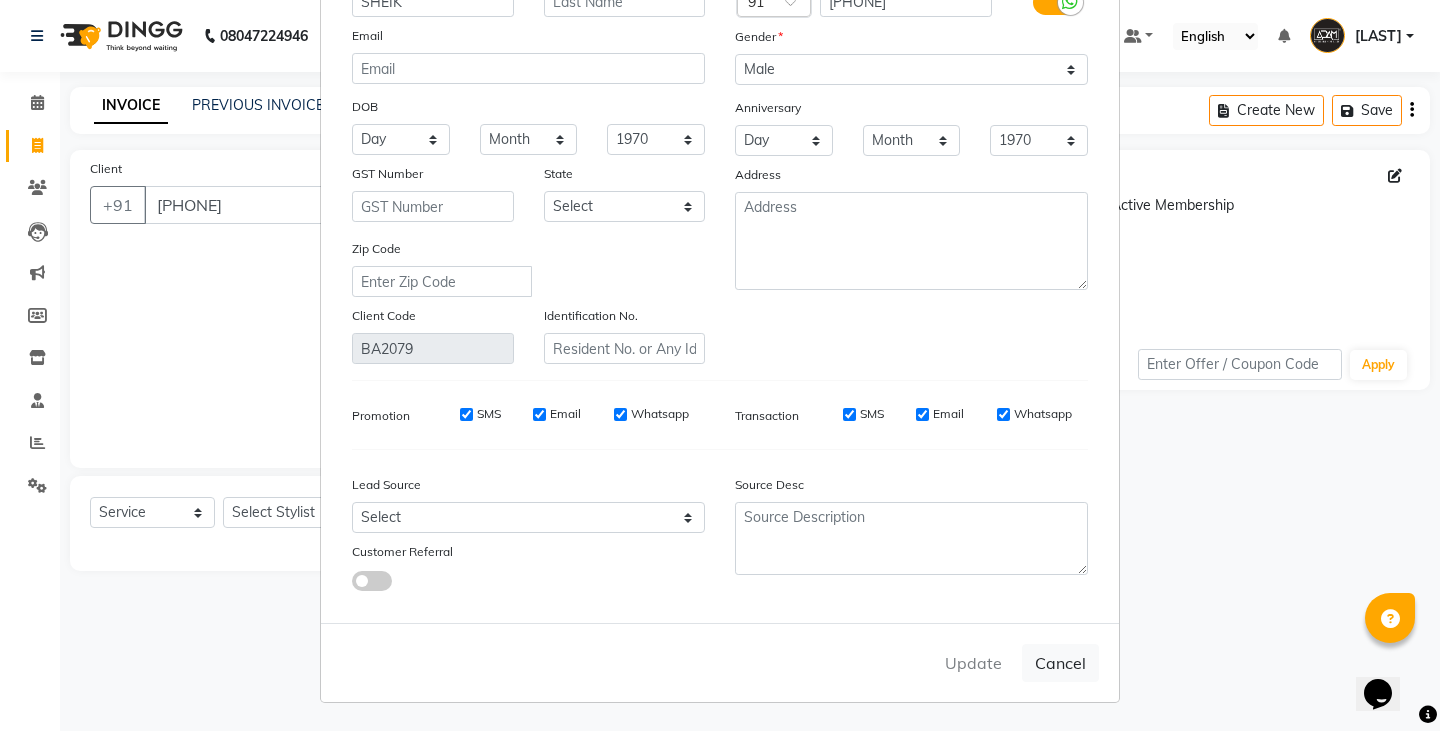 click on "Update   Cancel" at bounding box center (720, 662) 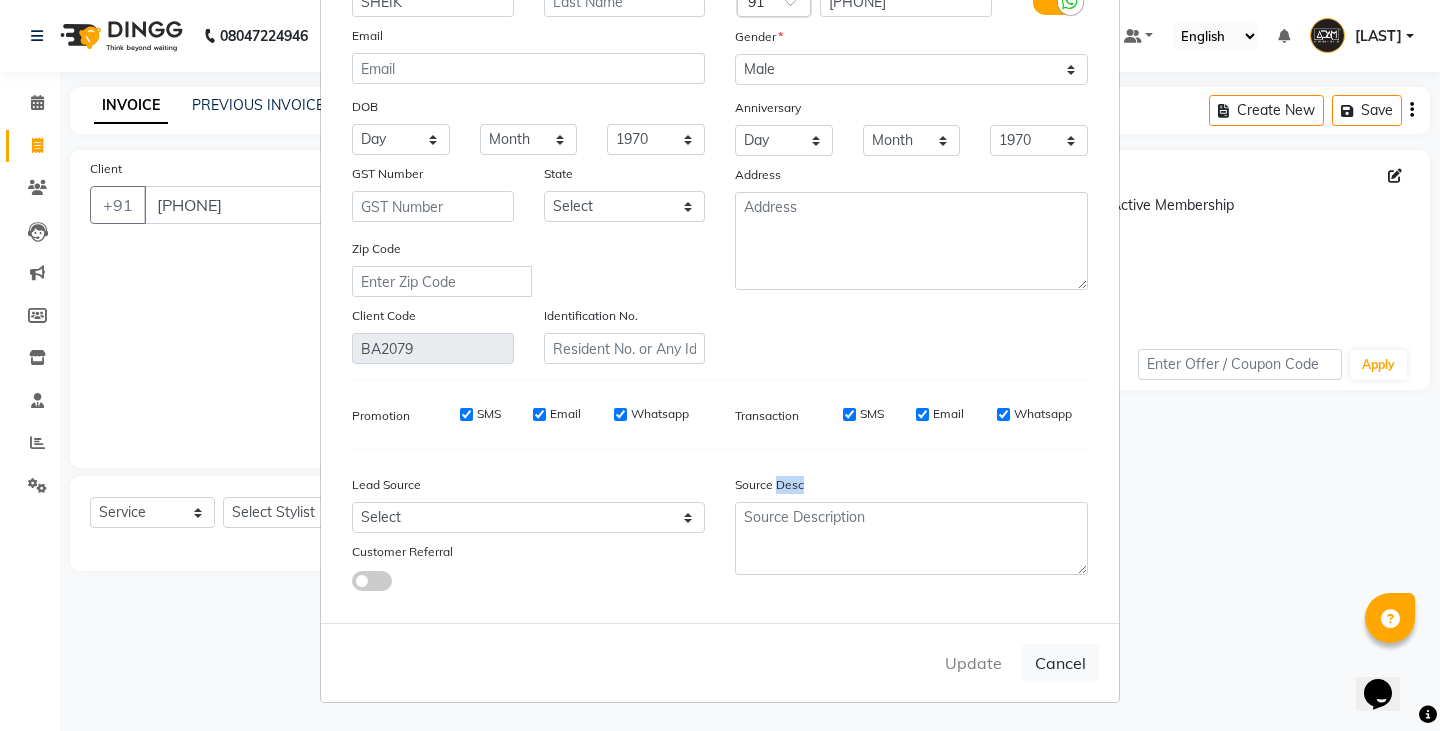 click on "Update   Cancel" at bounding box center [720, 662] 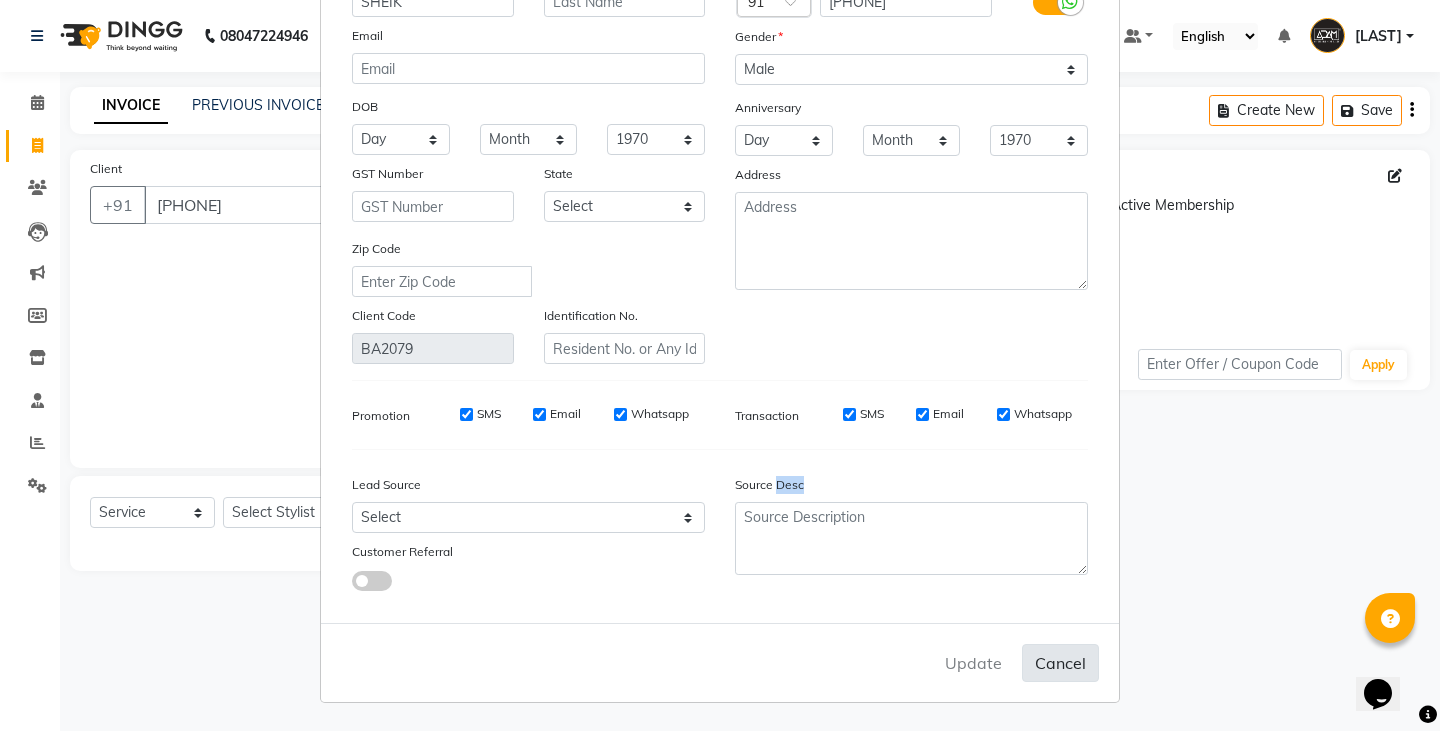 click on "Cancel" at bounding box center [1060, 663] 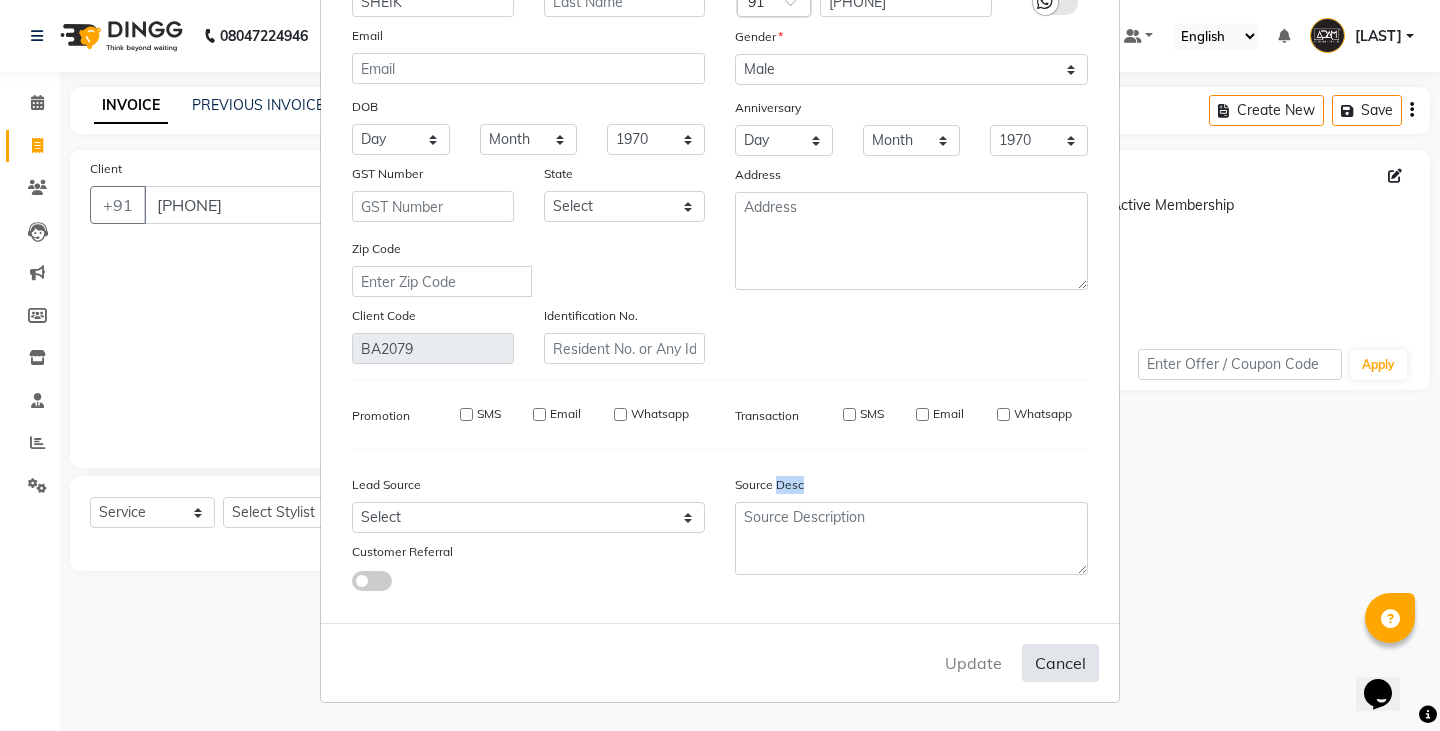 type 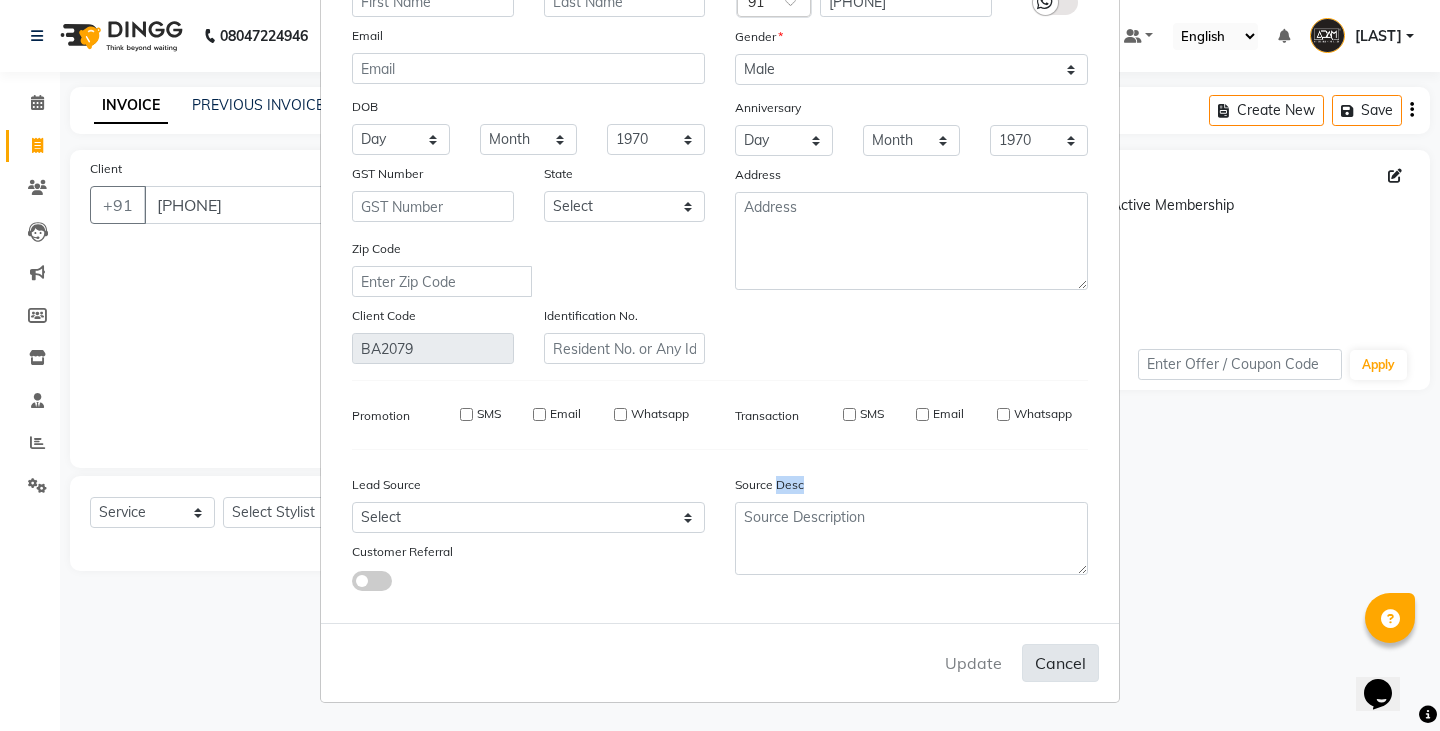 select 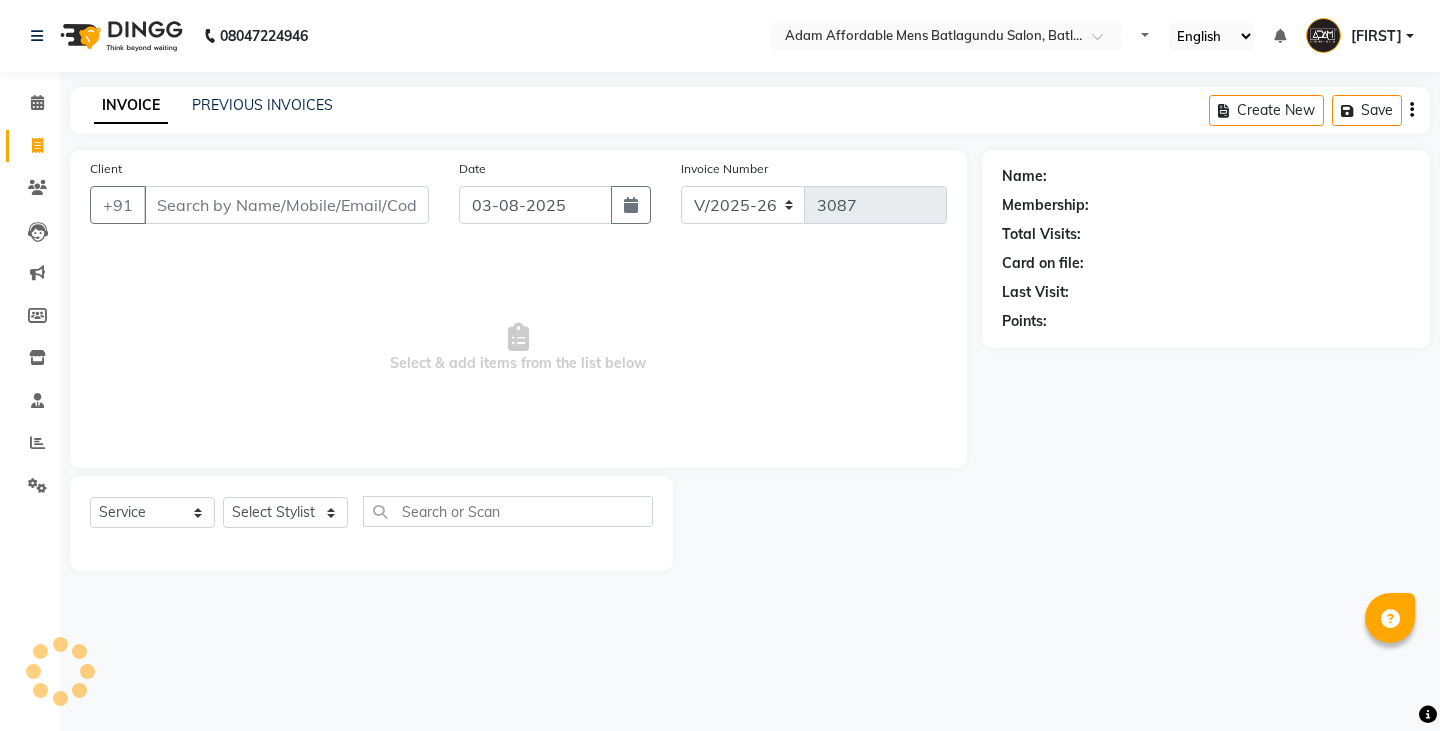 select on "8213" 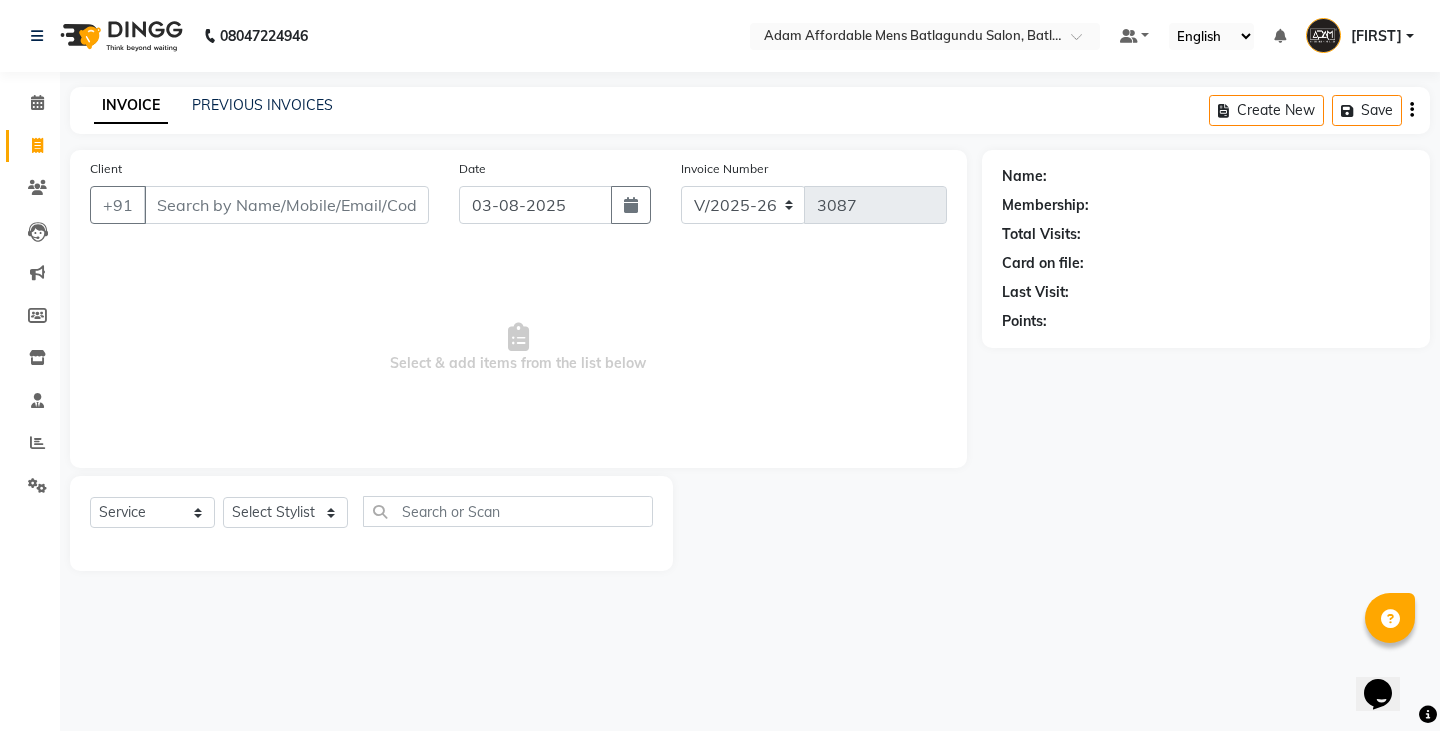 scroll, scrollTop: 0, scrollLeft: 0, axis: both 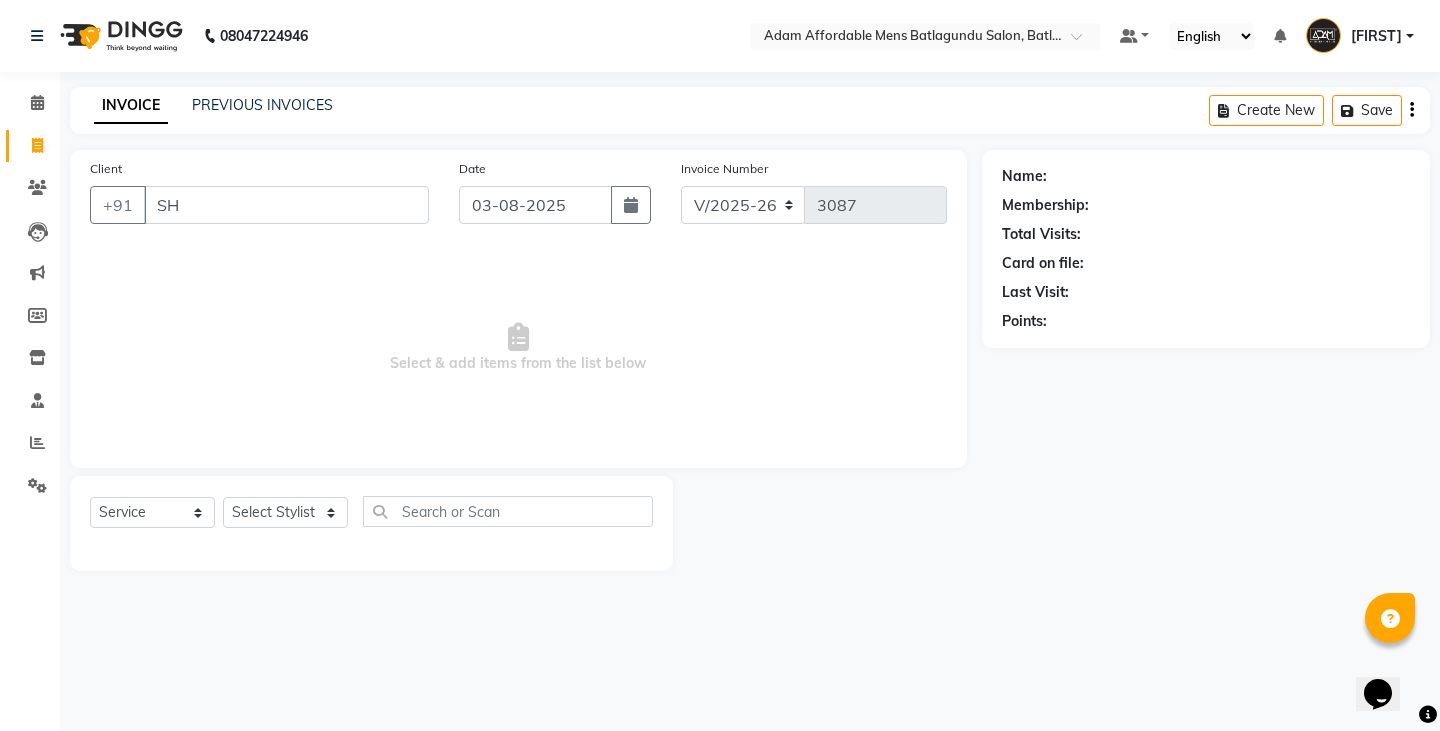 type on "SHE" 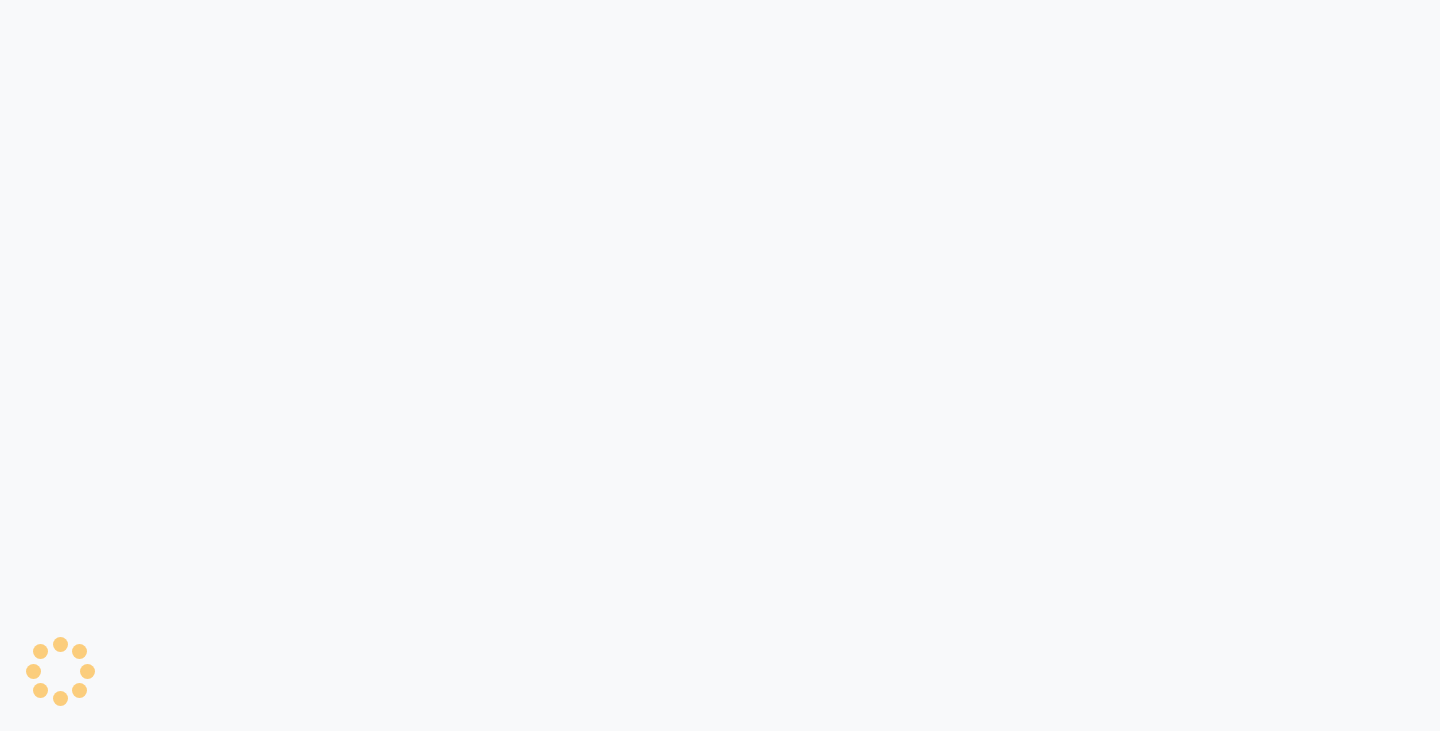 scroll, scrollTop: 0, scrollLeft: 0, axis: both 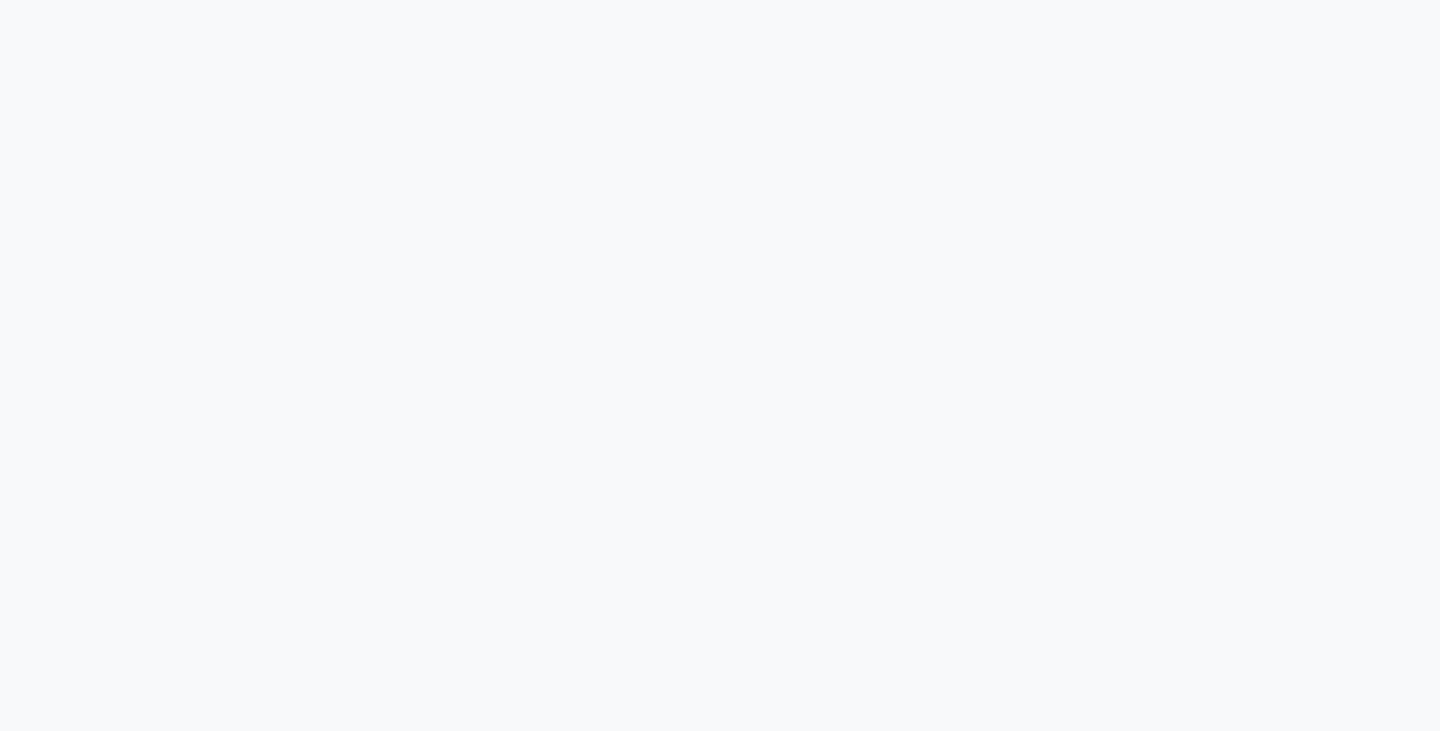 select on "service" 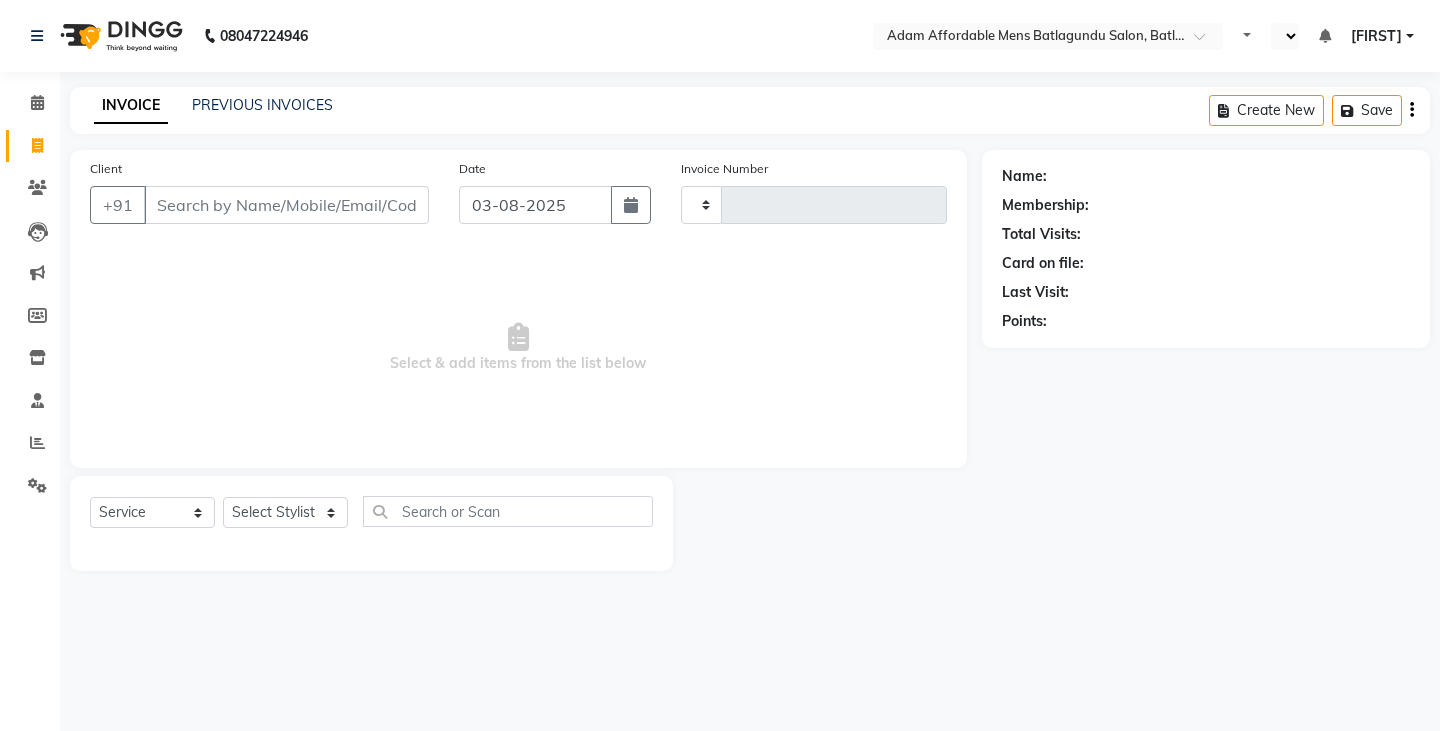type on "3087" 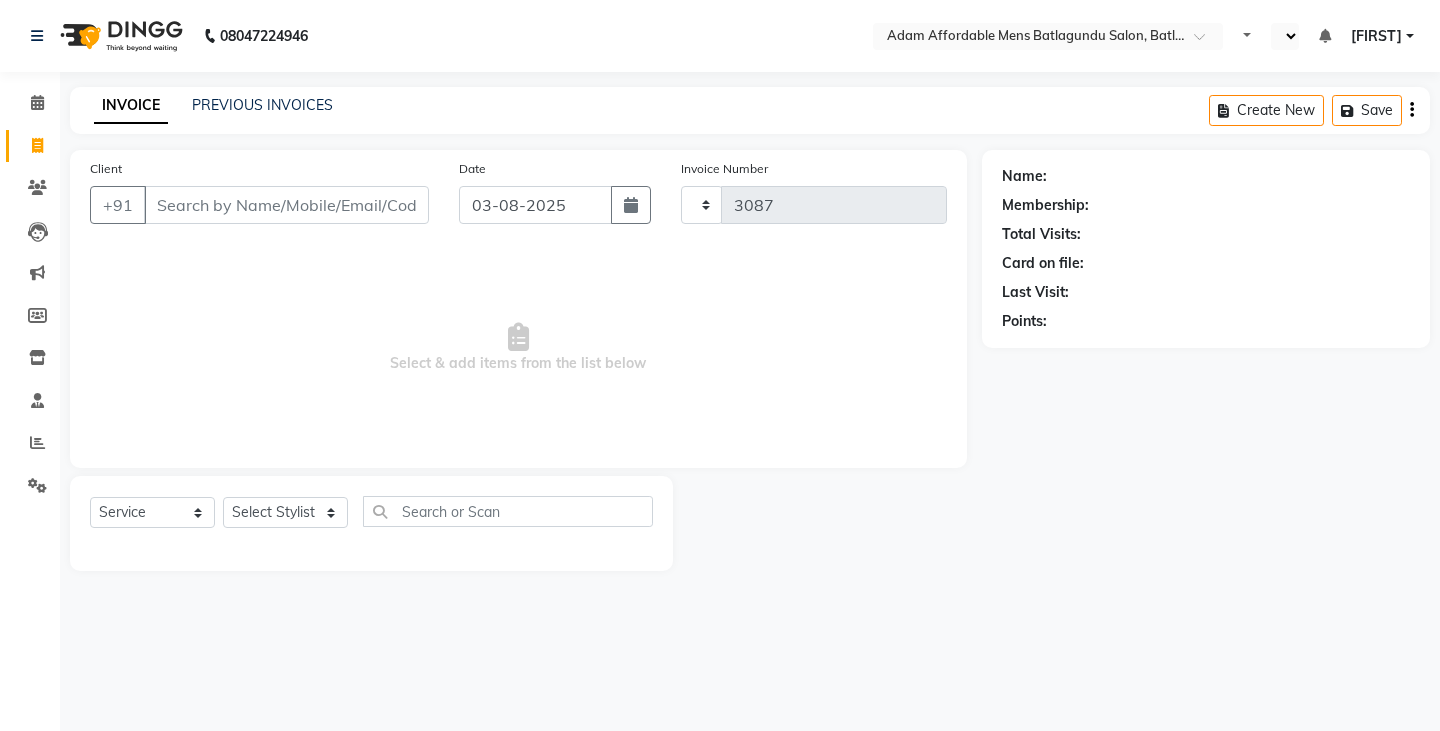 select on "8213" 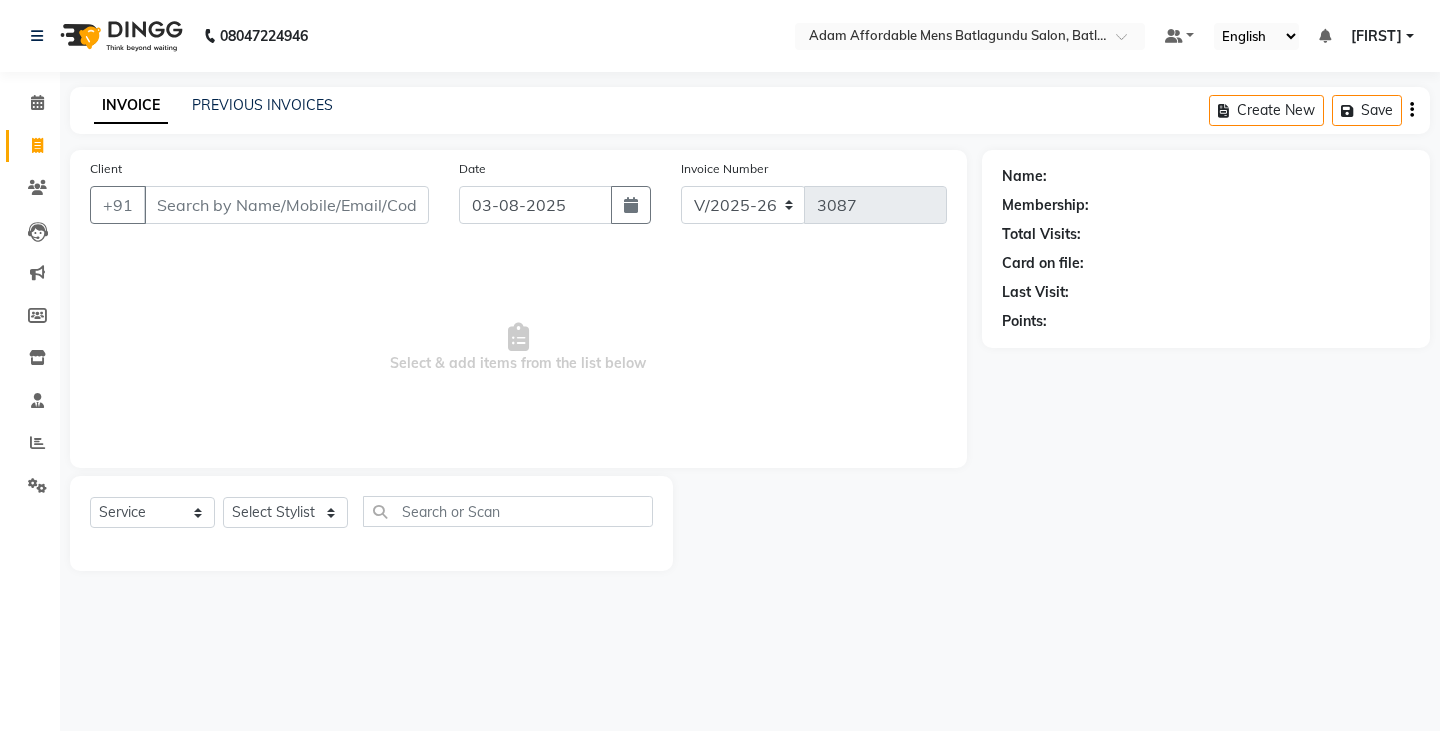 select on "en" 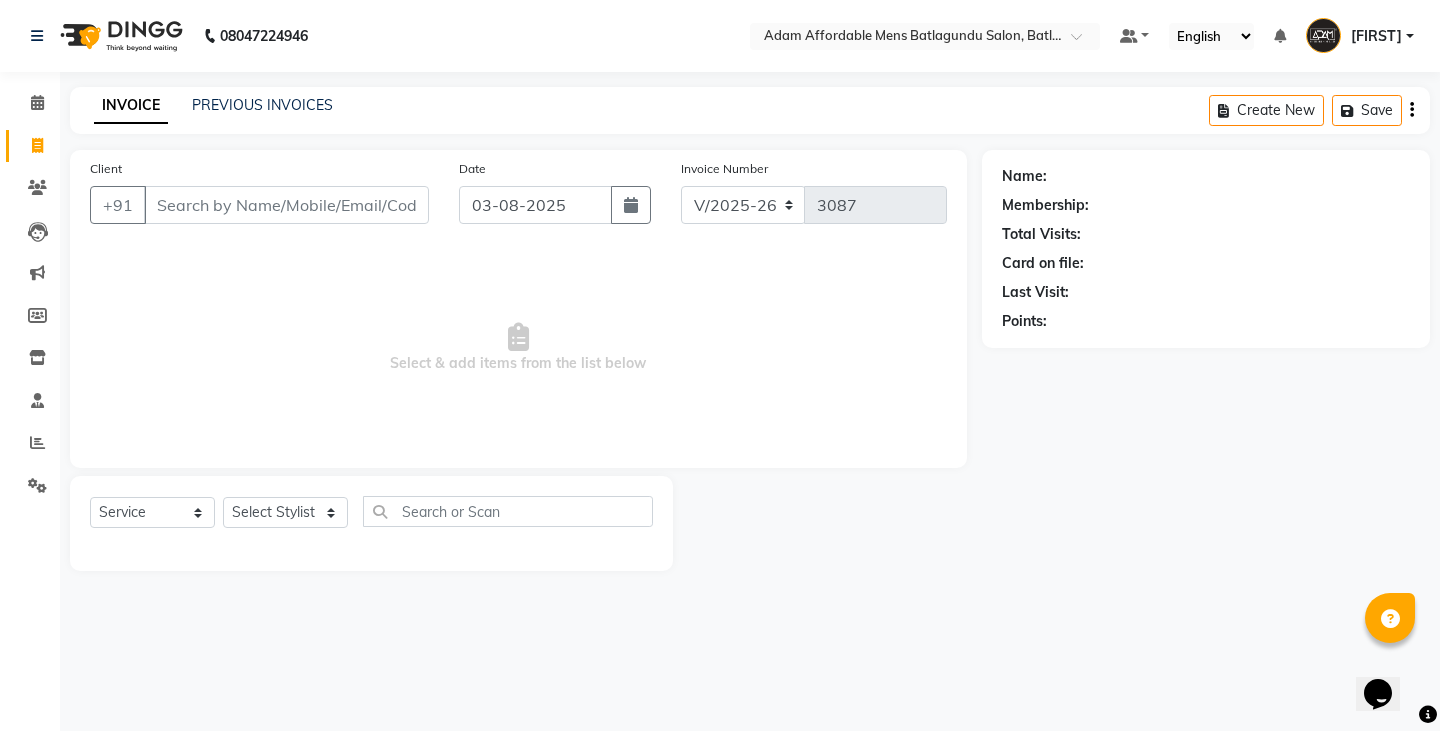 scroll, scrollTop: 0, scrollLeft: 0, axis: both 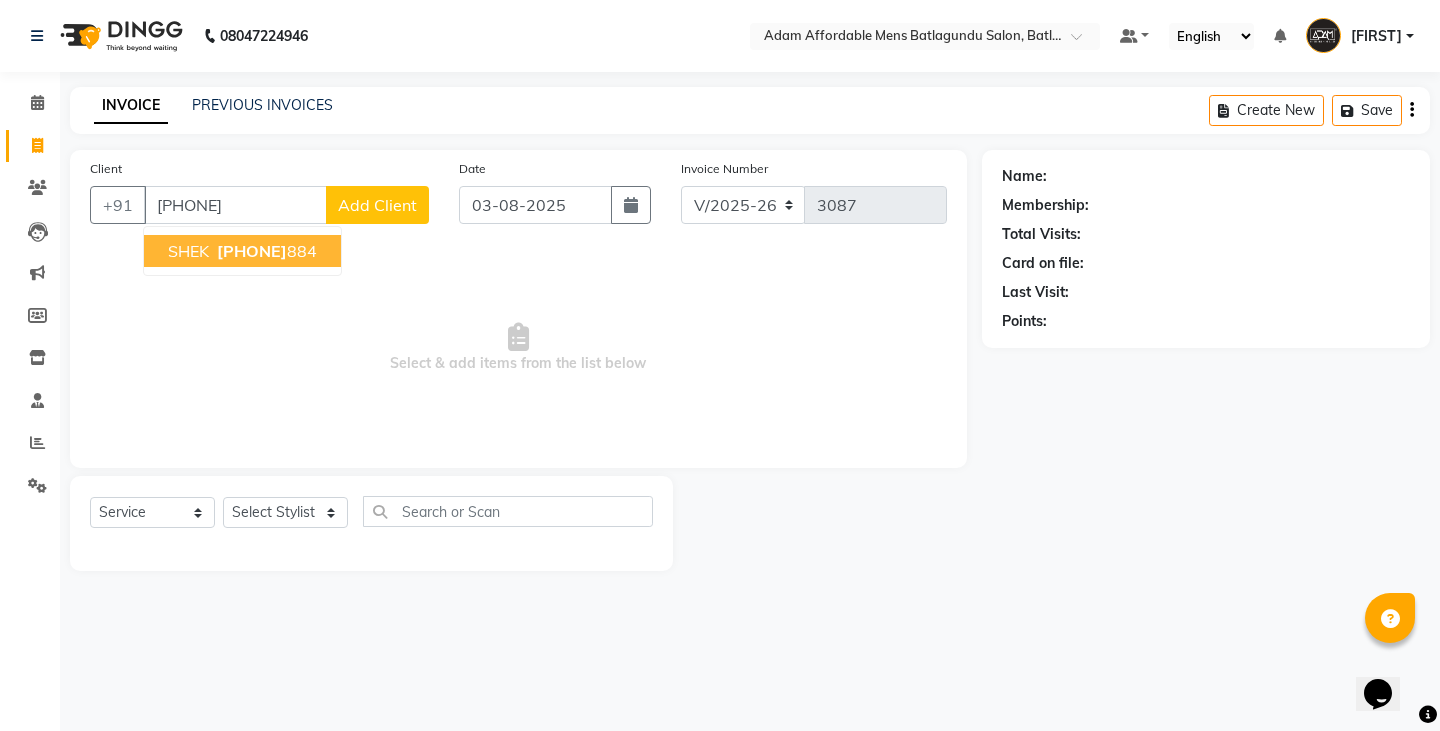 click on "7530031 884" at bounding box center (265, 251) 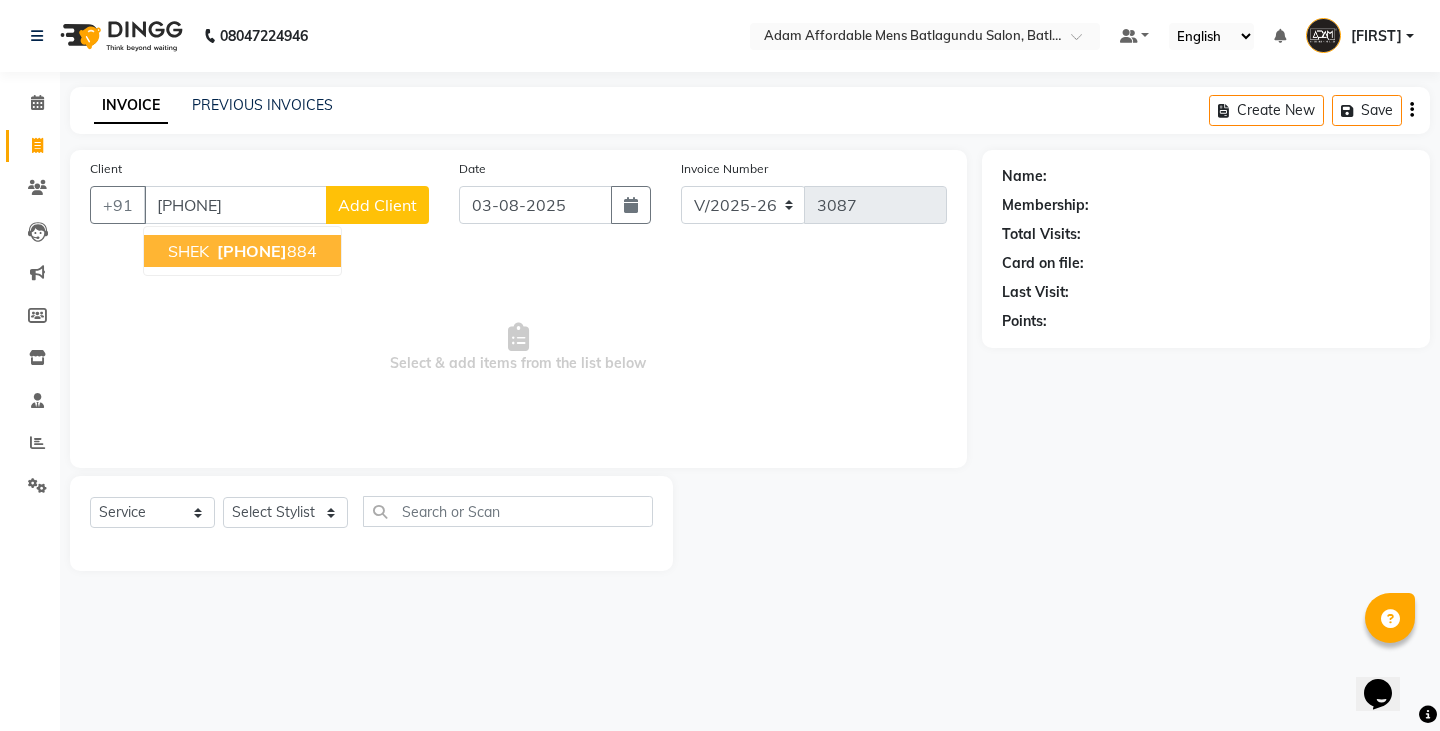 type on "[PHONE]" 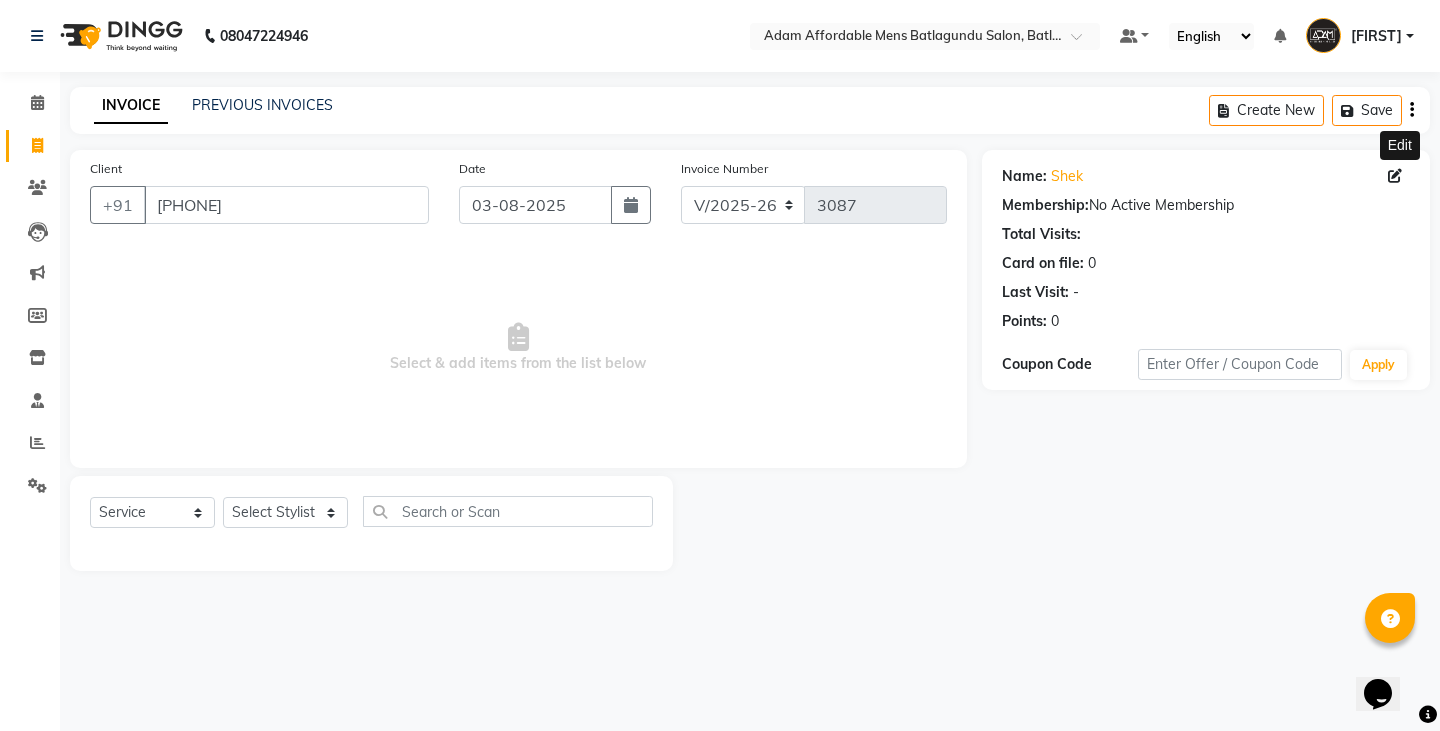click 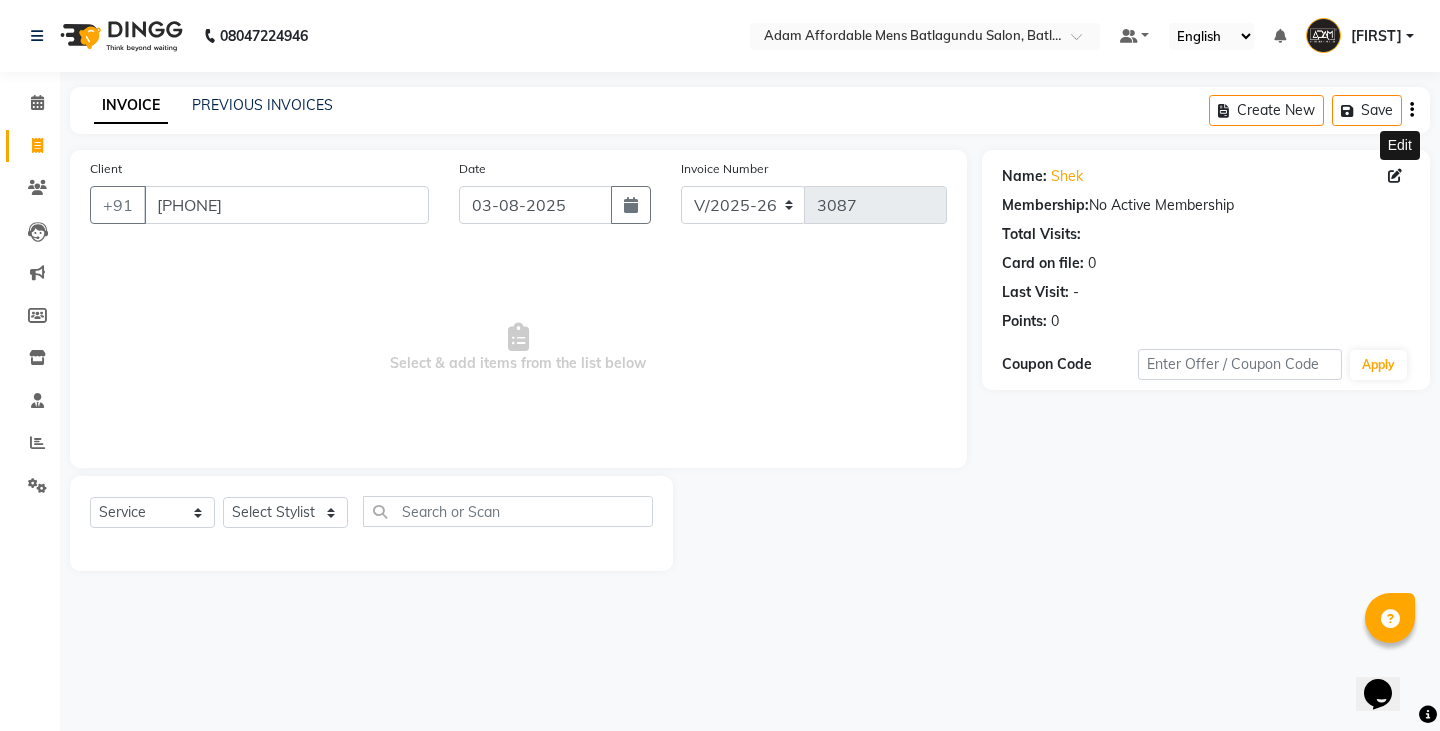 click 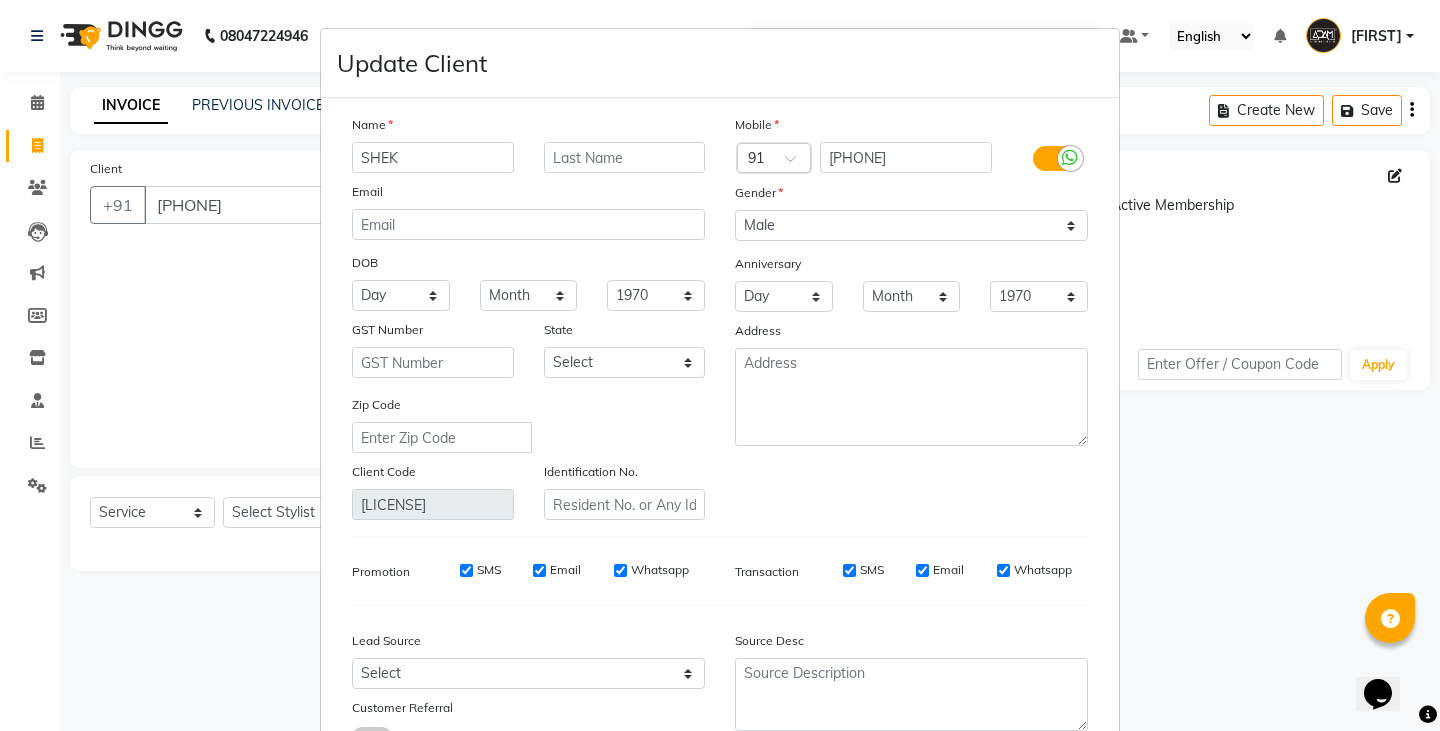 click on "SHEK" at bounding box center [433, 157] 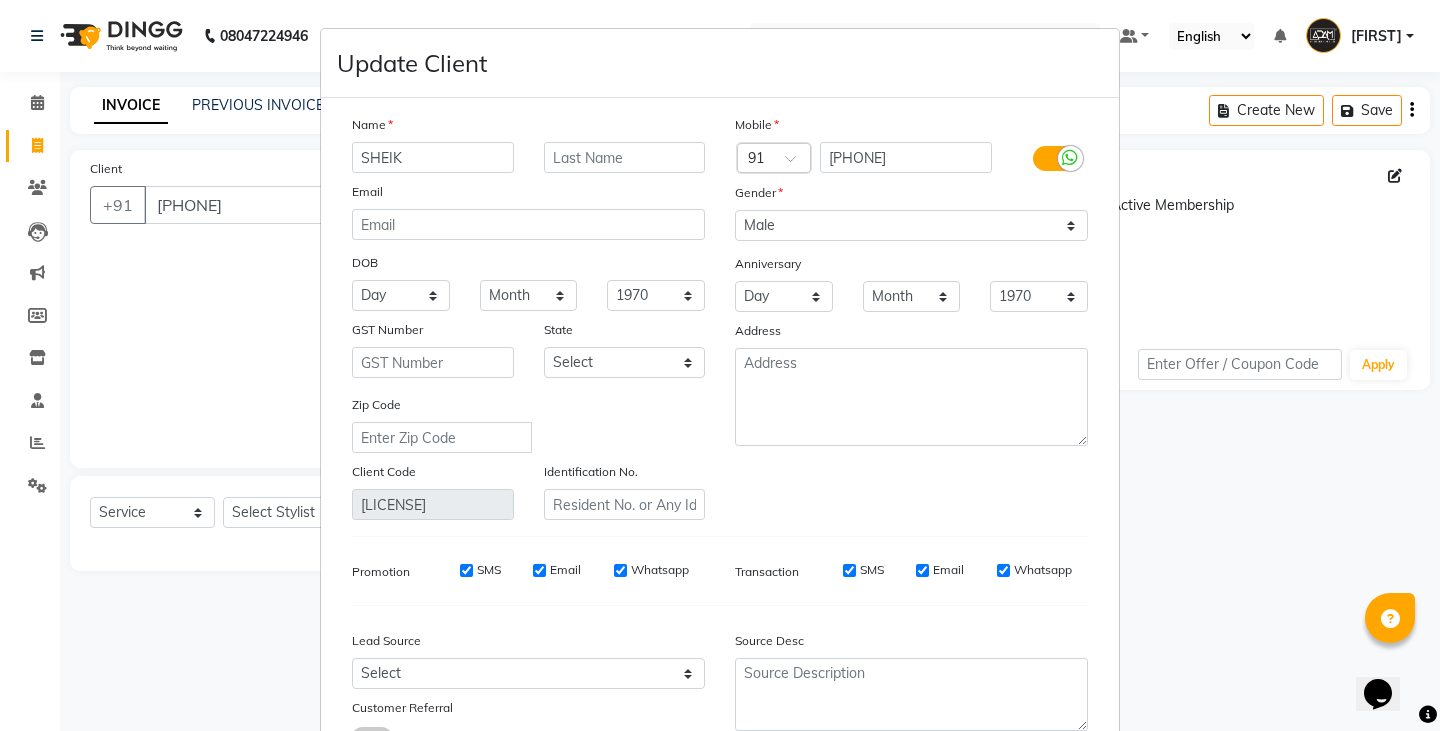 type on "SHEIK" 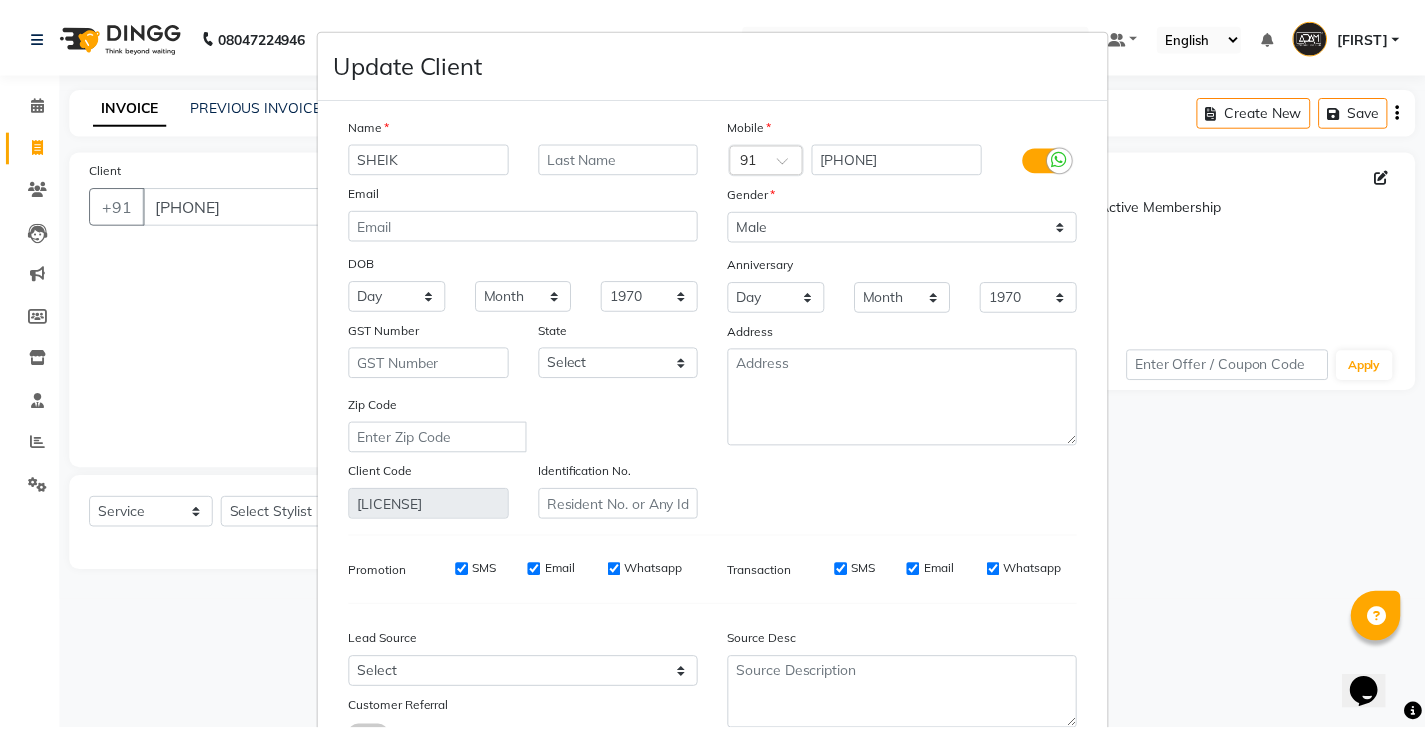 scroll, scrollTop: 156, scrollLeft: 0, axis: vertical 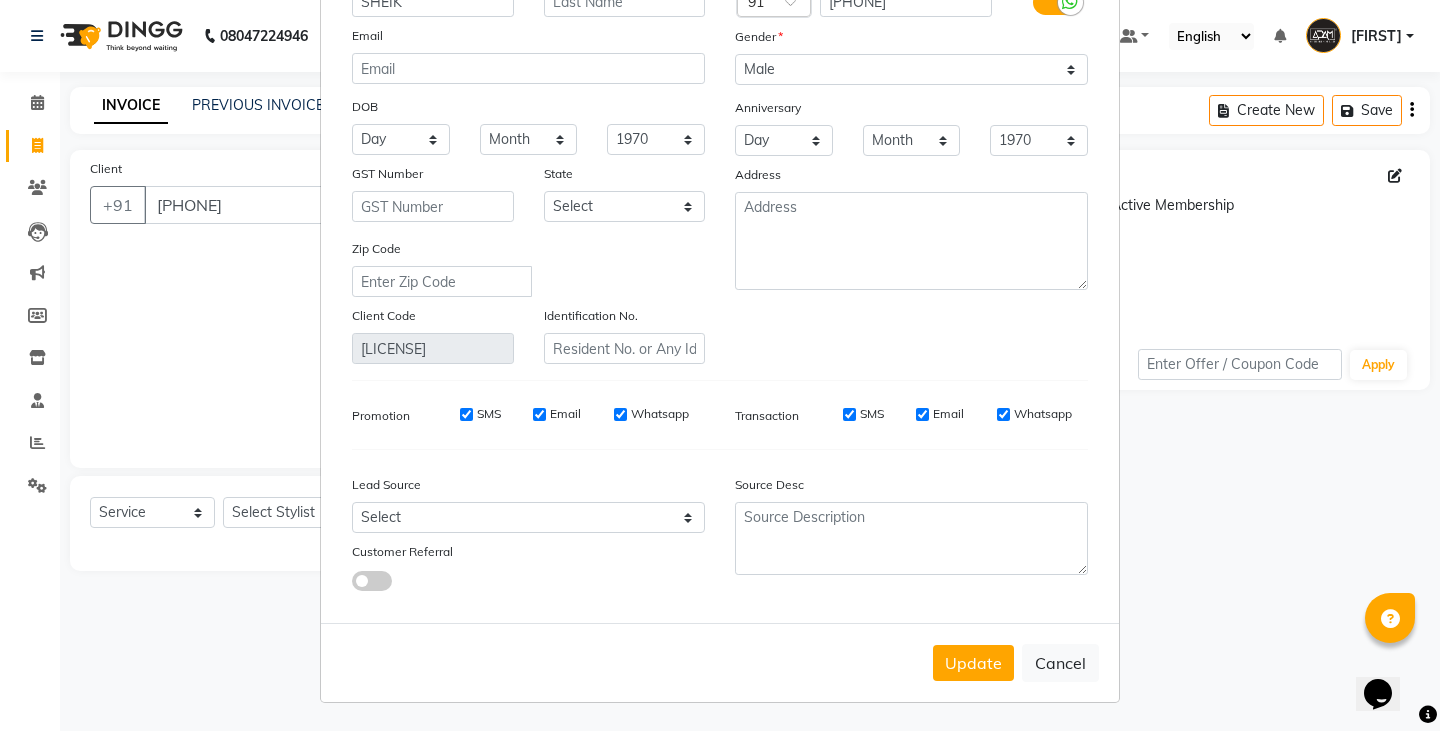 click on "Update" at bounding box center (973, 663) 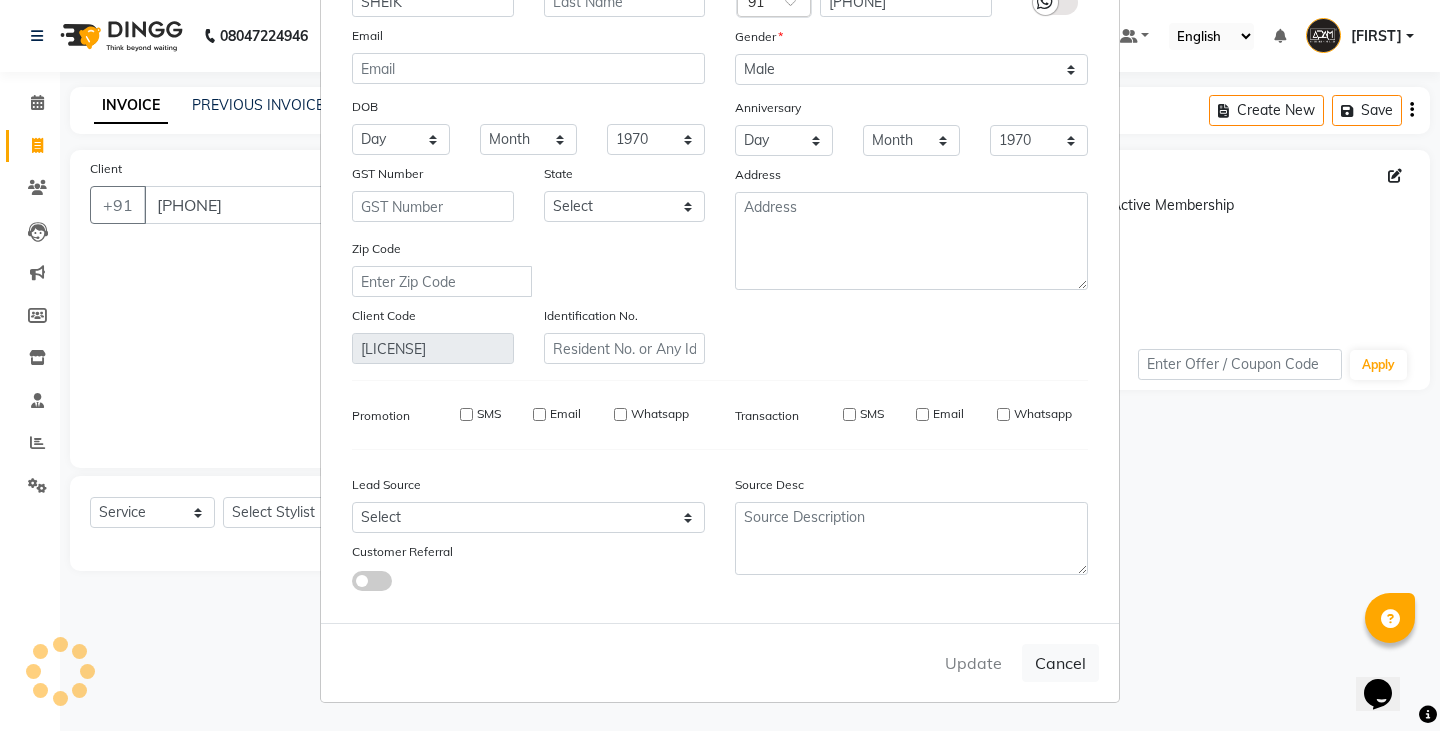 type 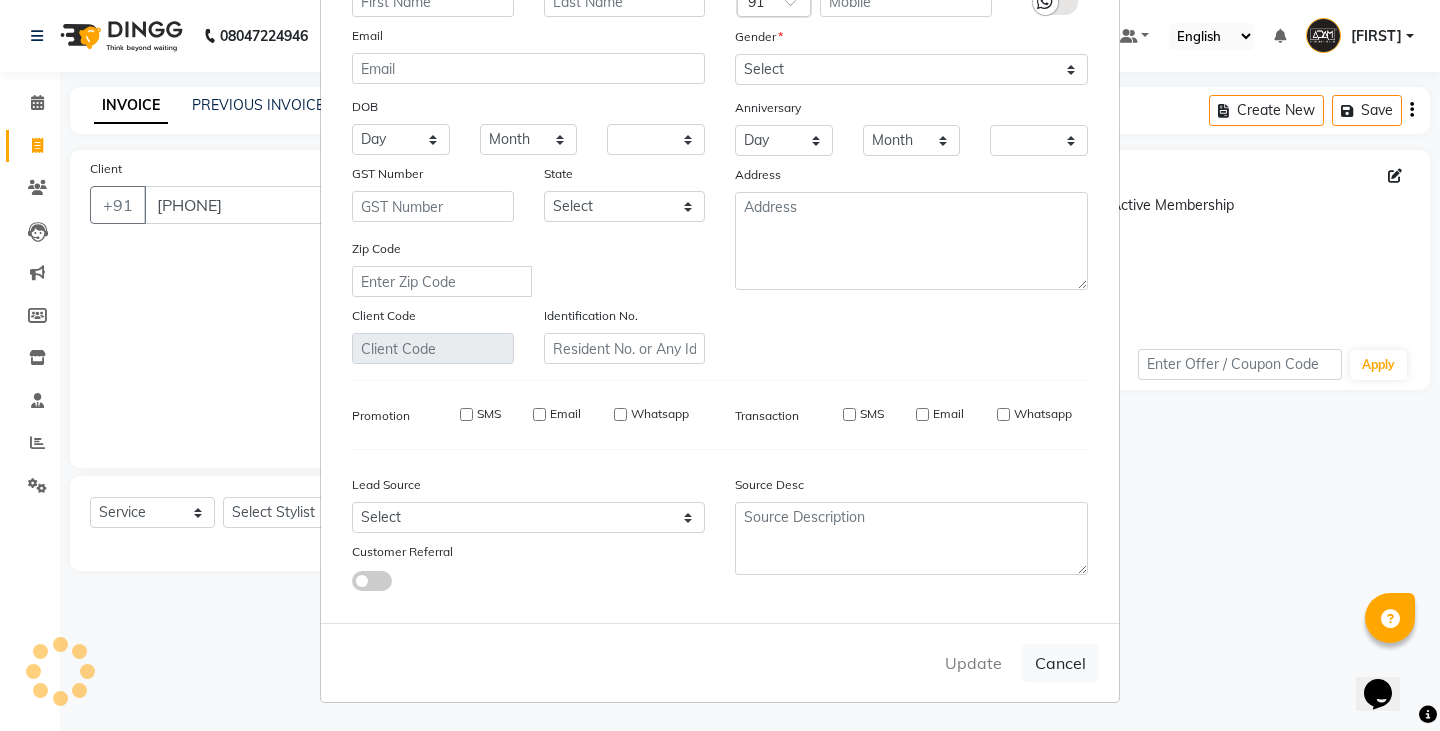 checkbox on "false" 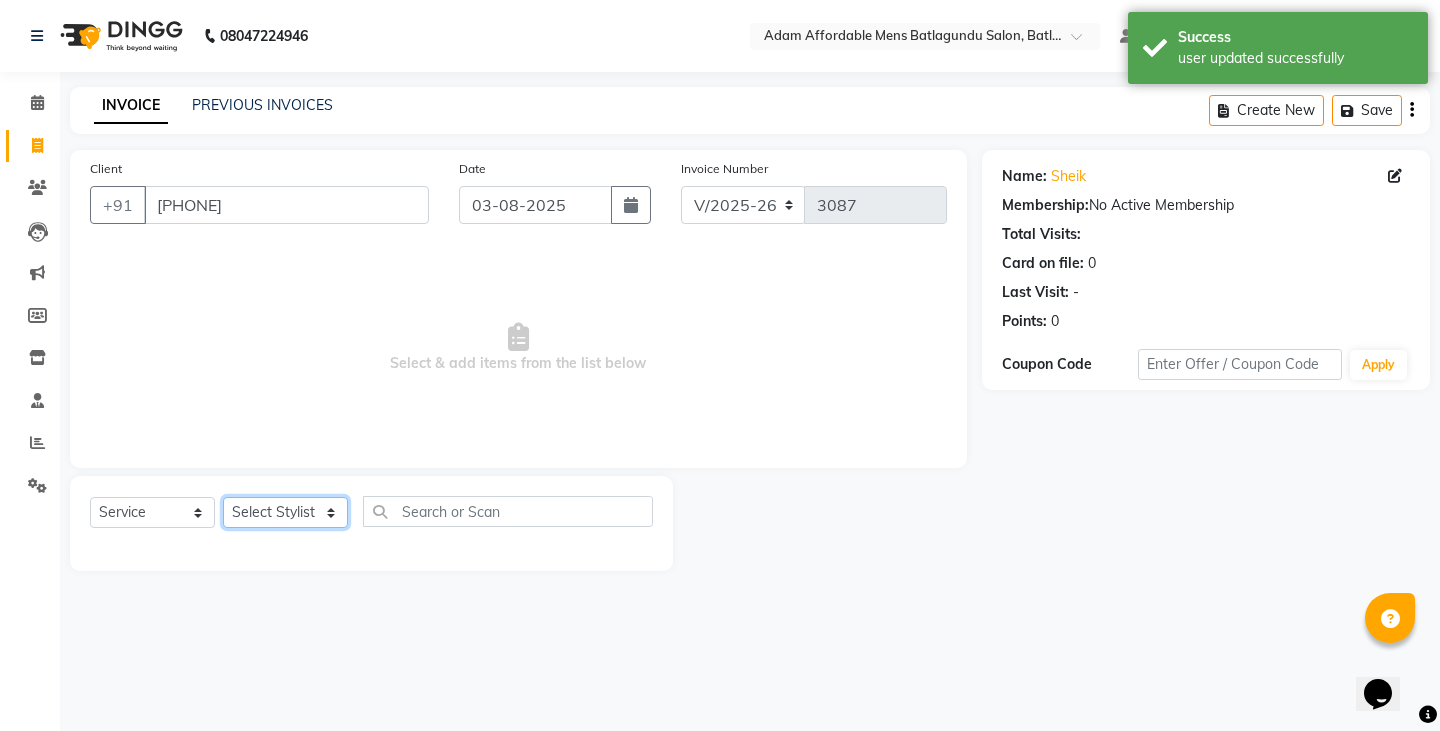 click on "Select Stylist Admin Anish Ovesh Raja SAHIL  SOHAIL SONU" 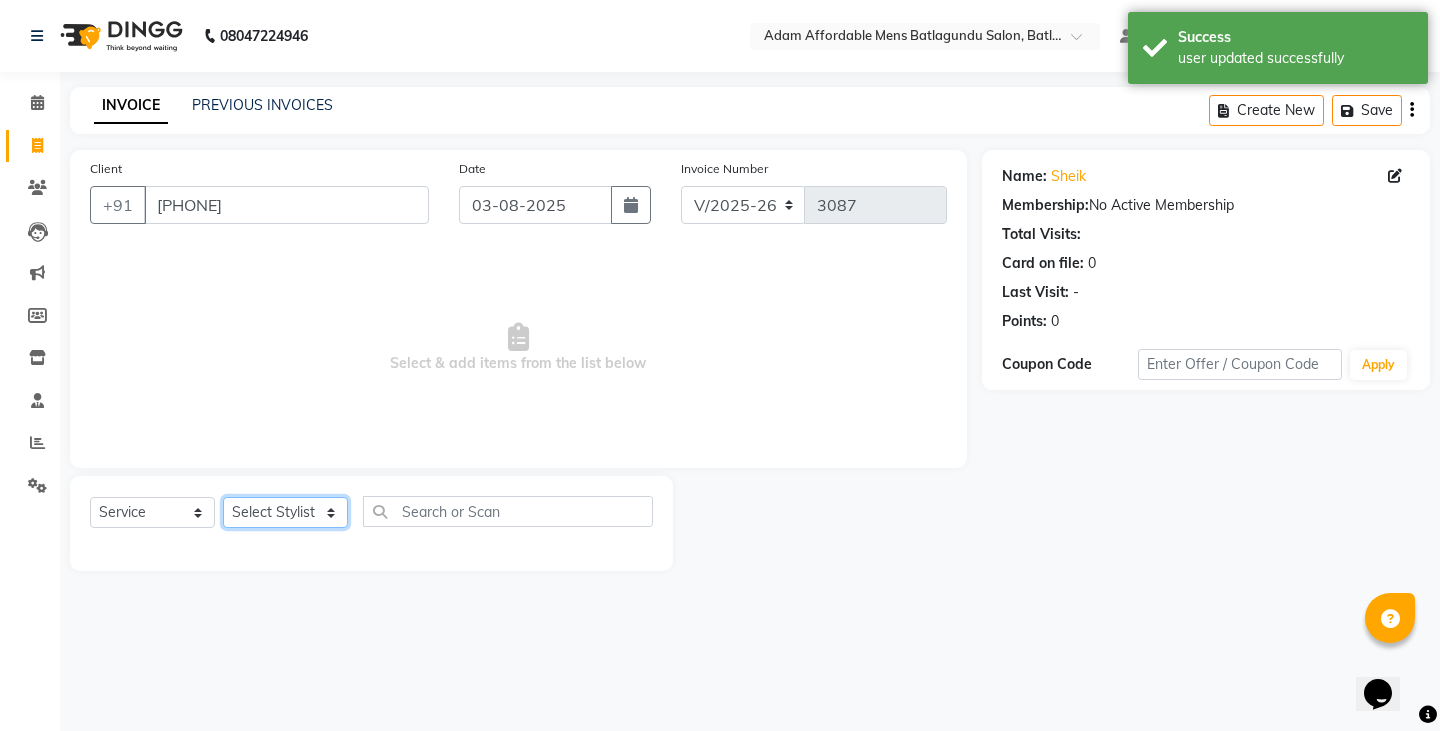 select on "84143" 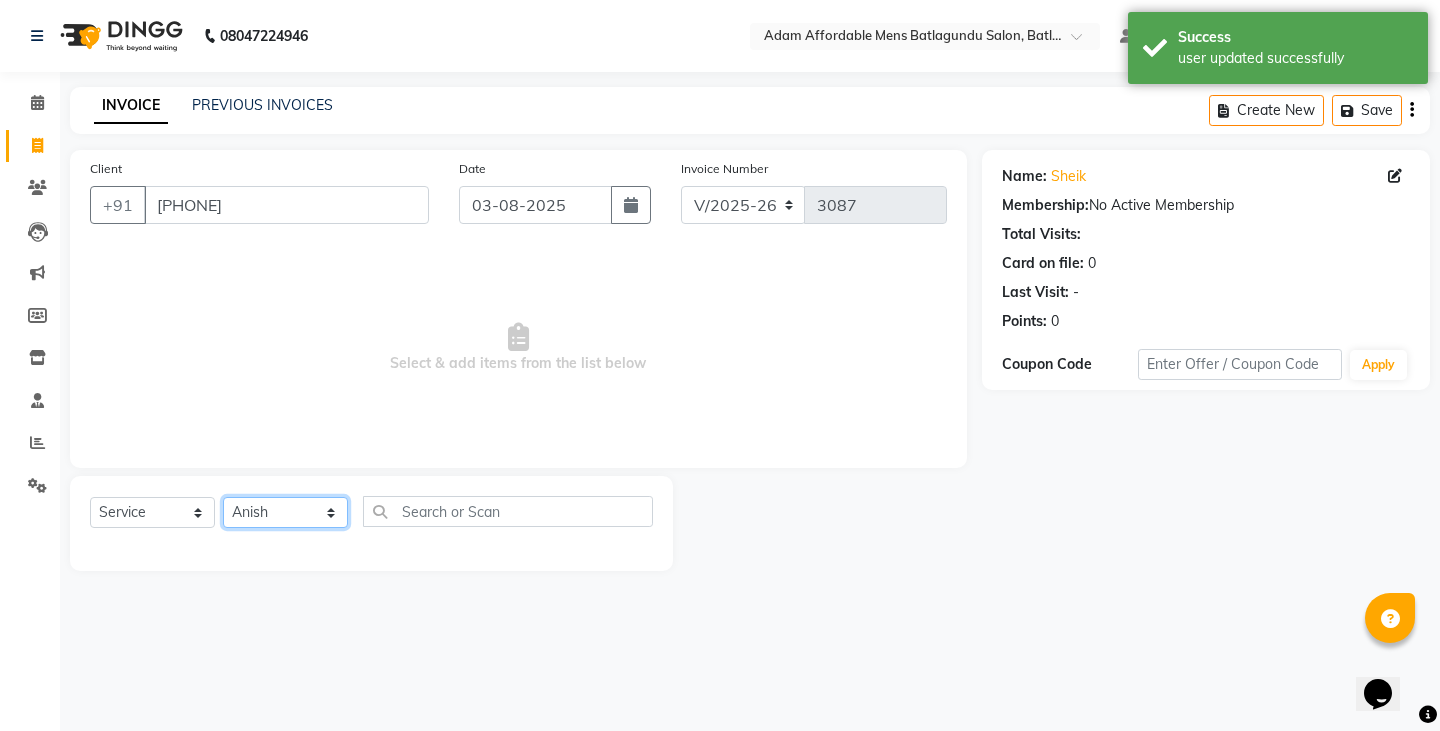 click on "Select Stylist Admin Anish Ovesh Raja SAHIL  SOHAIL SONU" 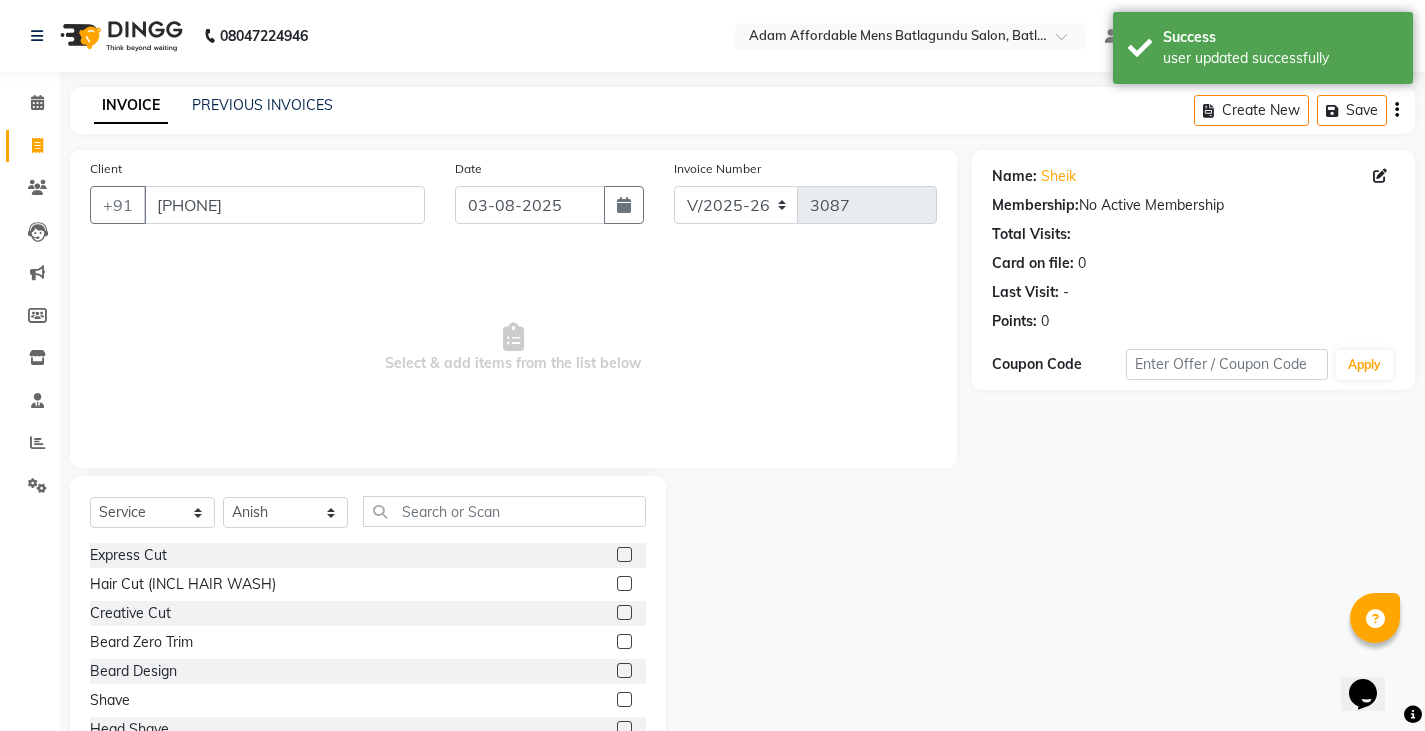 click 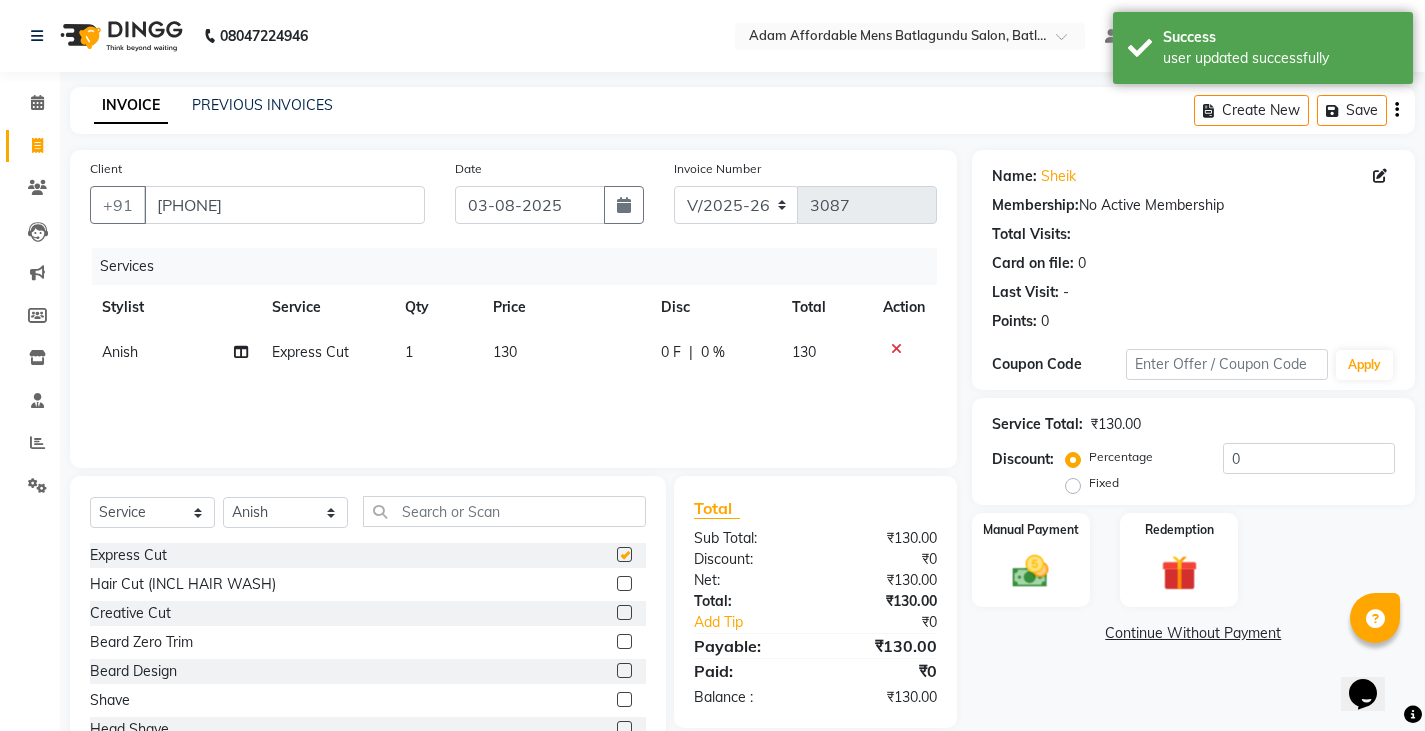 click on "Price" 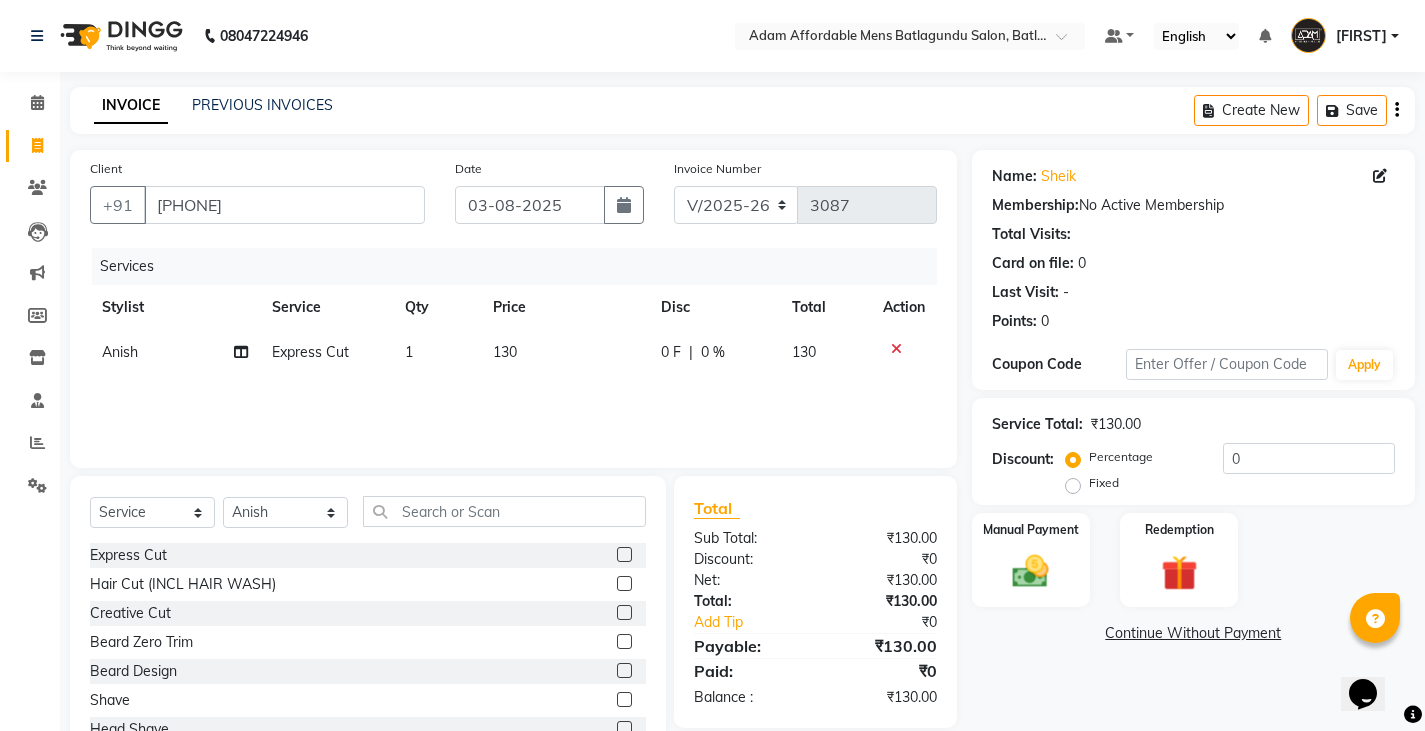 checkbox on "false" 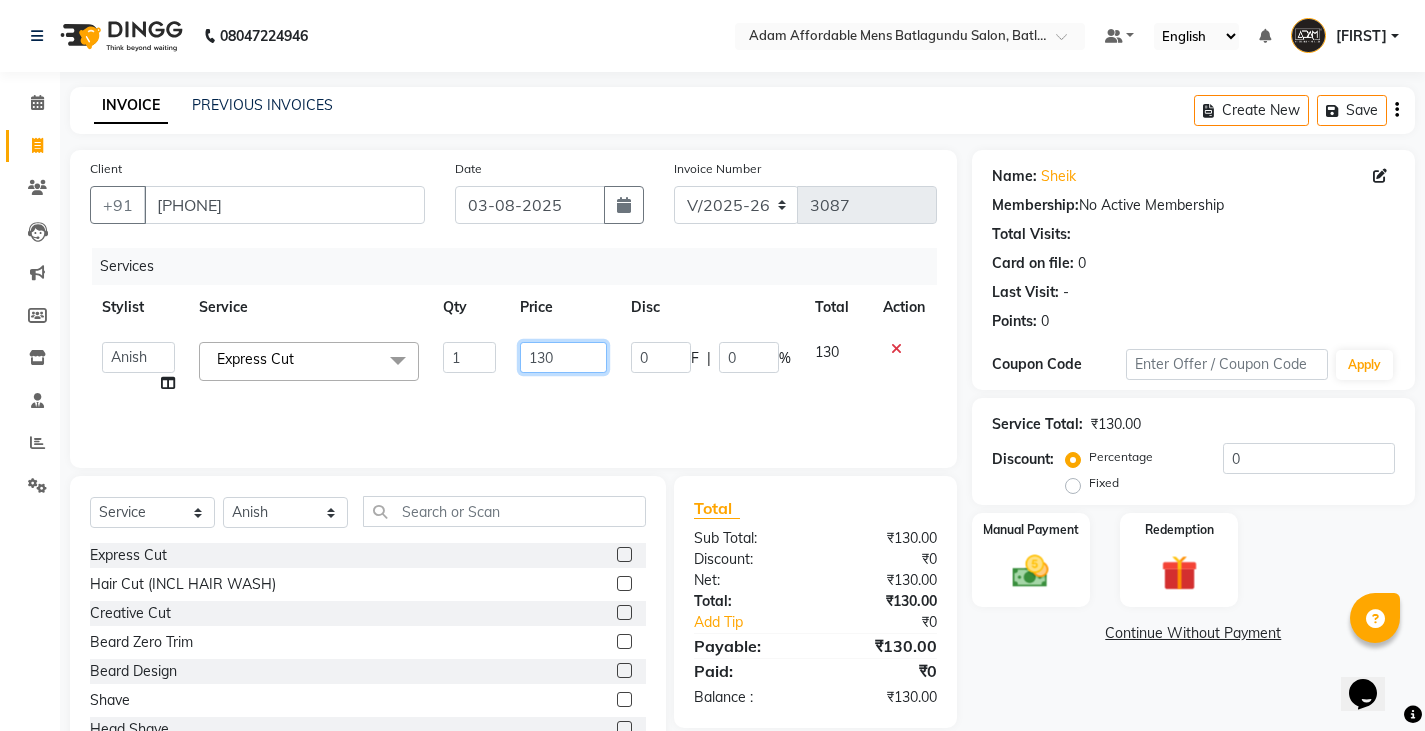 click on "130" 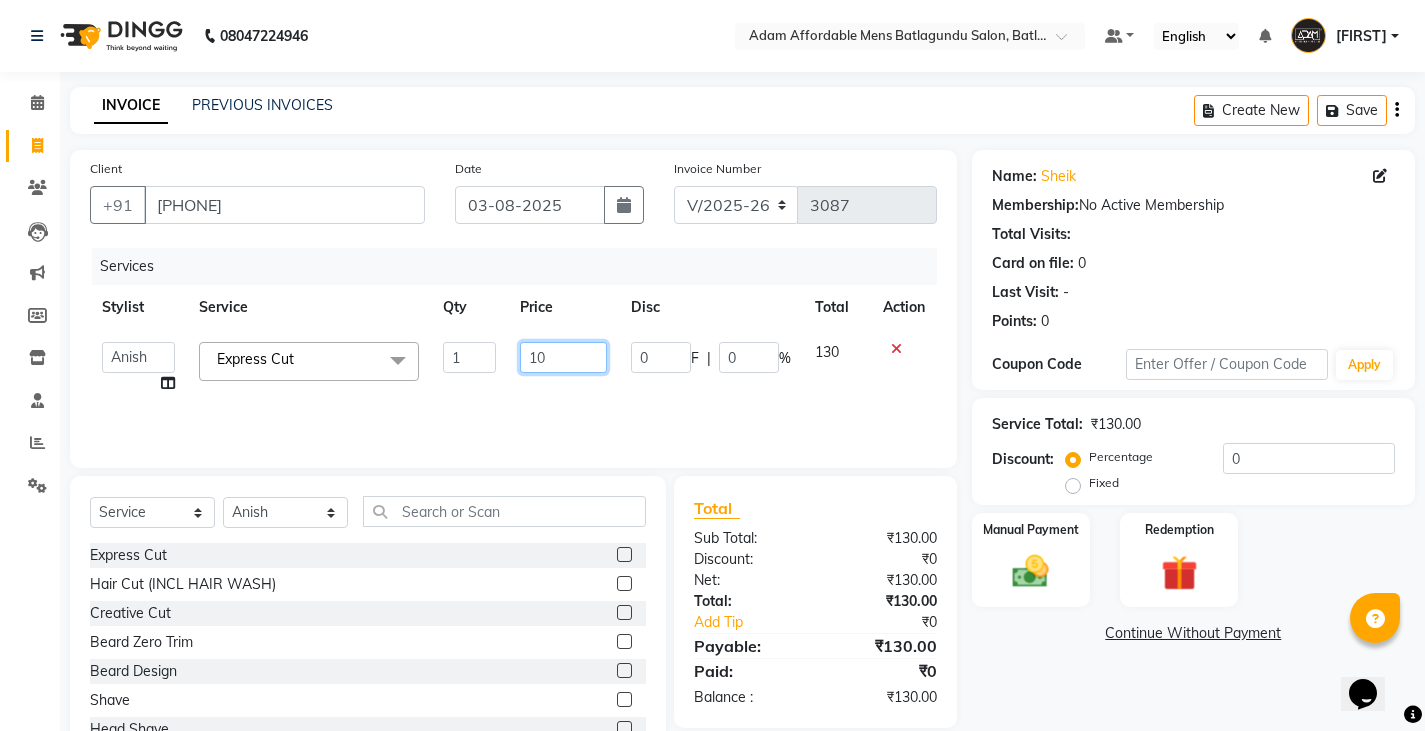 type on "100" 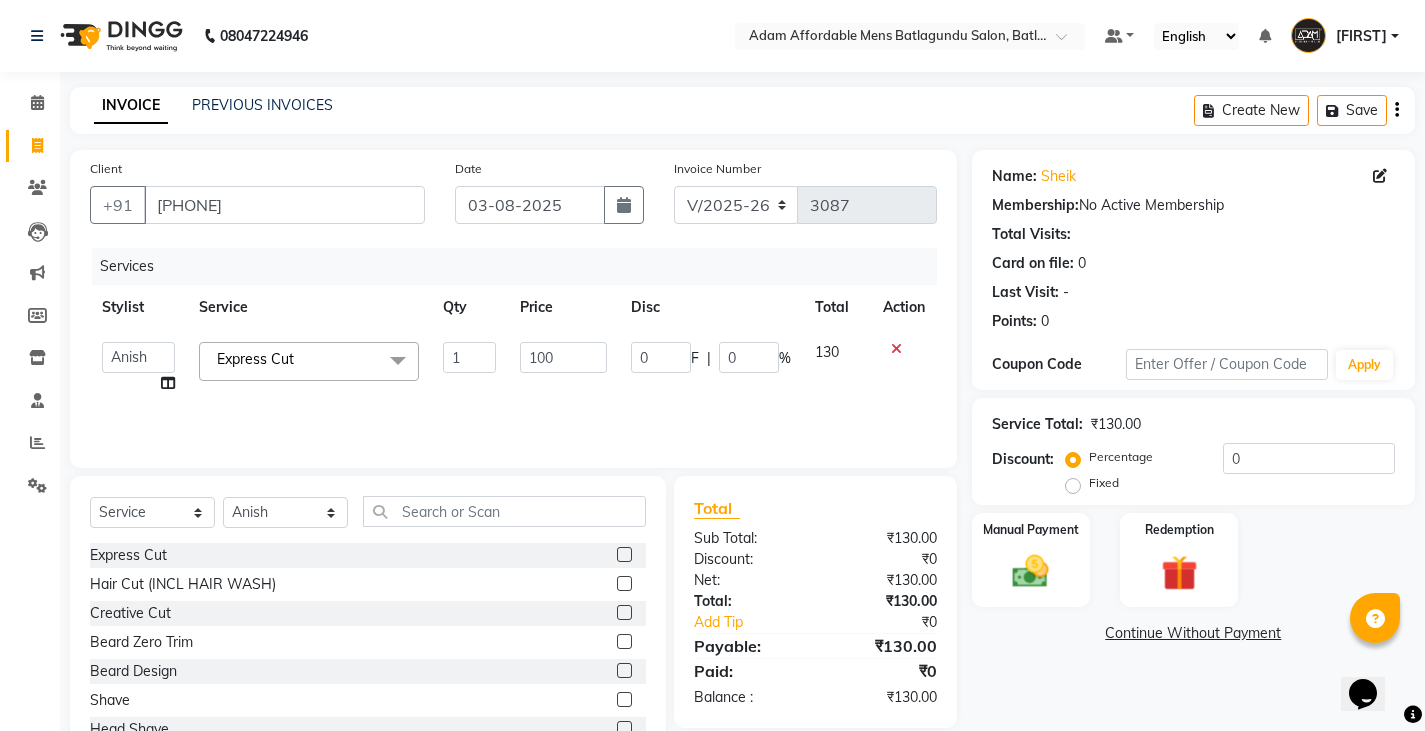 click on "Services Stylist Service Qty Price Disc Total Action  Admin   Anish   Ovesh   Raja   SAHIL    SOHAIL   SONU  Express Cut  x Express Cut Hair Cut (INCL HAIR WASH) Creative Cut Beard Zero Trim Beard Design Shave Head Shave Kid's Cut (Below 5 Years) Wash & Blast Dry EXPRESS GLOBAL HAIR COLOR GLOBAL HAIR COLOUR AMMONIA GOLBAL HAIR COLOUR NON AMMONIA L'OREAL GOLBAL HAIR COLOUR AMMONIA L'OREAL GOLBAL HAIR COLOUR NON AMMONIA GLOBAL FASHION HAIR COLOUR MOUSTACHE COLOUR BEARD COLOUR PER STREAK HIGHLIGHT CAP HIGHLIGHTS NOURISHING HAIR SPA VITALIZING HAIR SPA REPAIR TREATMENT DANDRUFF TREATMENT HAIR LOSS TREATMENT HAIR STRAIGHTENING HAIR REBONDING KERATIN ALMOND OIL NAVARATNA OIL CLEAN UP HYPER PIGMENTATION CLEAN UP REJUVANATE Fruit Facial Instant Glow Charcaol Skin Lightening Skin Brightening FACE & NECK BLEACH FACE & NECK DETAN PRE BRIDEGROOM DELUXE PRE BRIDEGROOM ADVANCE (COMBO) NORMAL PREMIUM ELEGANT HAIRCUT+ BEARD TRIM + DETAN HAIRCUT + BEARD TRIM + HEAD MASSAGE HAIRCUT + BEARD TRIM + EXPRESS HAIR COLOR 1 100 0 F" 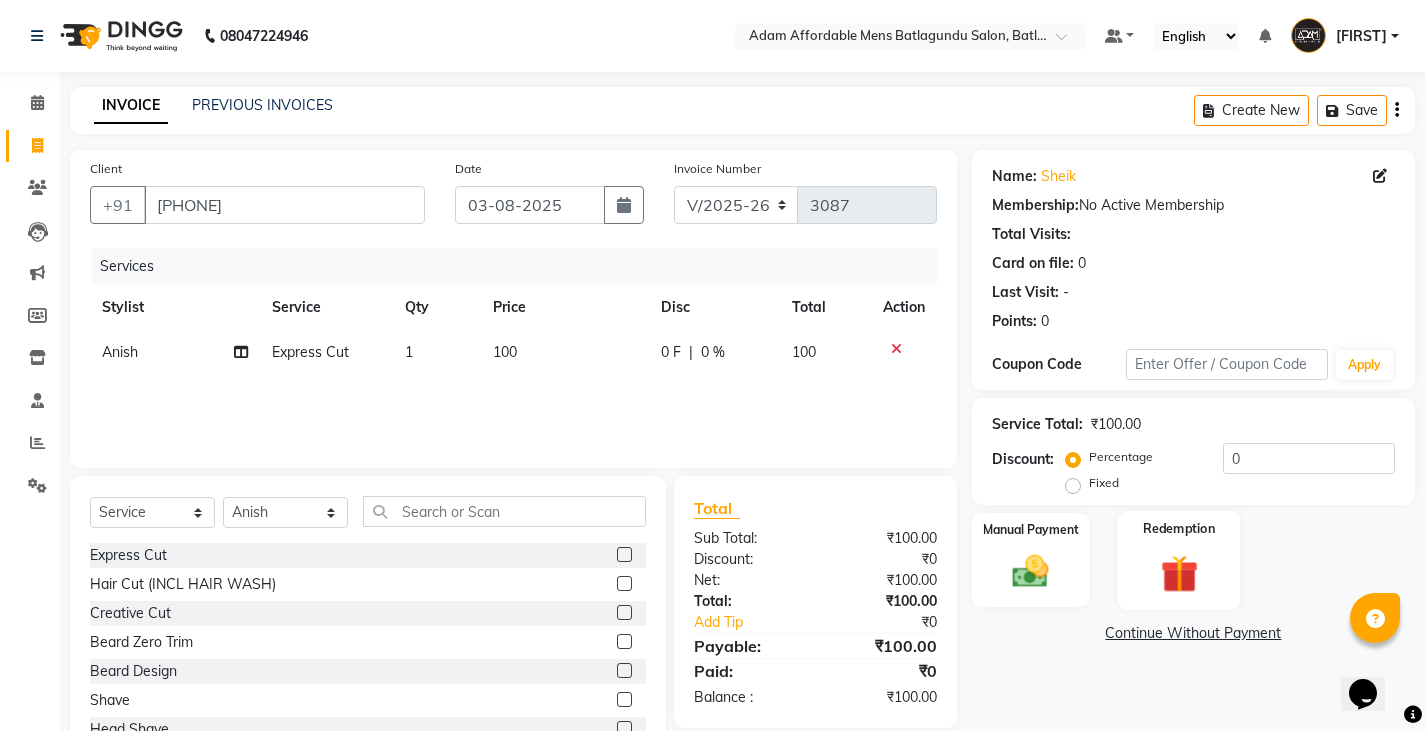 scroll, scrollTop: 70, scrollLeft: 0, axis: vertical 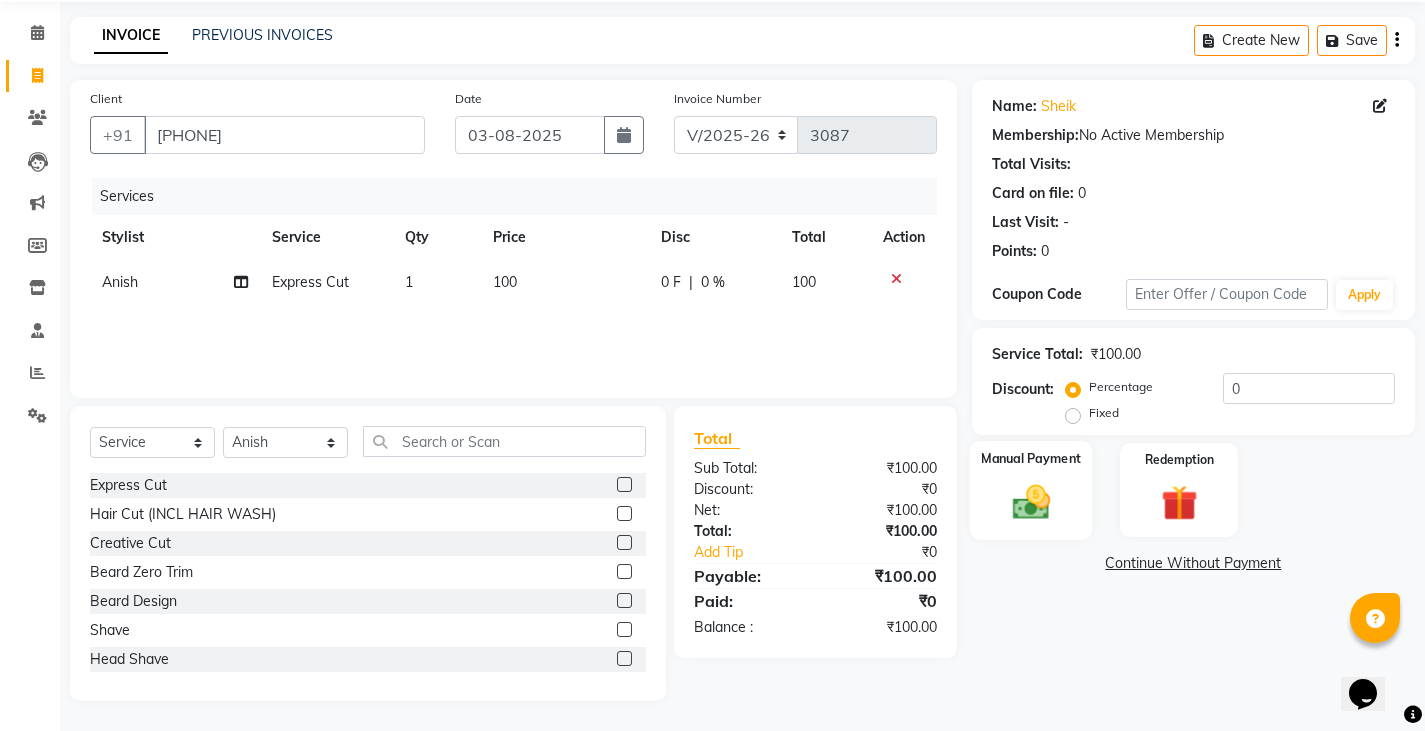 click on "Manual Payment" 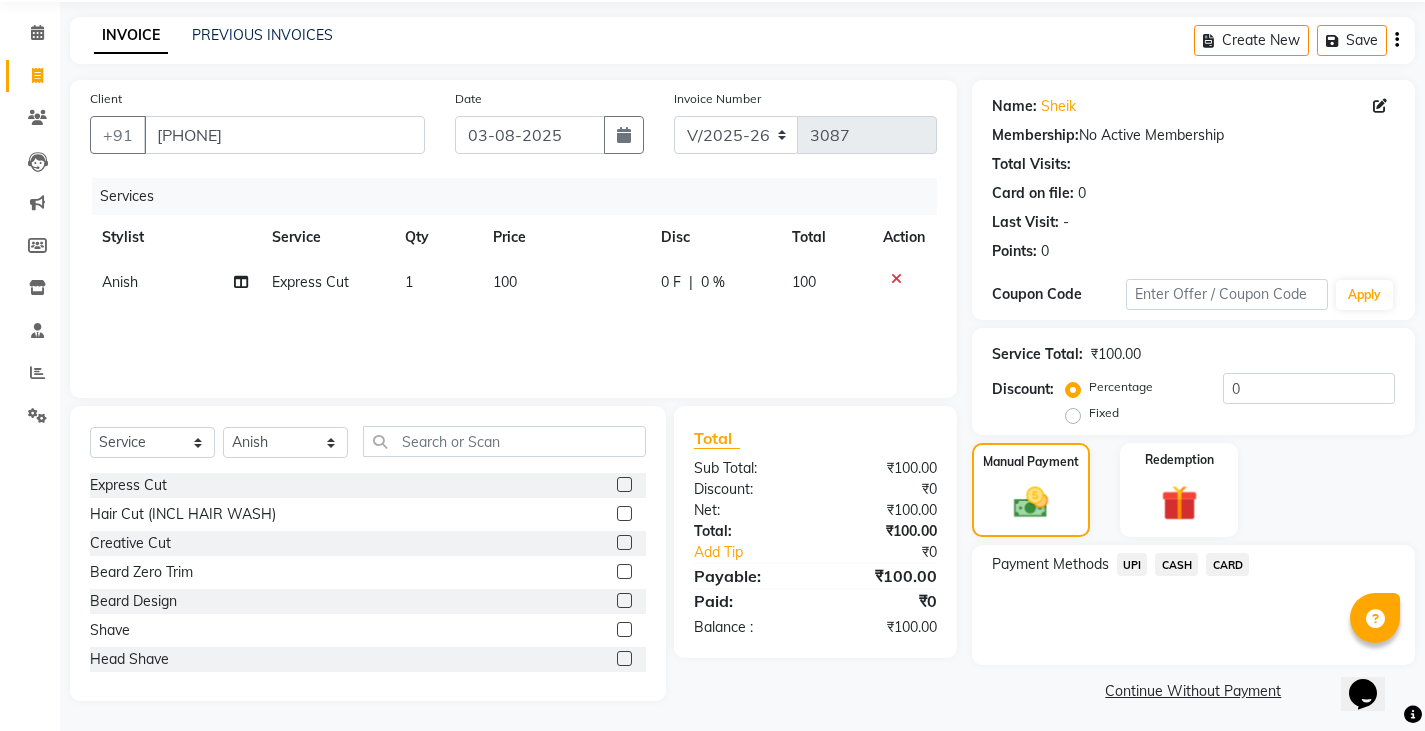 click on "UPI" 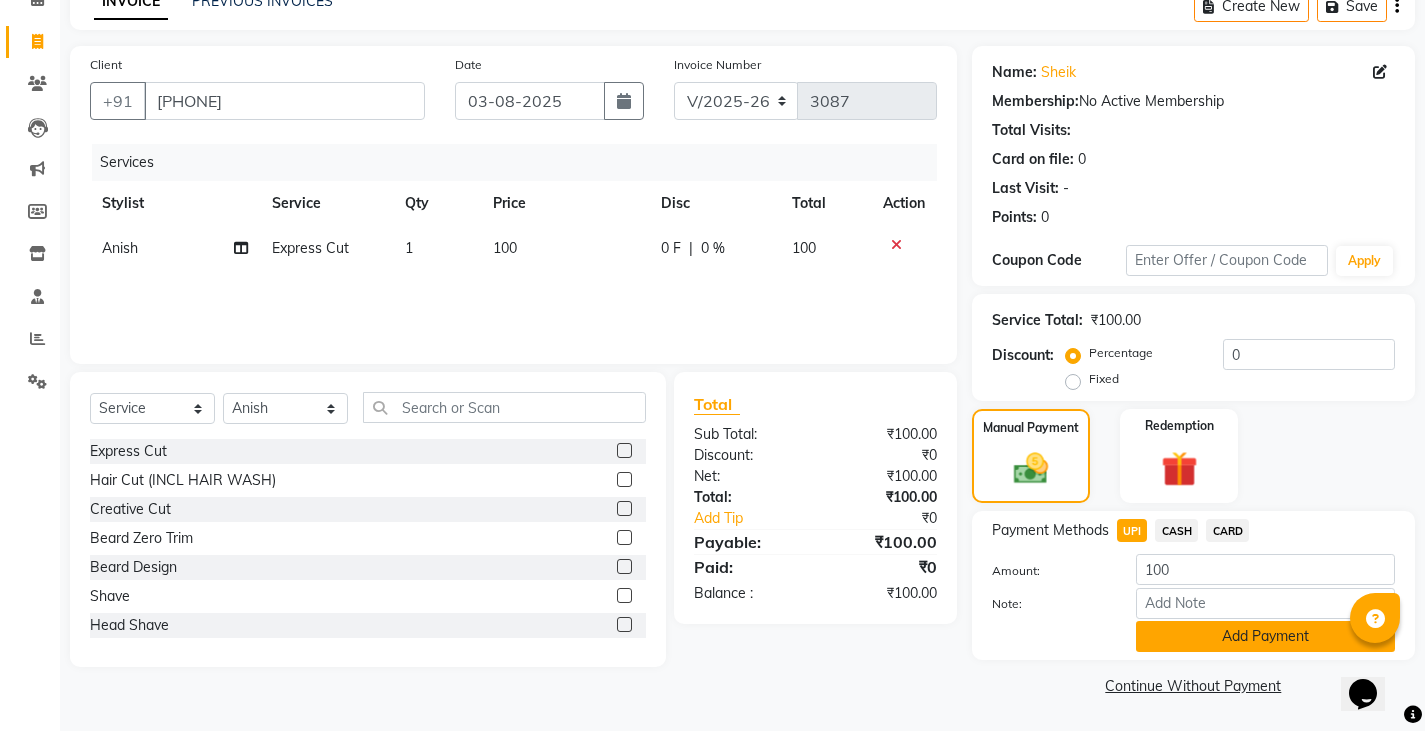 click on "Add Payment" 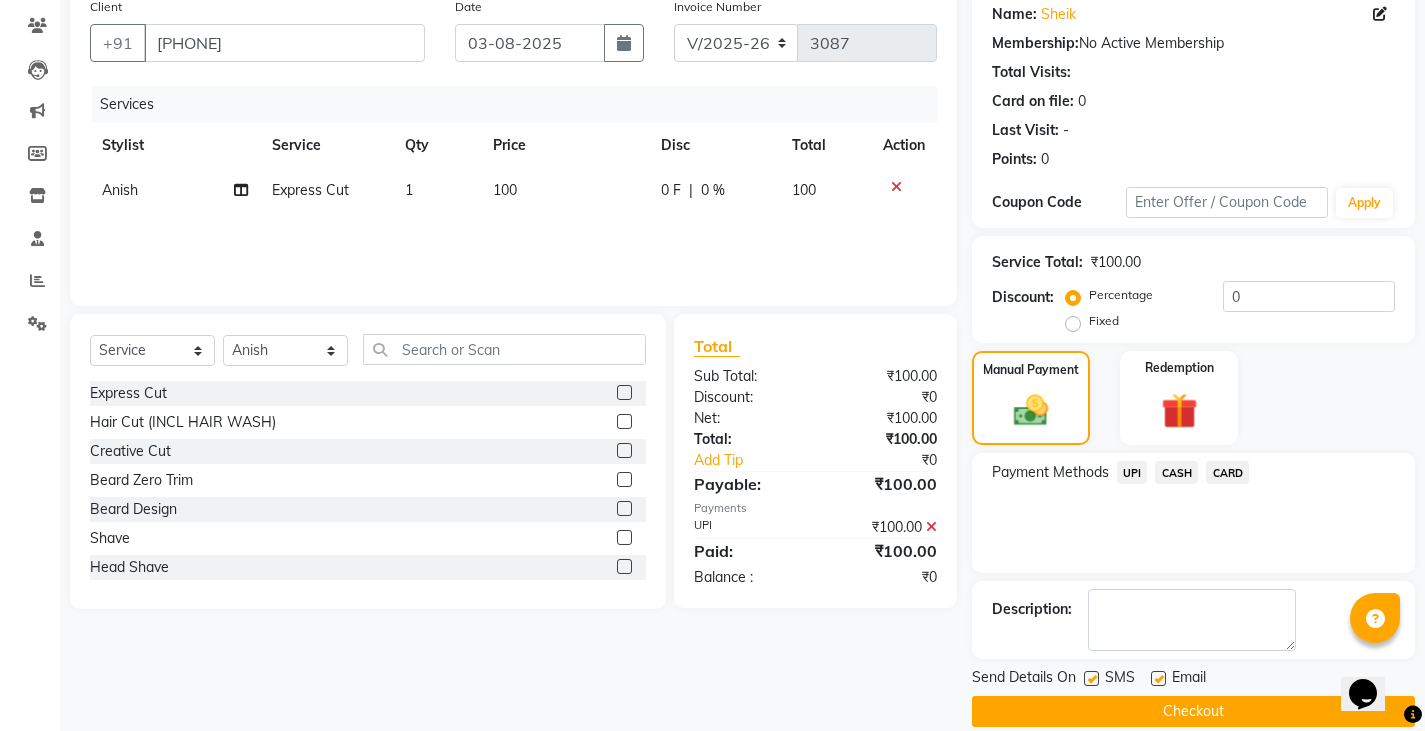 scroll, scrollTop: 188, scrollLeft: 0, axis: vertical 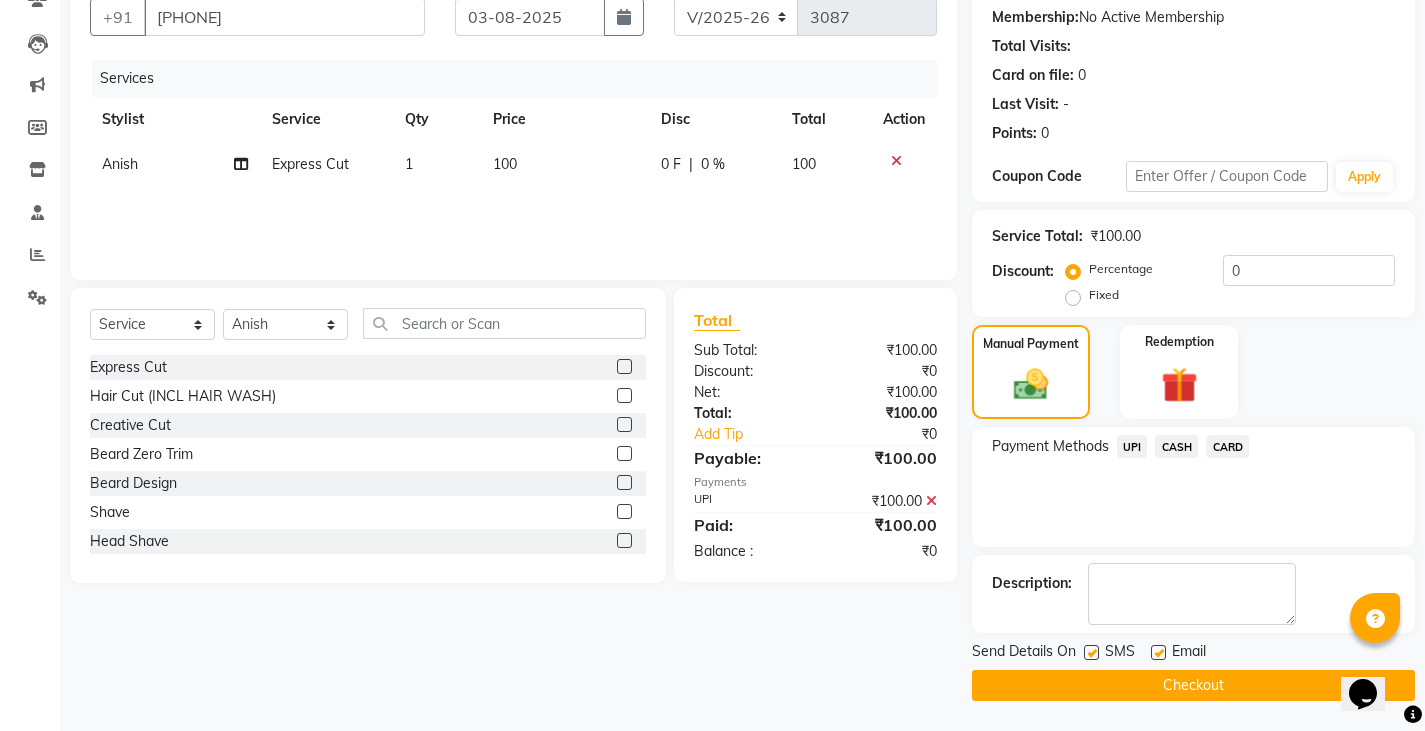click on "Checkout" 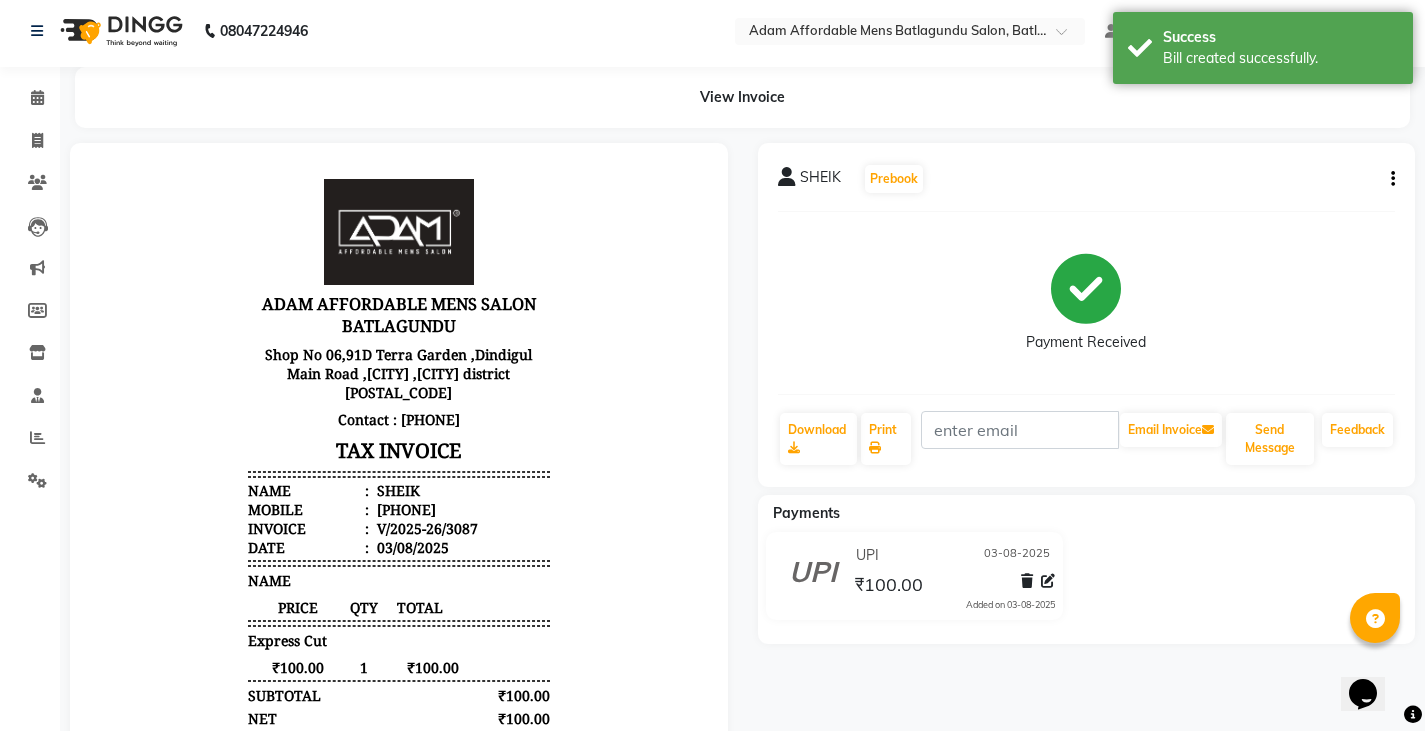 scroll, scrollTop: 0, scrollLeft: 0, axis: both 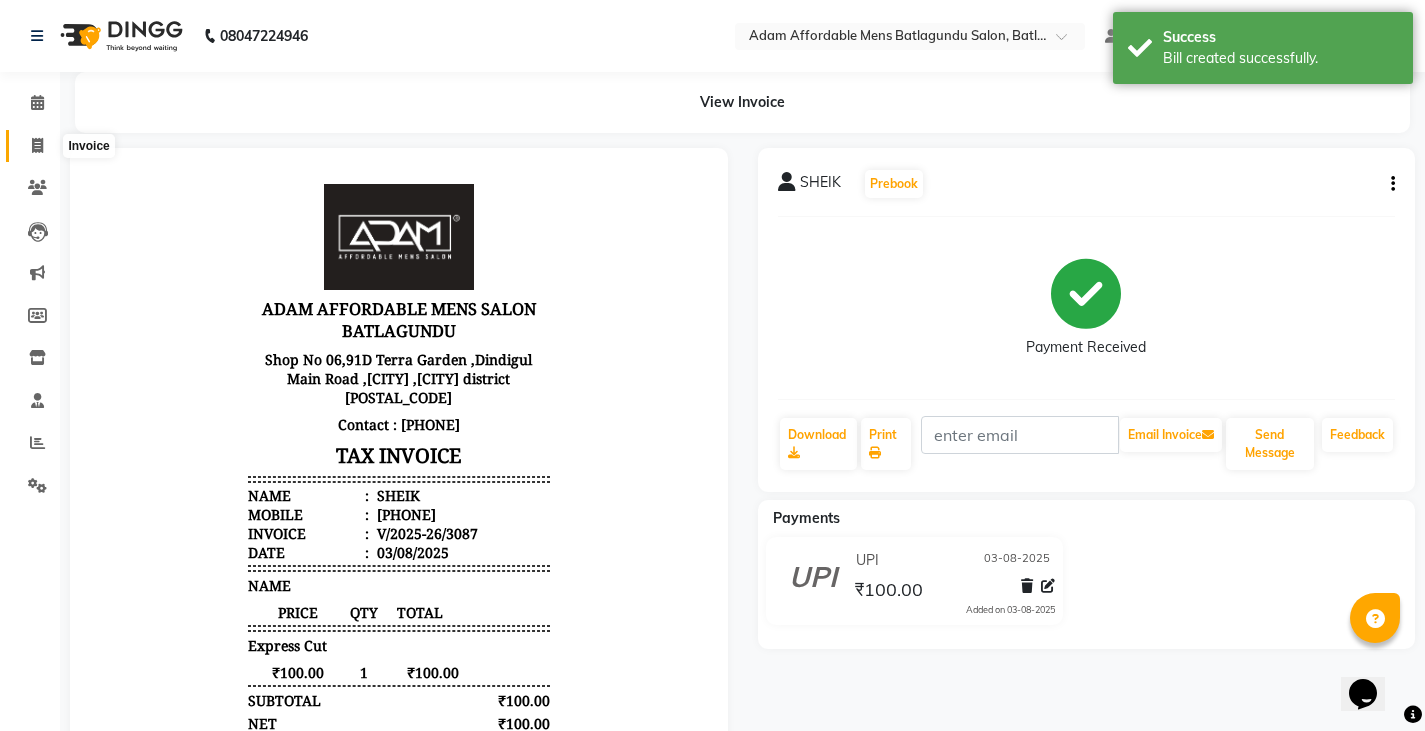 click 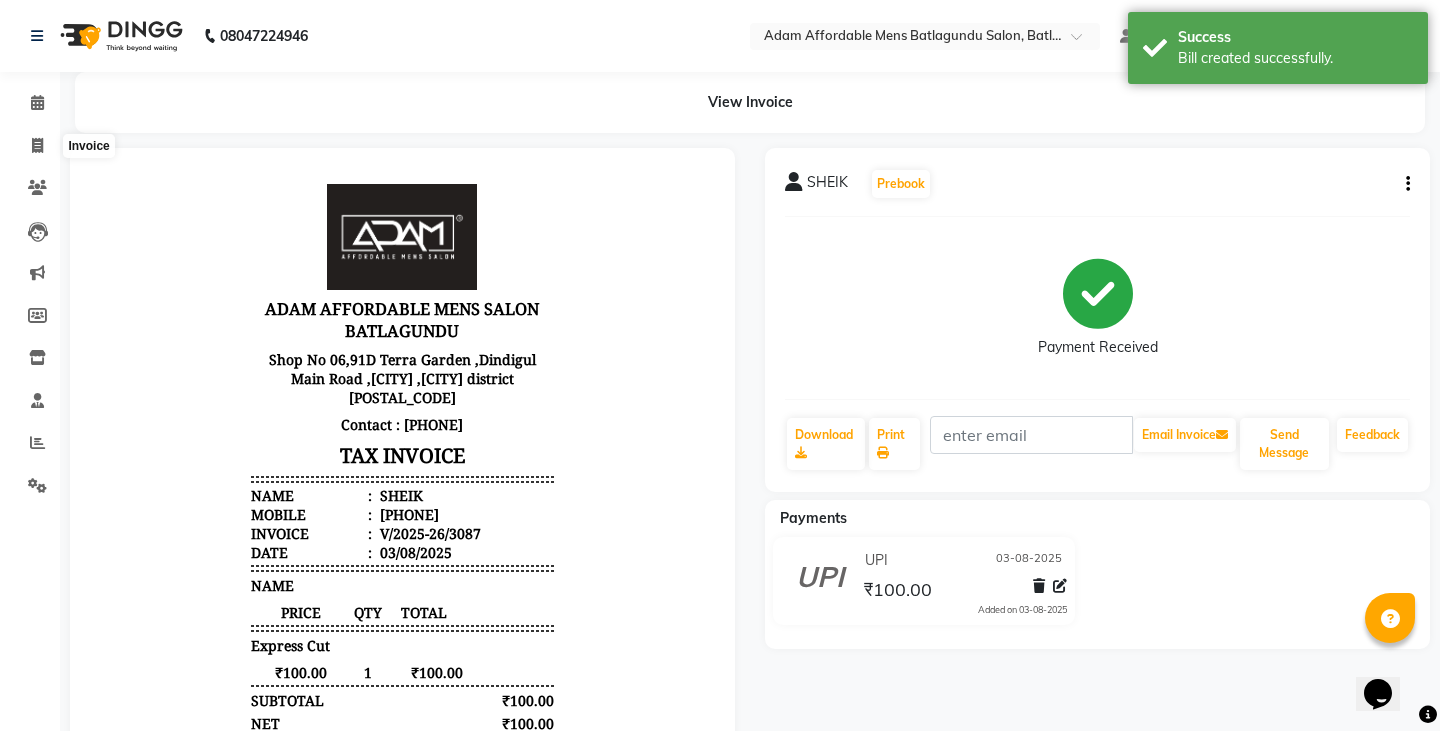 select on "8213" 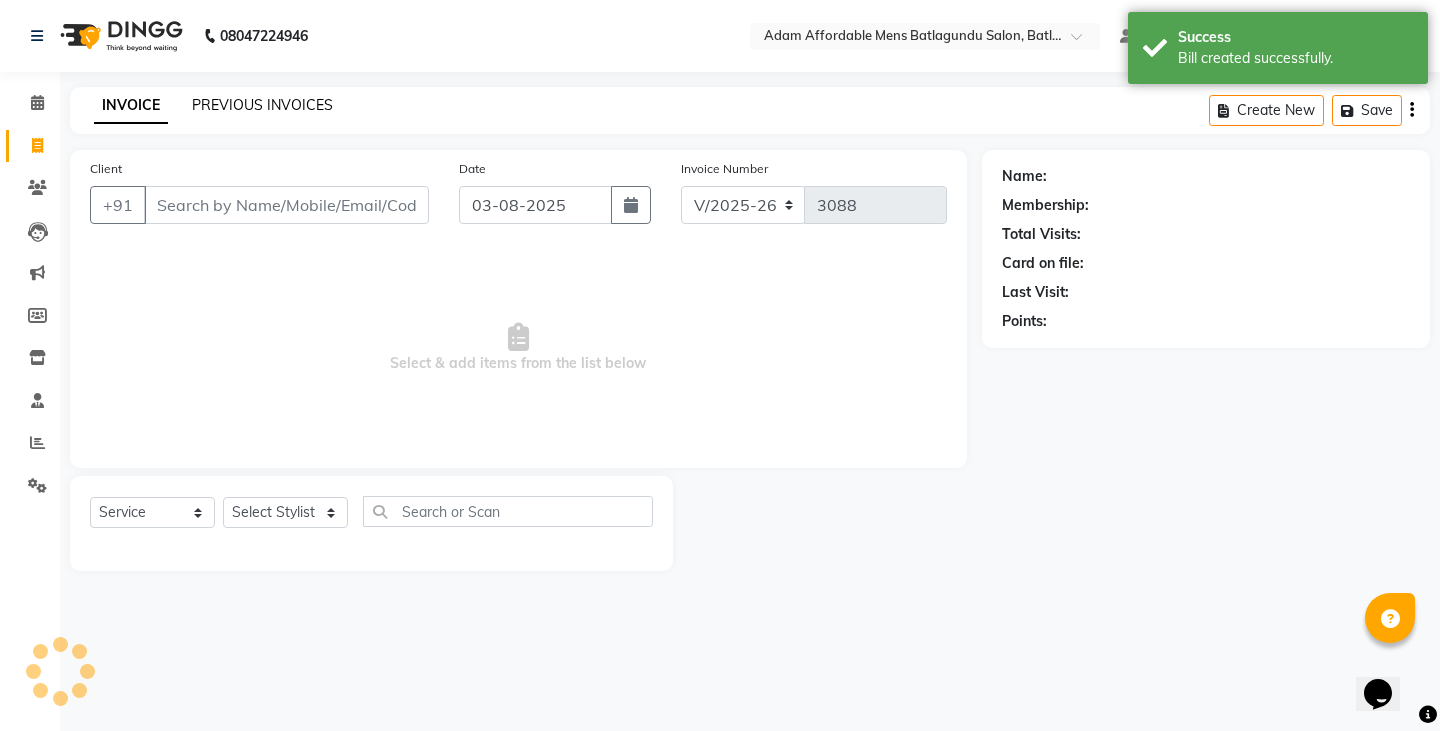 click on "PREVIOUS INVOICES" 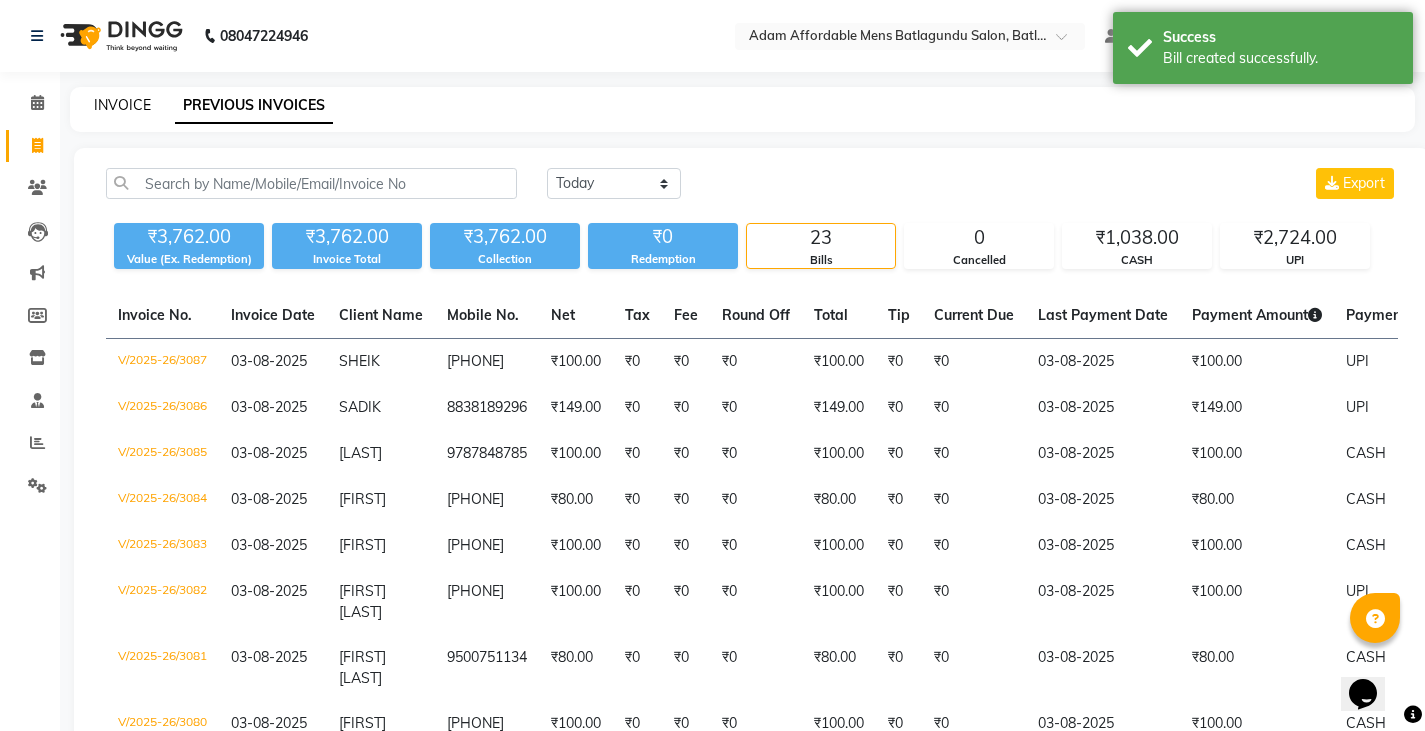 click on "INVOICE" 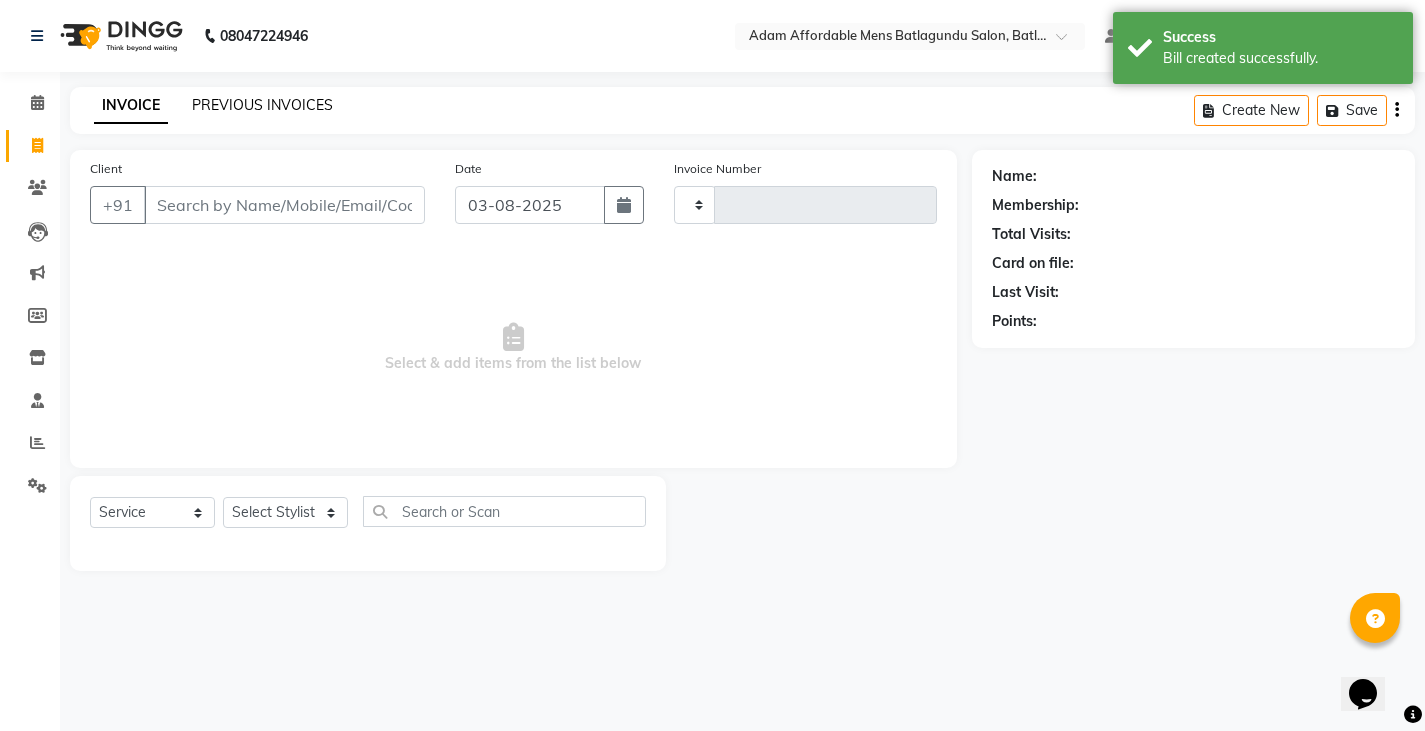 type on "3088" 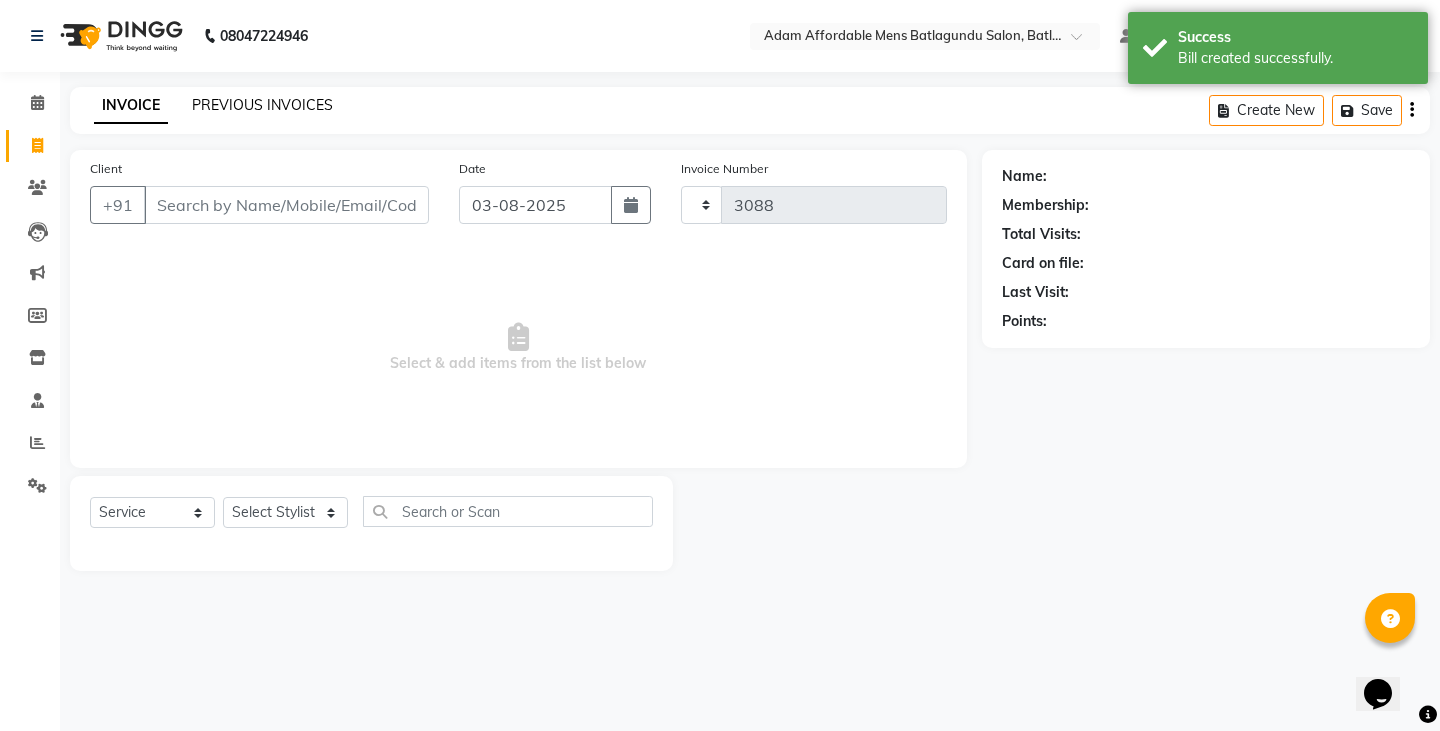 select on "8213" 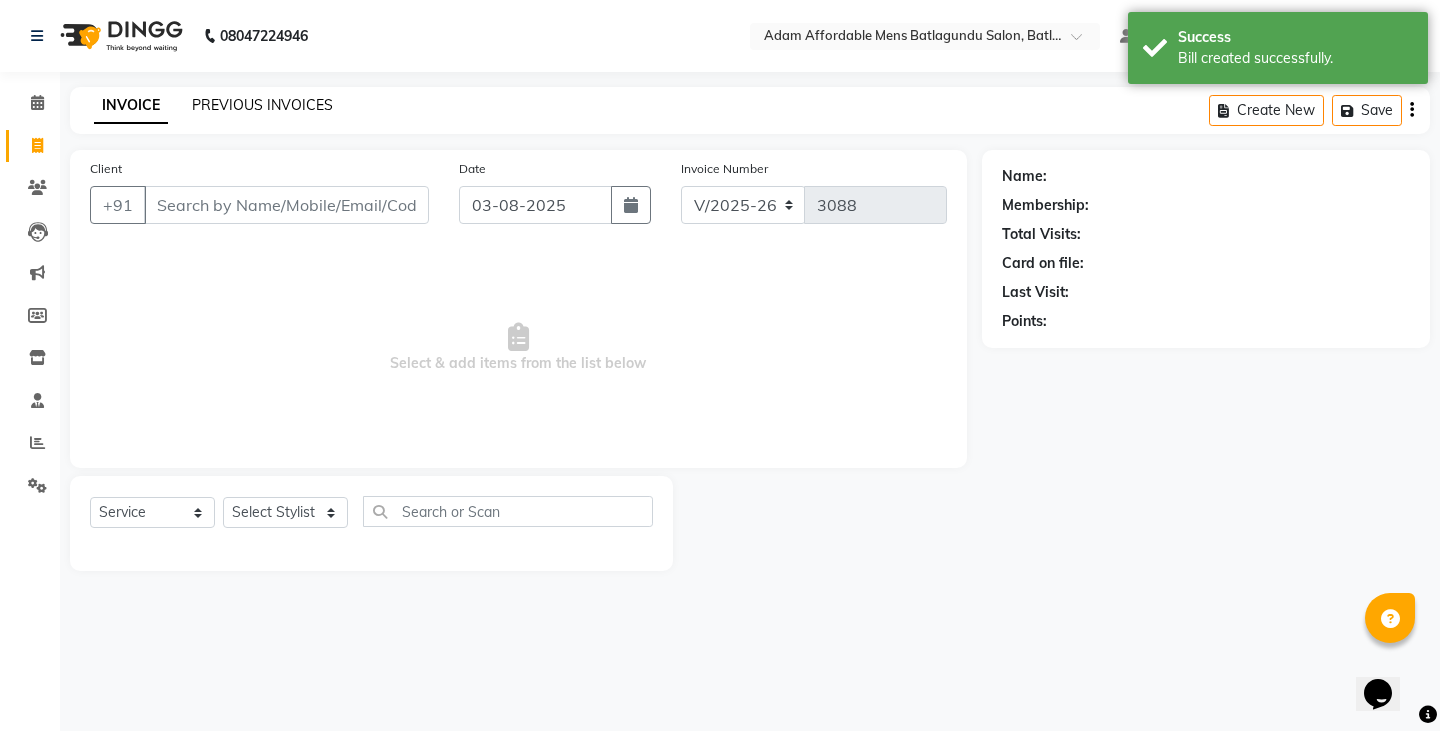 click on "PREVIOUS INVOICES" 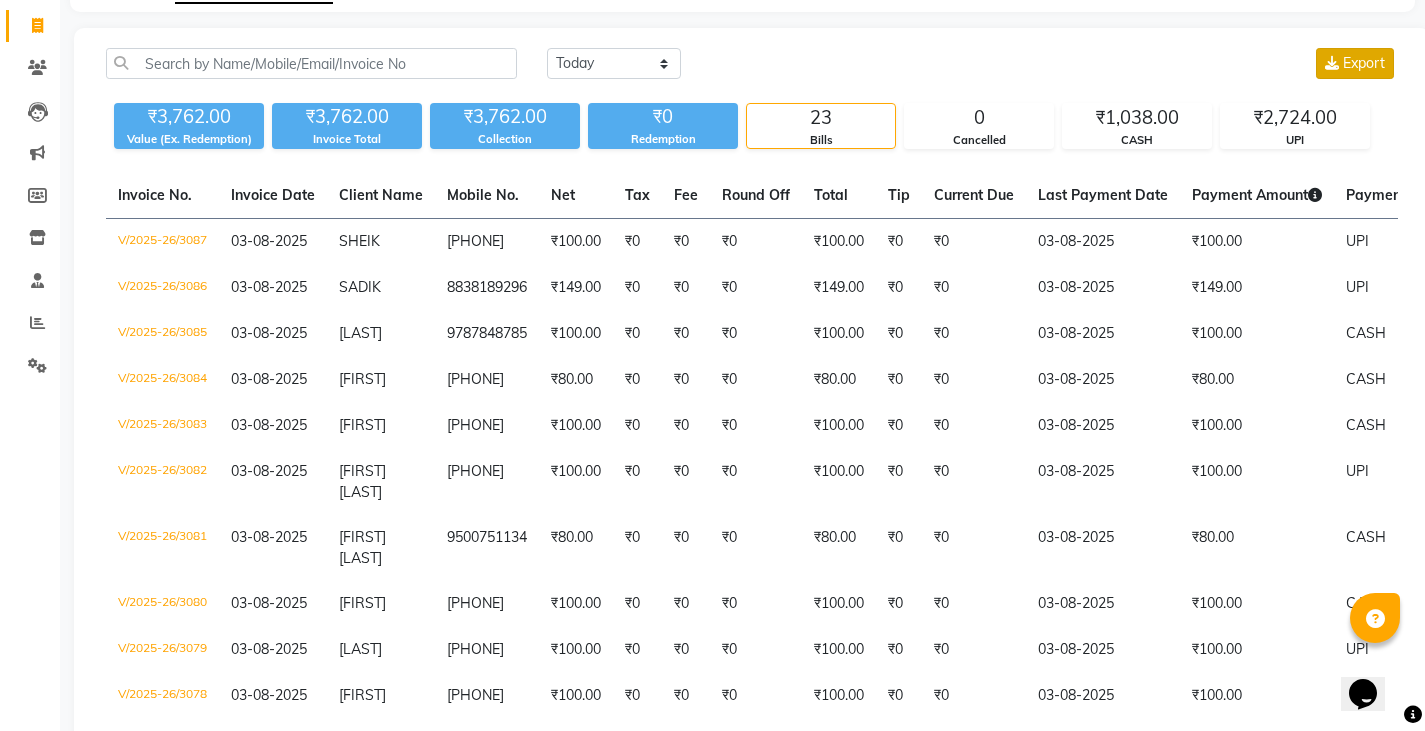 scroll, scrollTop: 0, scrollLeft: 0, axis: both 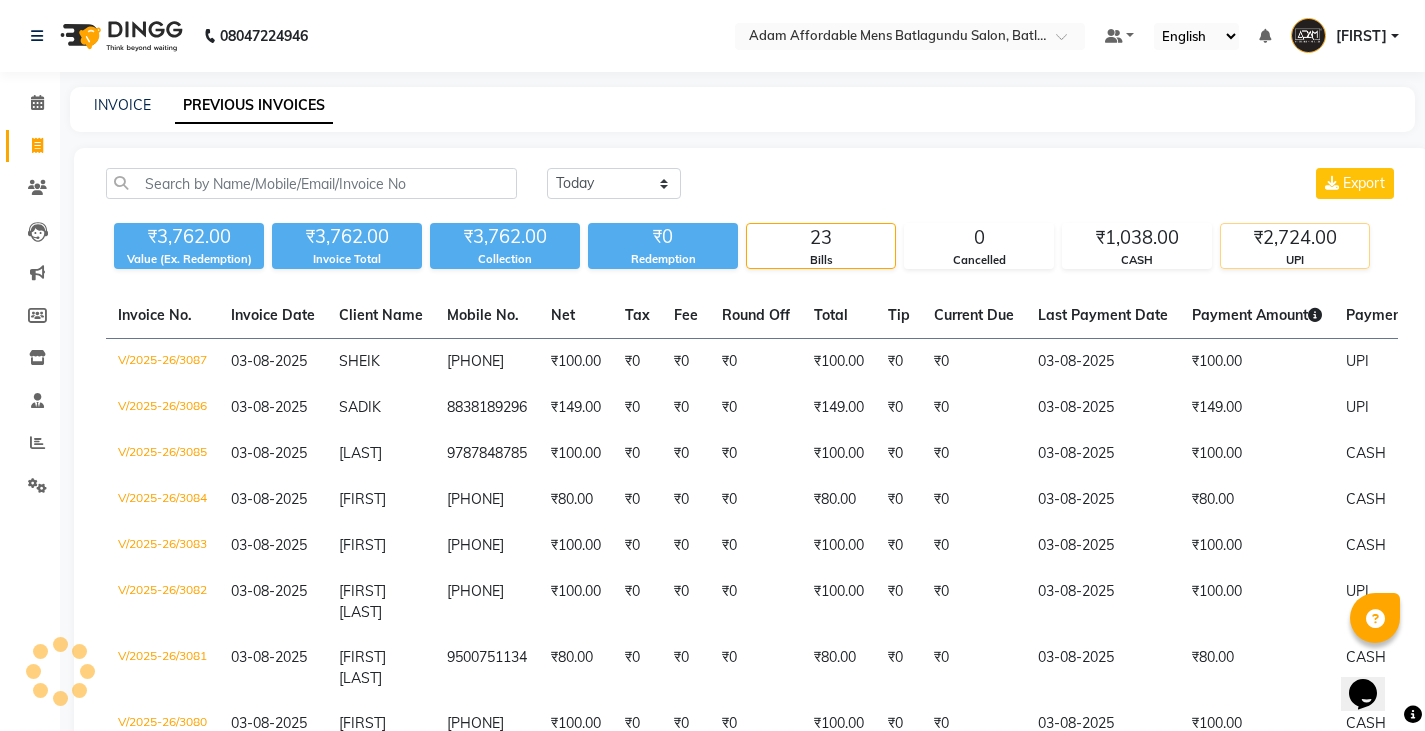 click on "₹2,724.00" 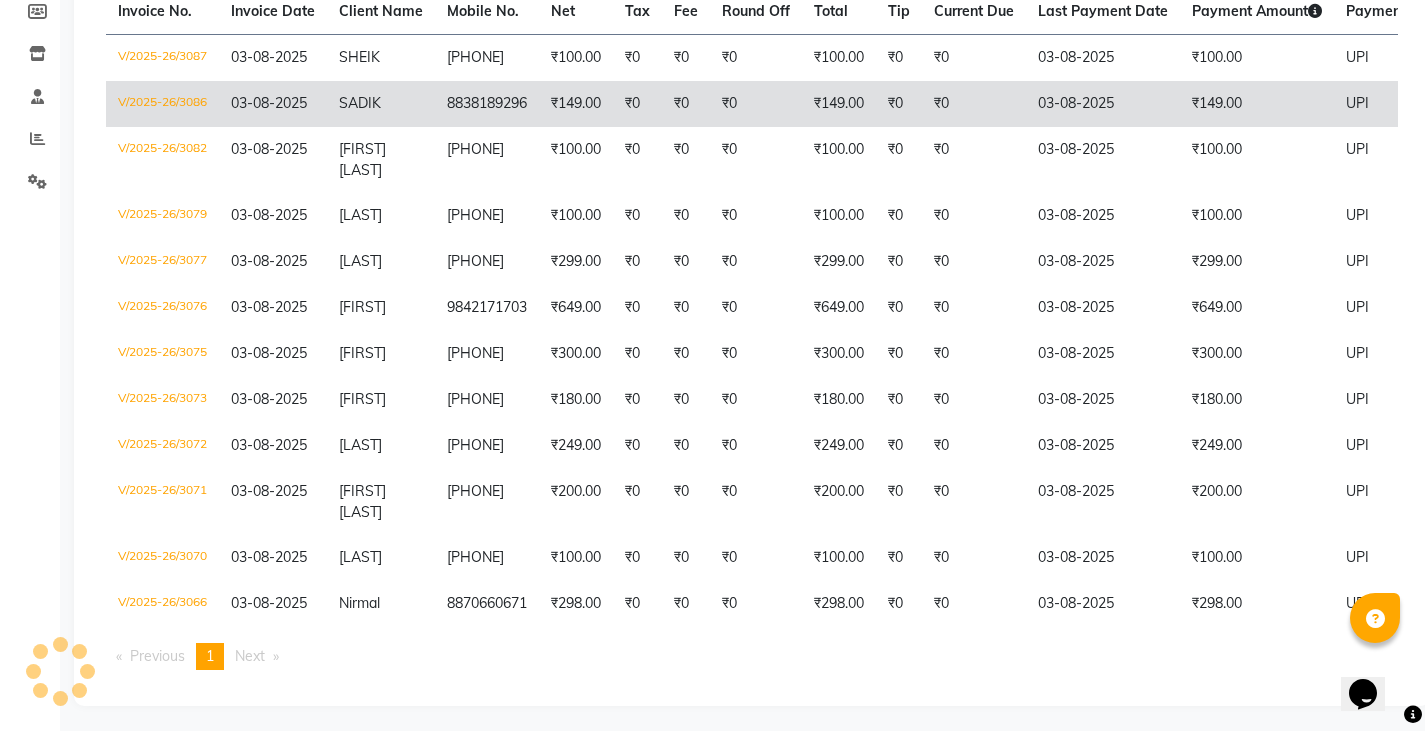 scroll, scrollTop: 204, scrollLeft: 0, axis: vertical 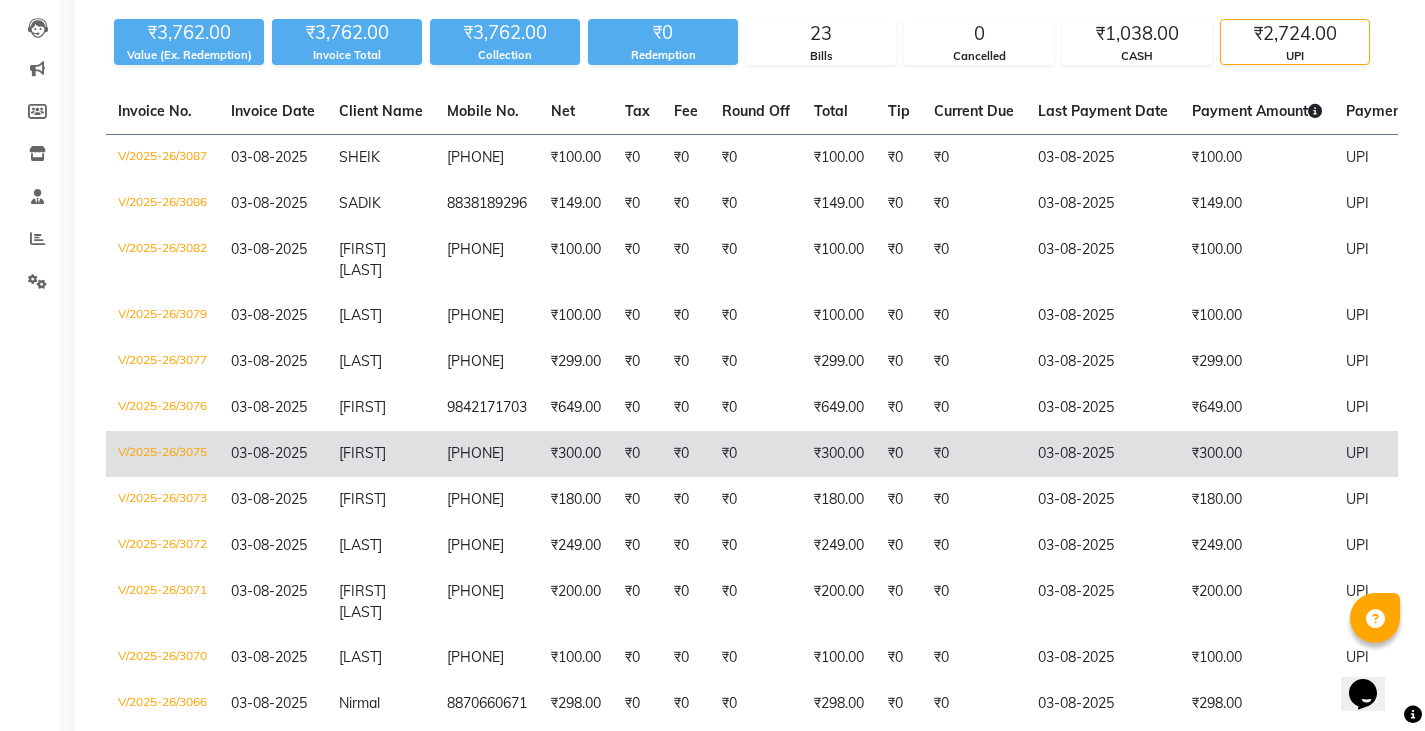 click on "₹300.00" 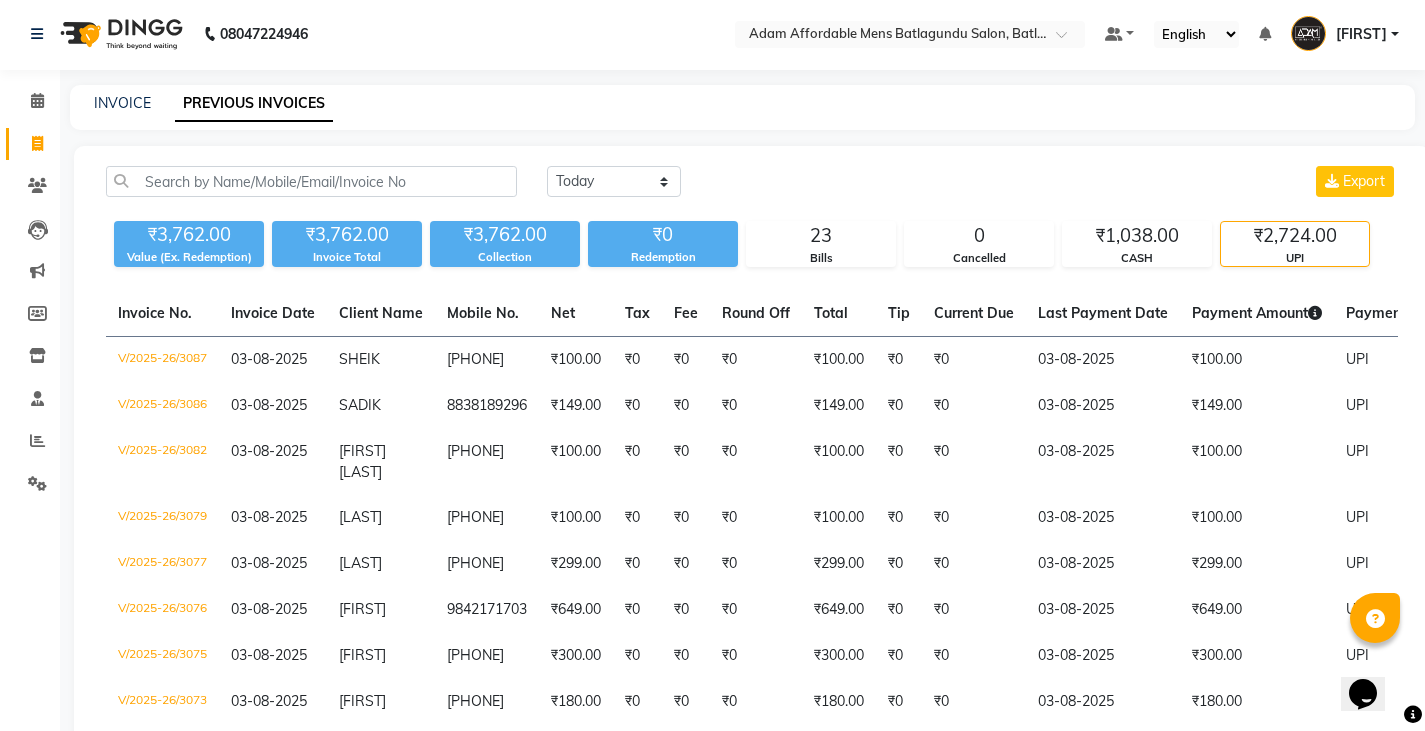 scroll, scrollTop: 0, scrollLeft: 0, axis: both 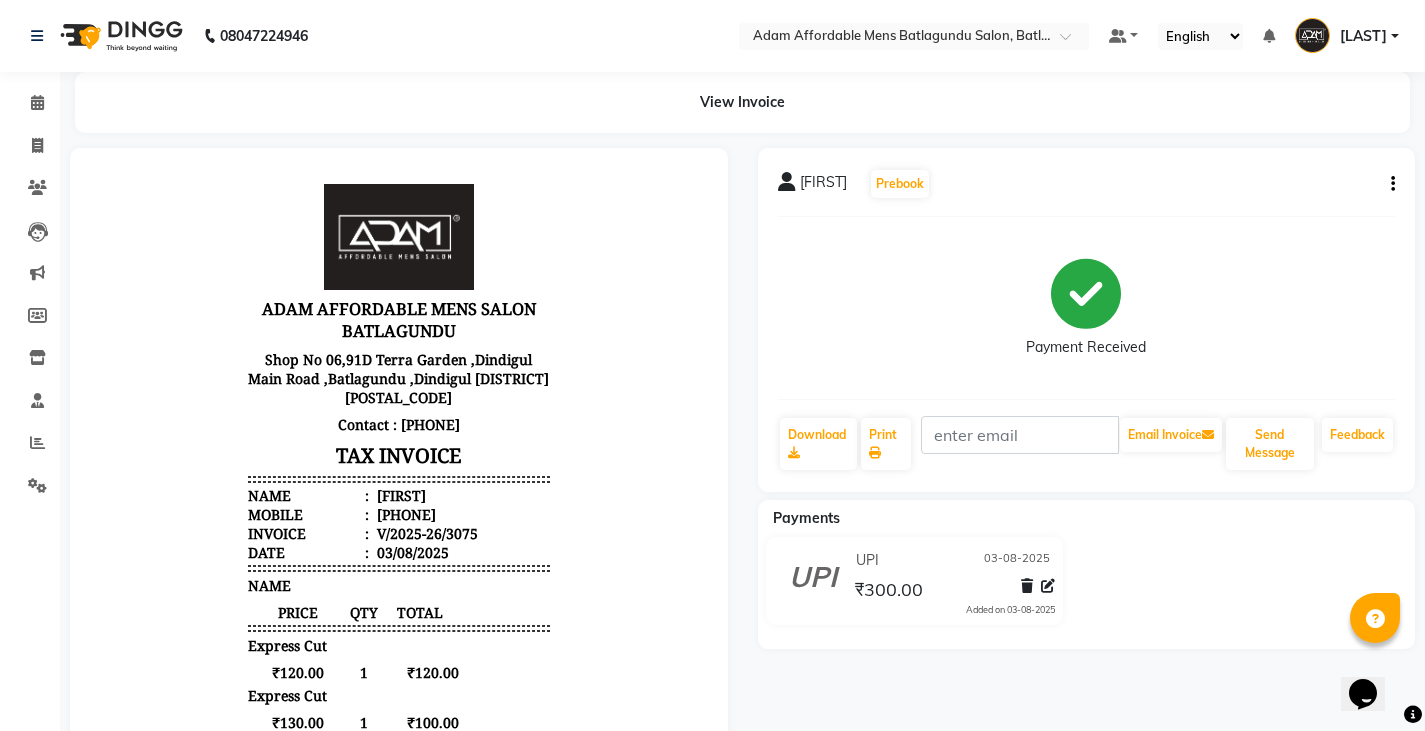 click on "SENTHIL   Prebook   Payment Received  Download  Print   Email Invoice   Send Message Feedback" 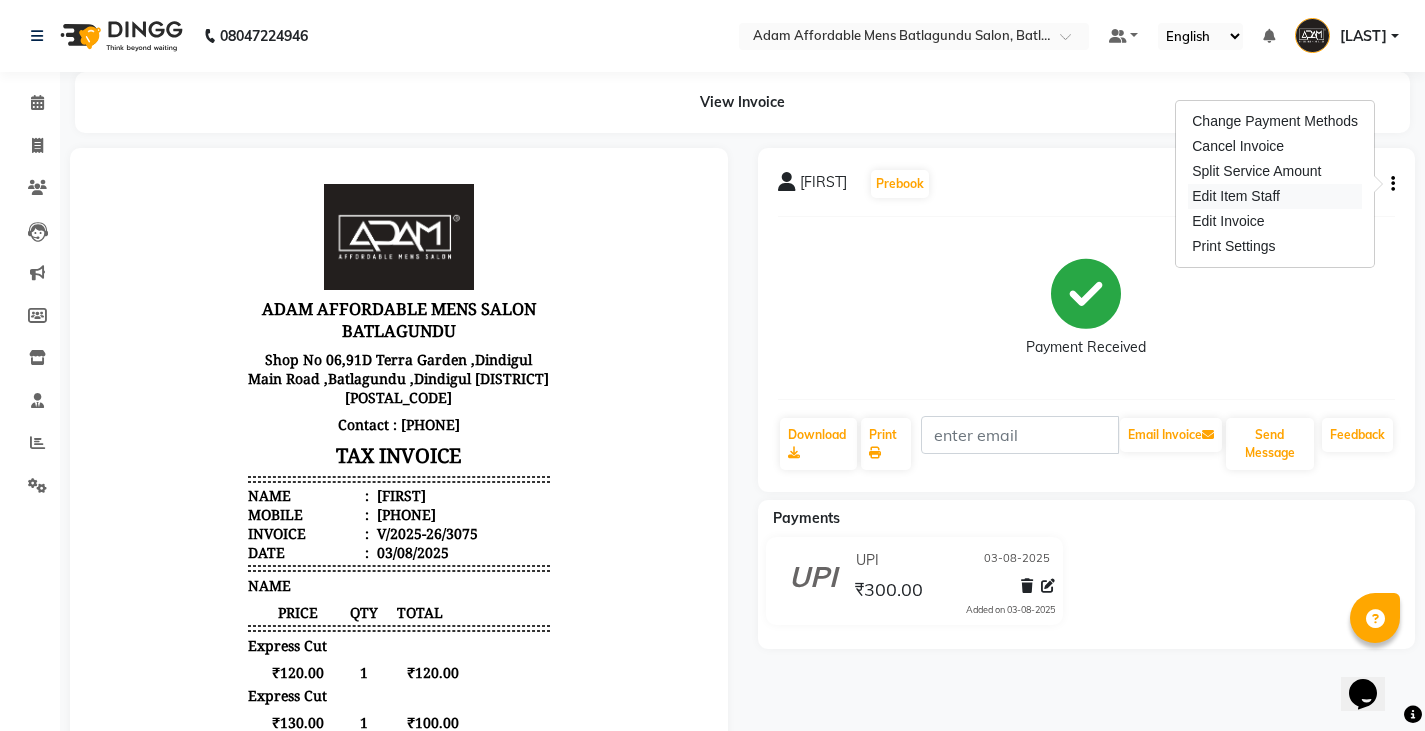 click on "Edit Item Staff" at bounding box center (1275, 196) 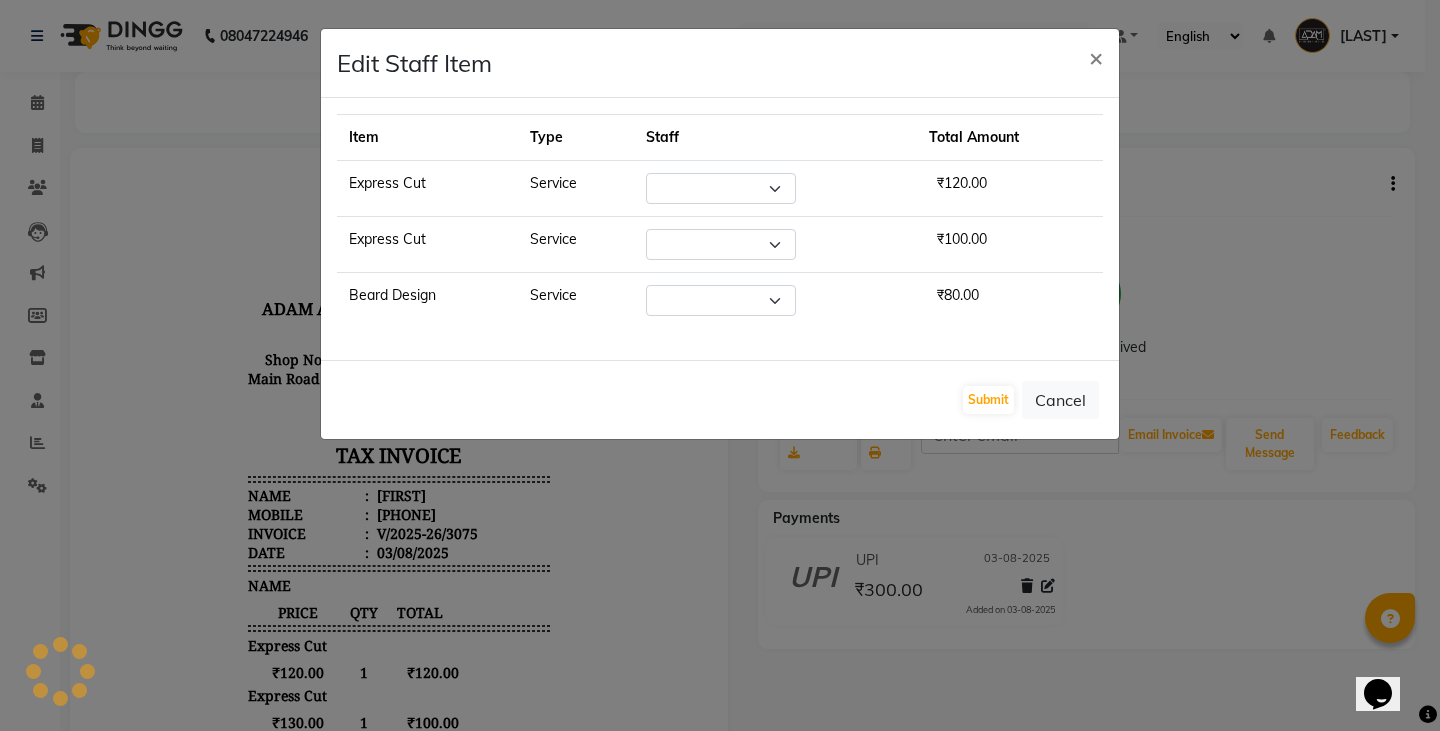 select on "84870" 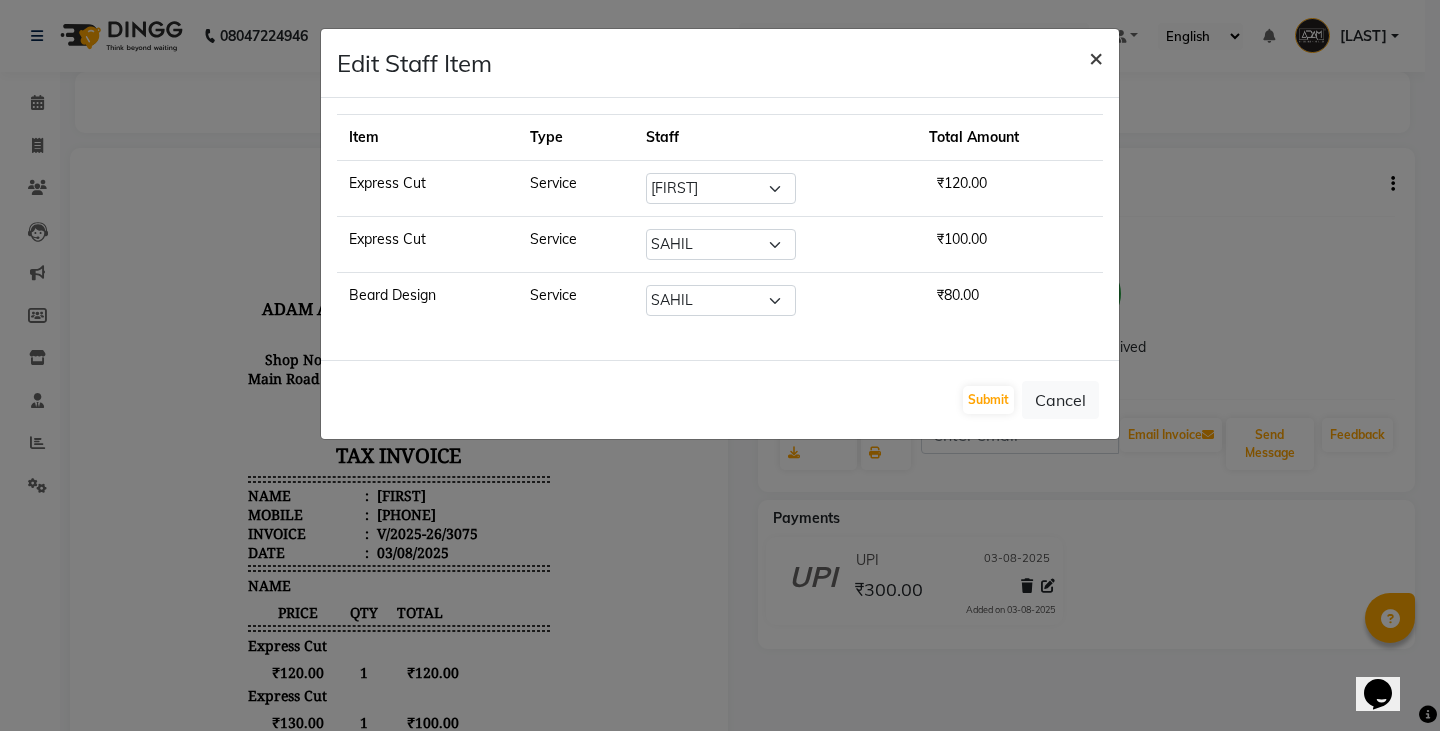 click on "×" 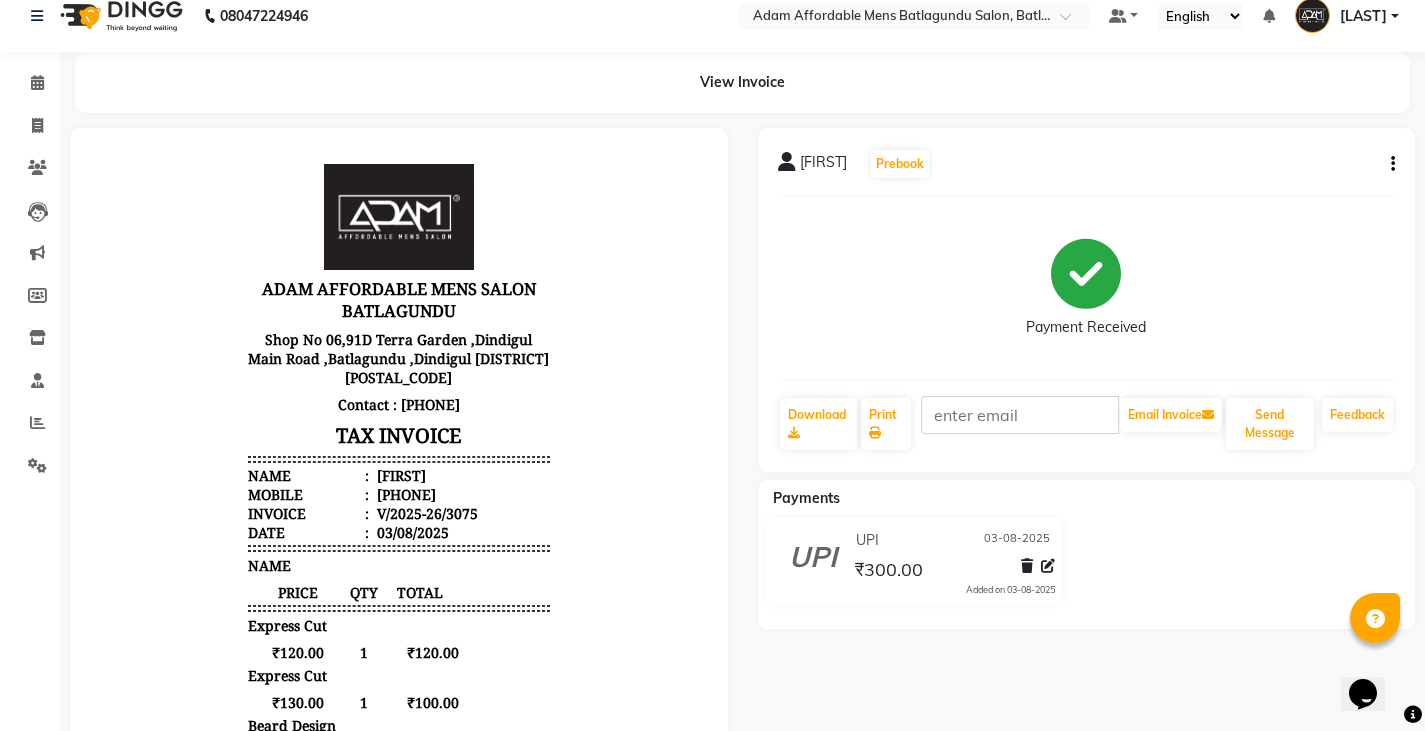 scroll, scrollTop: 200, scrollLeft: 0, axis: vertical 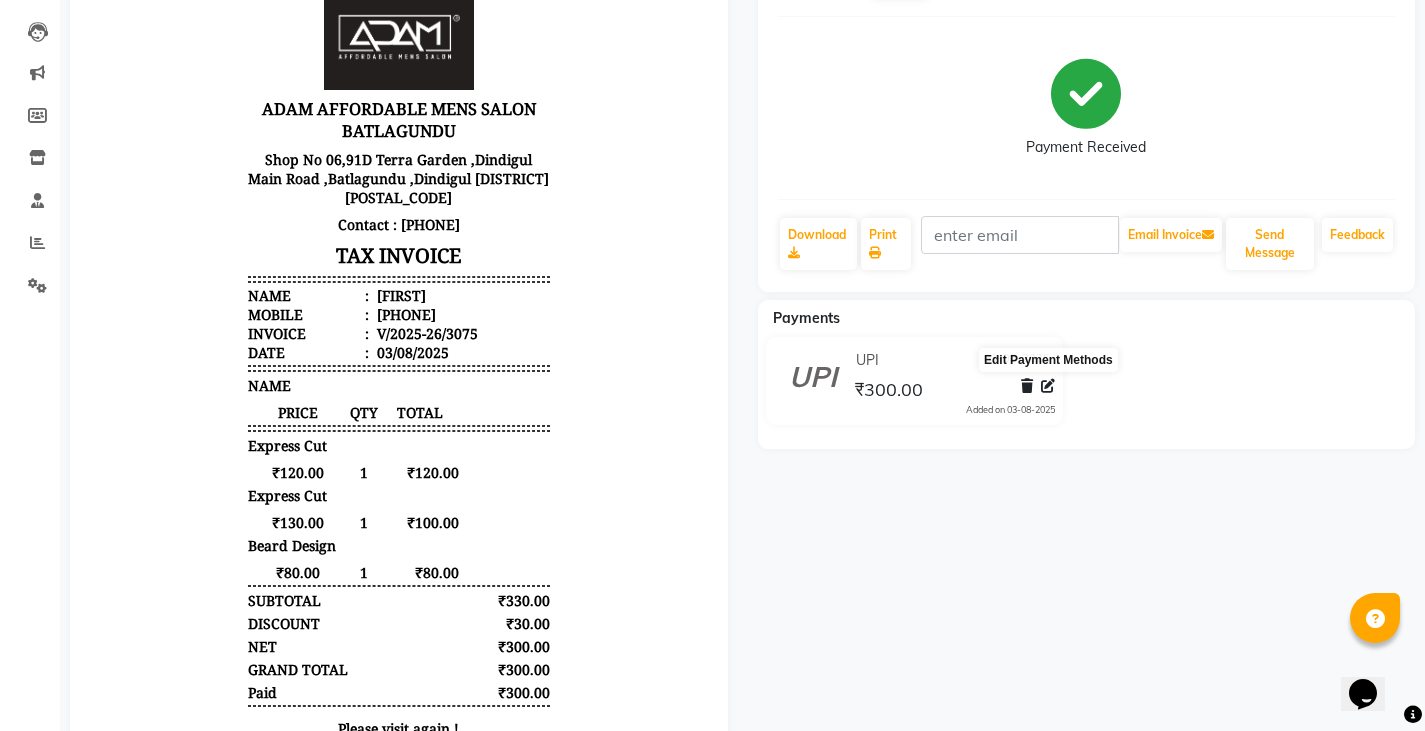 click 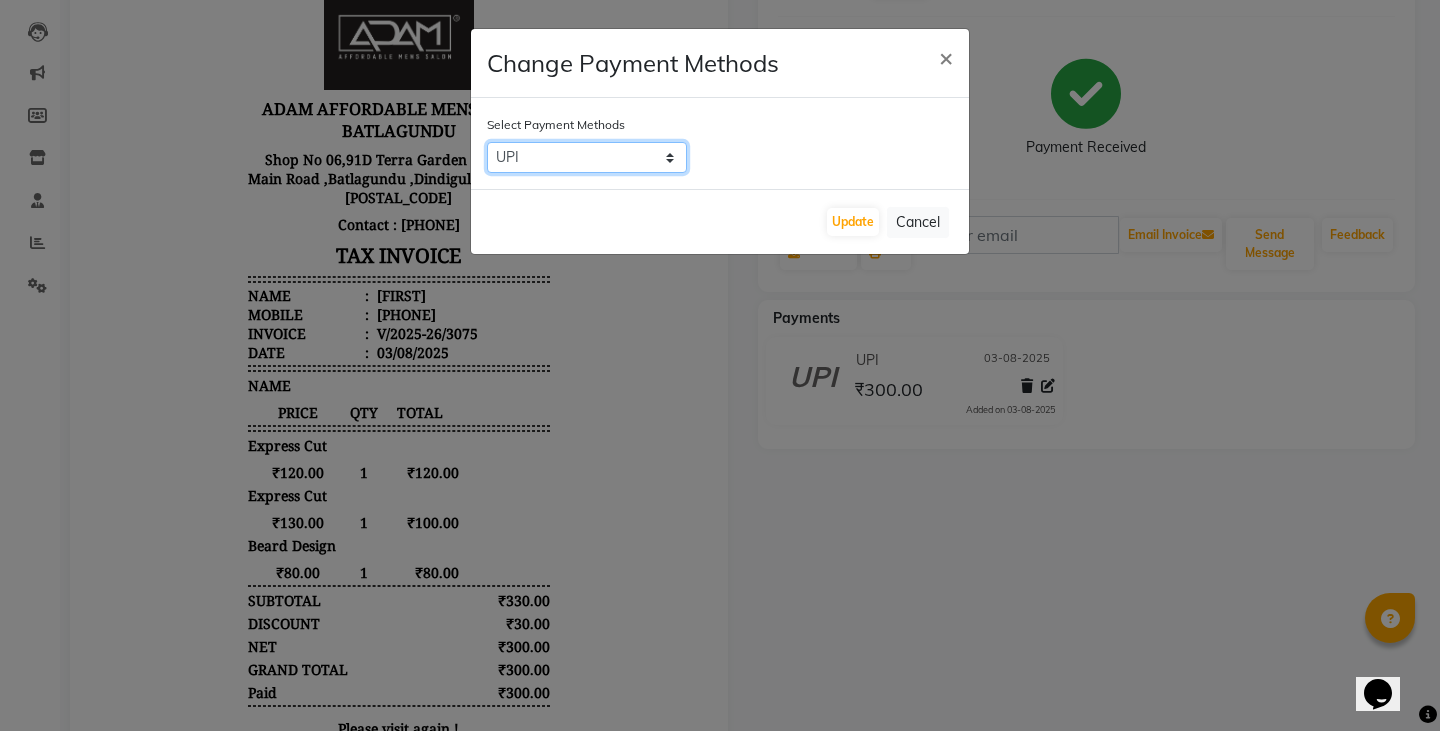 drag, startPoint x: 661, startPoint y: 153, endPoint x: 650, endPoint y: 169, distance: 19.416489 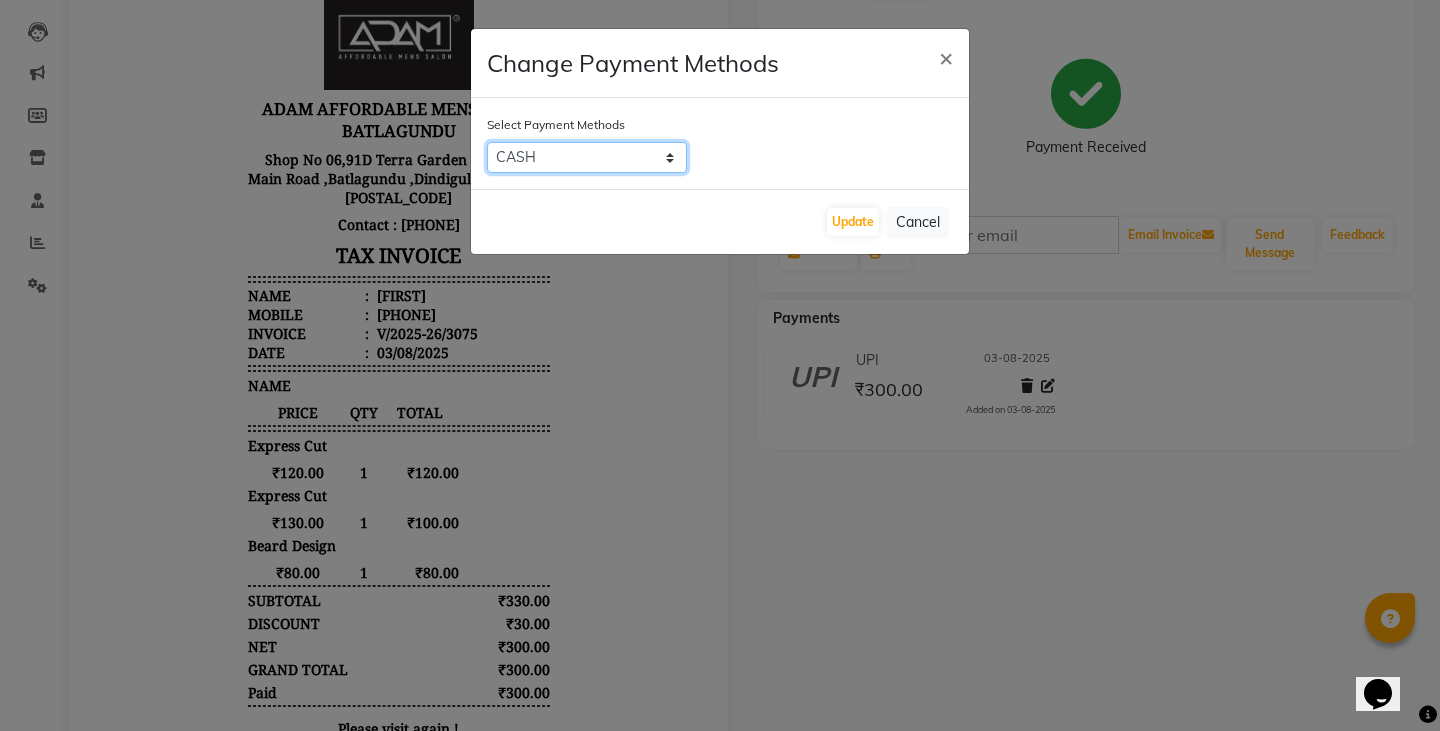 click on "UPI   CASH   CARD" 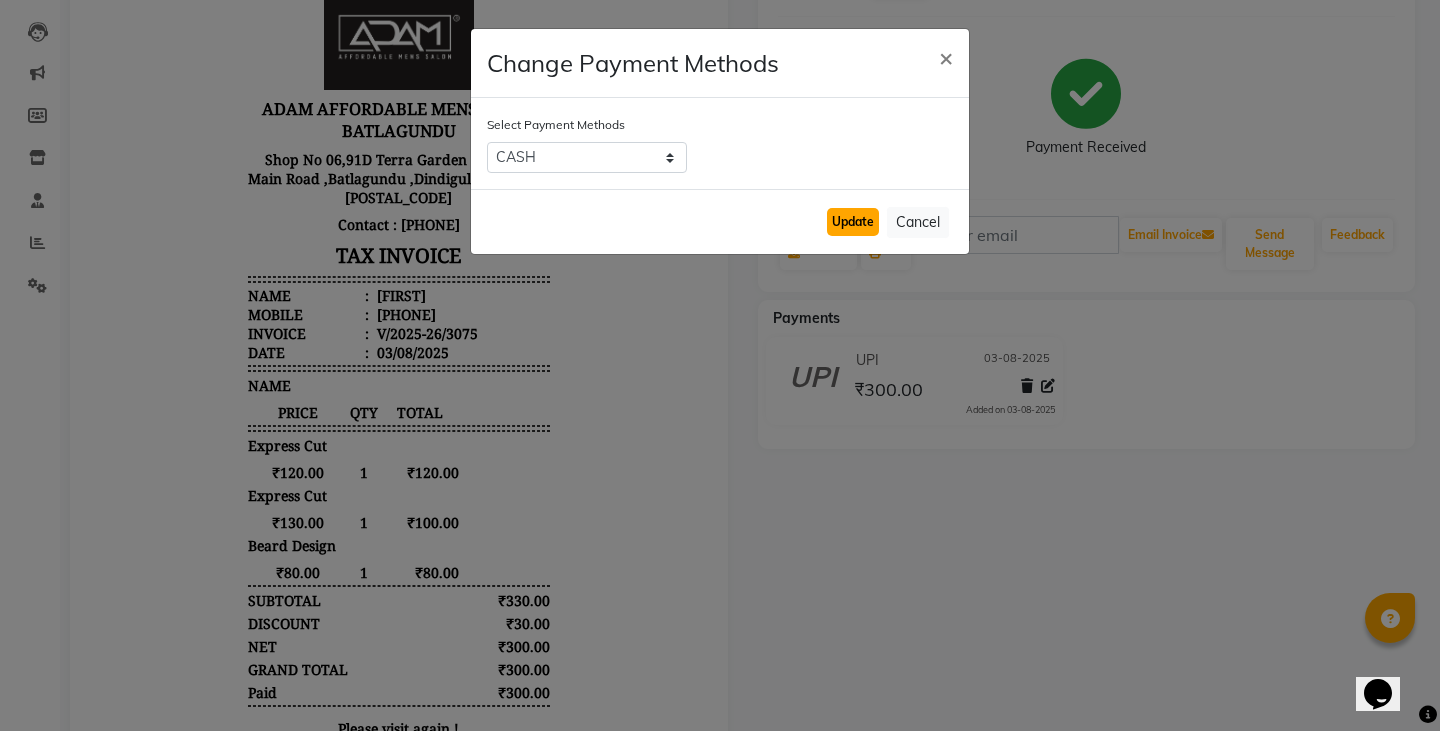 click on "Update" 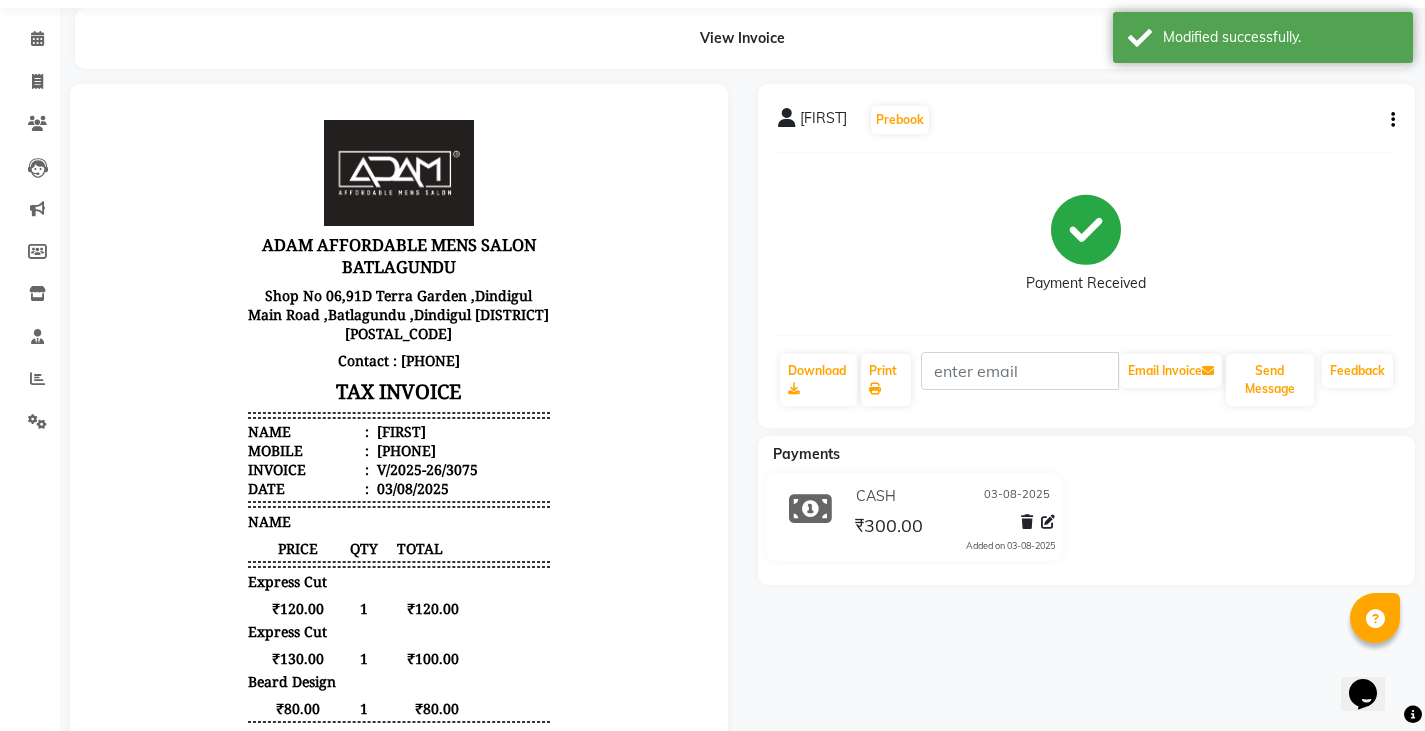 scroll, scrollTop: 0, scrollLeft: 0, axis: both 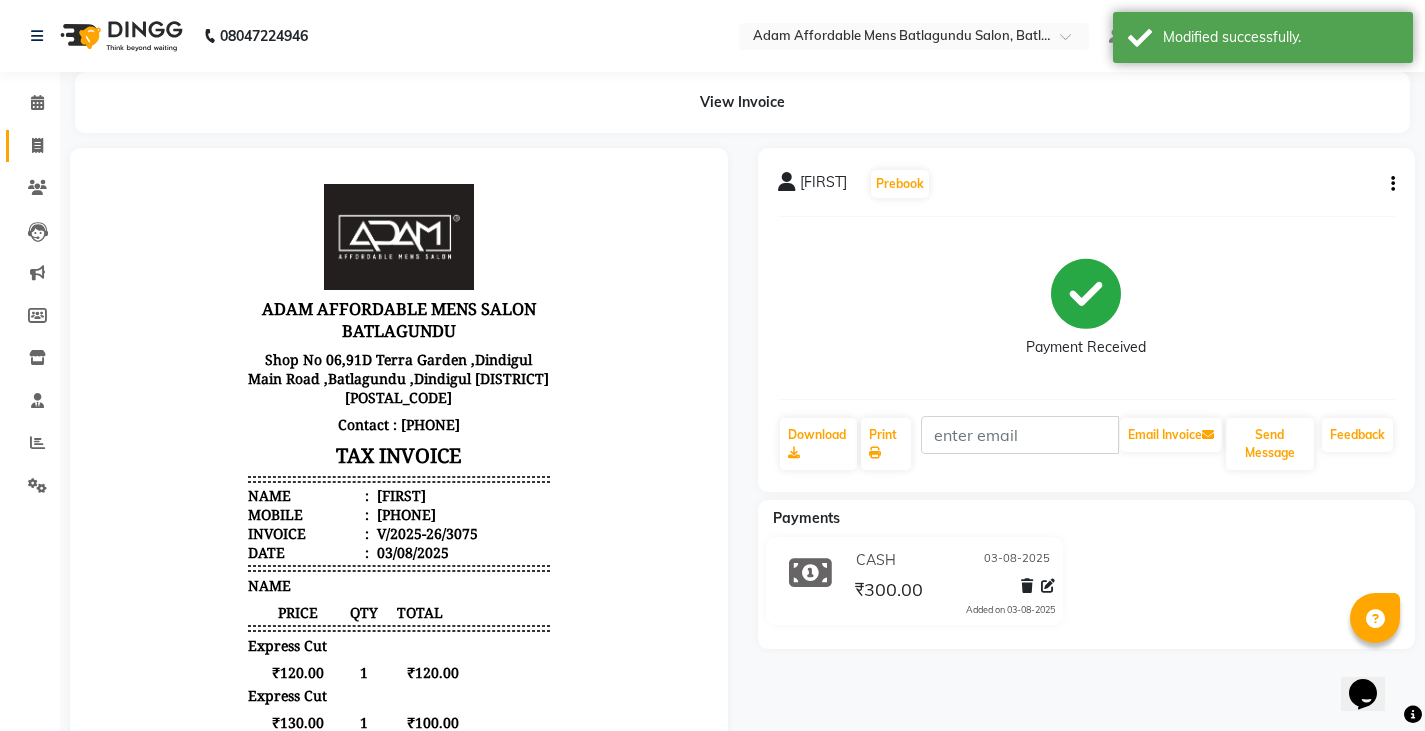 click 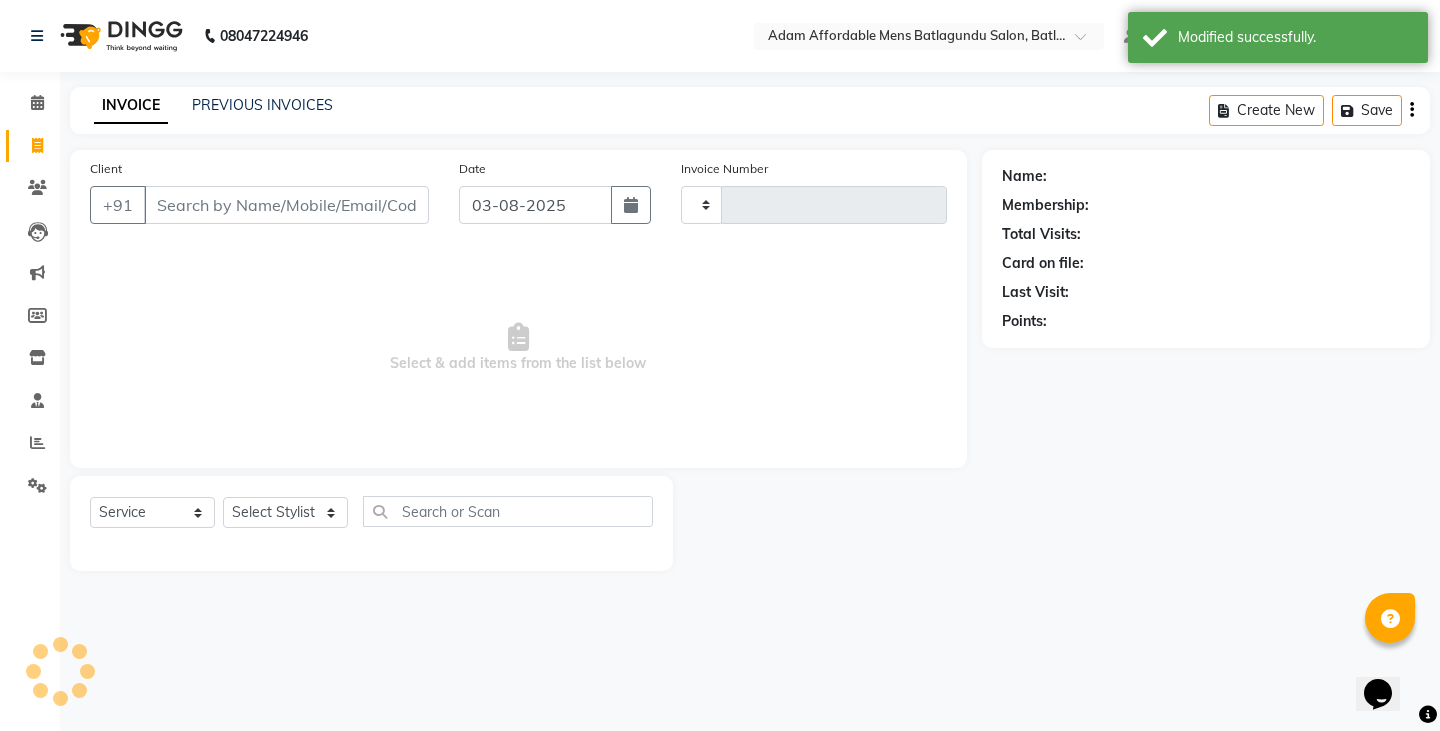 type on "3088" 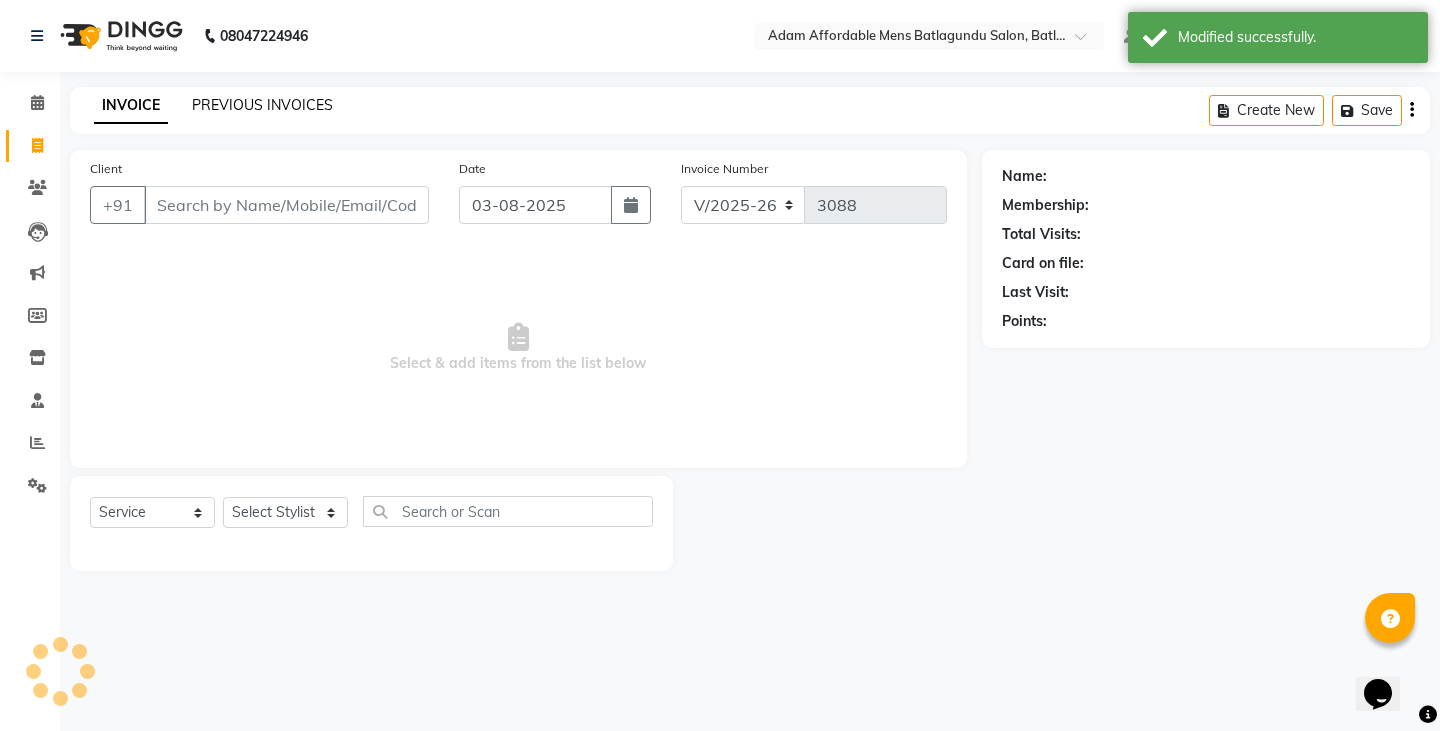click on "PREVIOUS INVOICES" 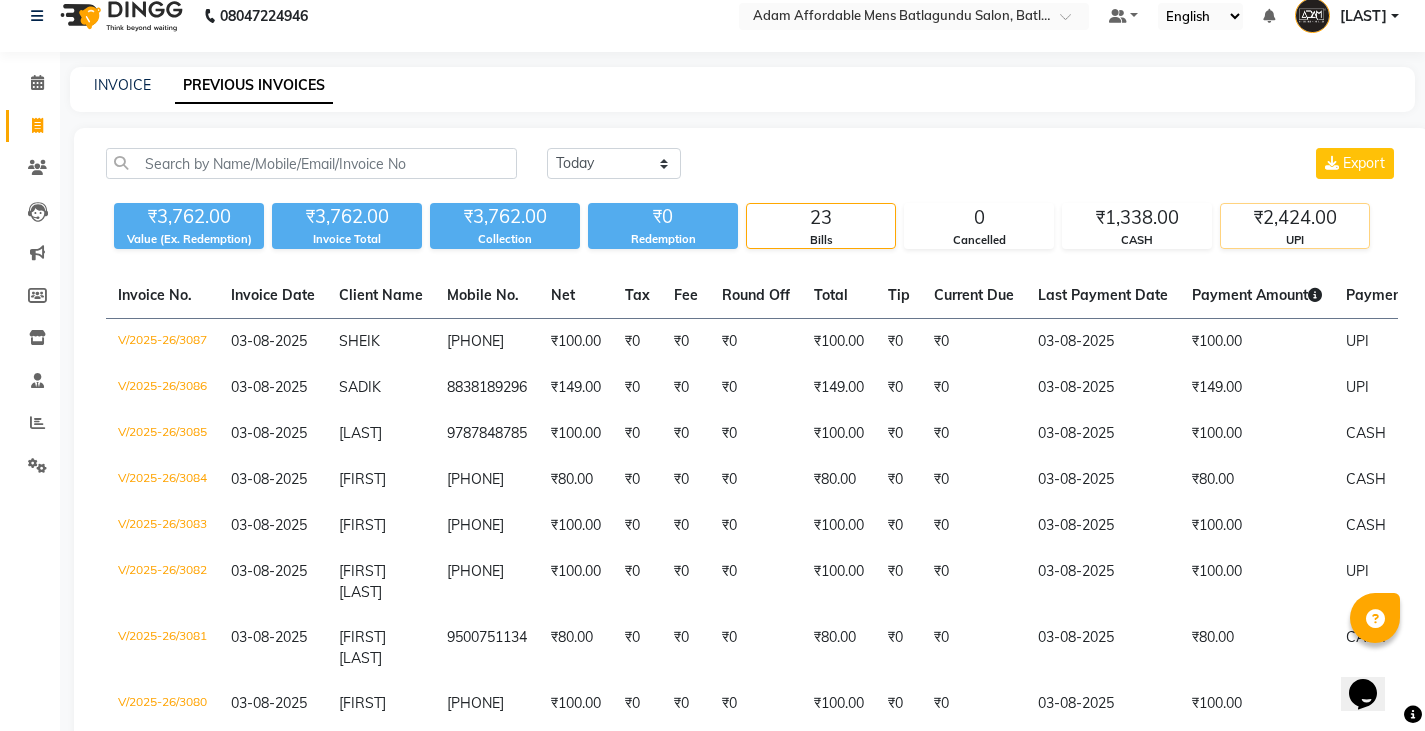 scroll, scrollTop: 0, scrollLeft: 0, axis: both 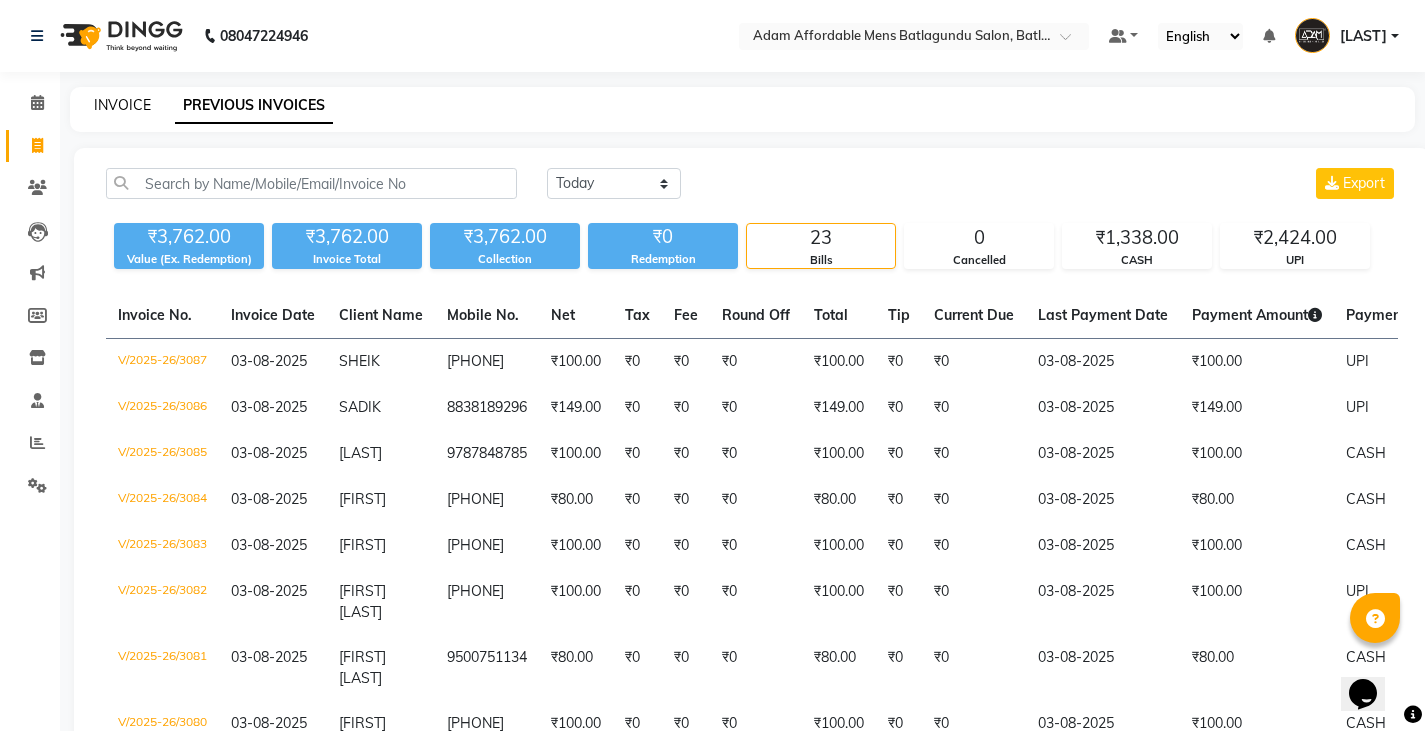 click on "INVOICE" 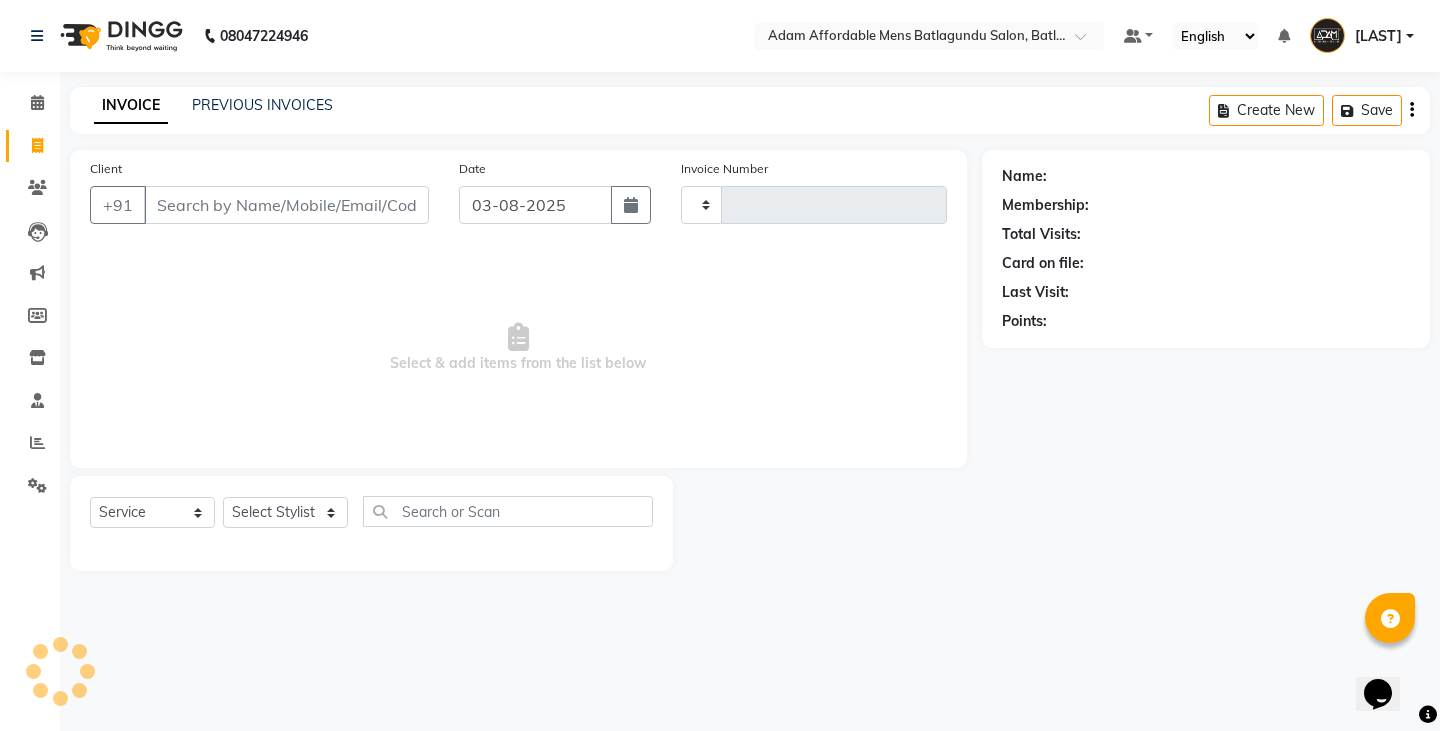 type on "3088" 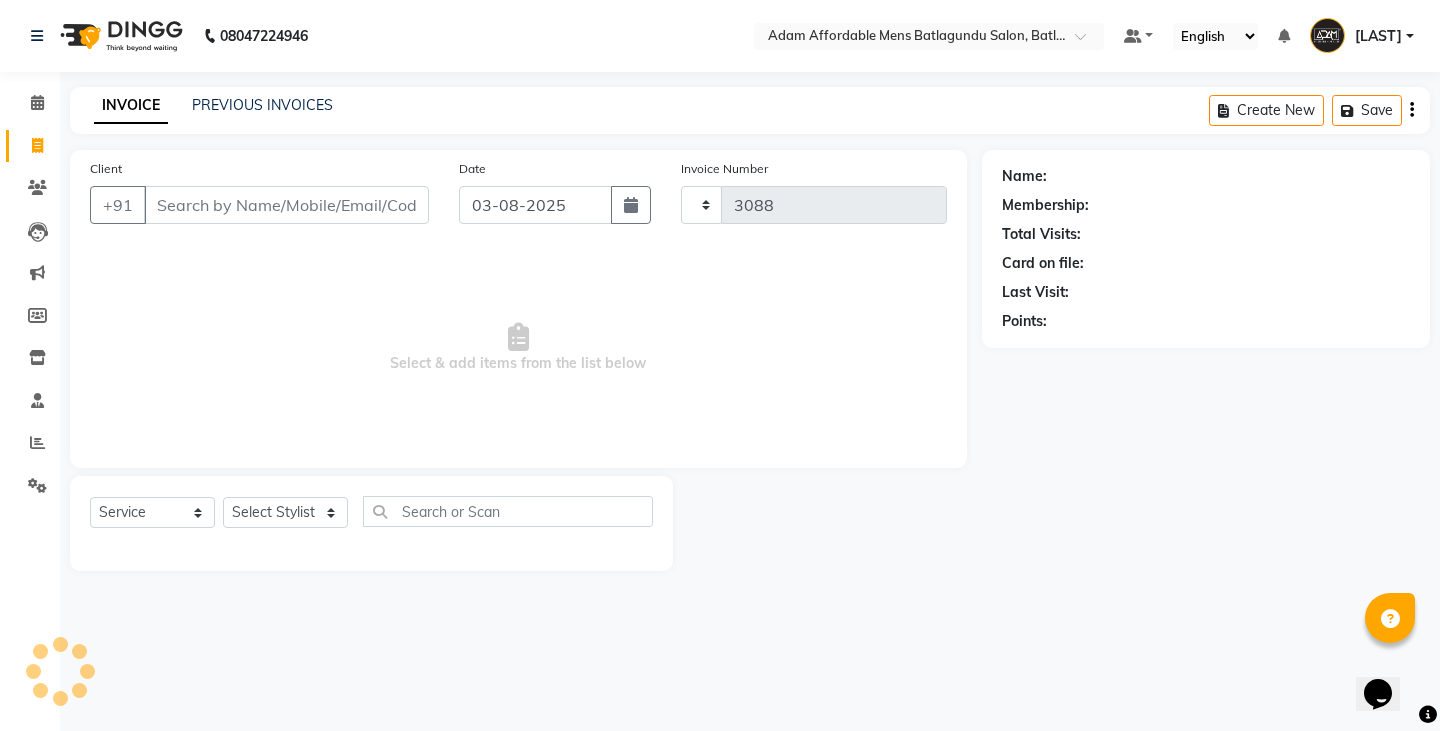 select on "8213" 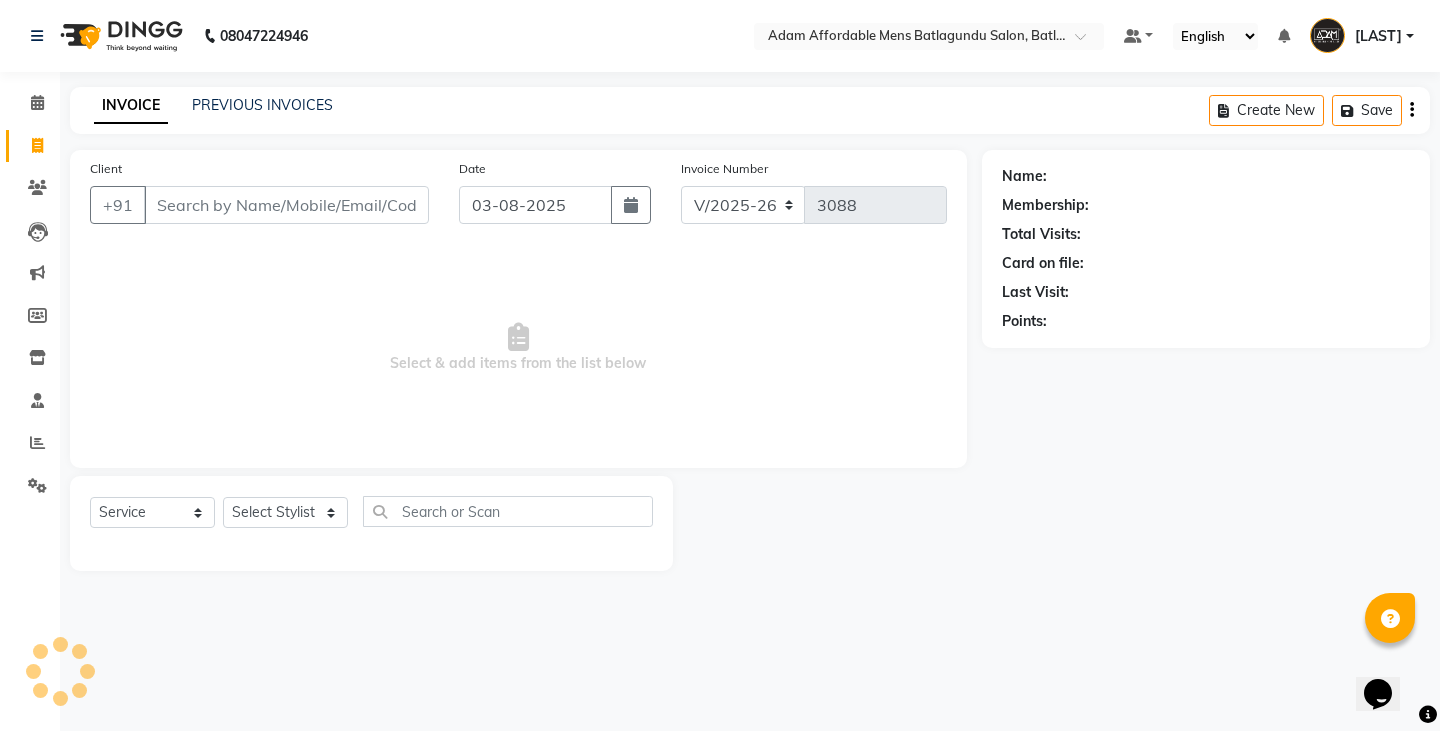 click on "Client" at bounding box center (286, 205) 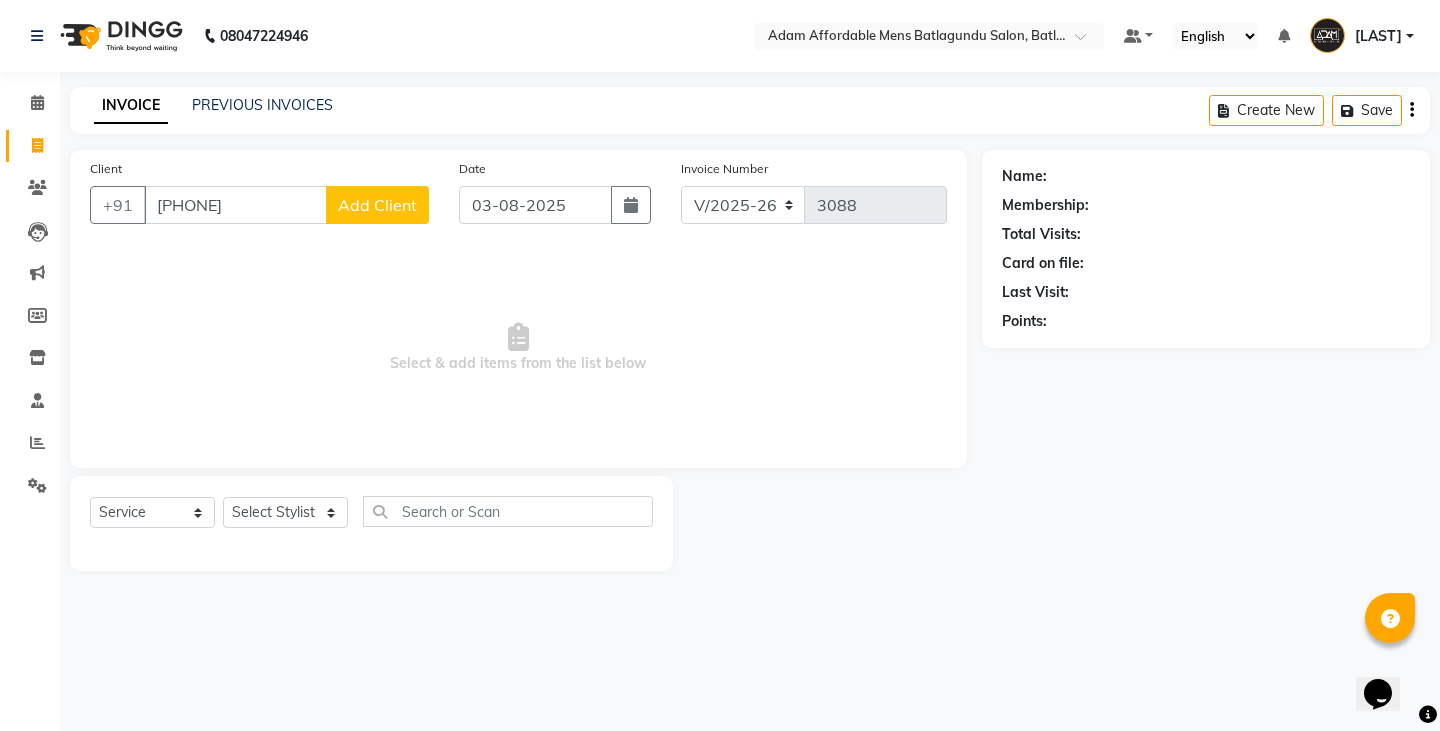 click on "[PHONE]" at bounding box center (235, 205) 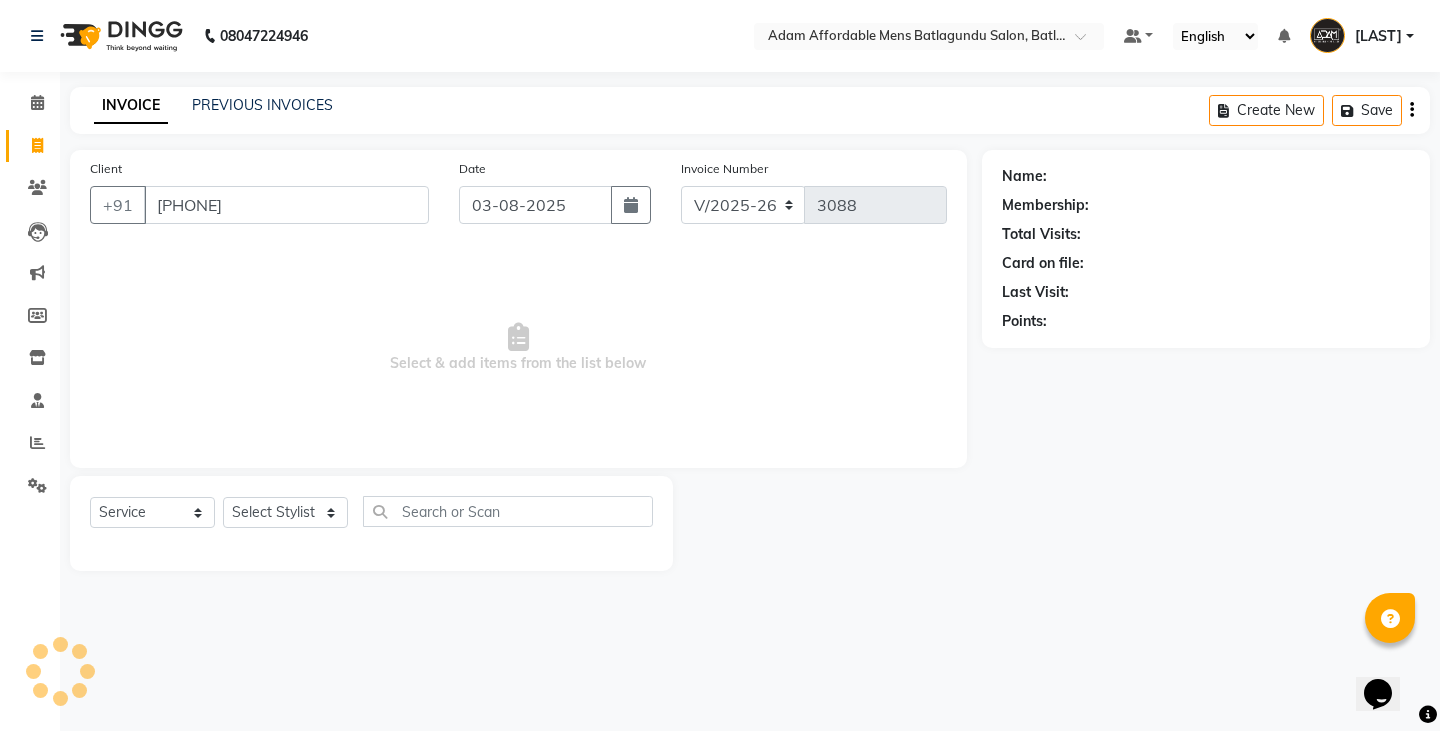 type on "[PHONE]" 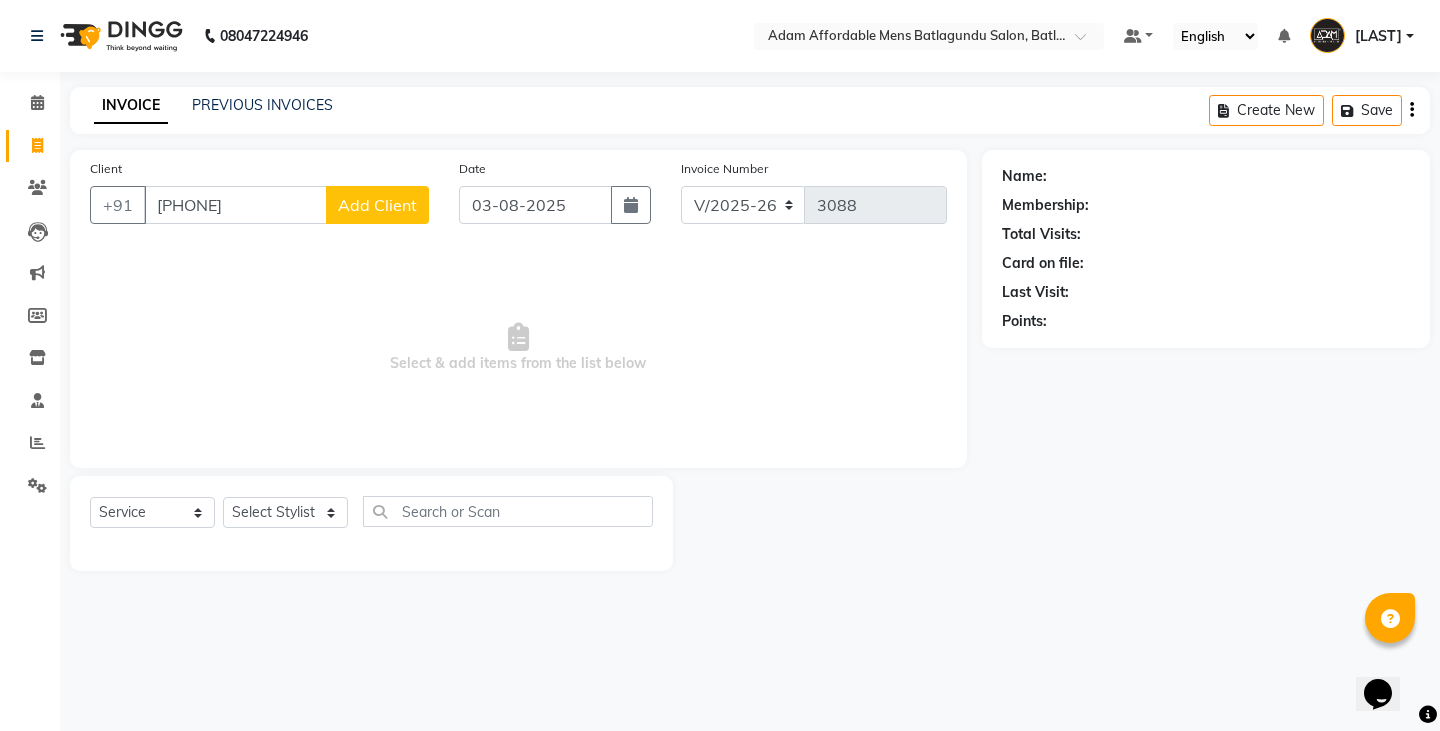 click on "Client +91 [PHONE] Add Client" 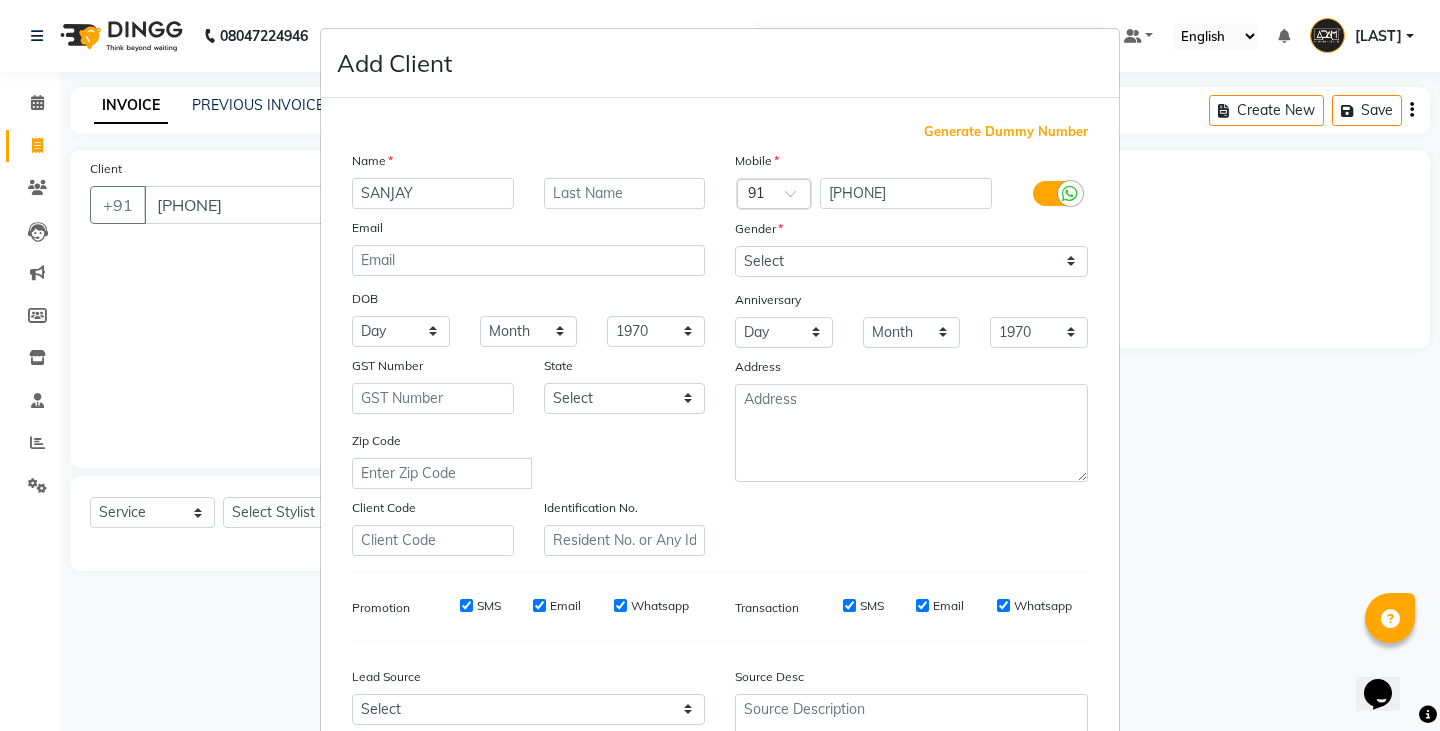 type on "SANJAY" 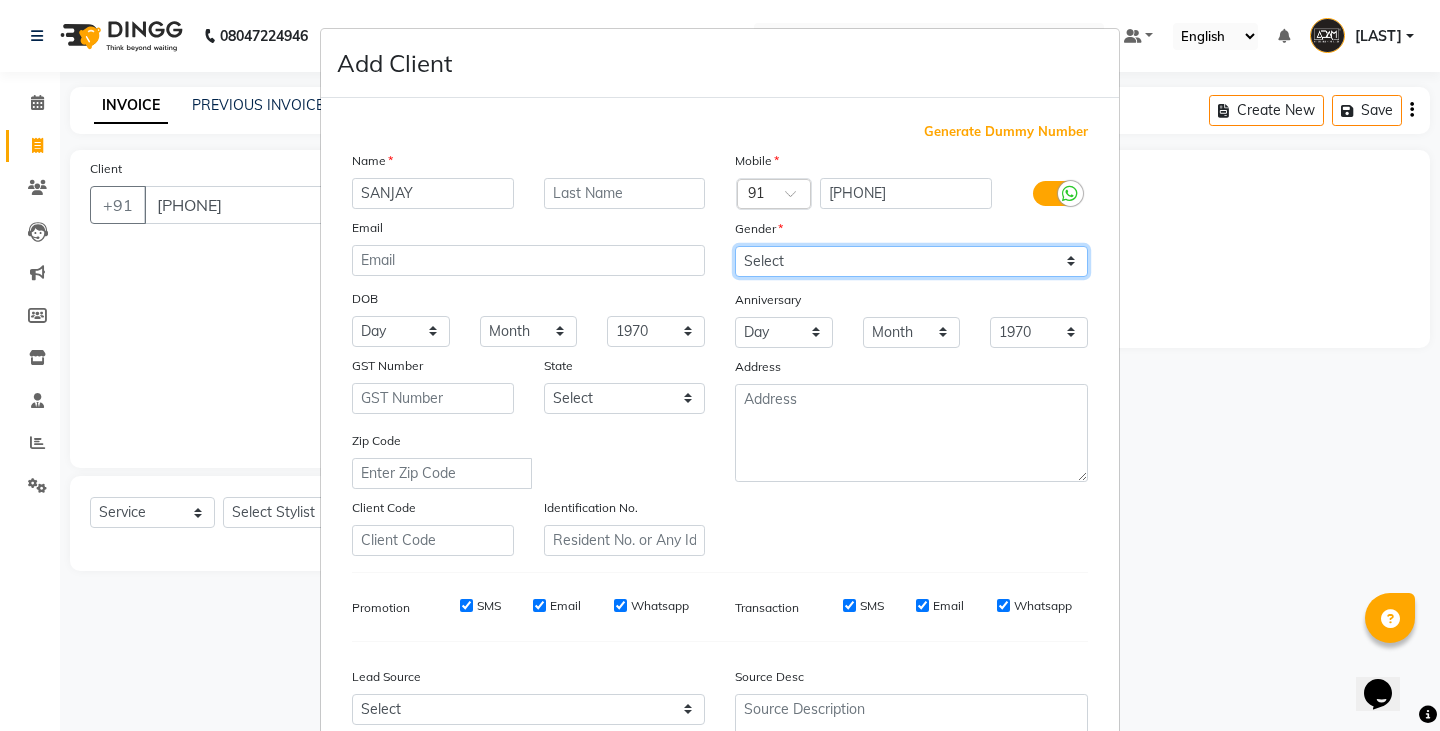 click on "Select Male Female Other Prefer Not To Say" at bounding box center (911, 261) 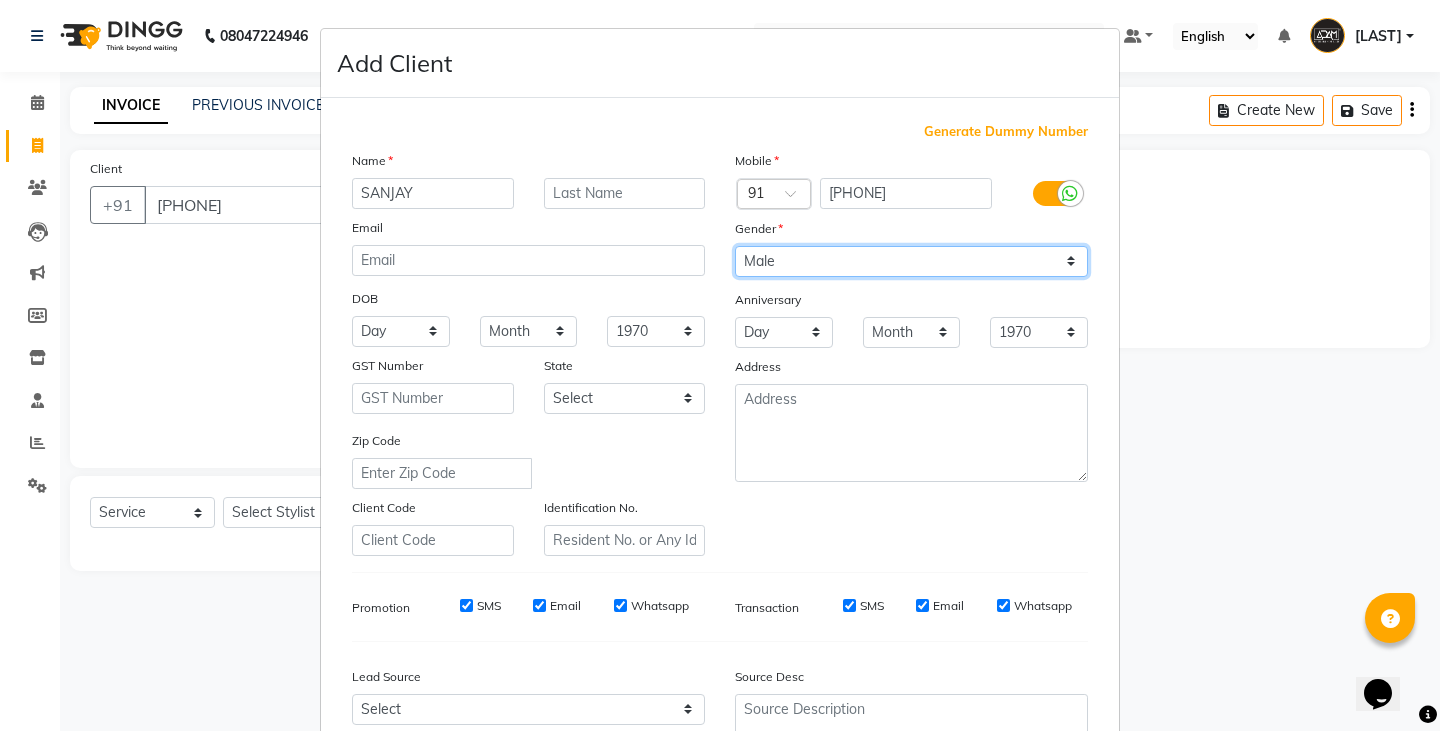 click on "Select Male Female Other Prefer Not To Say" at bounding box center (911, 261) 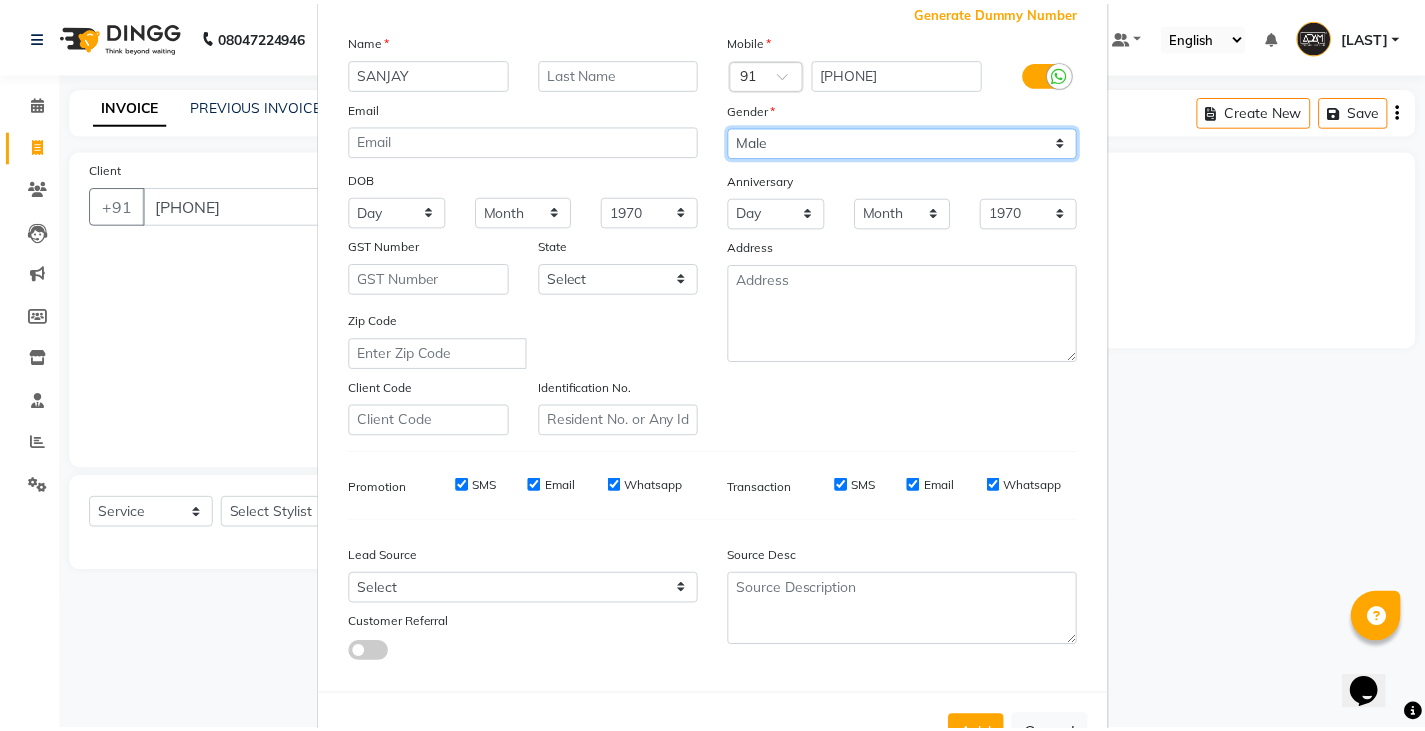 scroll, scrollTop: 192, scrollLeft: 0, axis: vertical 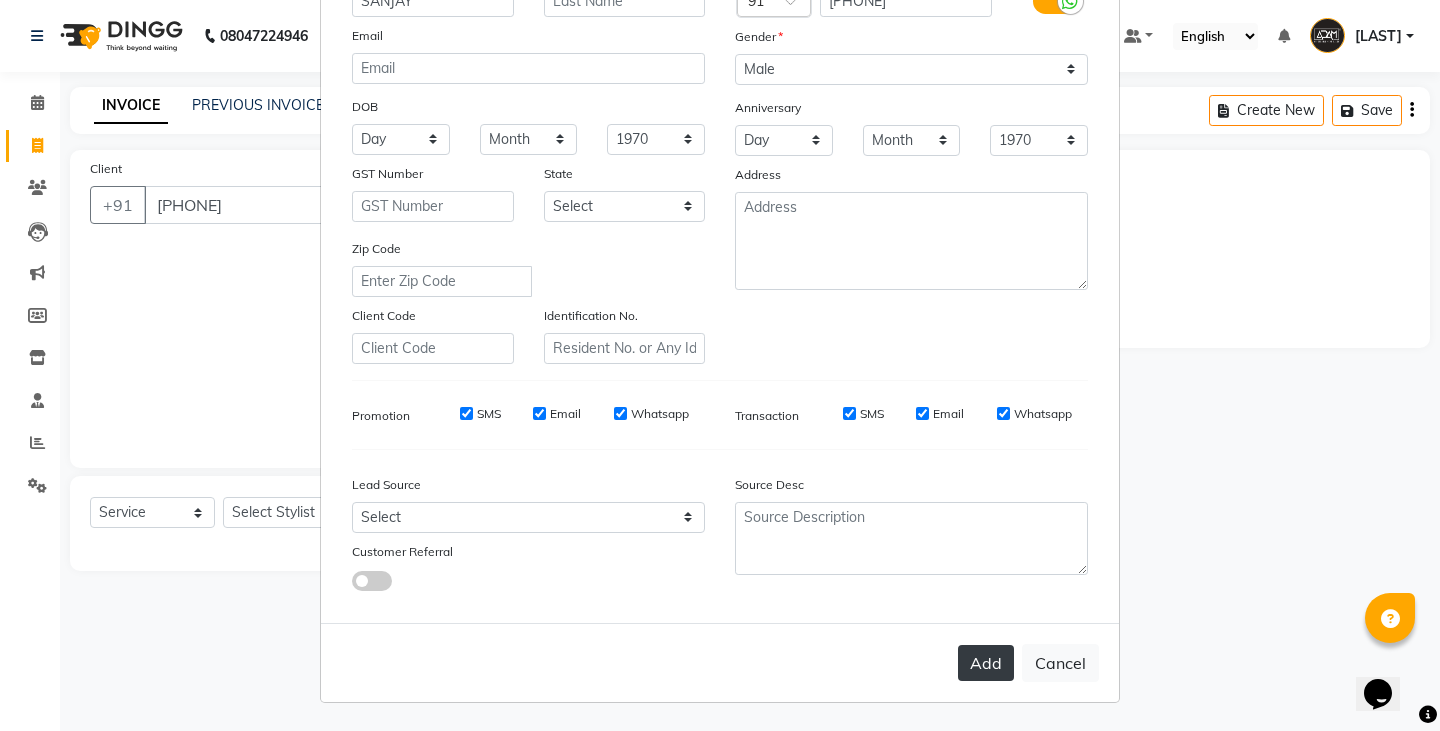 click on "Add" at bounding box center [986, 663] 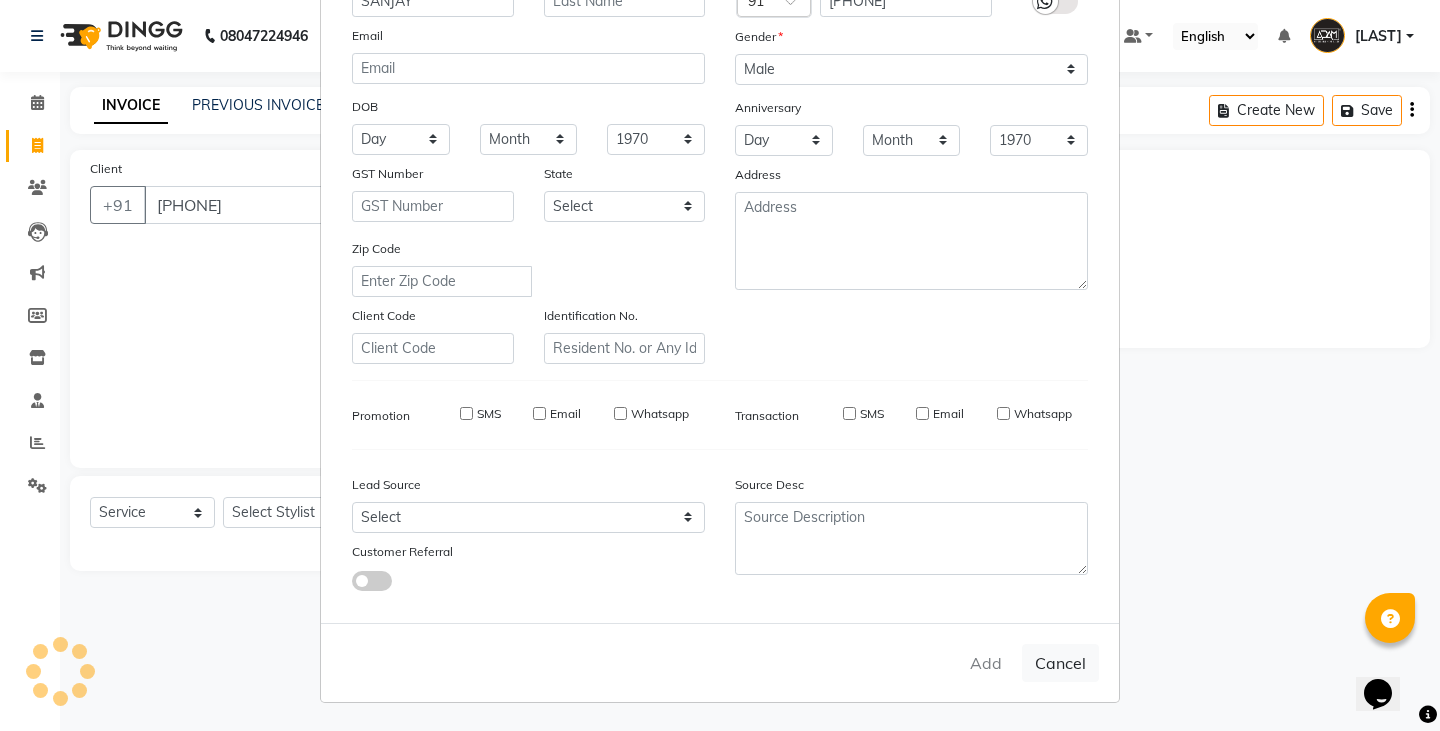 type 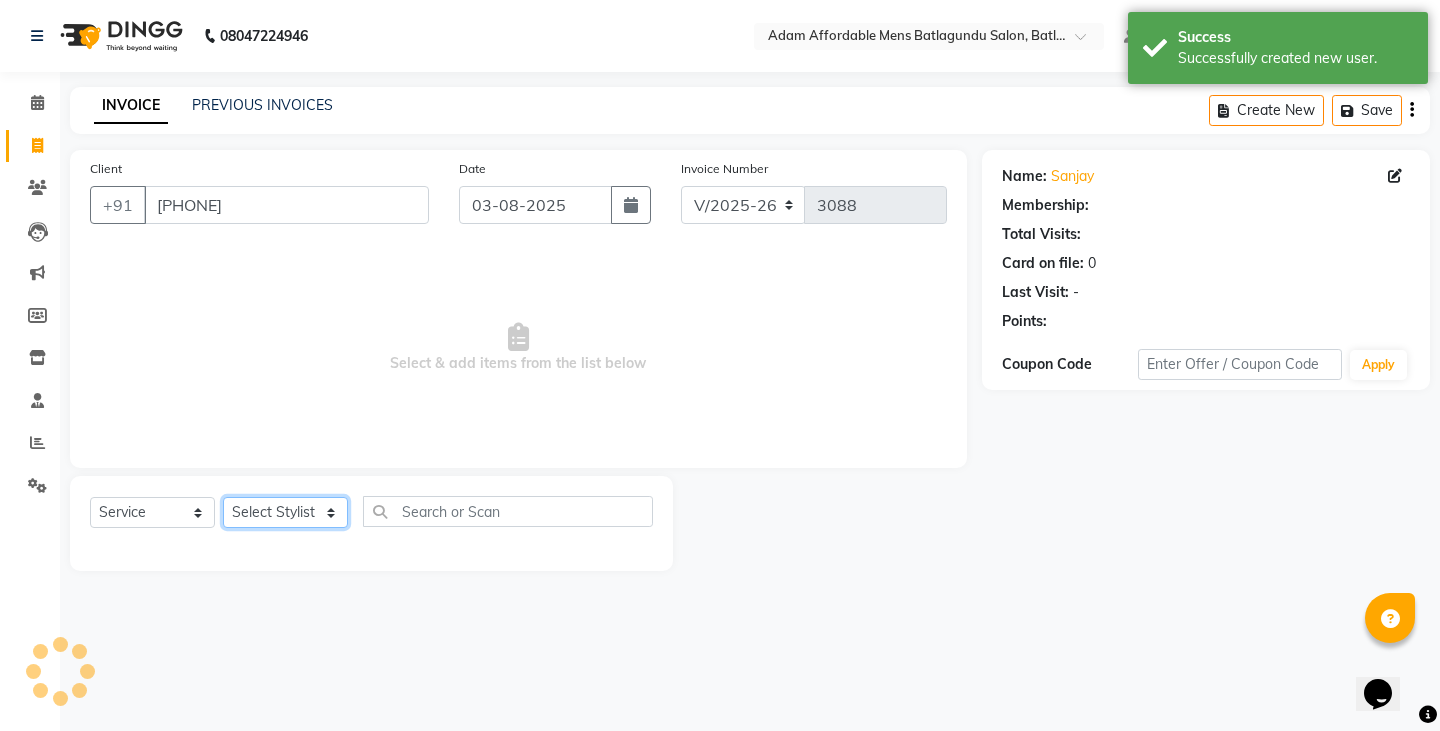 click on "Select Stylist Admin Anish Ovesh Raja SAHIL  SOHAIL SONU" 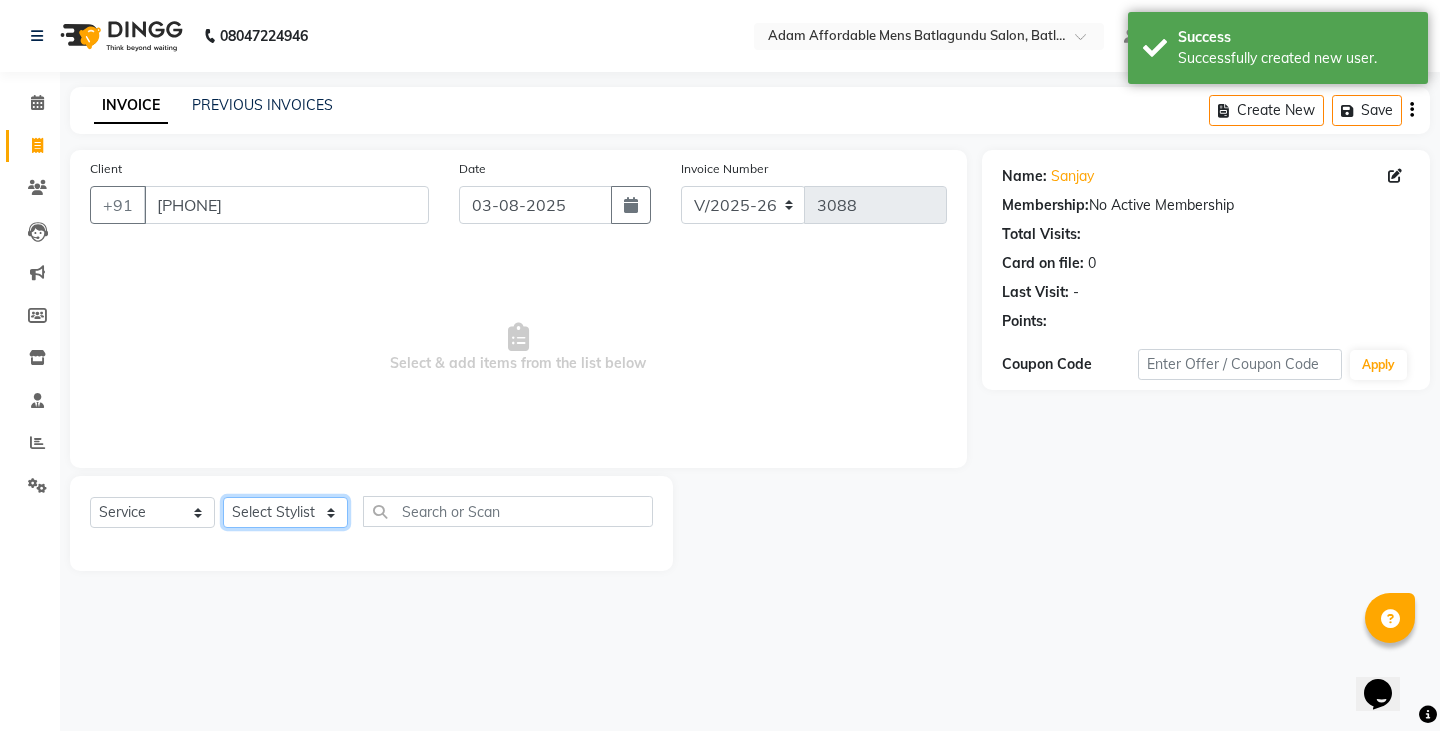 select on "84061" 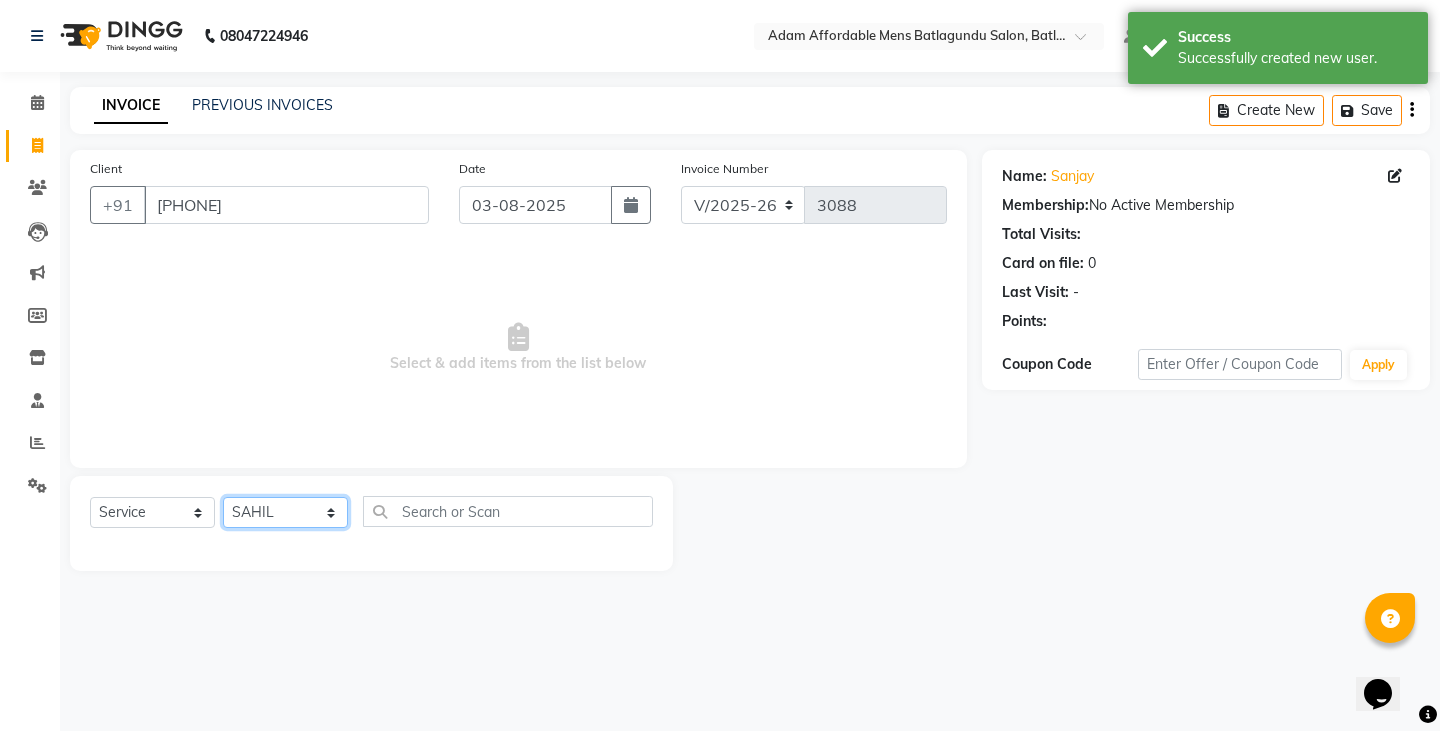 click on "Select Stylist Admin Anish Ovesh Raja SAHIL  SOHAIL SONU" 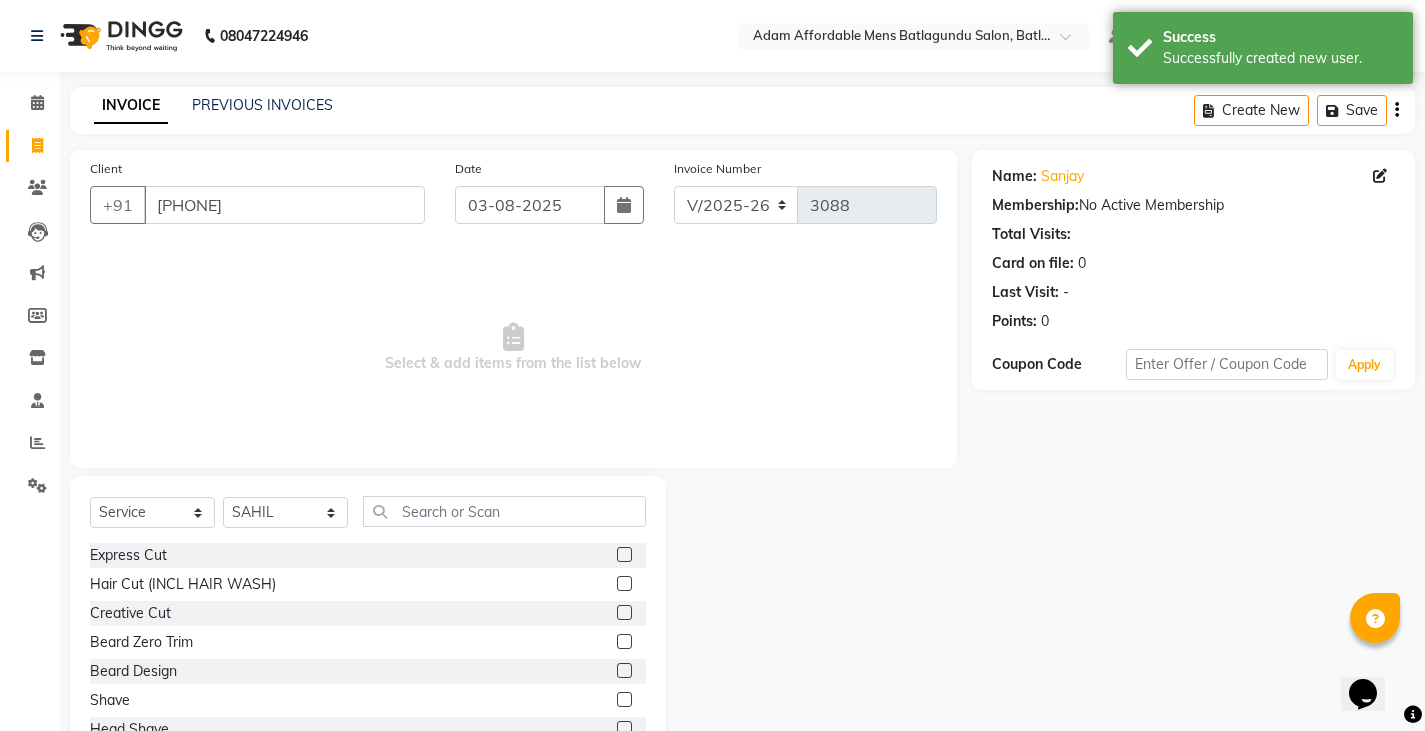 click 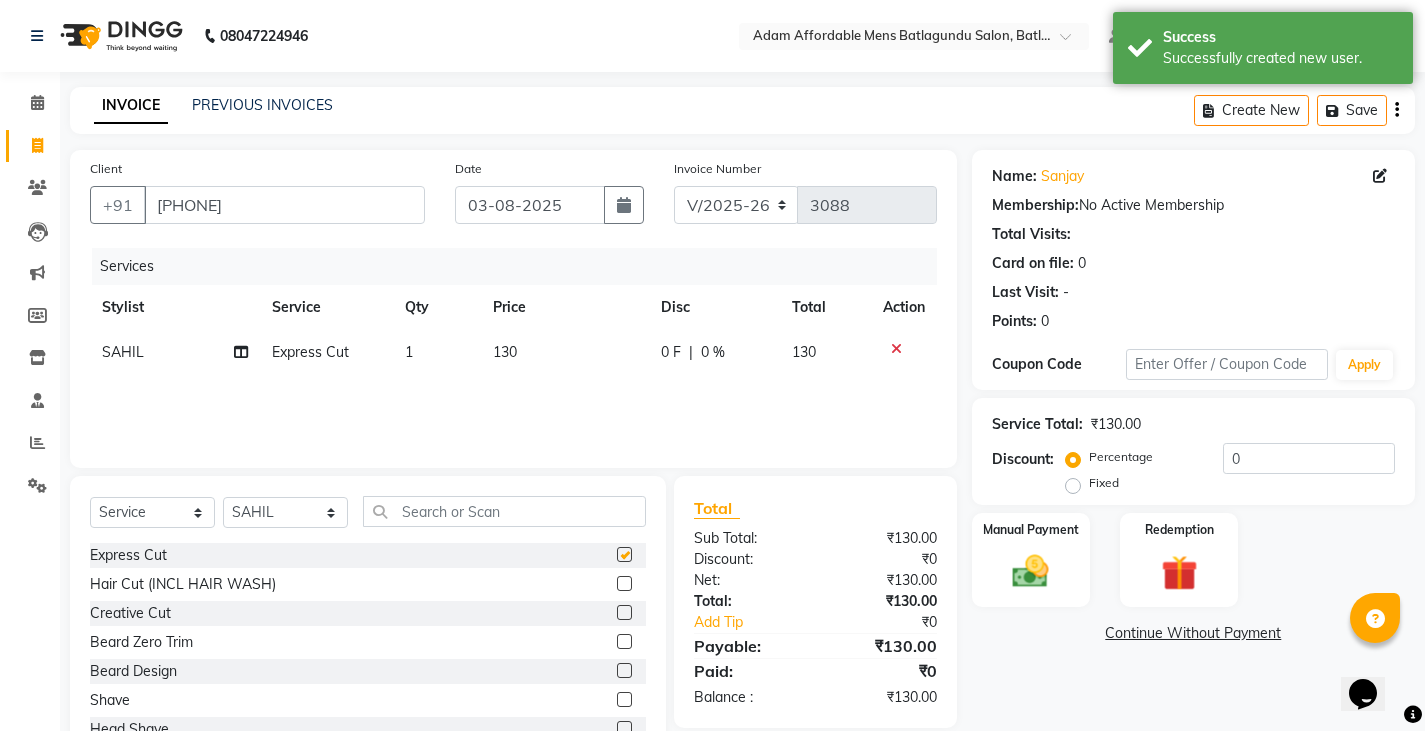 checkbox on "false" 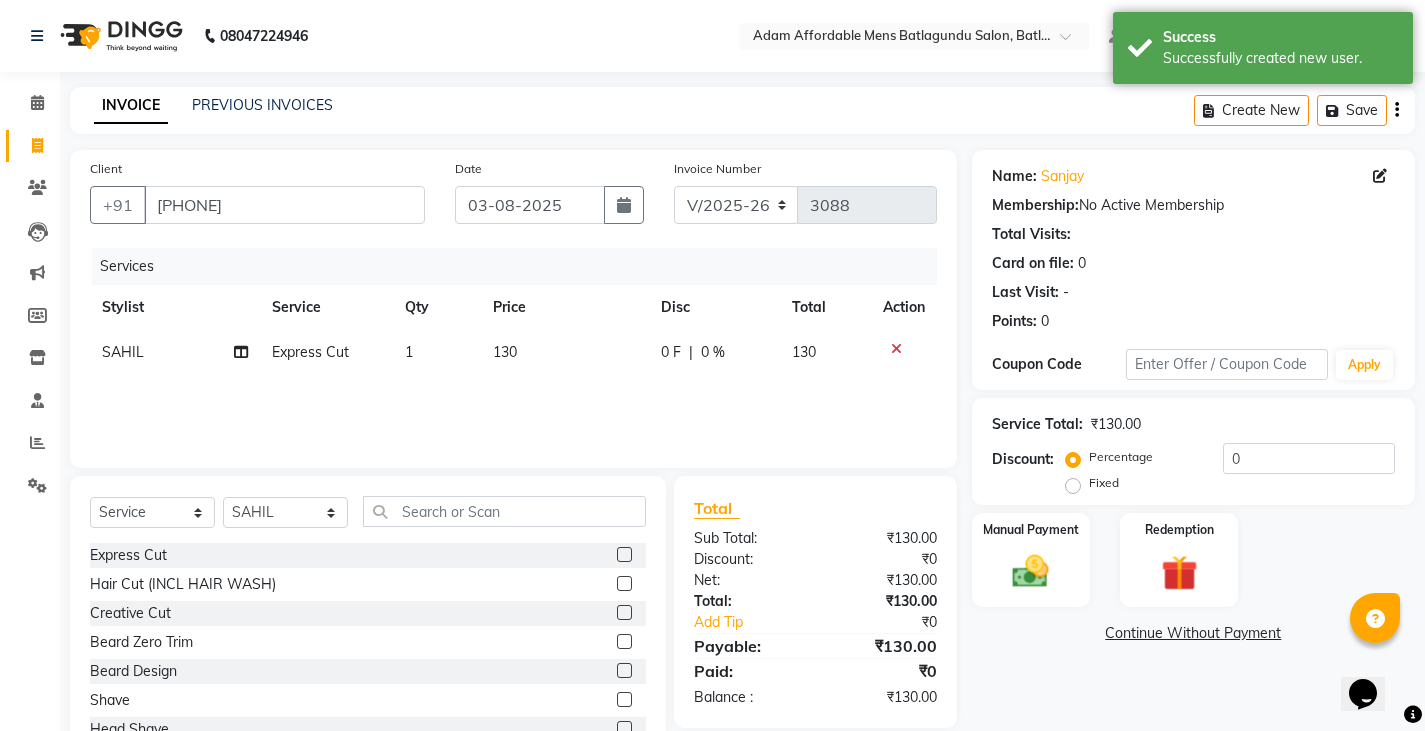 click 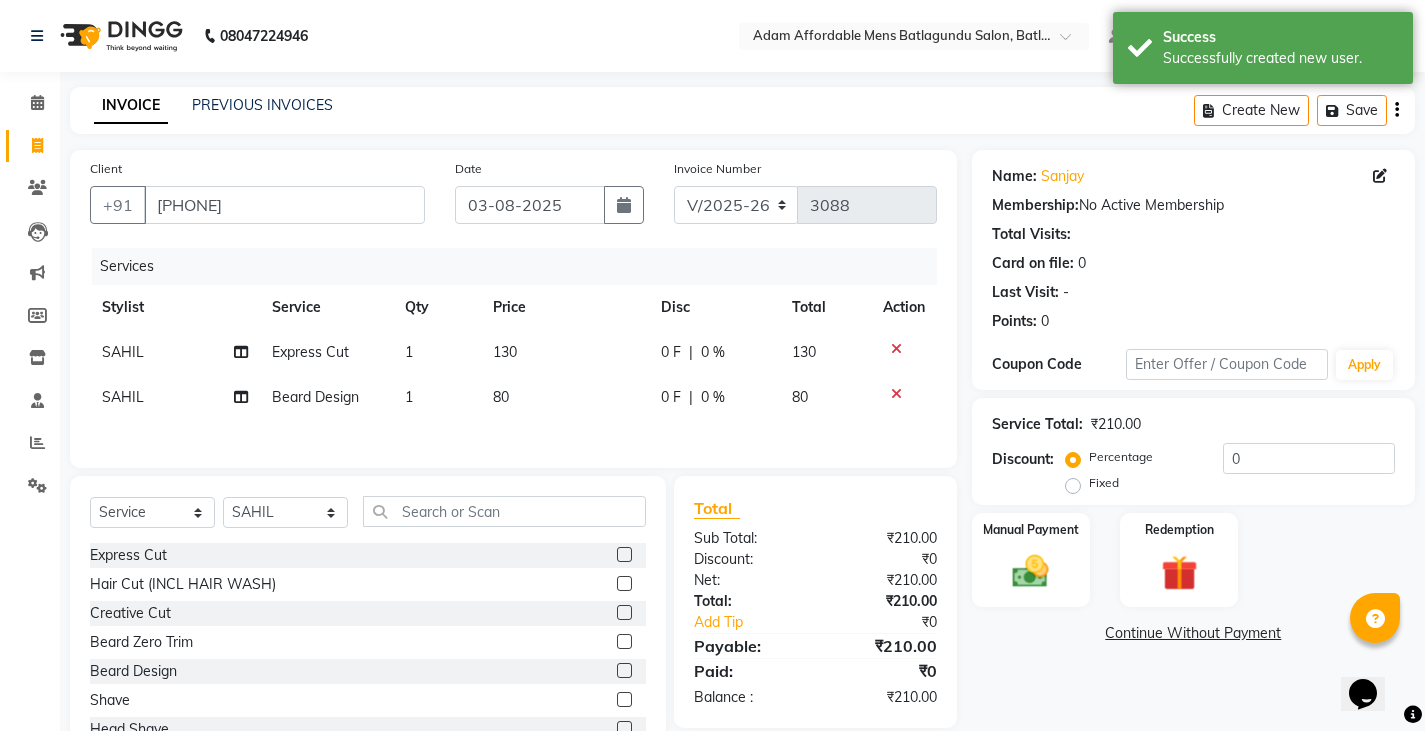 checkbox on "false" 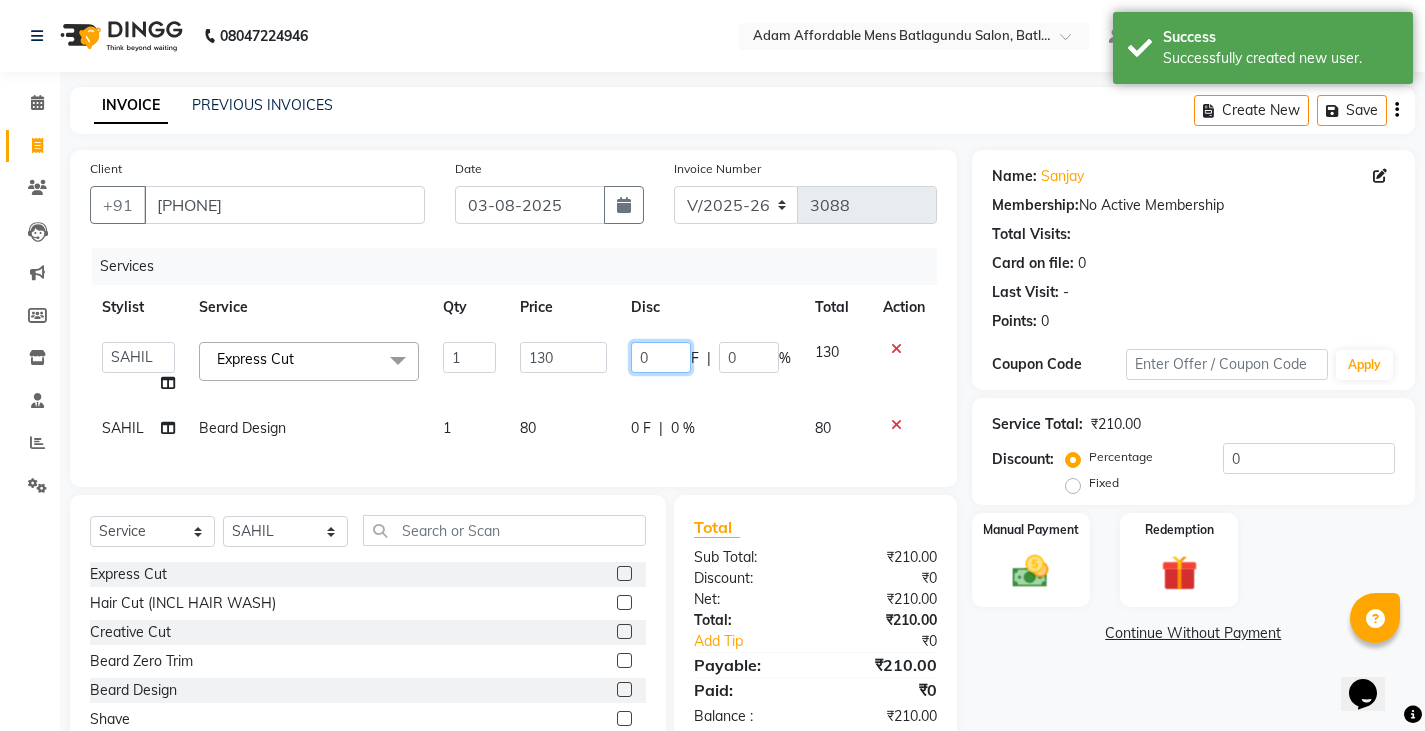 click on "0" 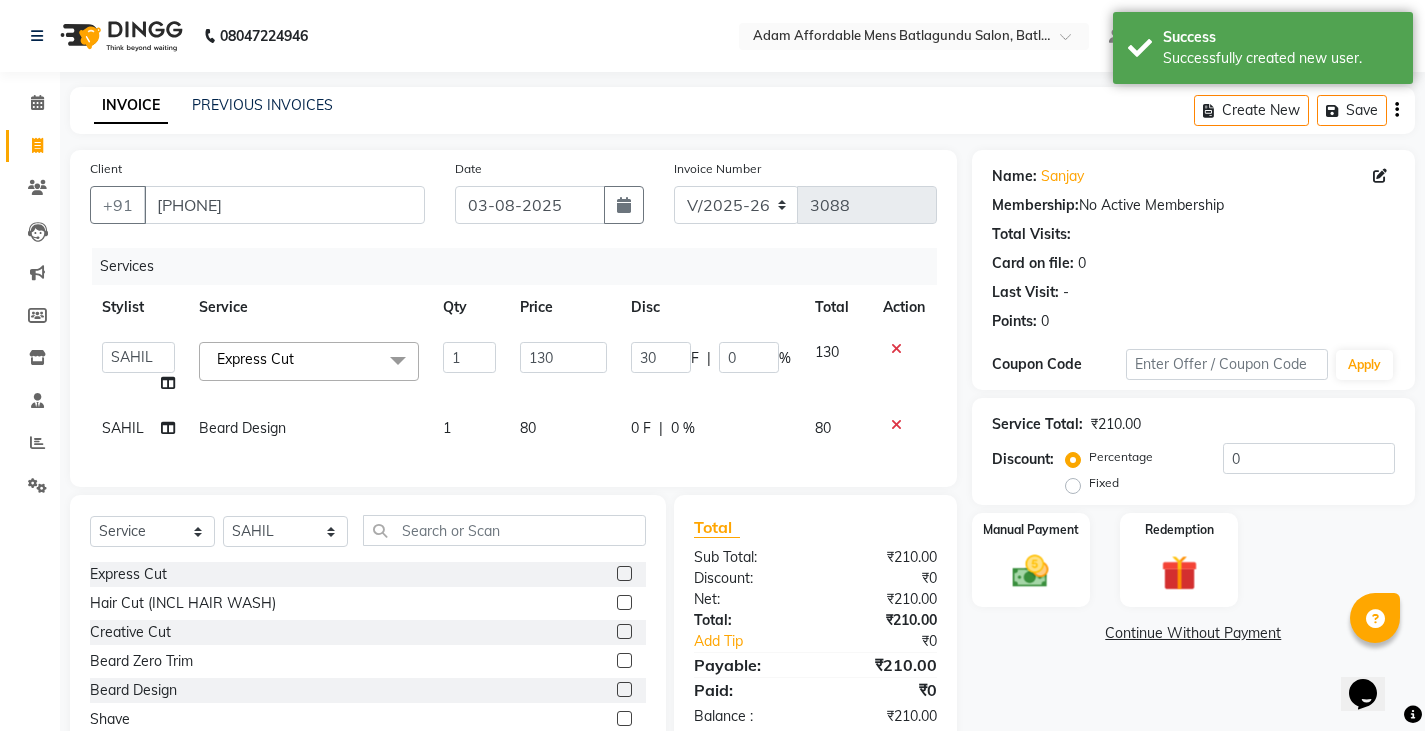 click on "[FIRST]  Beard Design 1 80 0 F | 0 % 80" 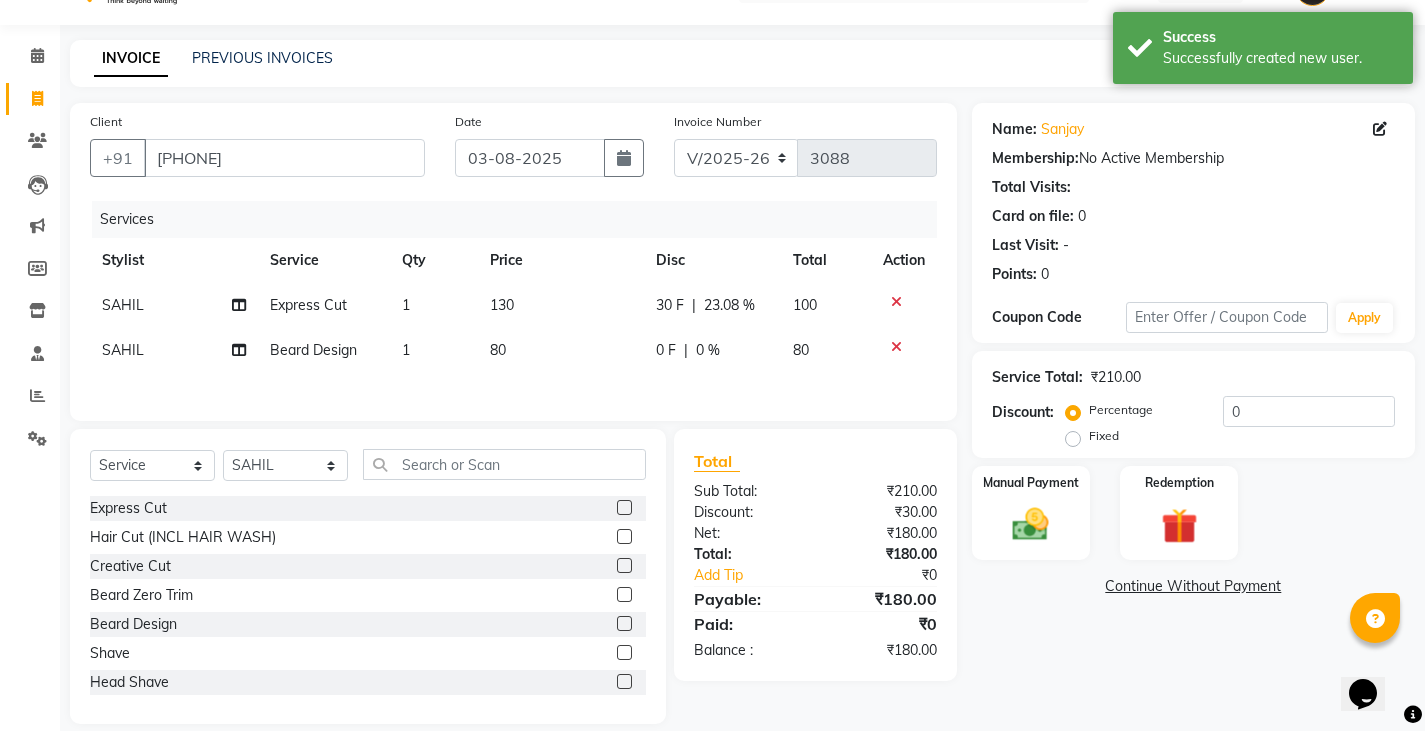 scroll, scrollTop: 73, scrollLeft: 0, axis: vertical 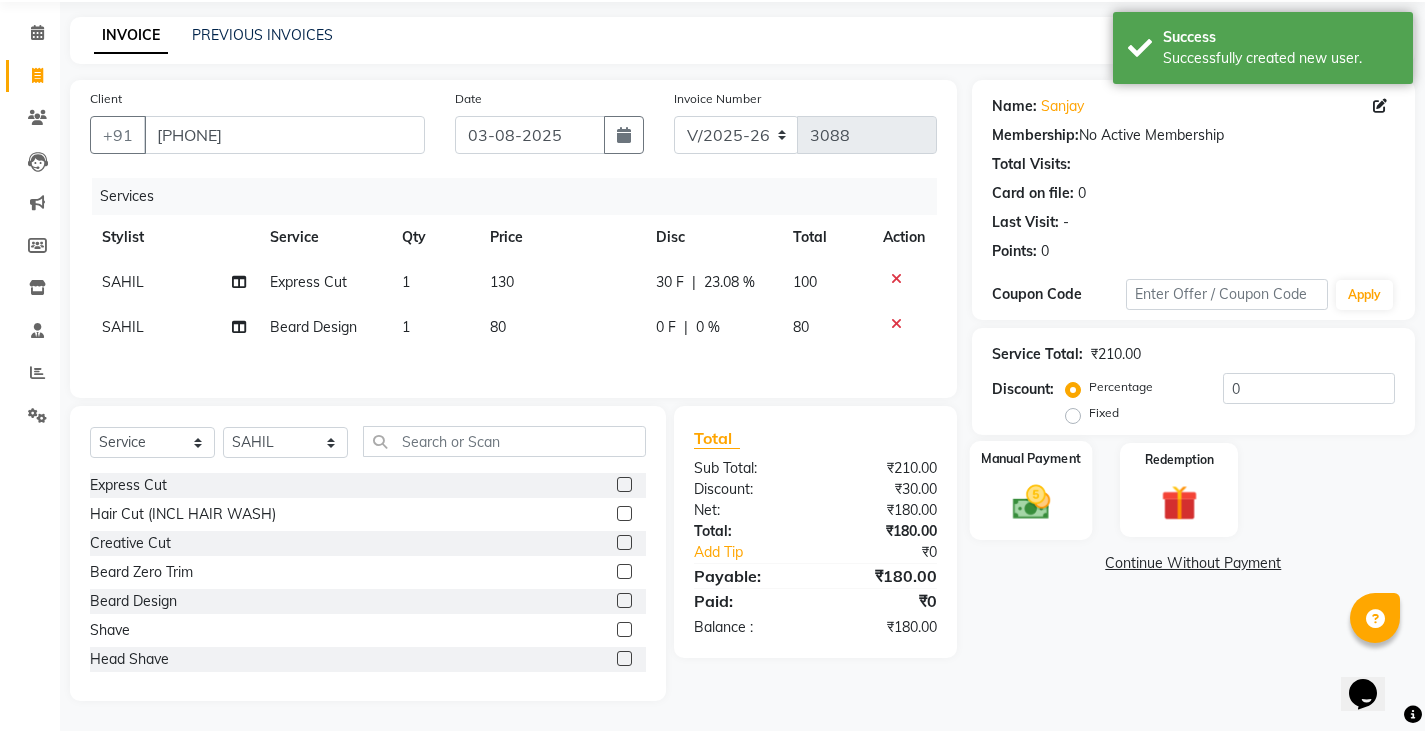 click 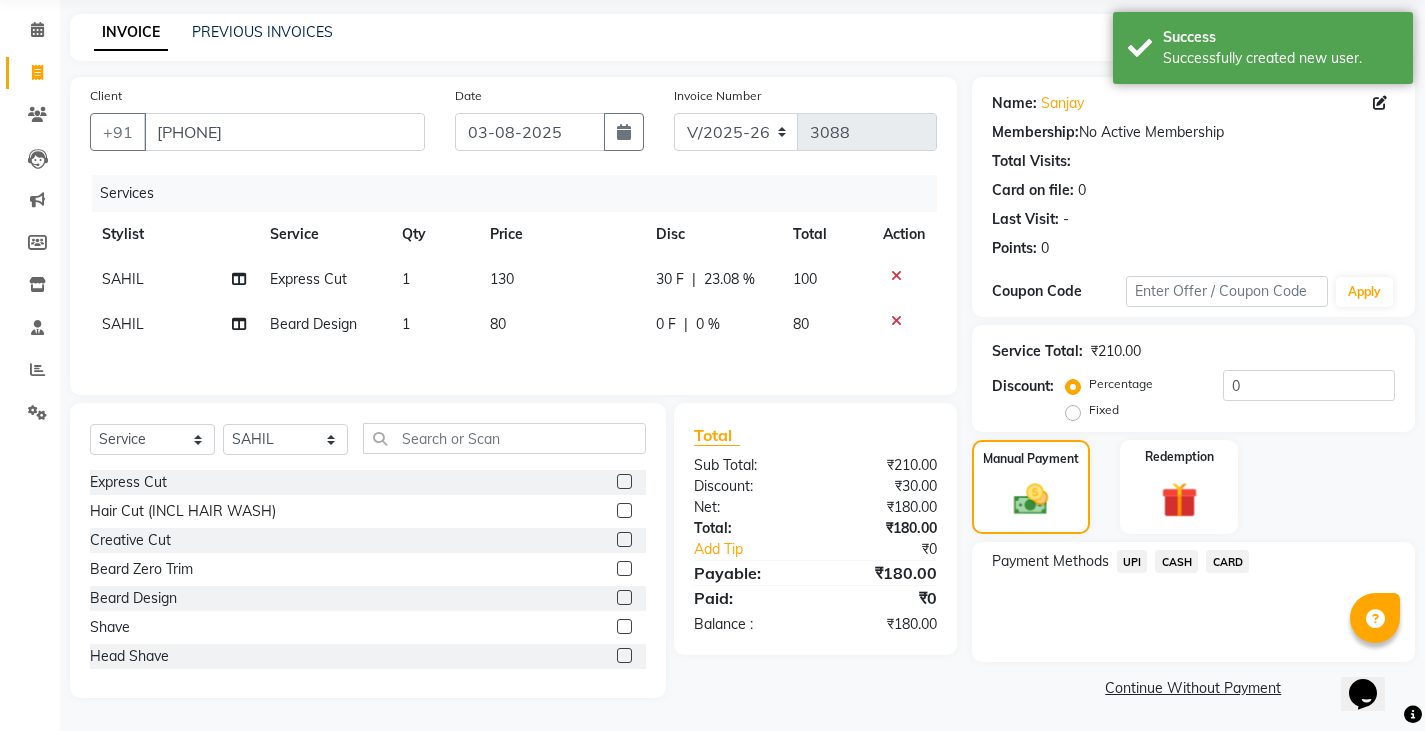 drag, startPoint x: 1142, startPoint y: 561, endPoint x: 1130, endPoint y: 551, distance: 15.6205 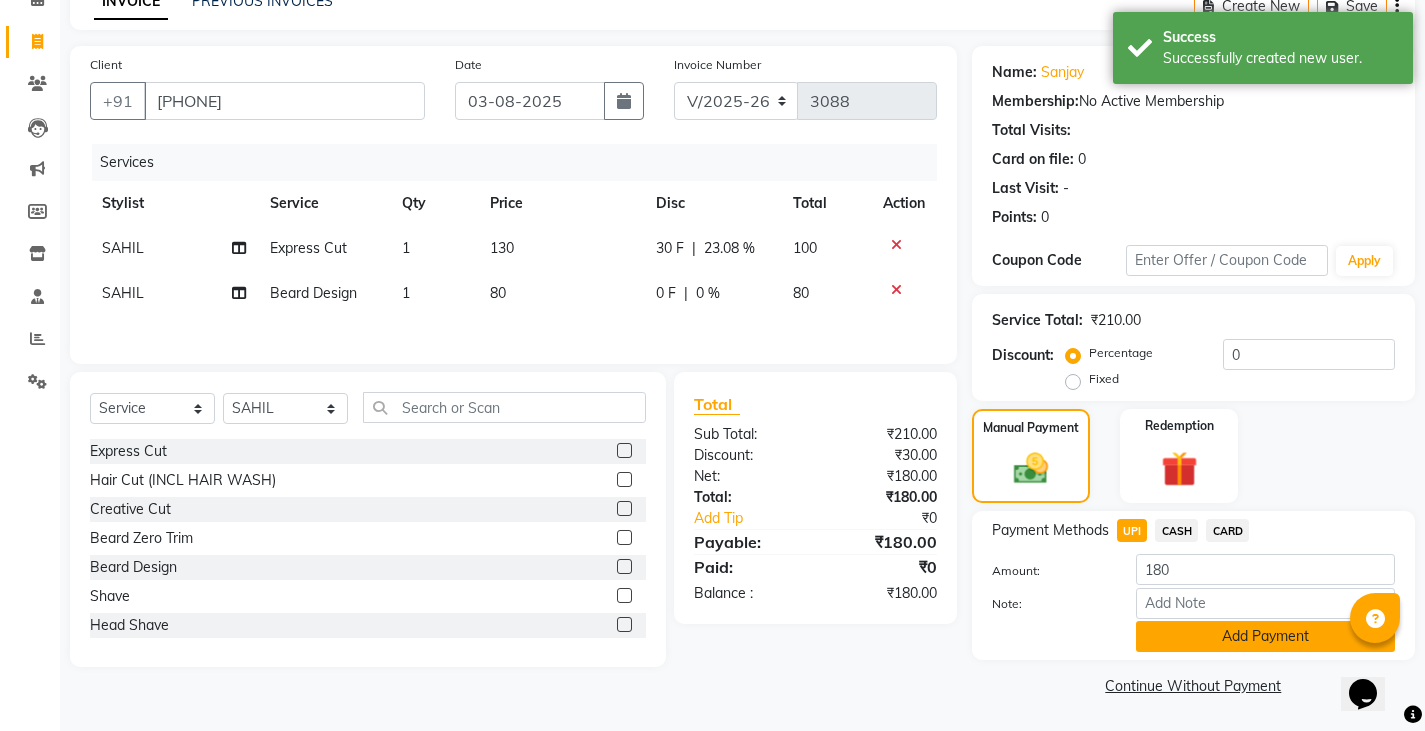 click on "Add Payment" 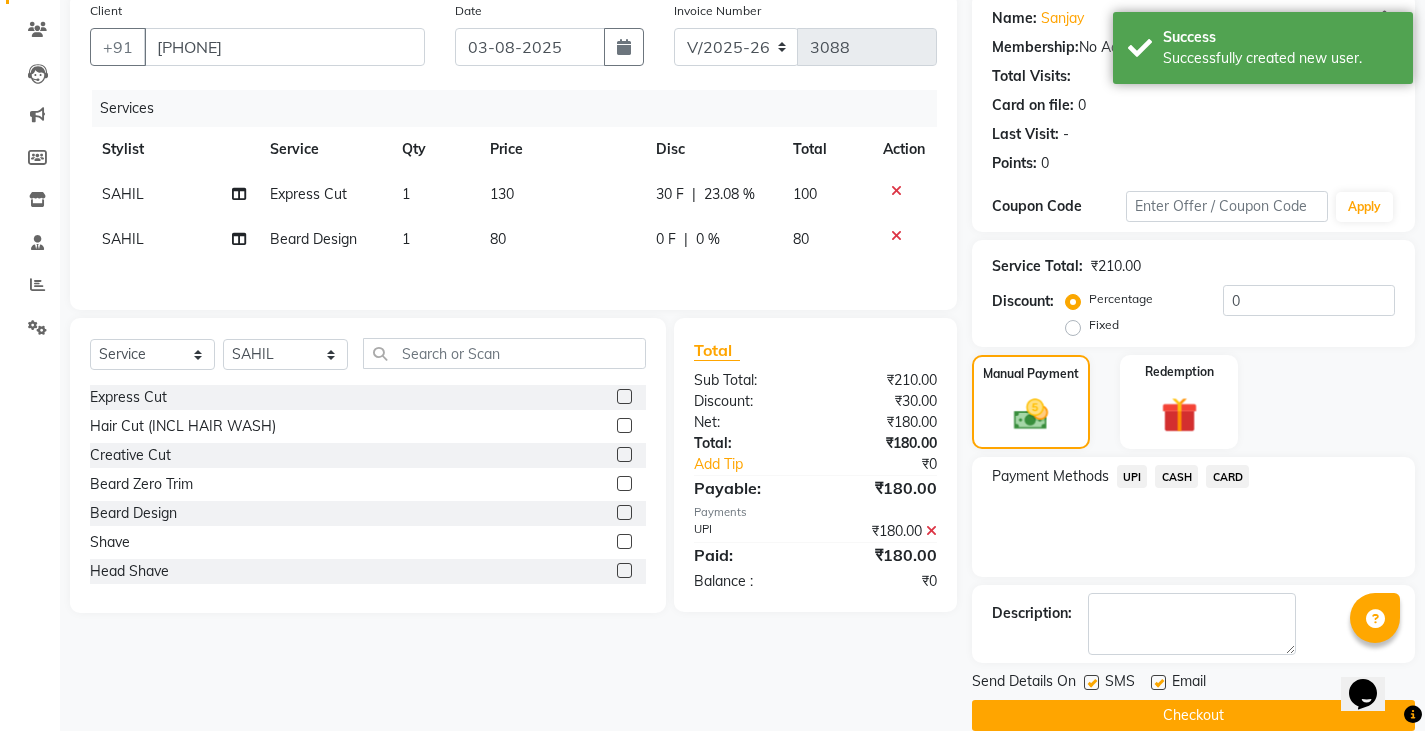 scroll, scrollTop: 188, scrollLeft: 0, axis: vertical 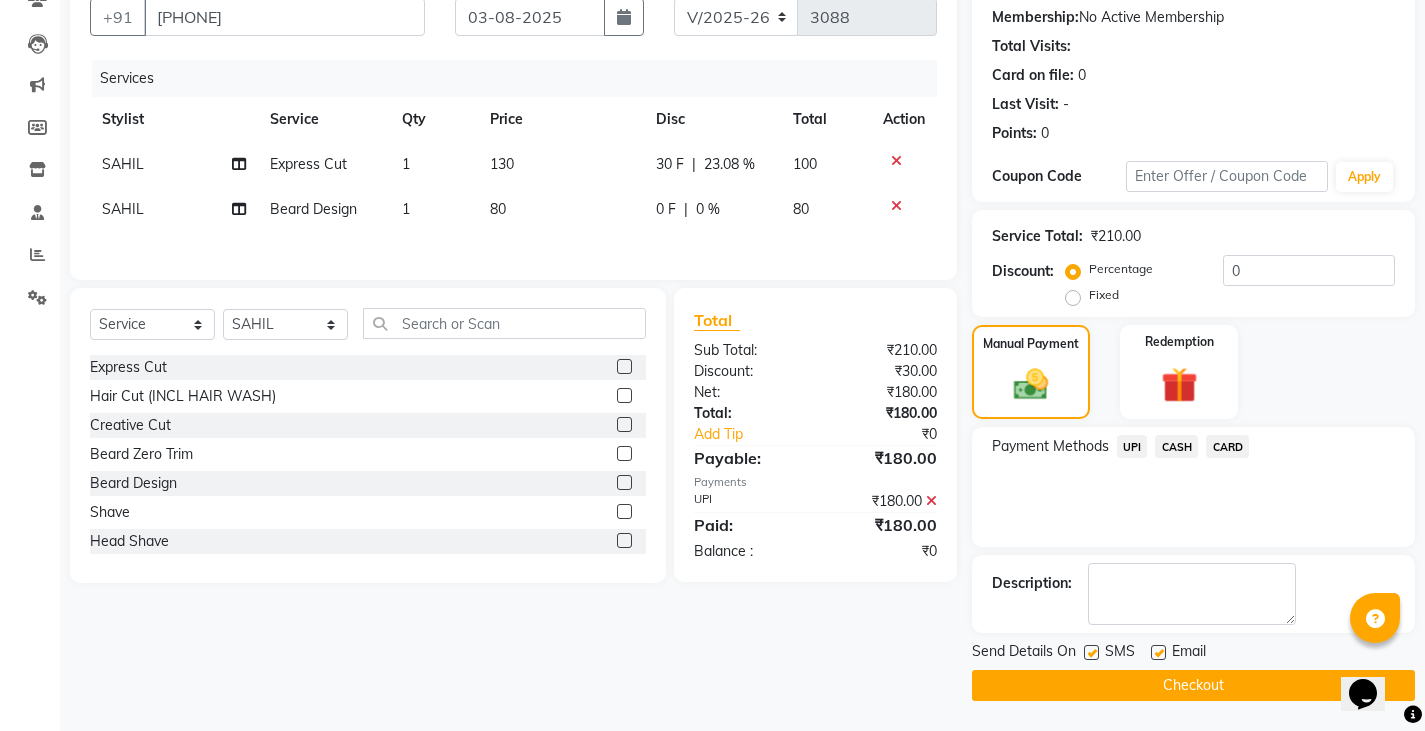 click on "Checkout" 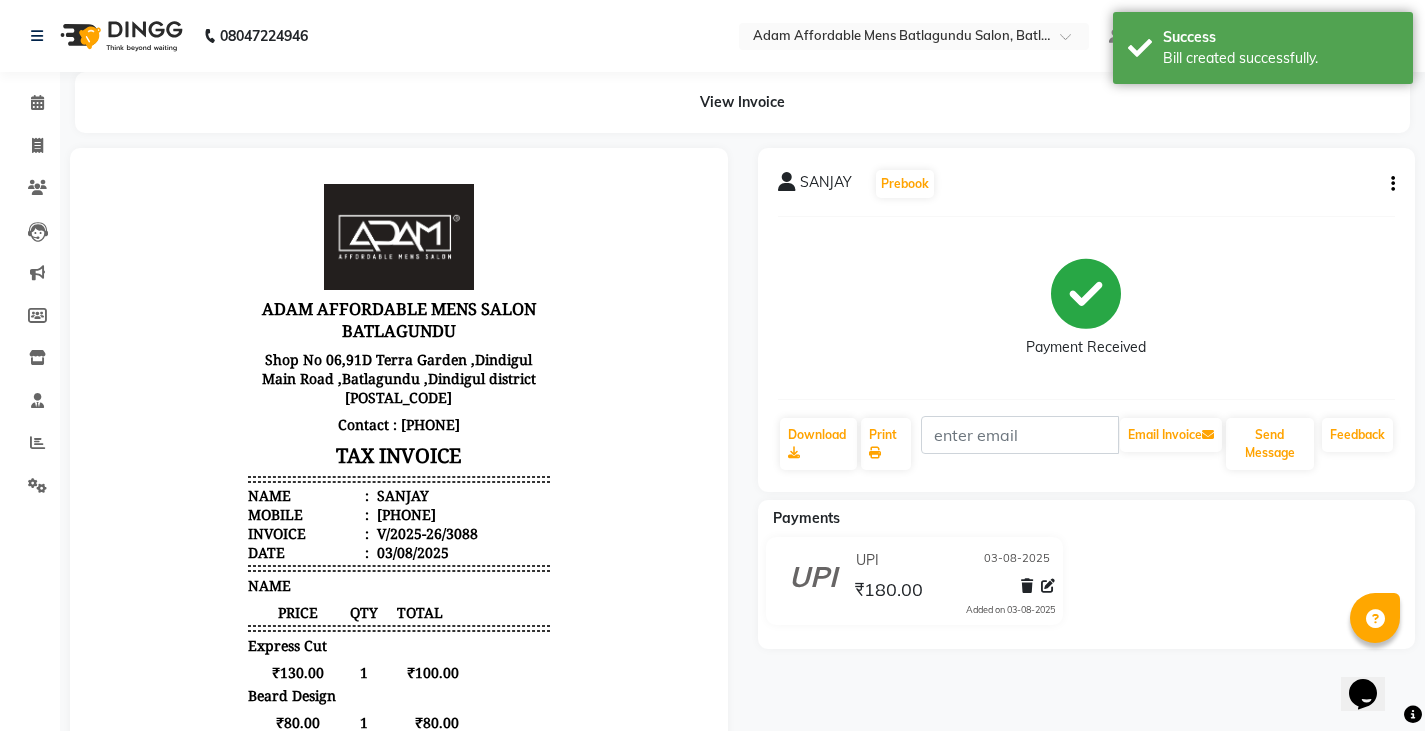 scroll, scrollTop: 0, scrollLeft: 0, axis: both 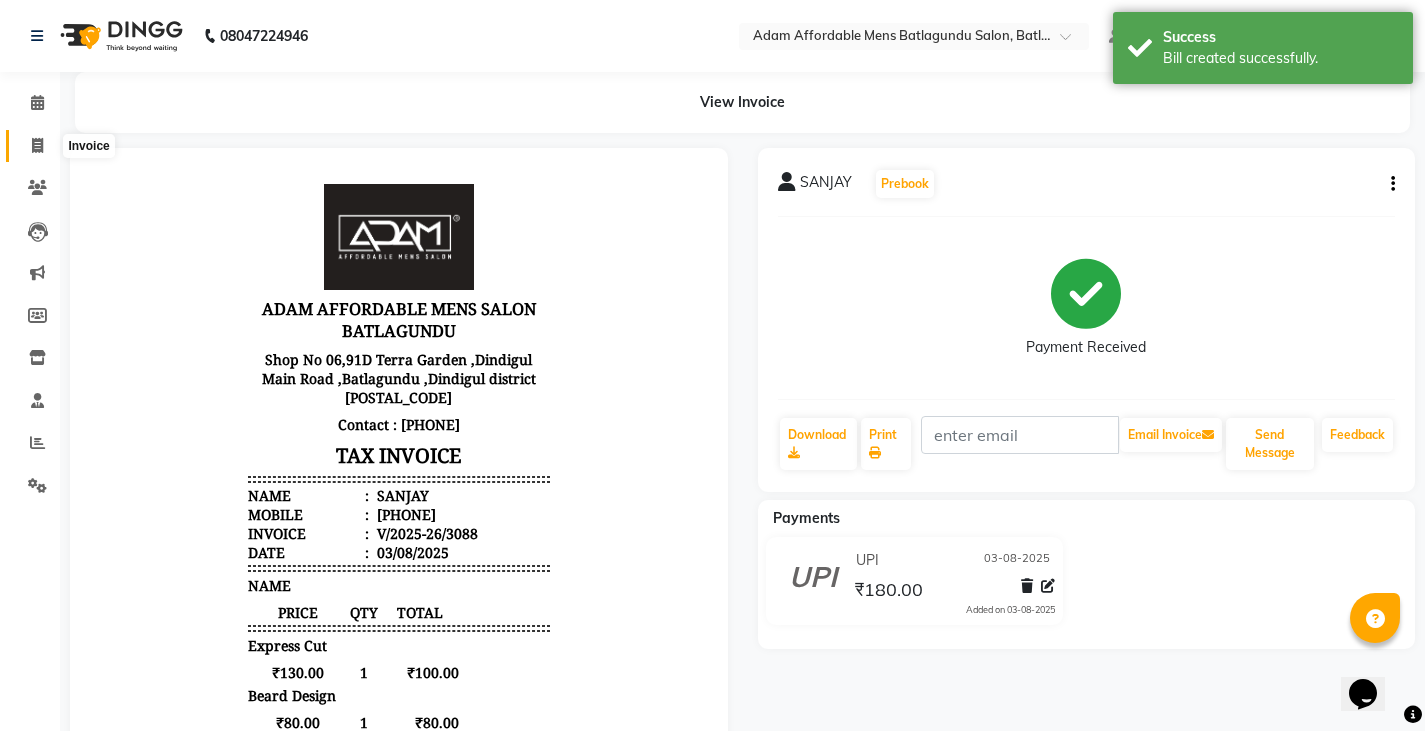 click 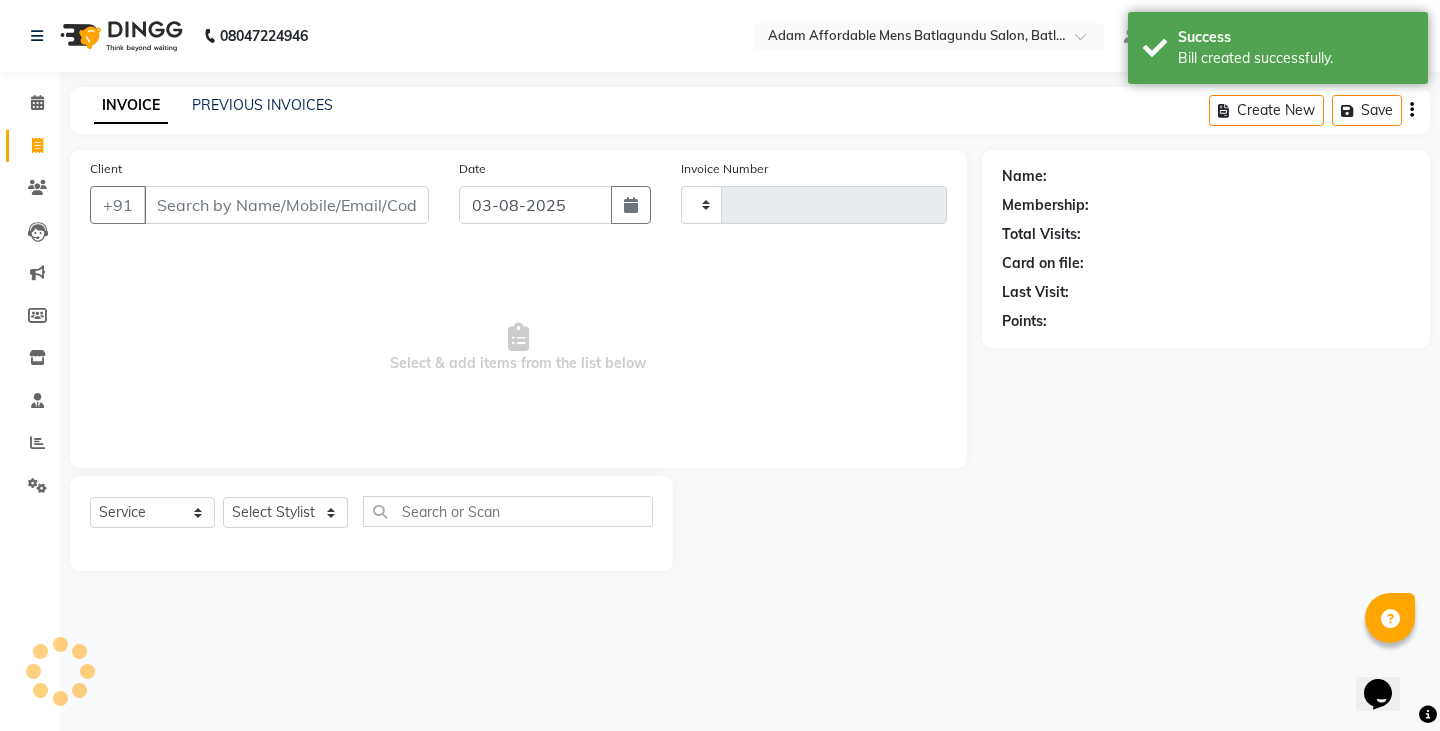 type on "3089" 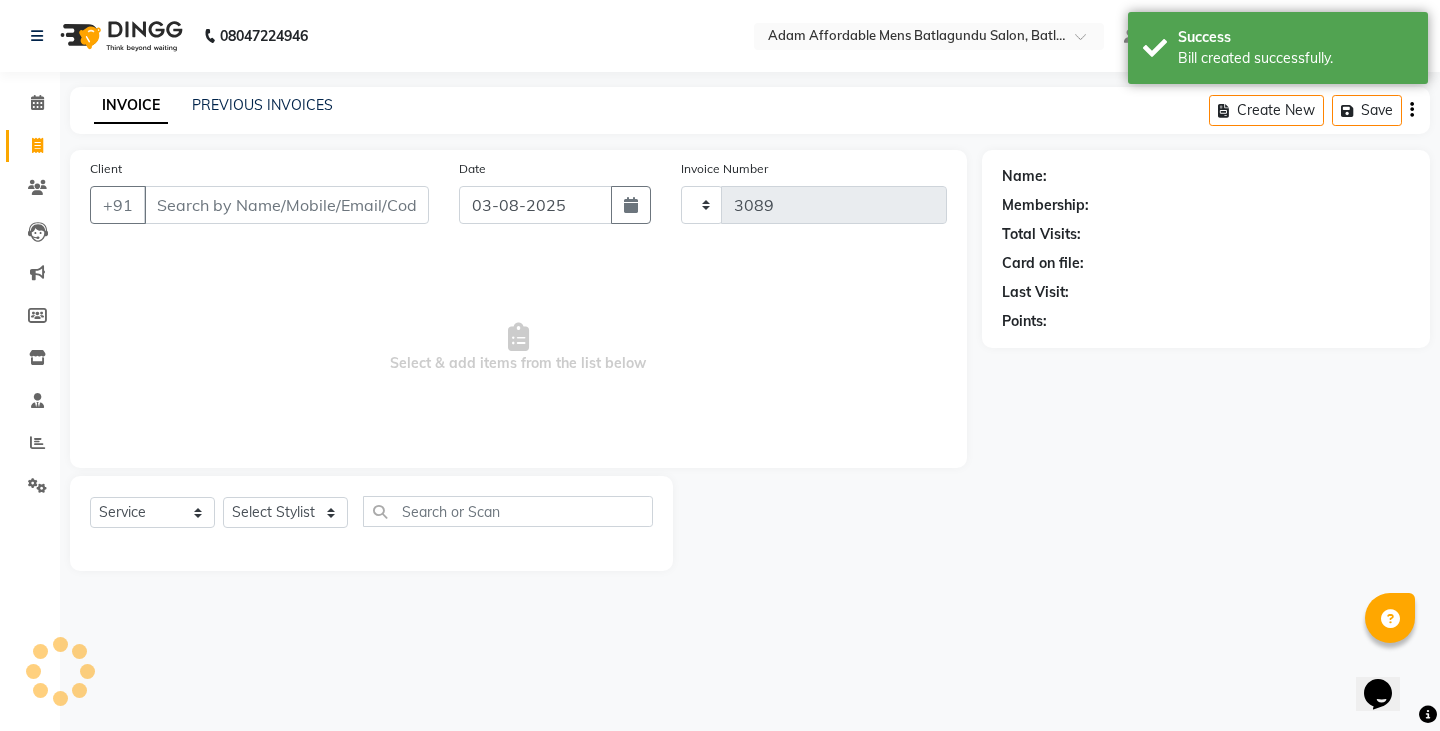 select on "8213" 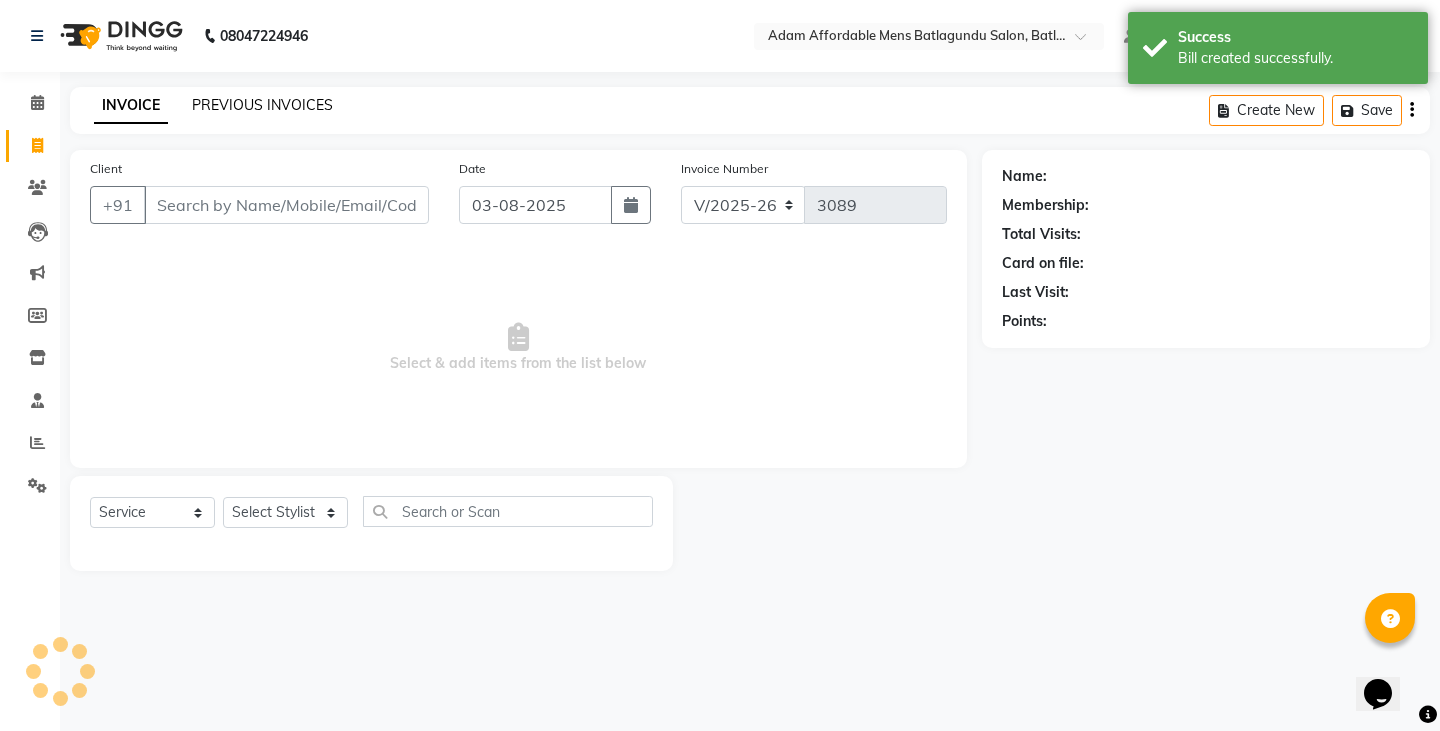 click on "PREVIOUS INVOICES" 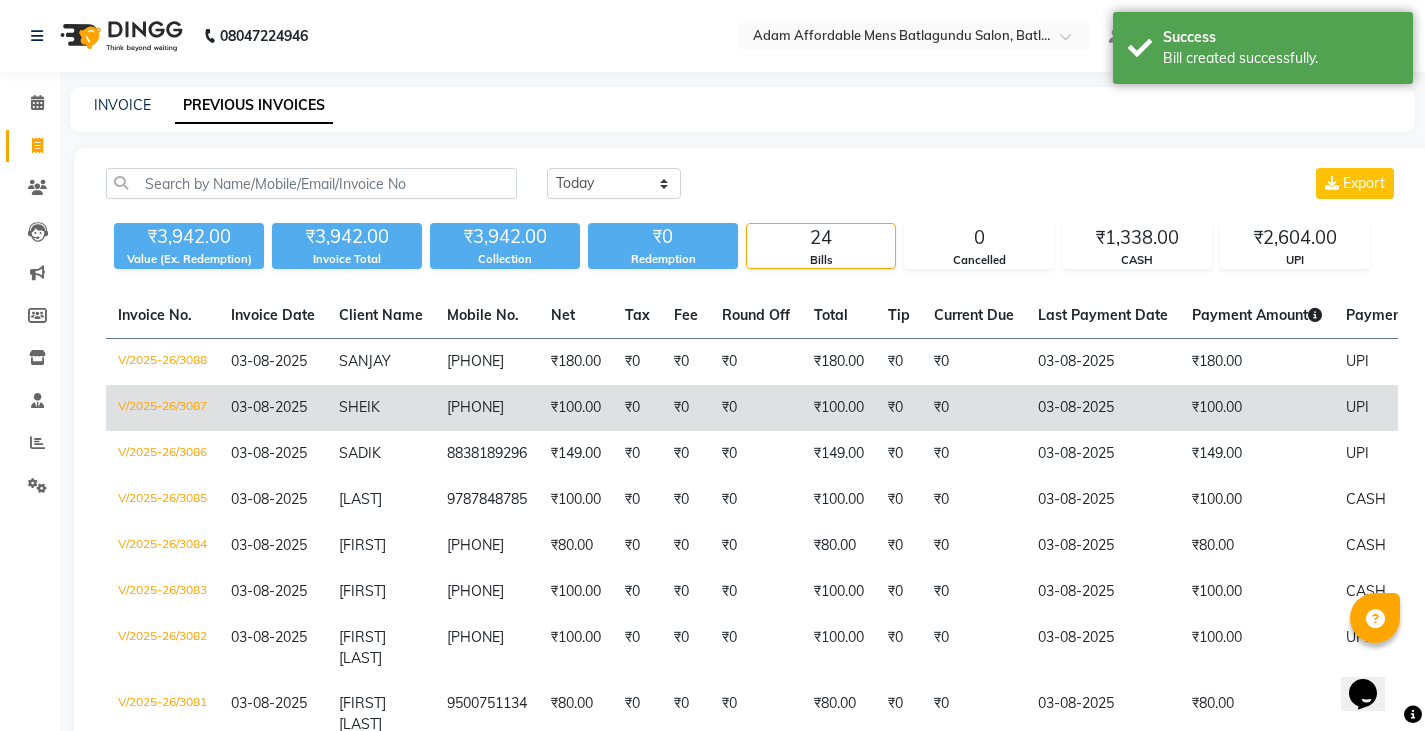 click on "₹0" 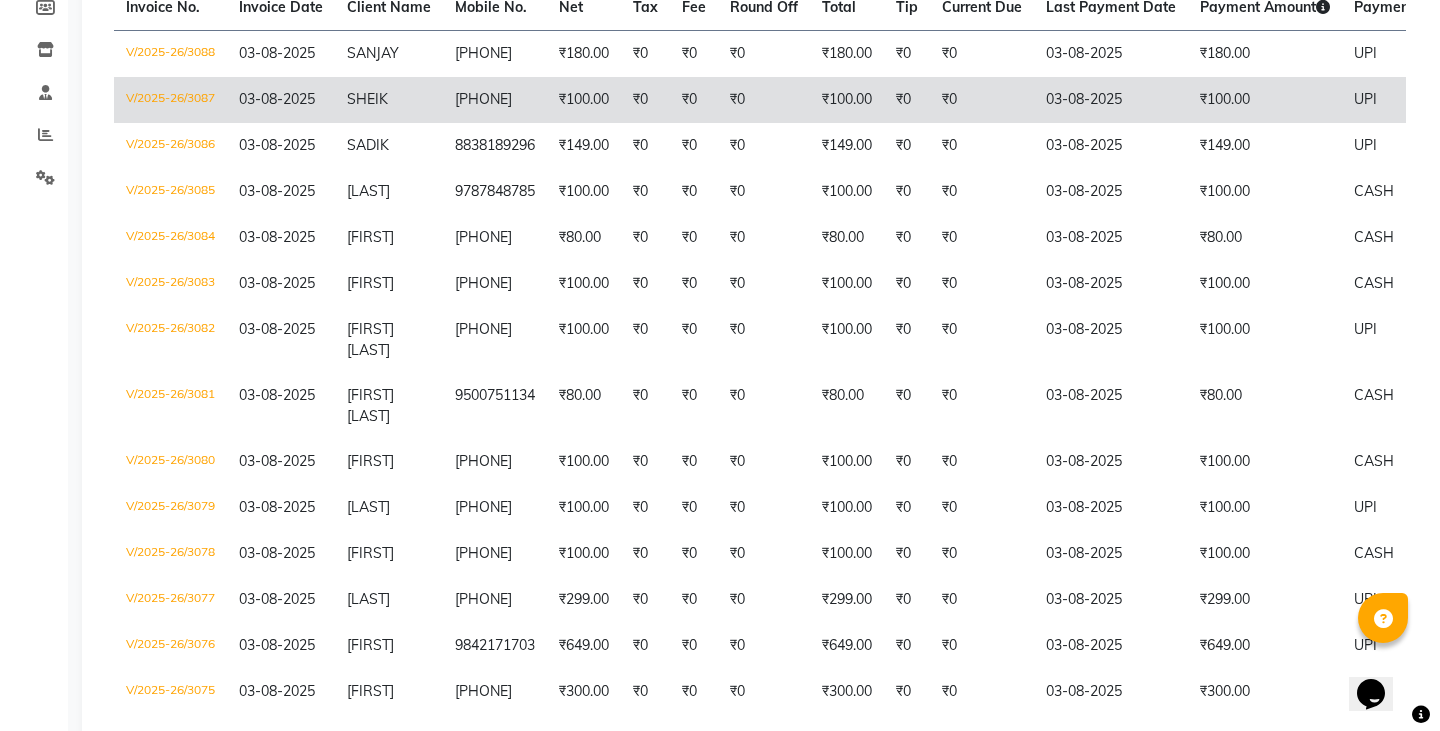 scroll, scrollTop: 0, scrollLeft: 0, axis: both 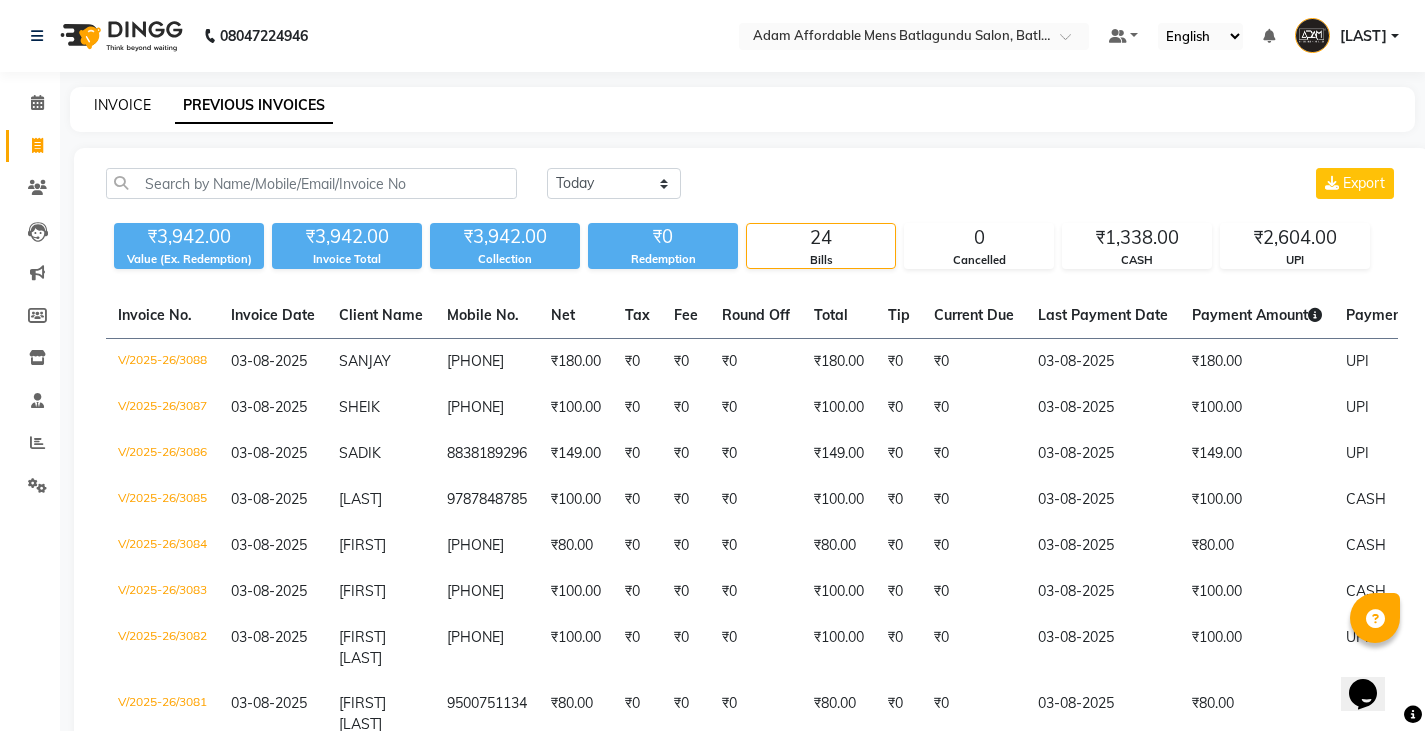 click on "INVOICE" 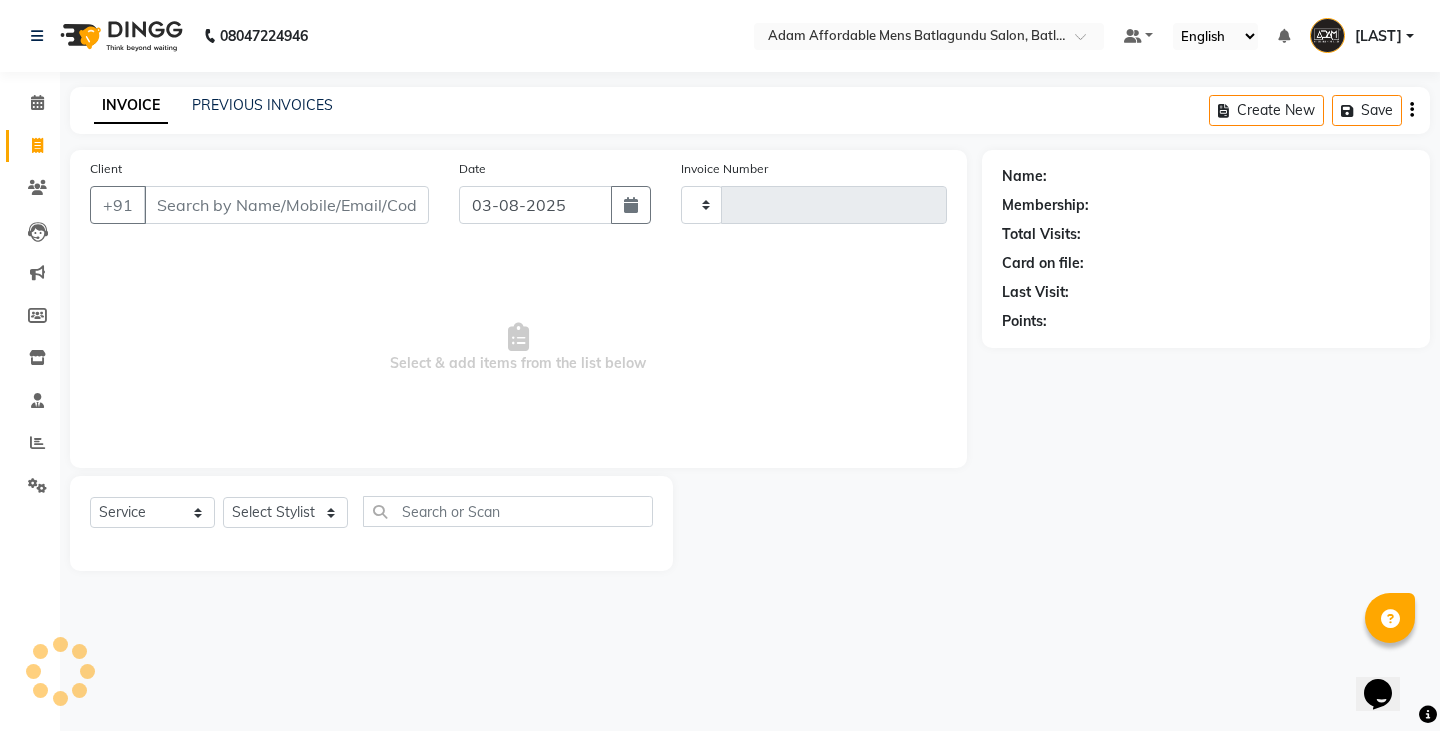 type on "3089" 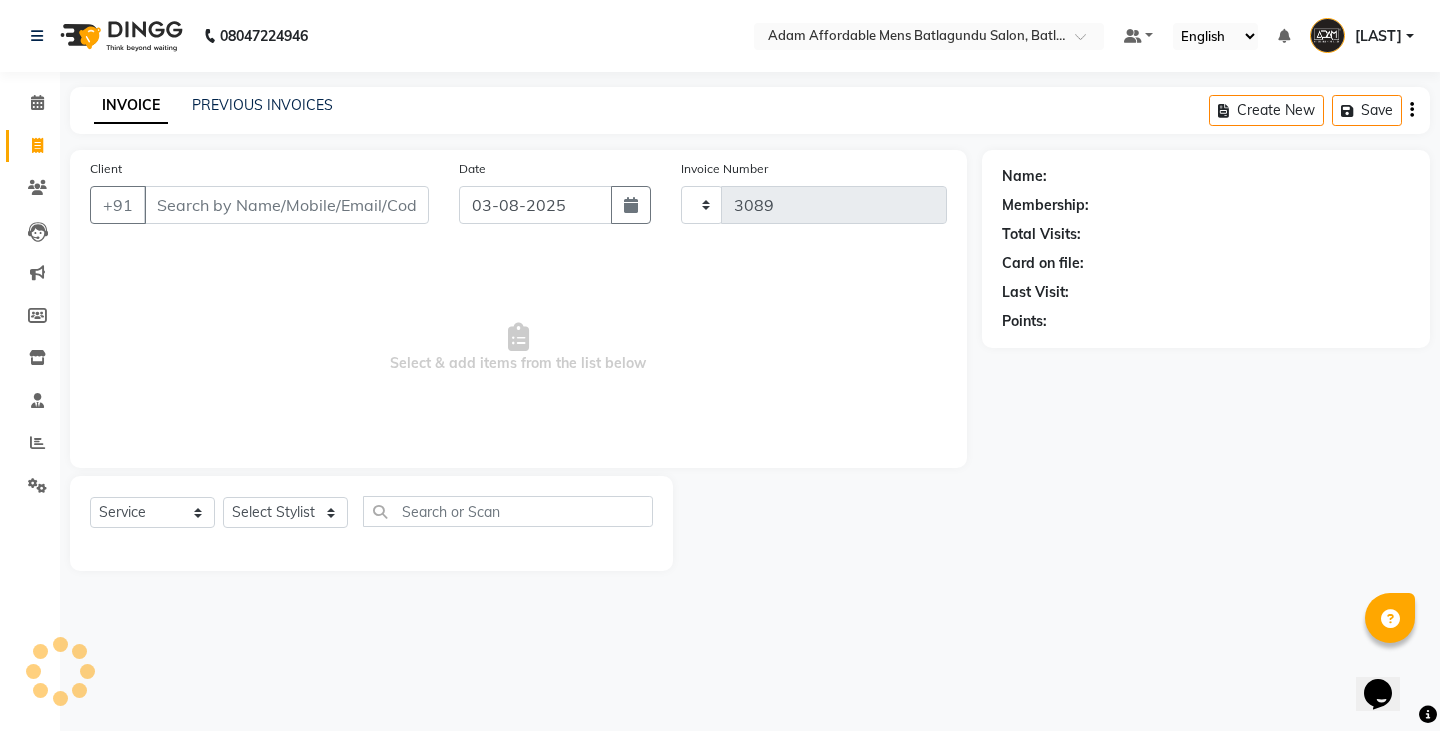 select on "8213" 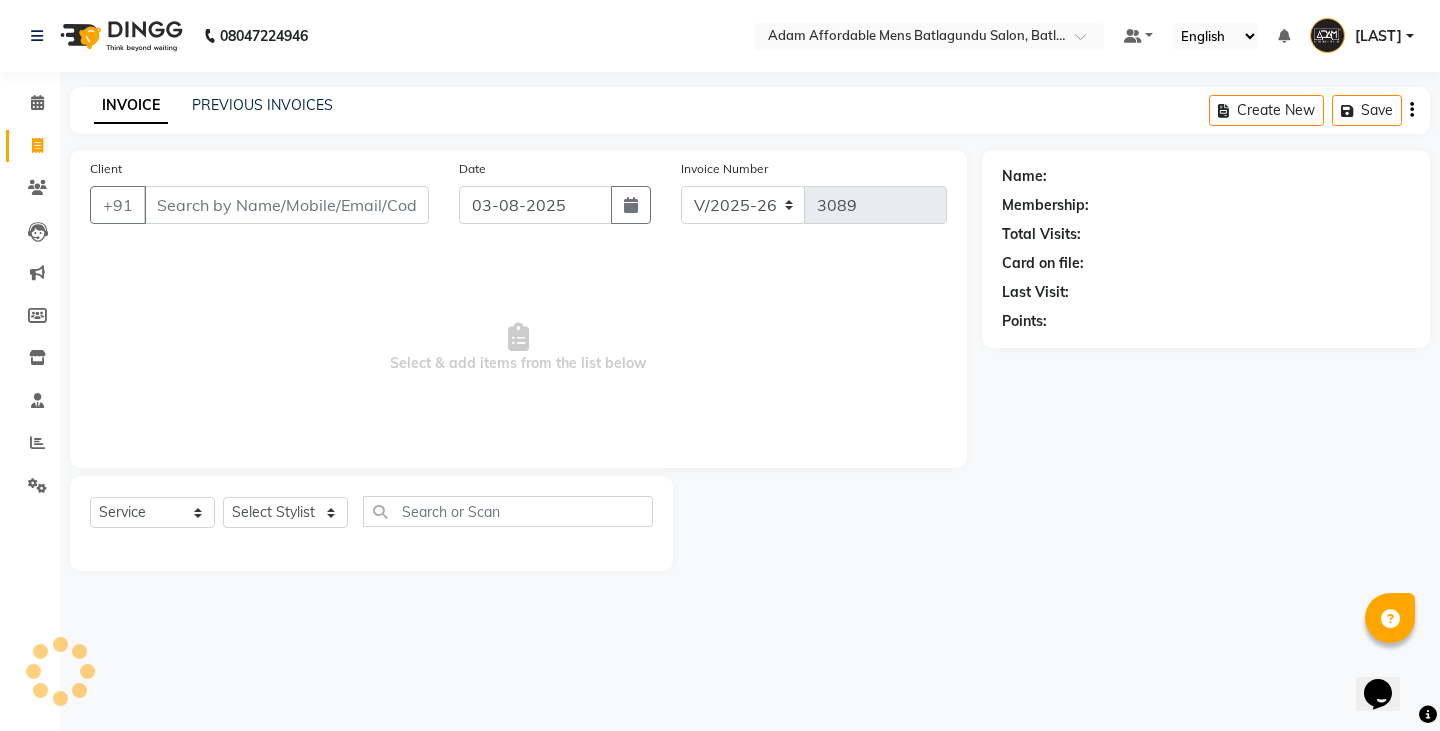 click on "Client" at bounding box center [286, 205] 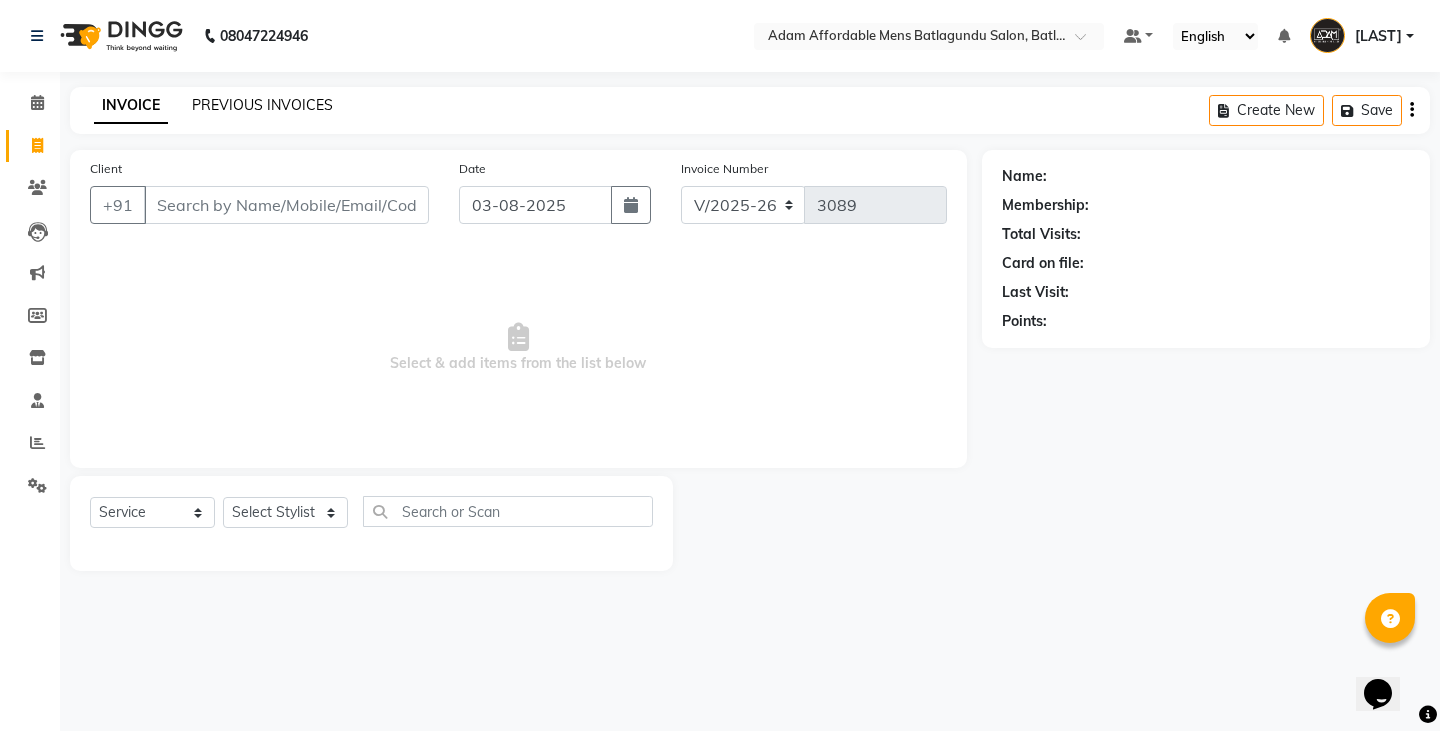 click on "PREVIOUS INVOICES" 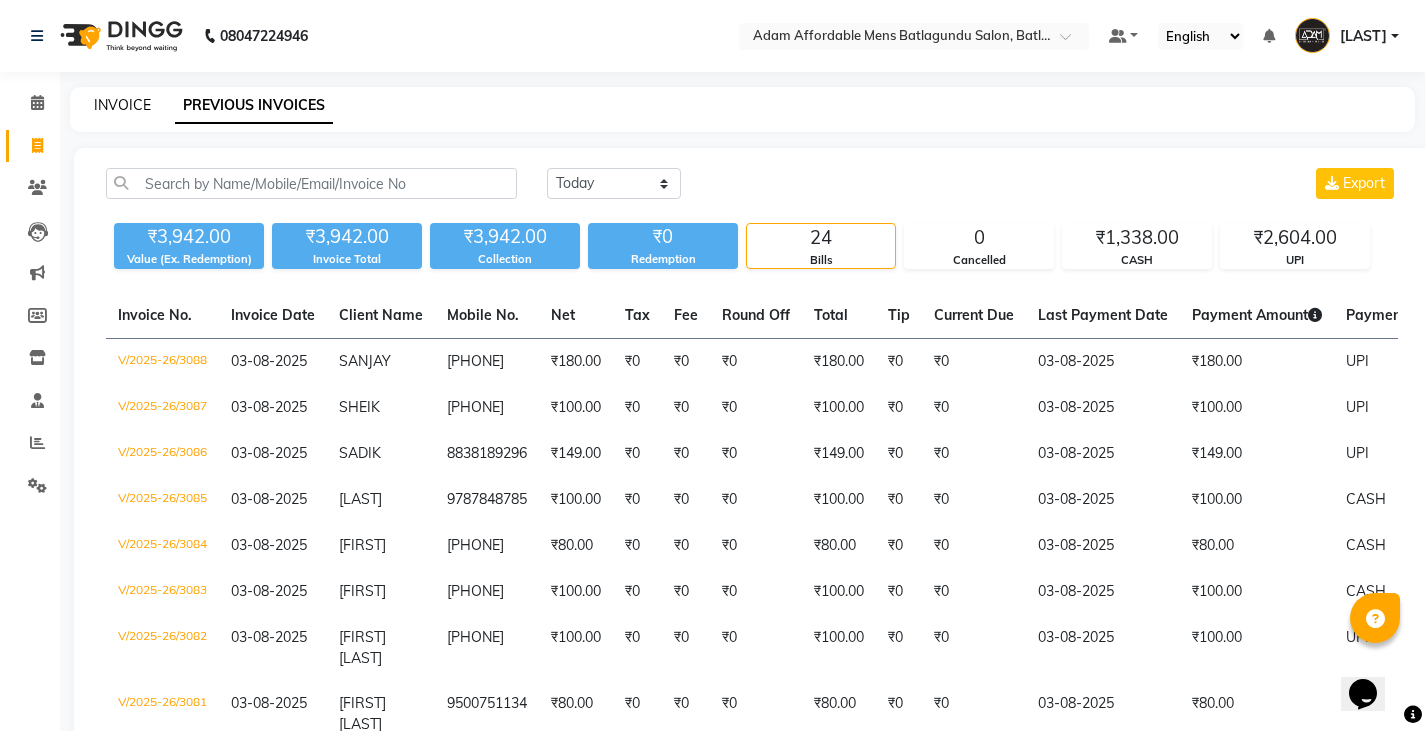 click on "INVOICE" 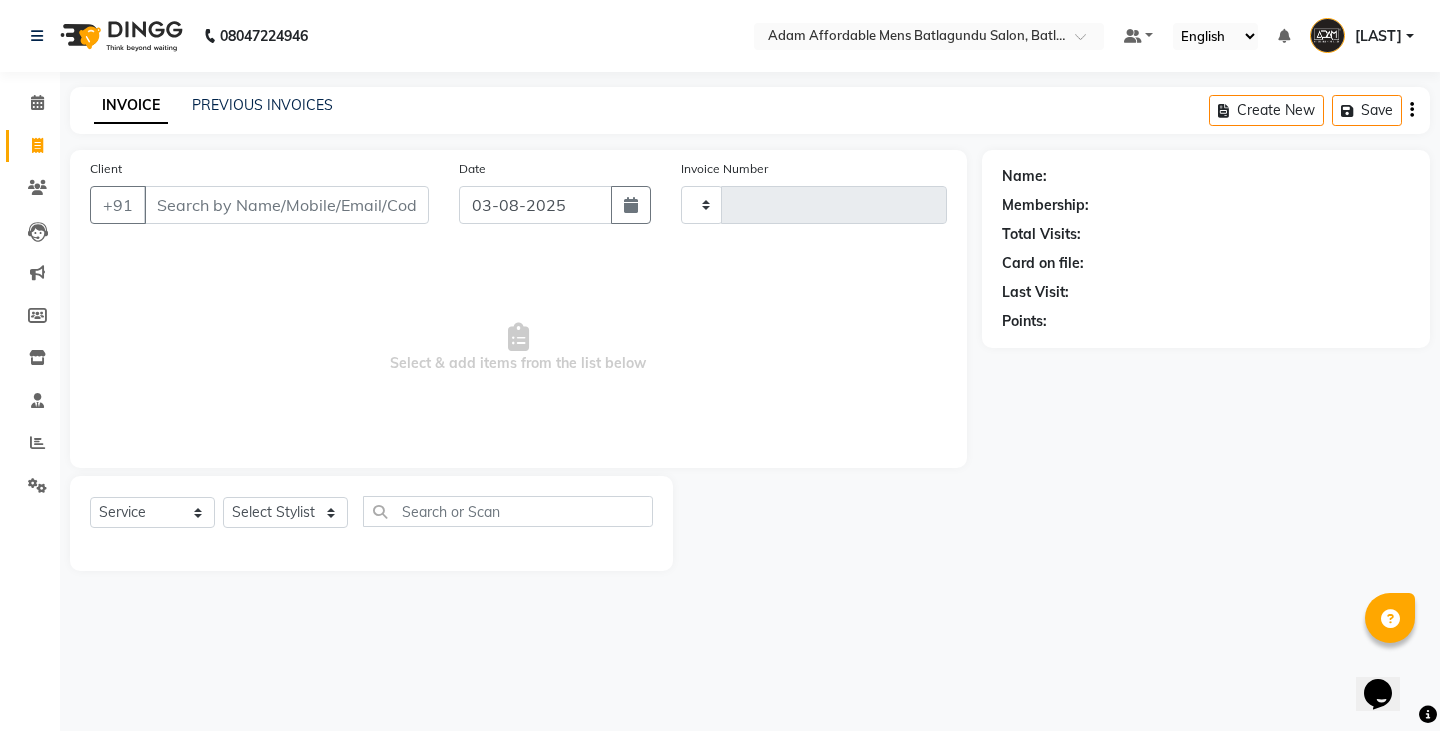 type on "3089" 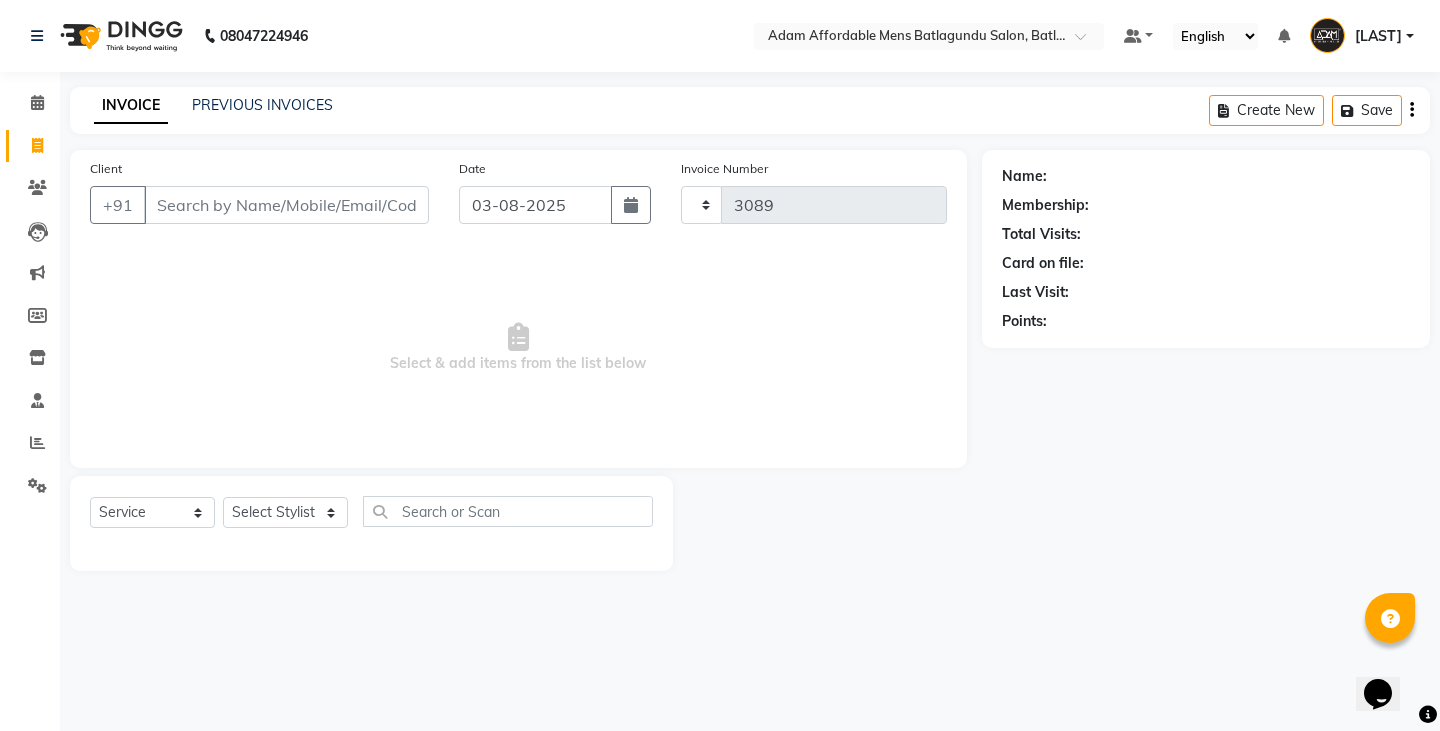 select on "8213" 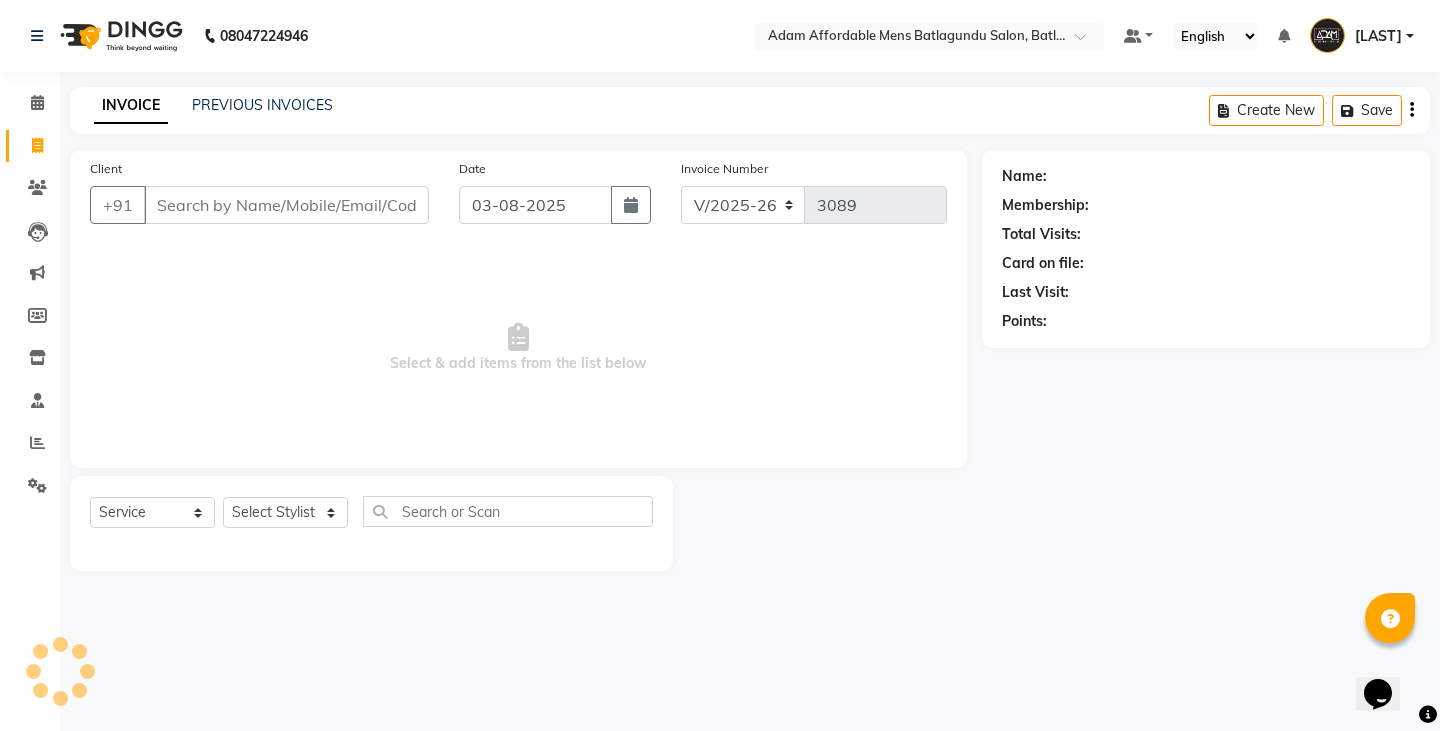 click on "Client" at bounding box center (286, 205) 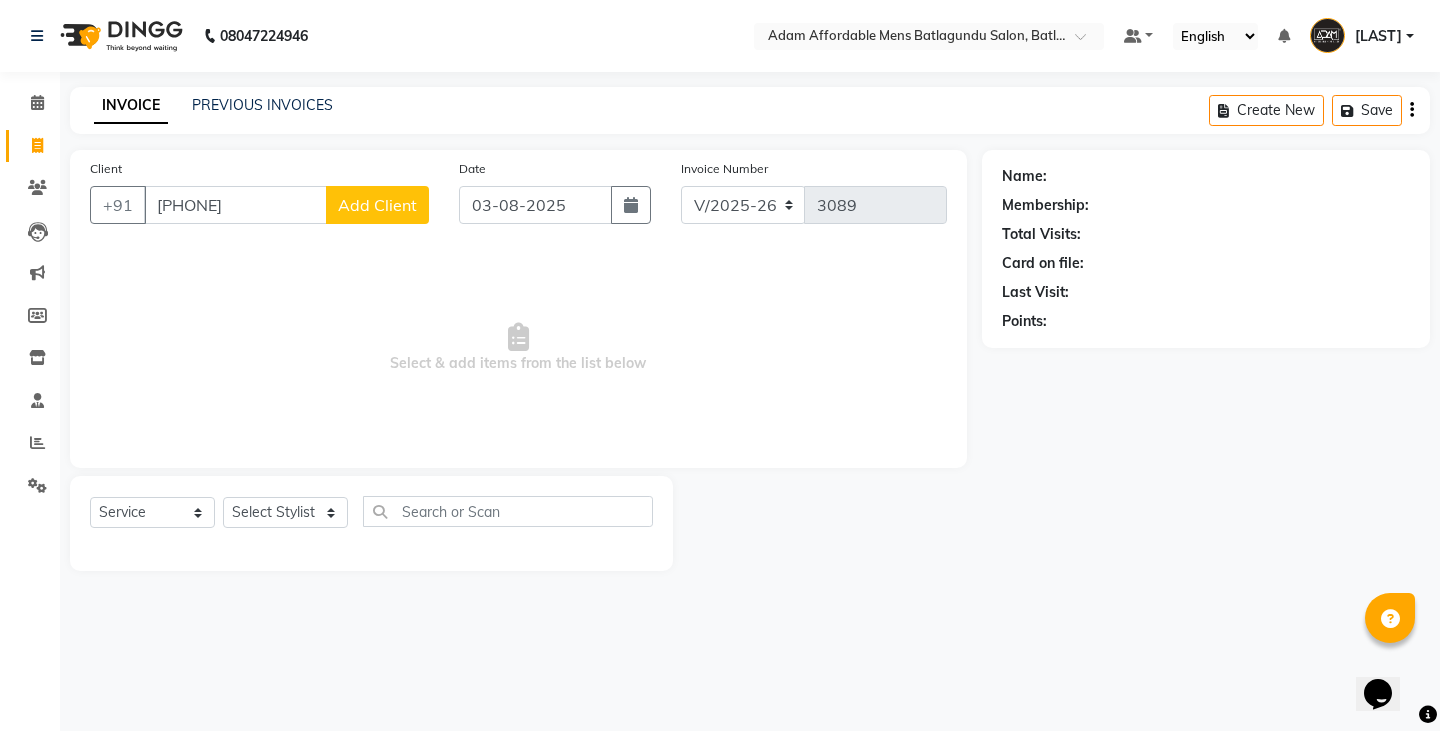 type on "[PHONE]" 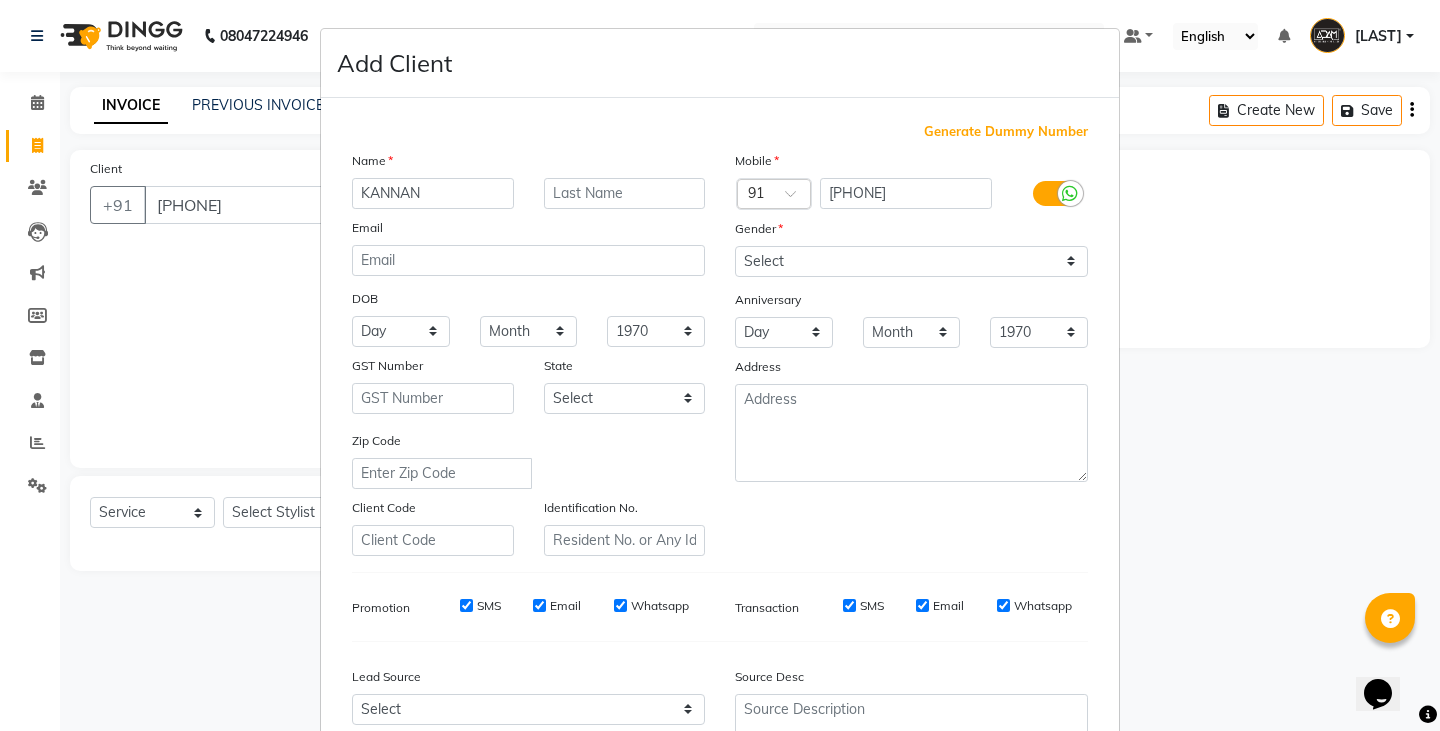type on "KANNAN" 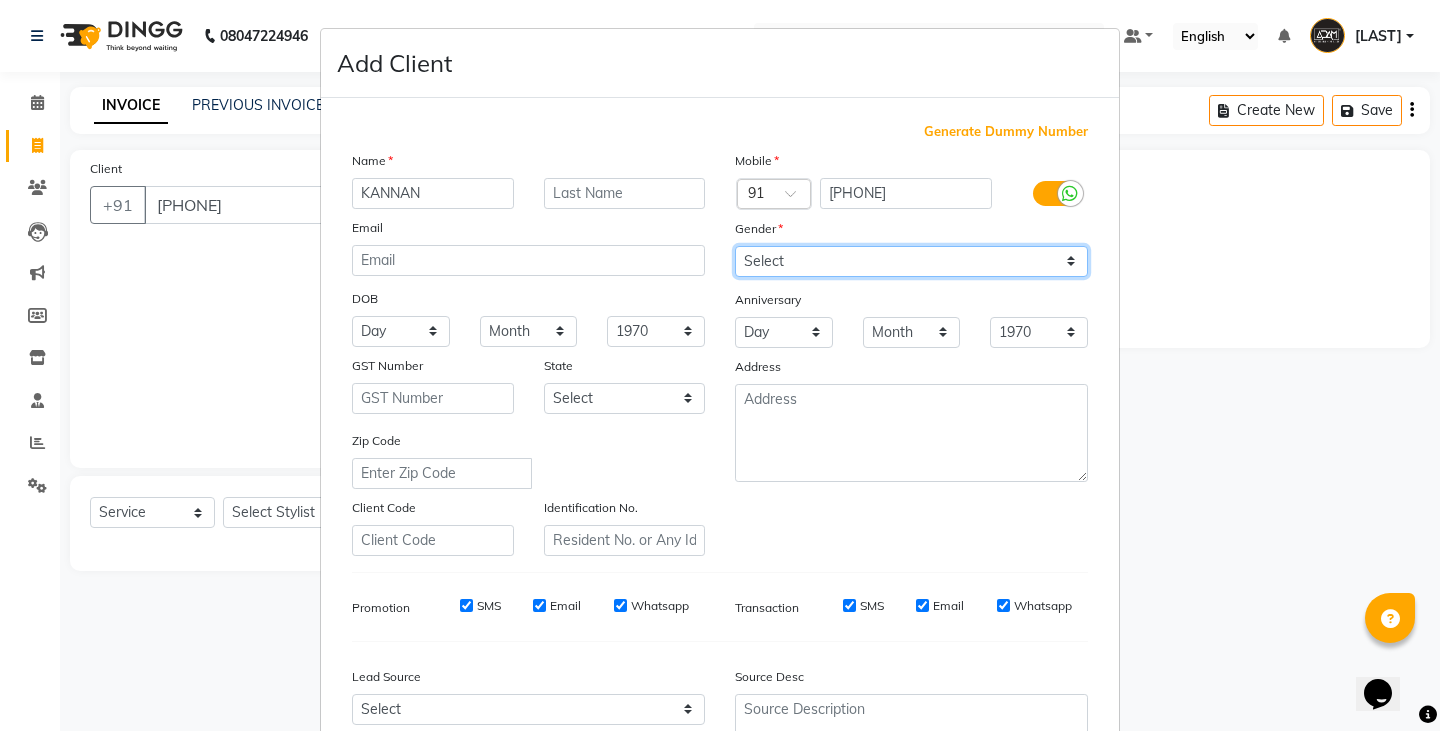 drag, startPoint x: 979, startPoint y: 265, endPoint x: 973, endPoint y: 276, distance: 12.529964 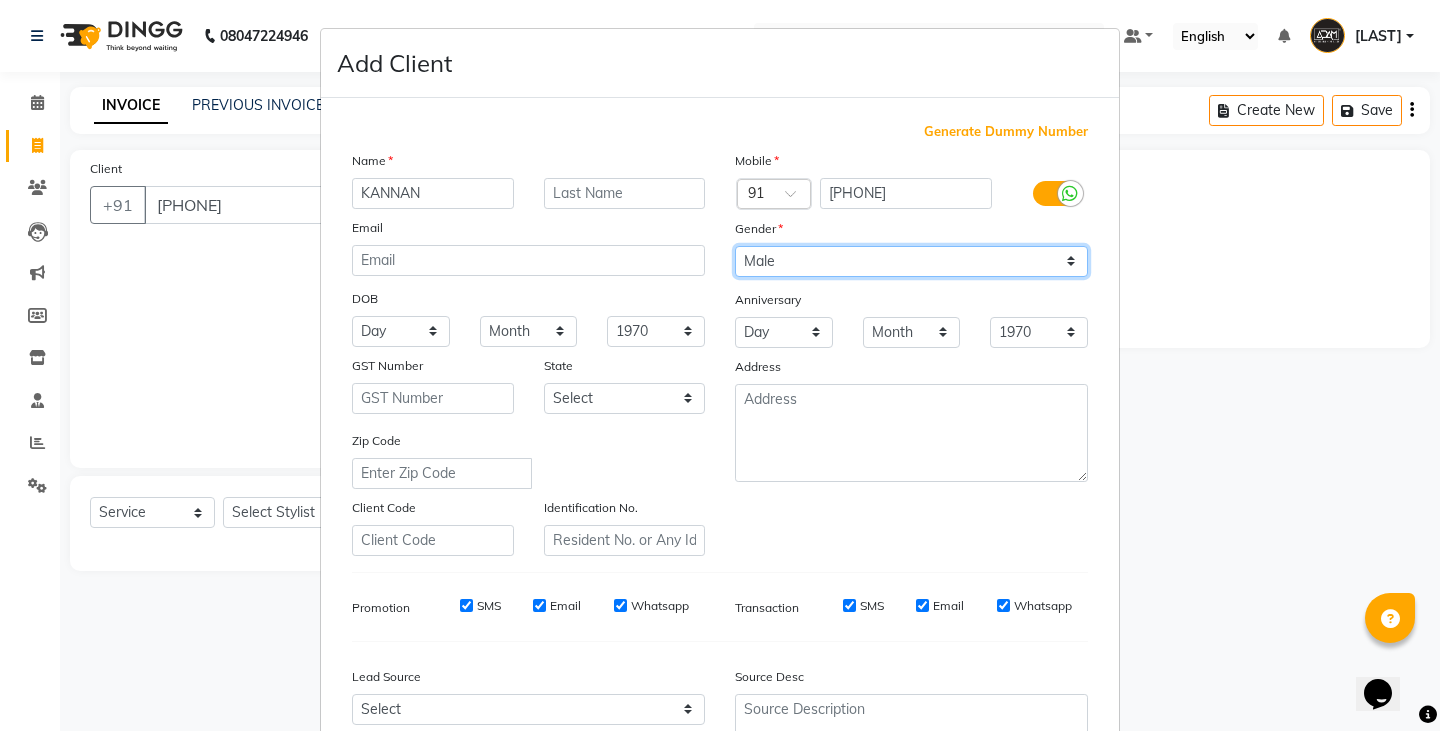 click on "Select Male Female Other Prefer Not To Say" at bounding box center (911, 261) 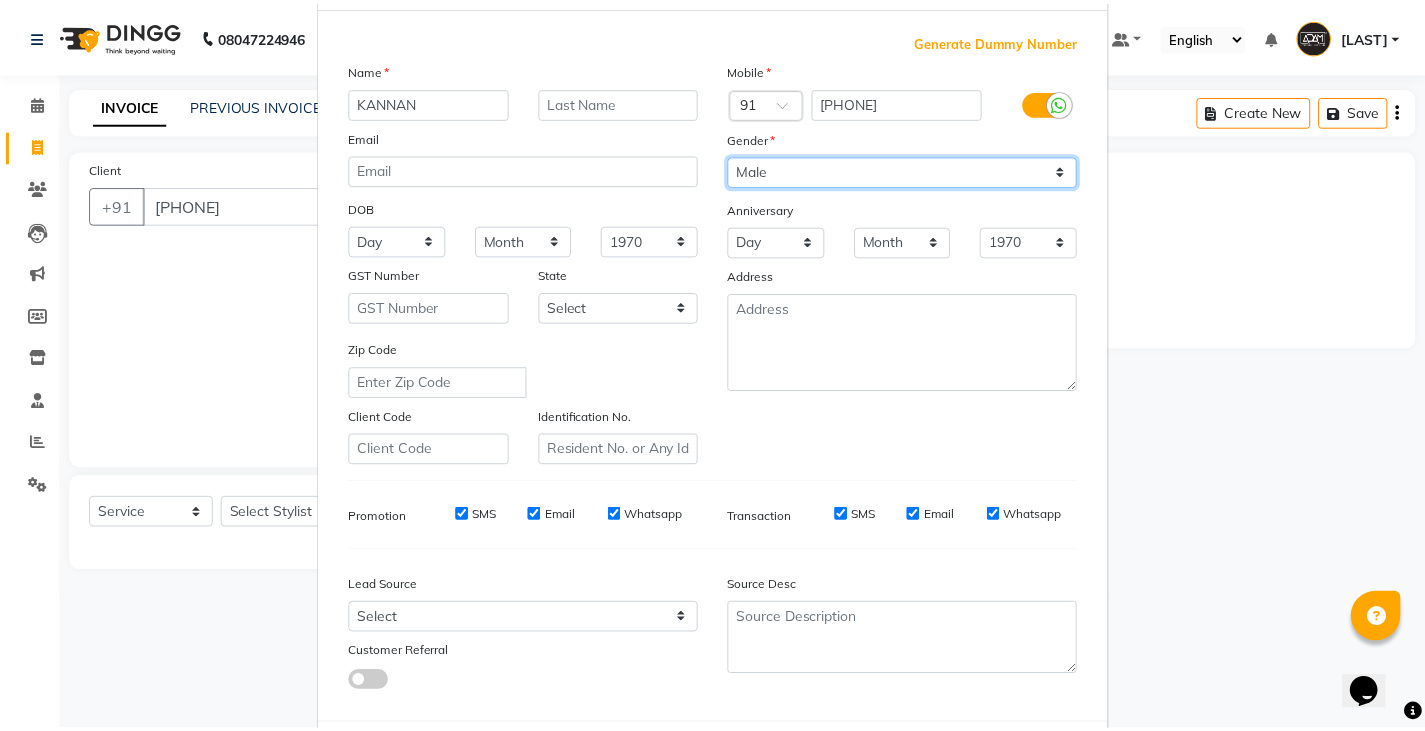 scroll, scrollTop: 192, scrollLeft: 0, axis: vertical 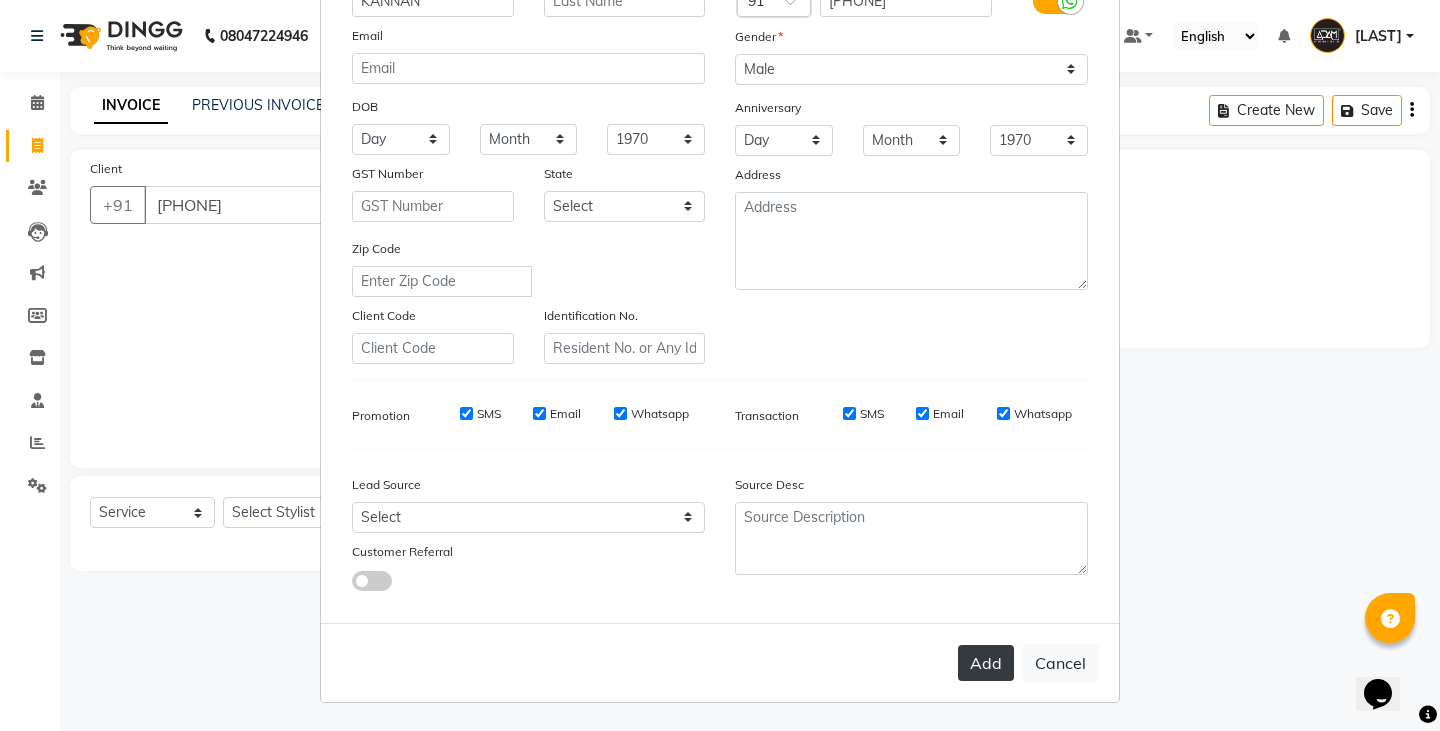 click on "Add" at bounding box center (986, 663) 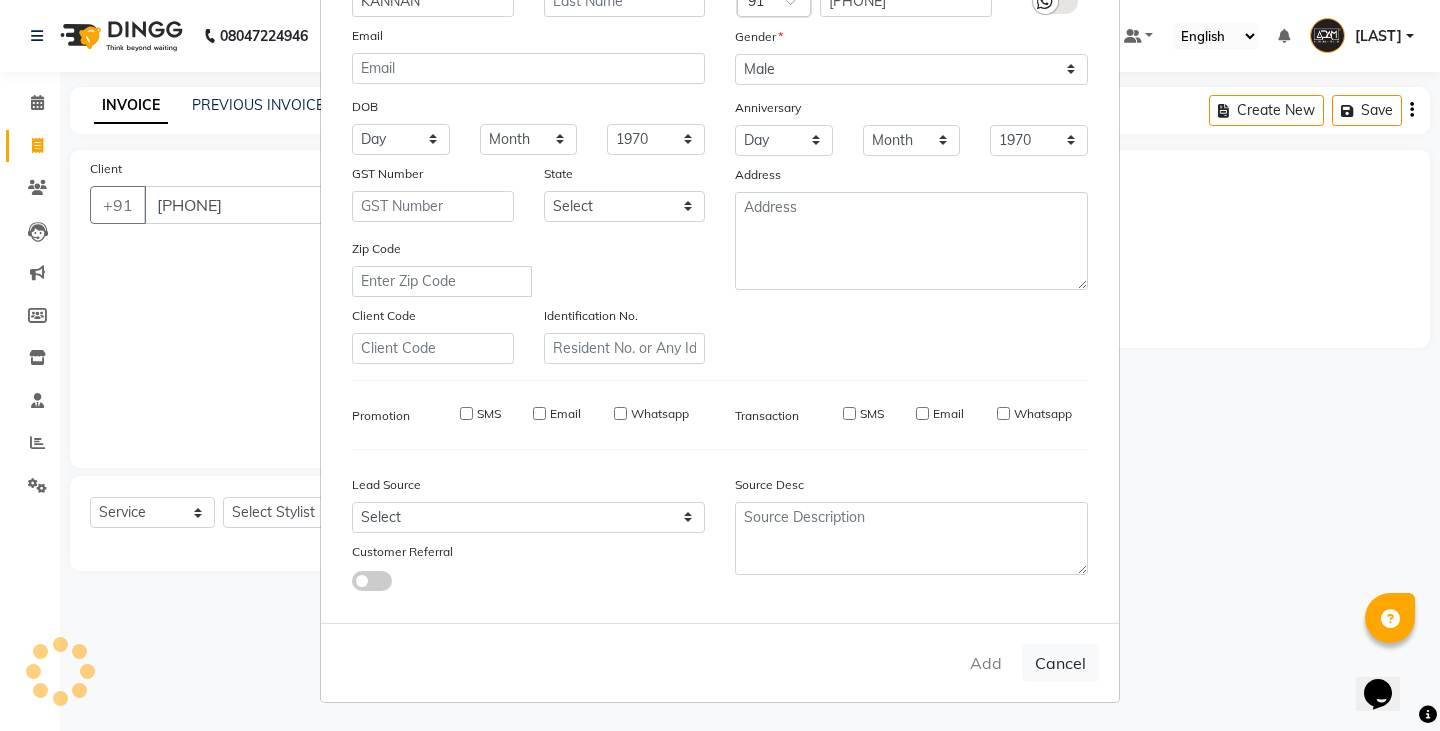 type 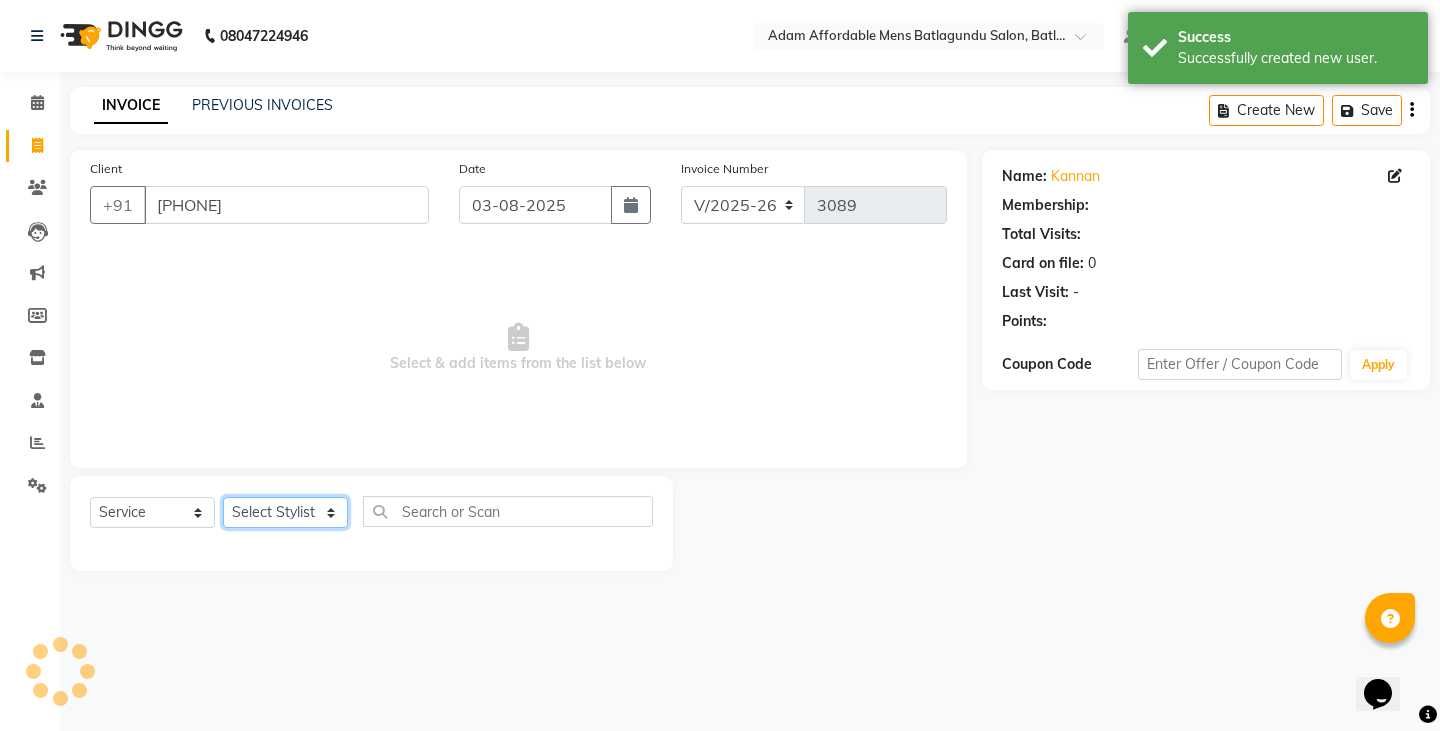 click on "Select Stylist Admin Anish Ovesh Raja SAHIL  SOHAIL SONU" 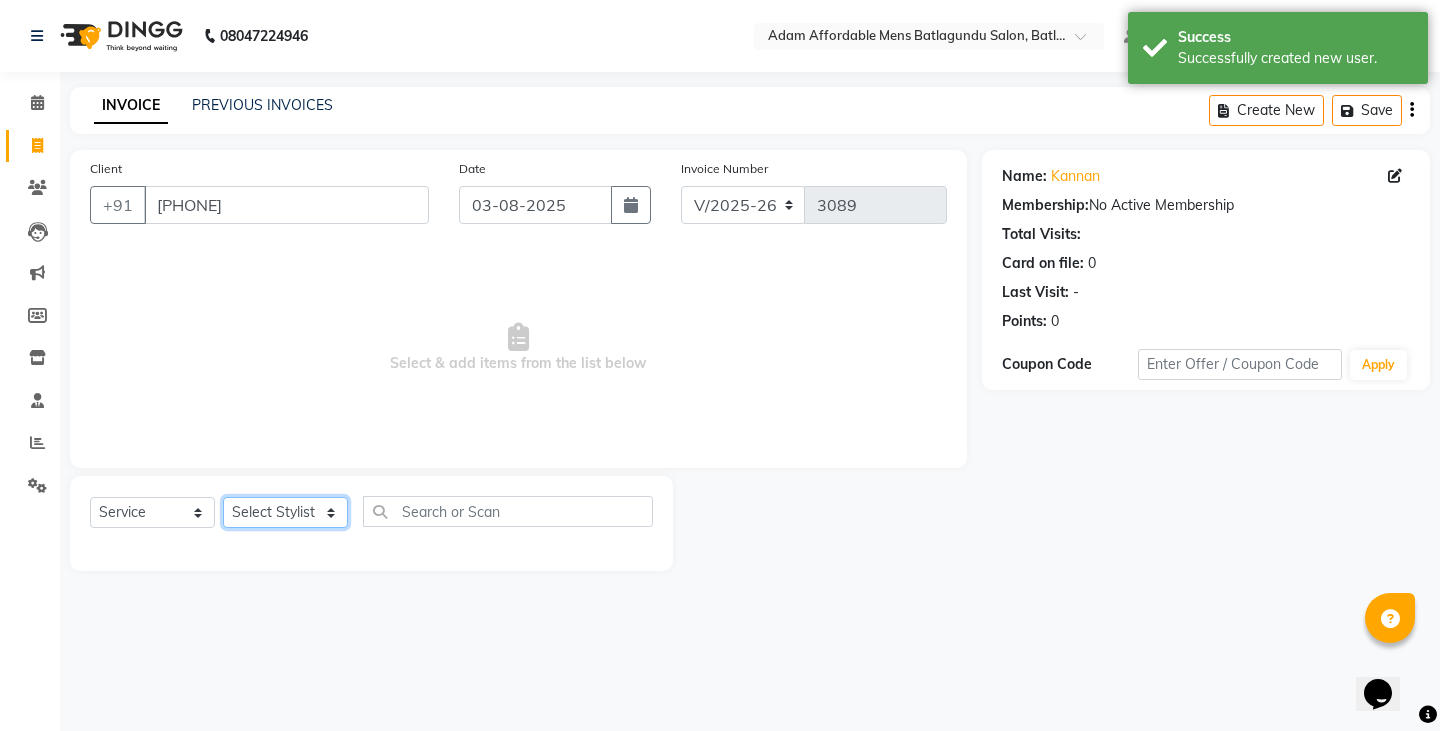 select on "78652" 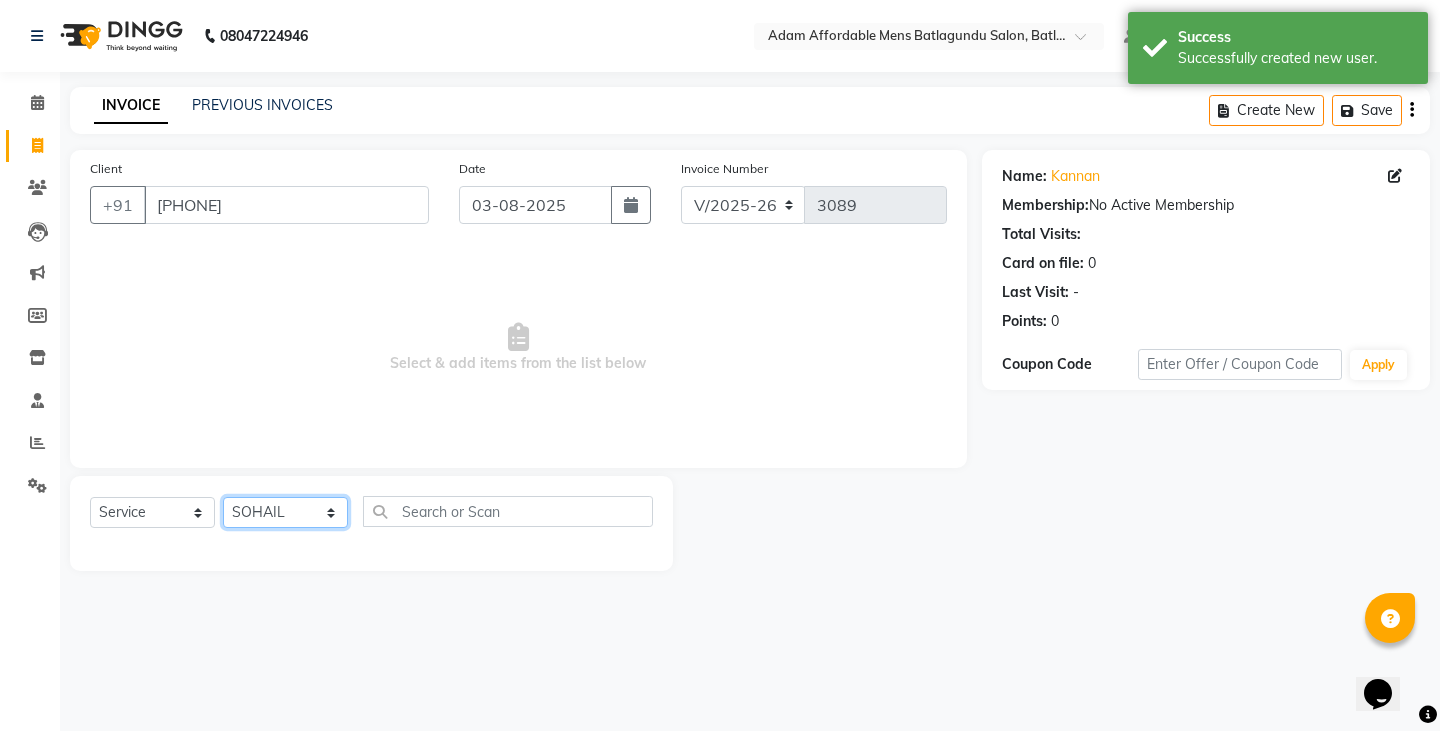 click on "Select Stylist Admin Anish Ovesh Raja SAHIL  SOHAIL SONU" 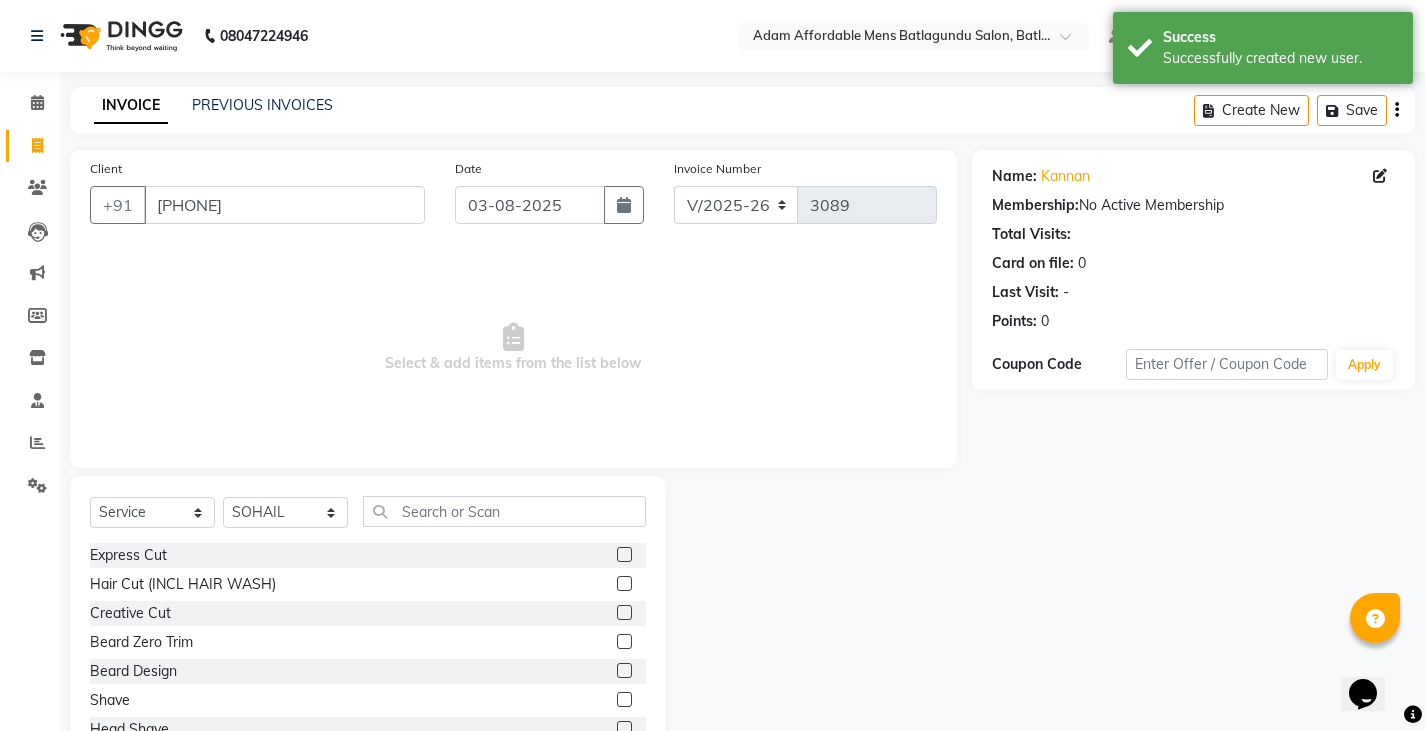 click 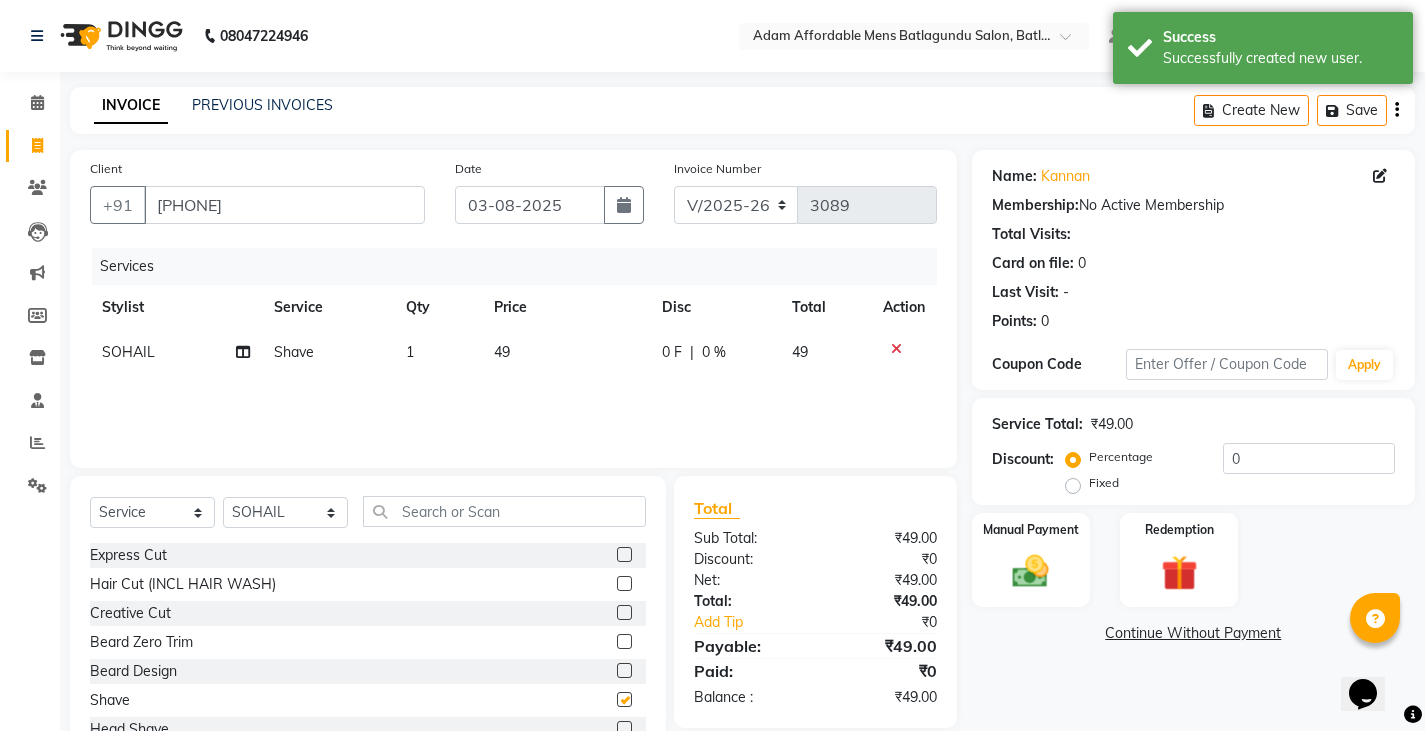 checkbox on "false" 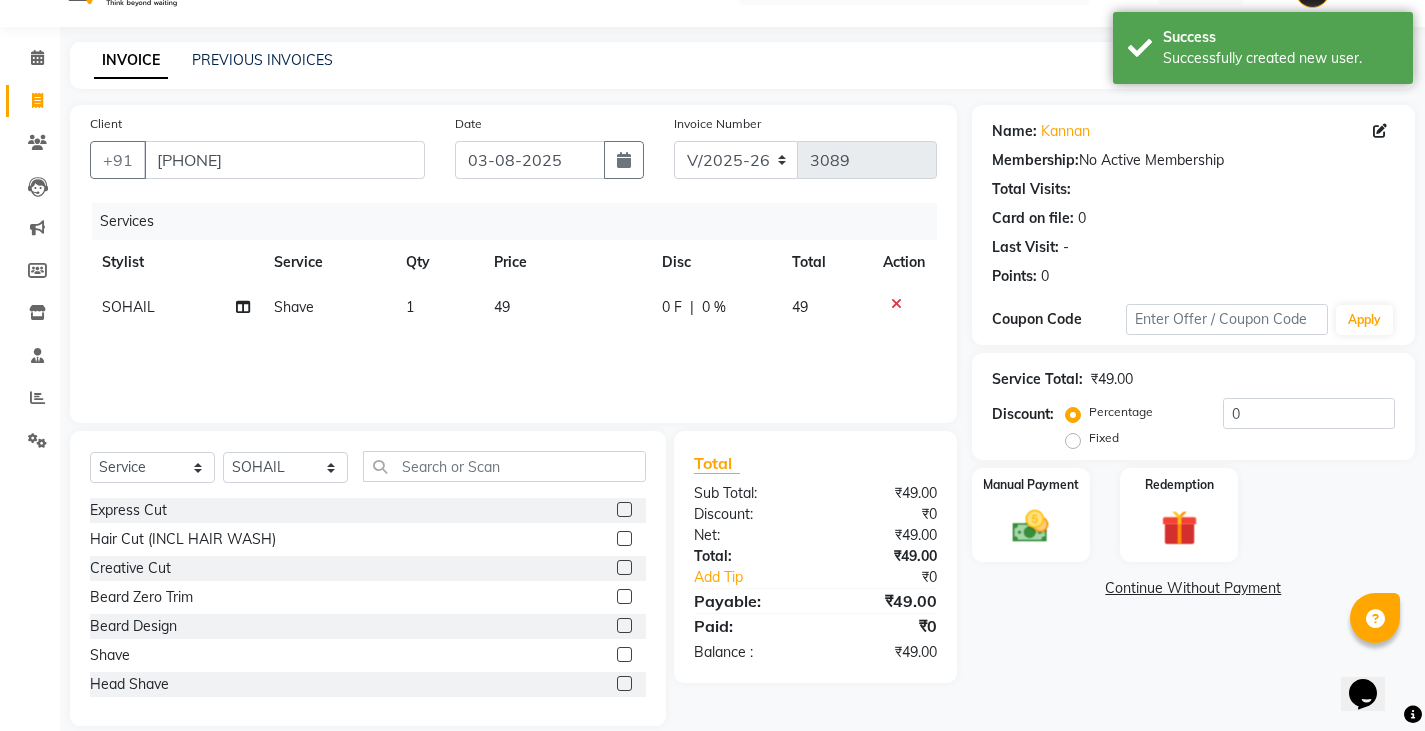 scroll, scrollTop: 70, scrollLeft: 0, axis: vertical 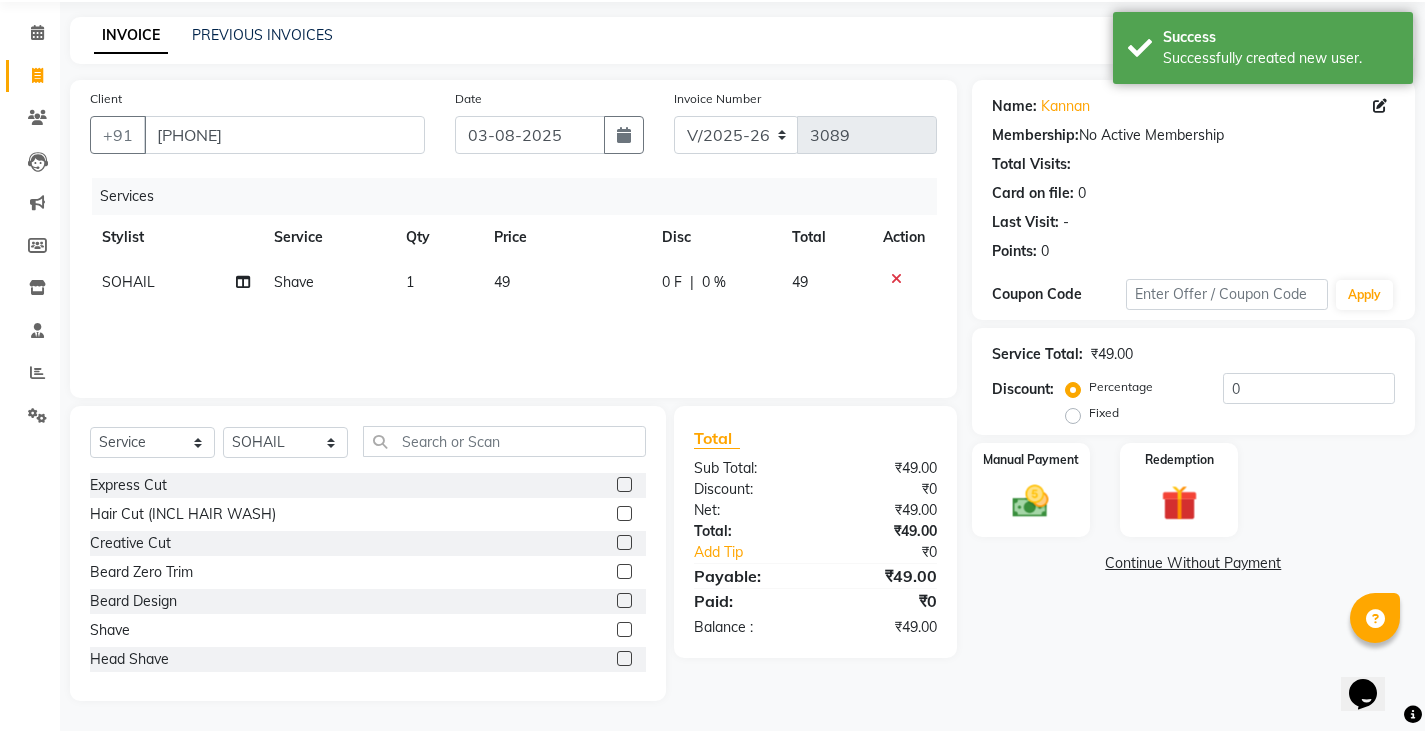 click on "Name: [FIRST]  Membership:  No Active Membership  Total Visits:   Card on file:  0 Last Visit:   - Points:   0  Coupon Code Apply Service Total:  ₹49.00  Discount:  Percentage   Fixed  0 Manual Payment Redemption  Continue Without Payment" 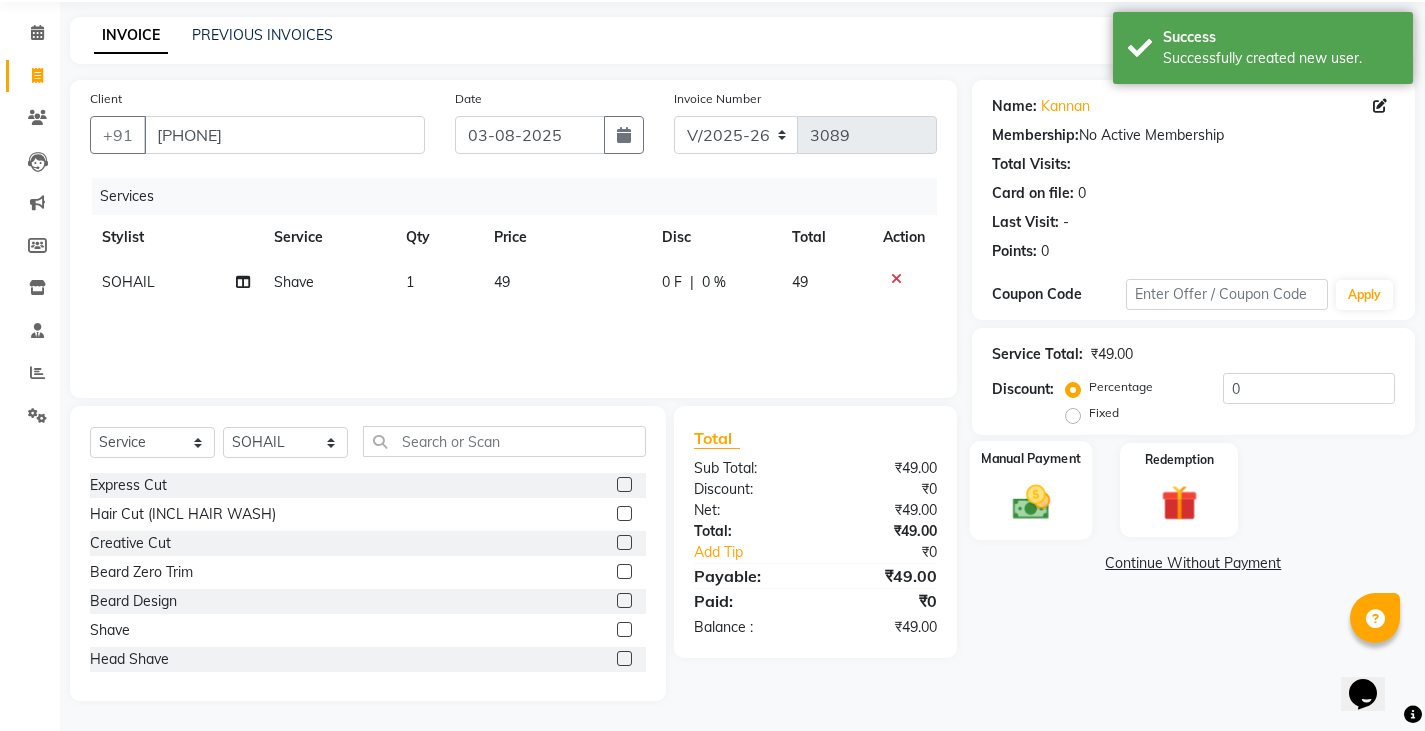 click 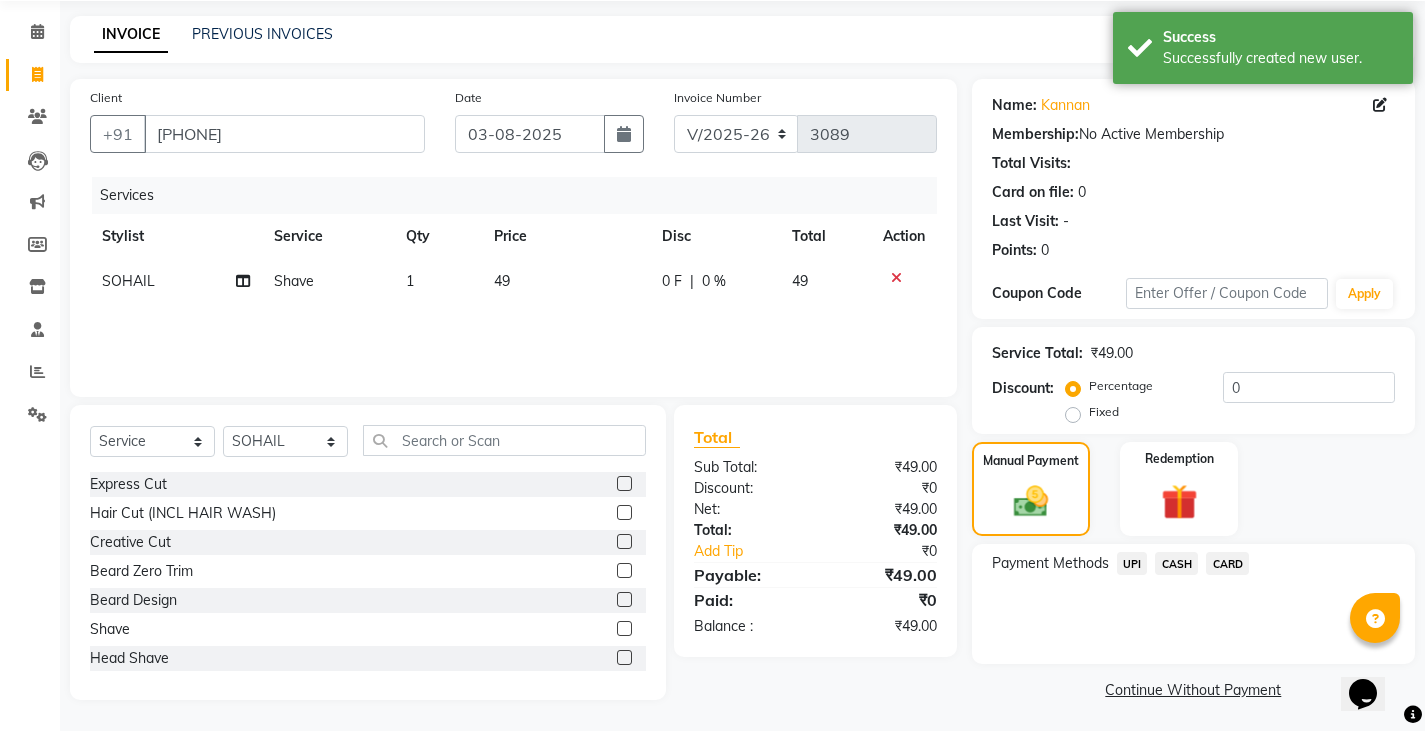 scroll, scrollTop: 75, scrollLeft: 0, axis: vertical 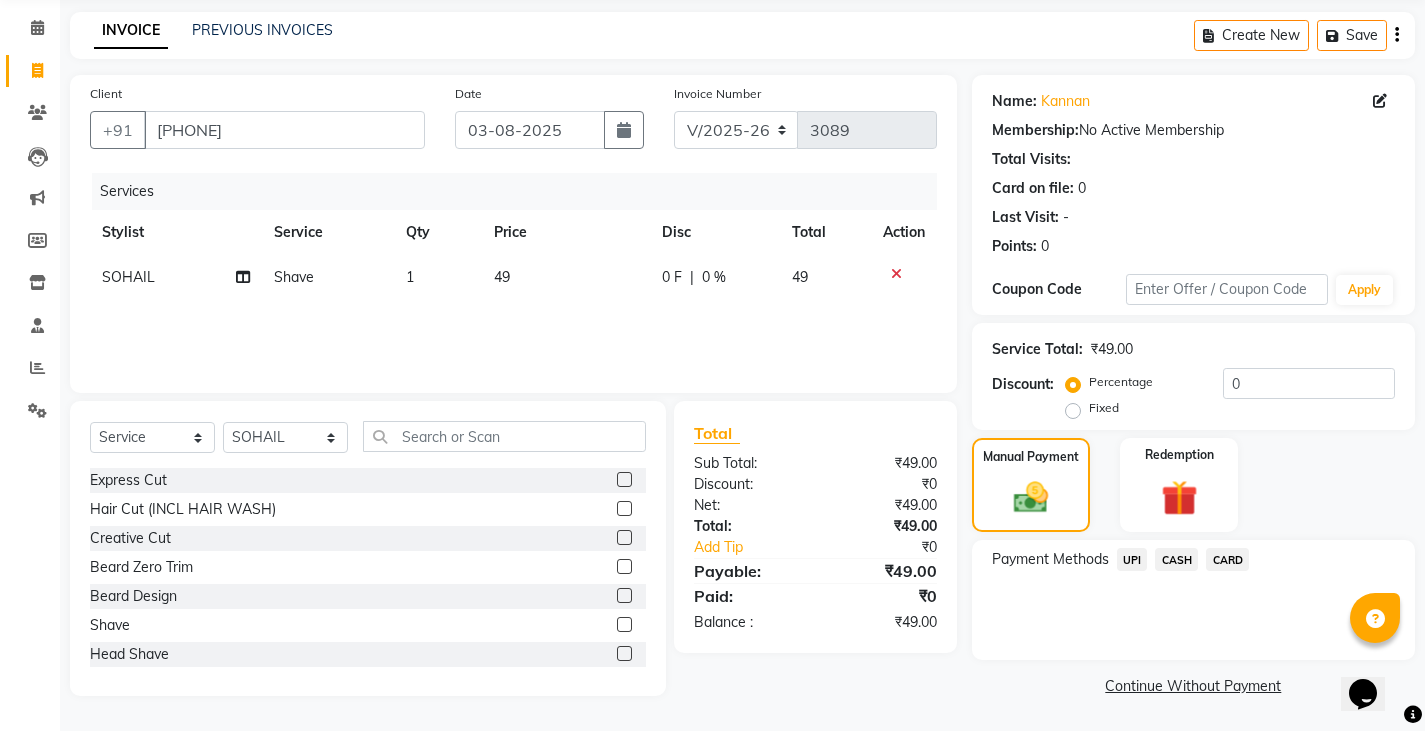 click on "CASH" 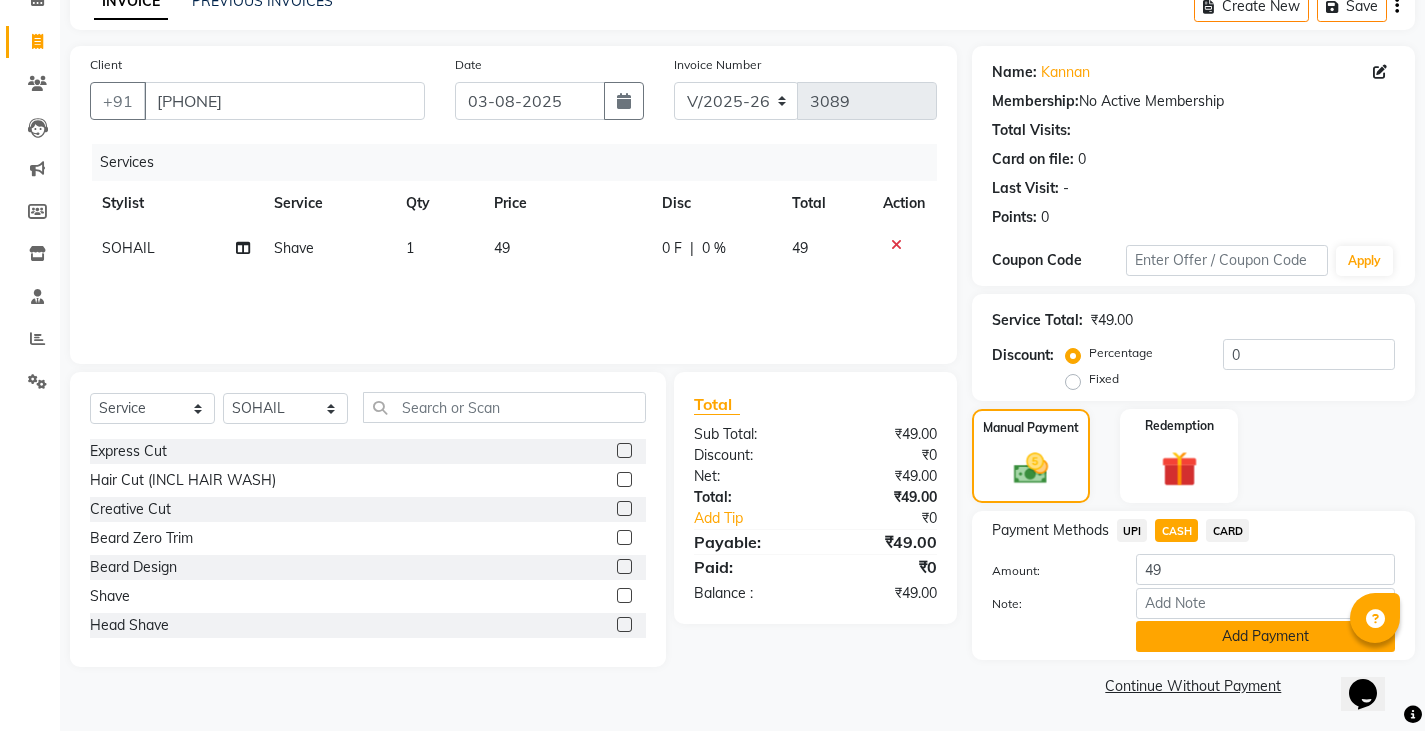click on "Add Payment" 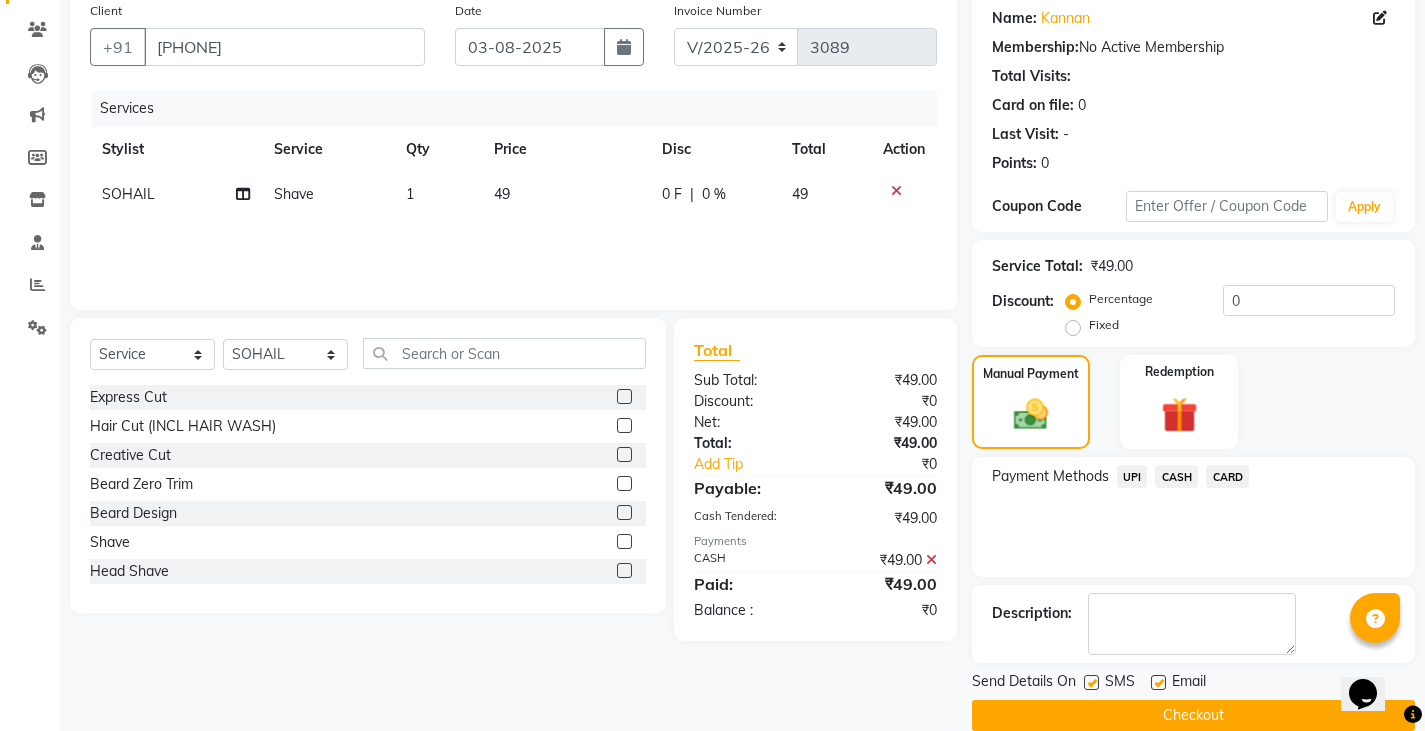 scroll, scrollTop: 188, scrollLeft: 0, axis: vertical 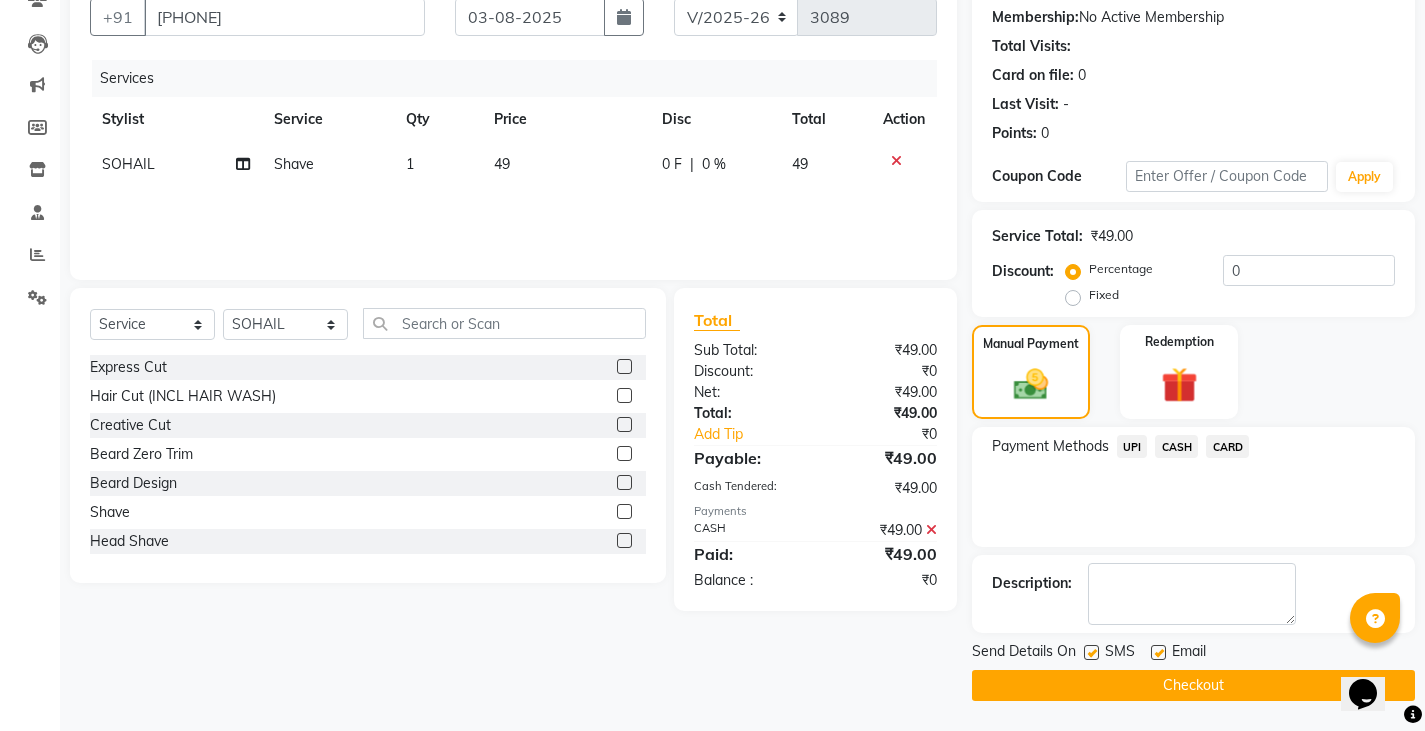 click on "Checkout" 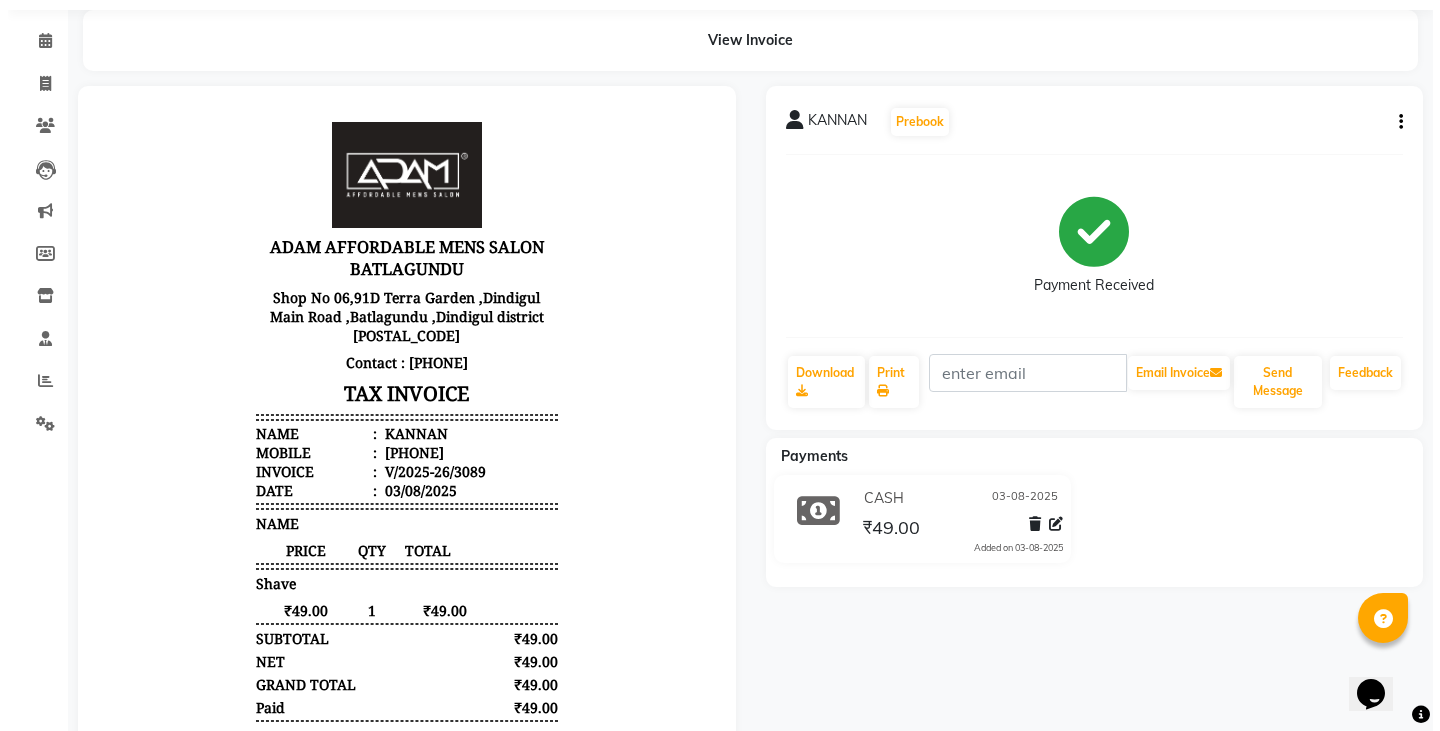 scroll, scrollTop: 0, scrollLeft: 0, axis: both 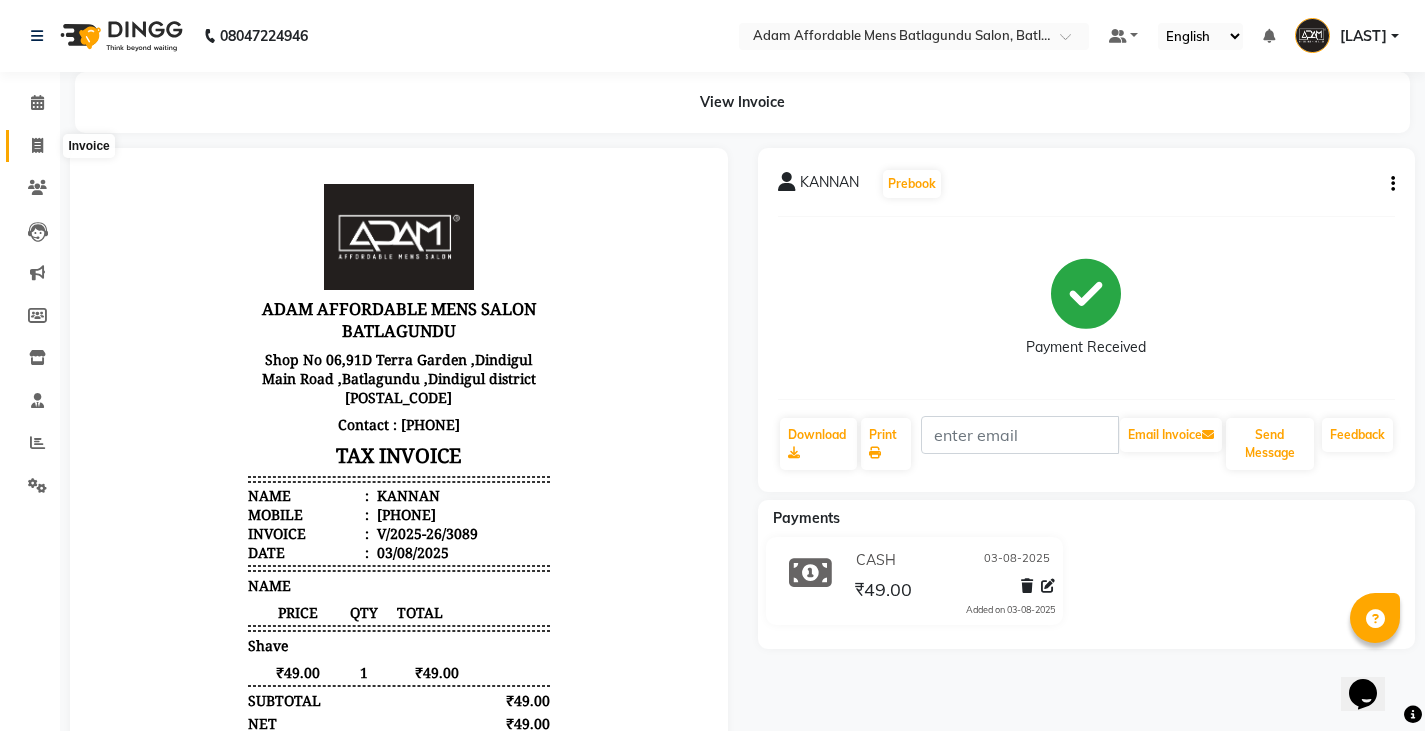 click 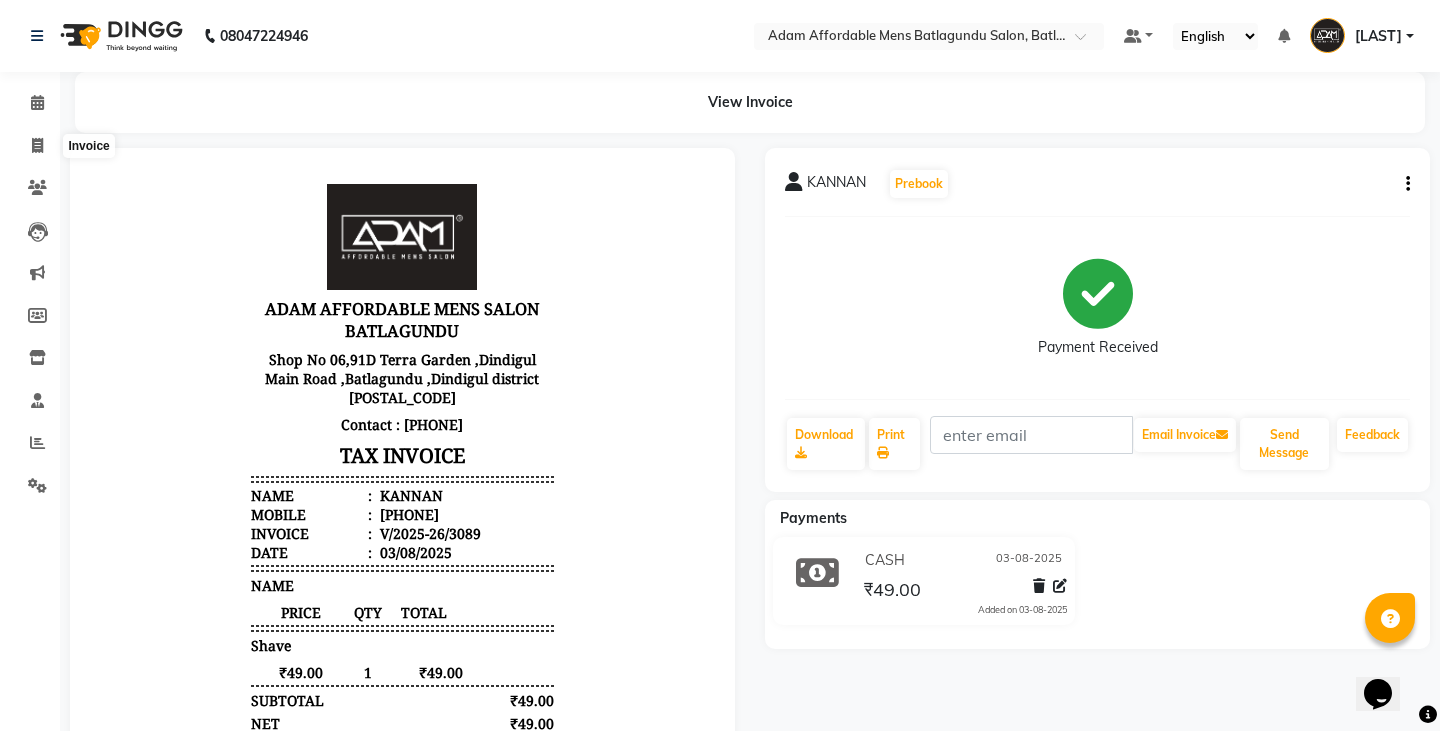 select on "8213" 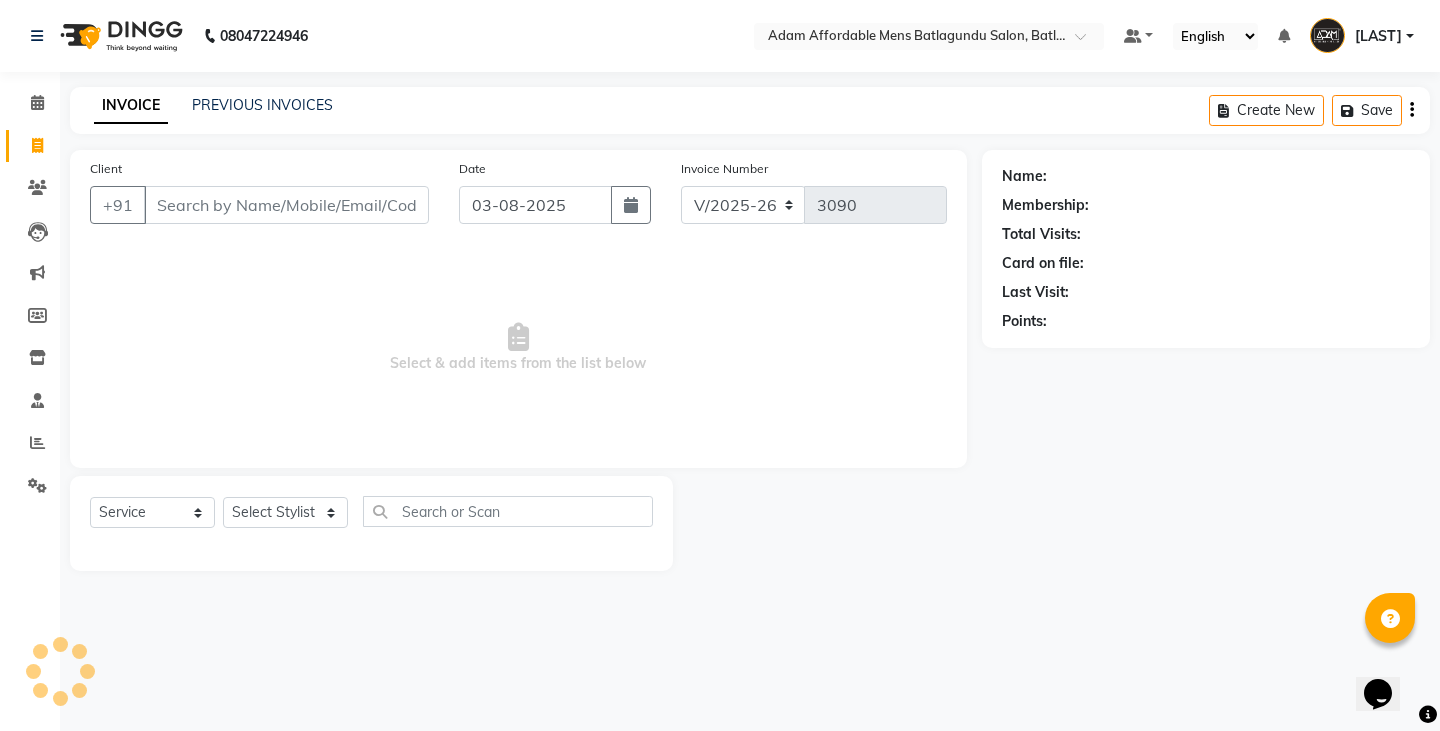 click on "INVOICE PREVIOUS INVOICES Create New   Save" 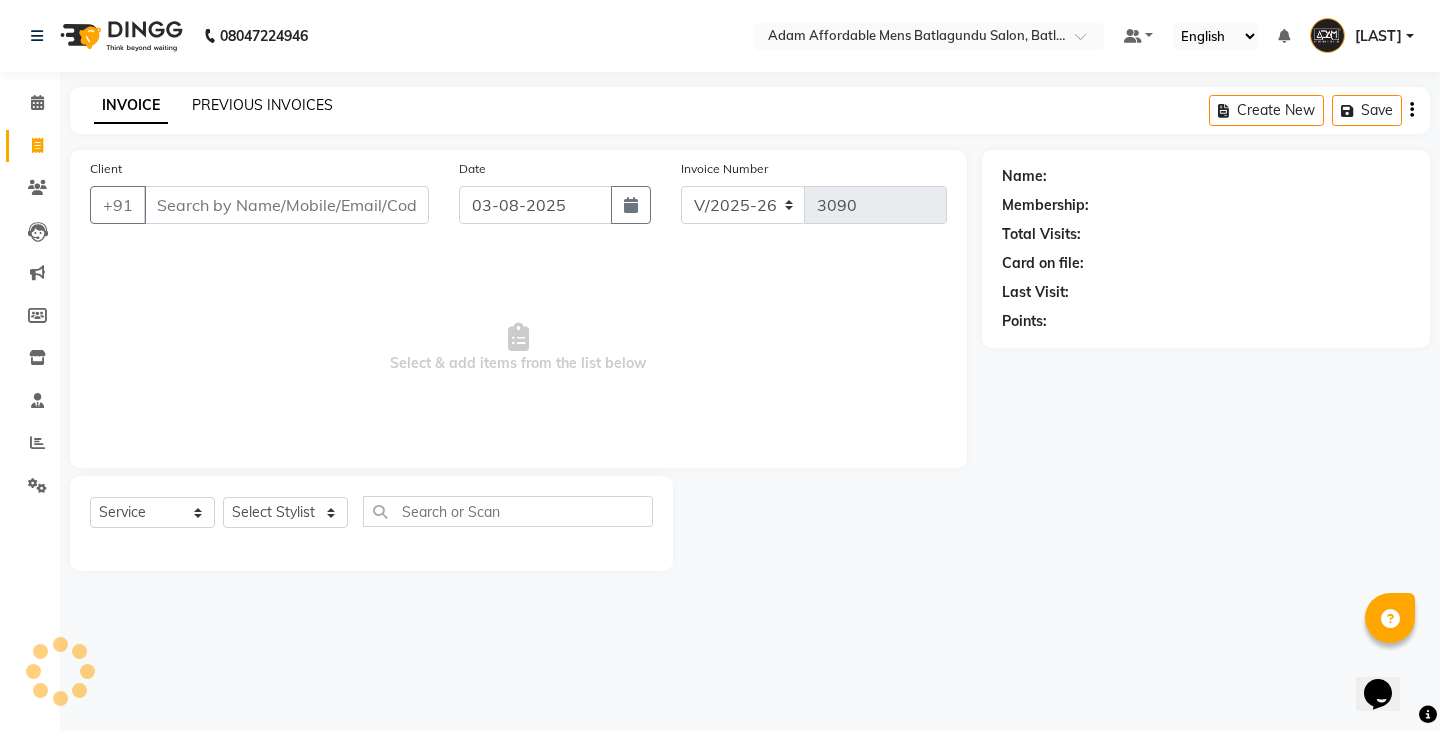 click on "PREVIOUS INVOICES" 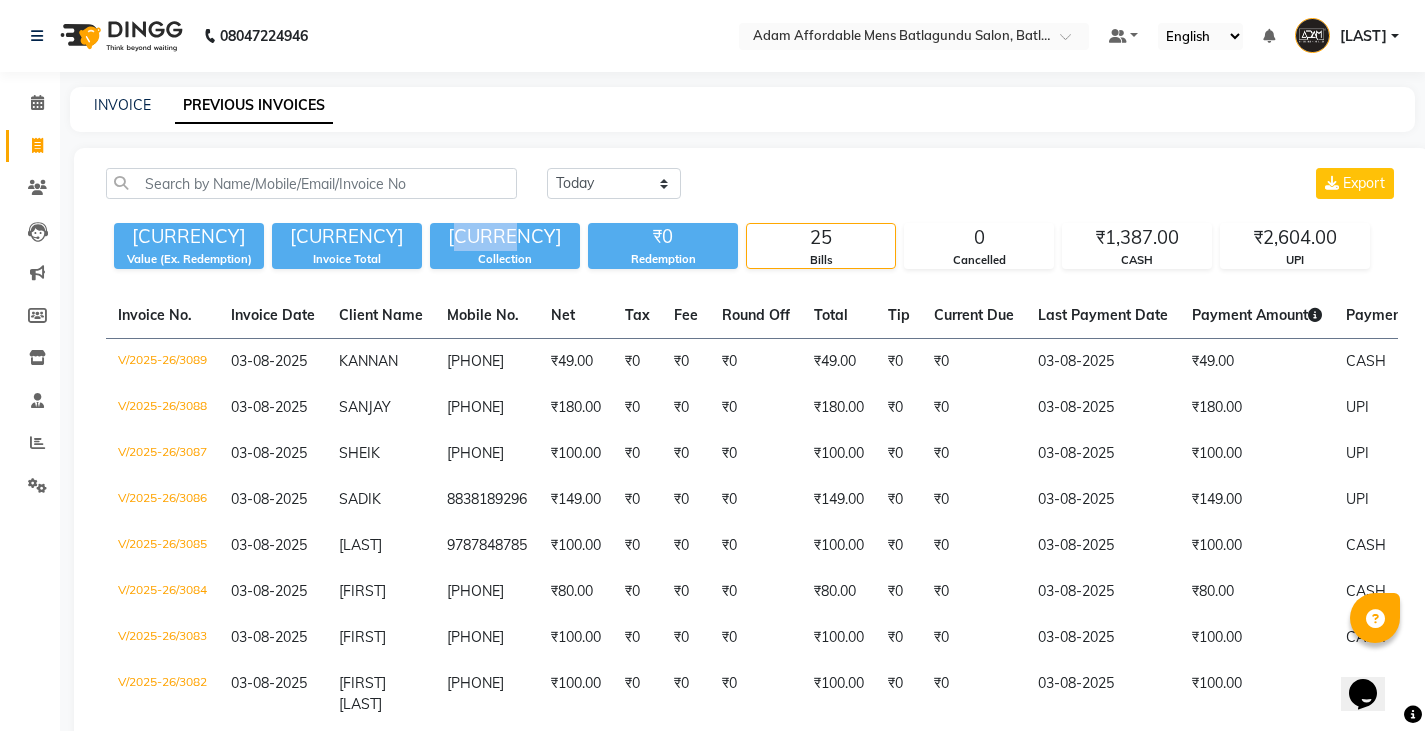 drag, startPoint x: 473, startPoint y: 240, endPoint x: 518, endPoint y: 239, distance: 45.01111 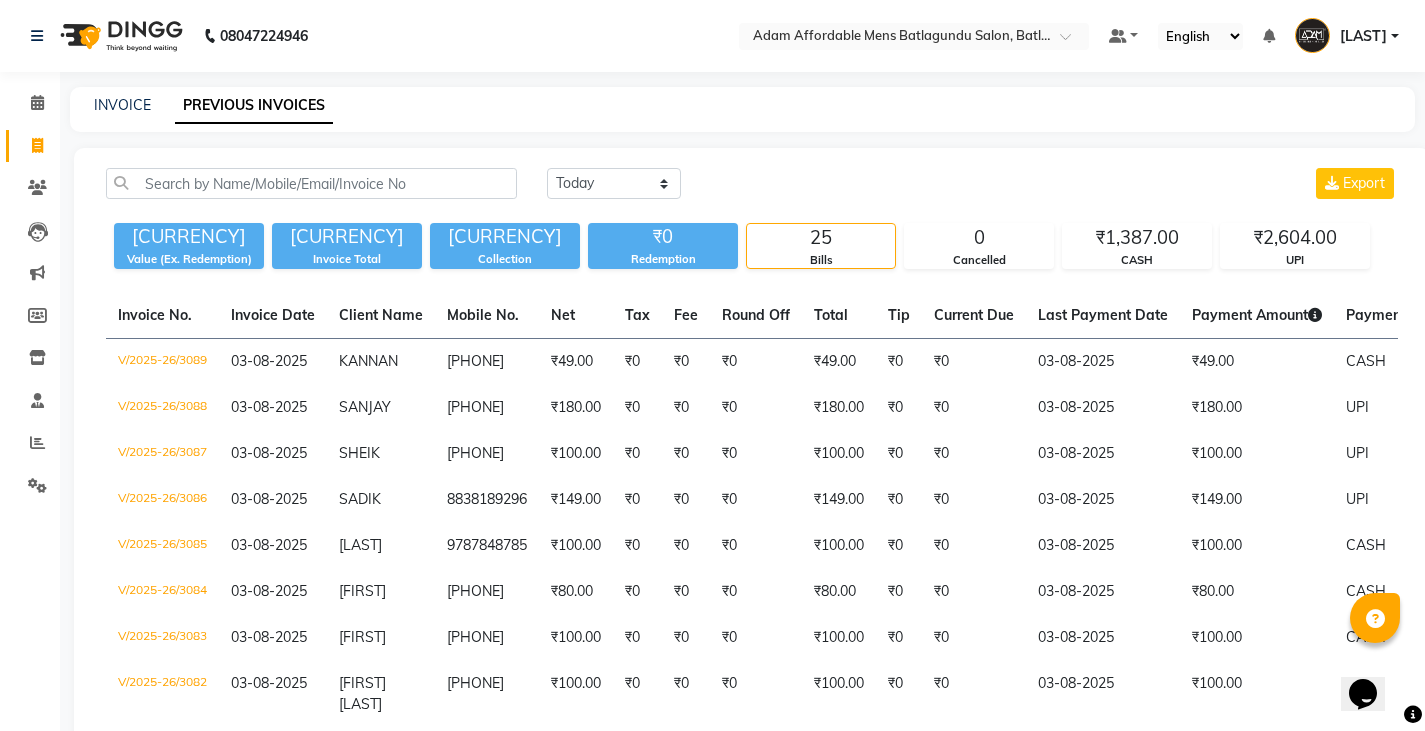 drag, startPoint x: 760, startPoint y: 147, endPoint x: 773, endPoint y: 133, distance: 19.104973 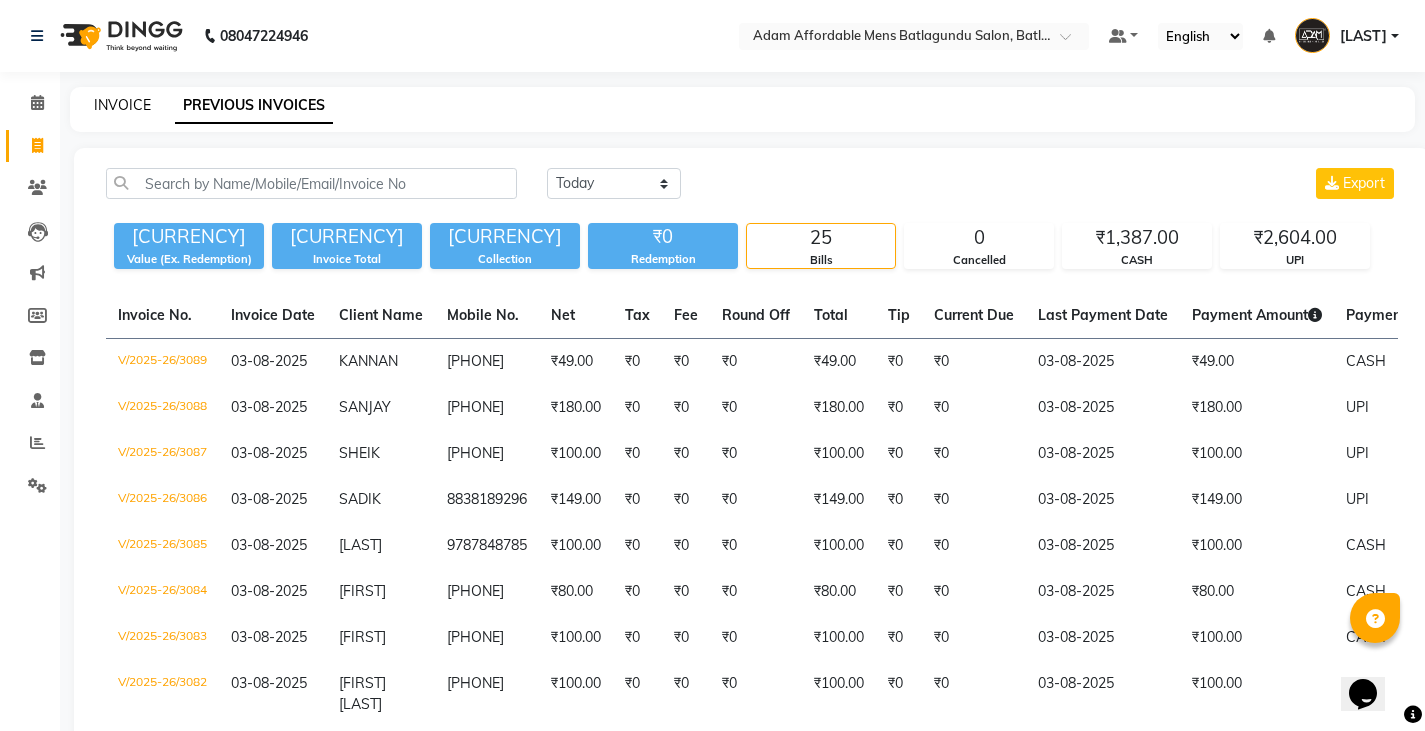 click on "INVOICE" 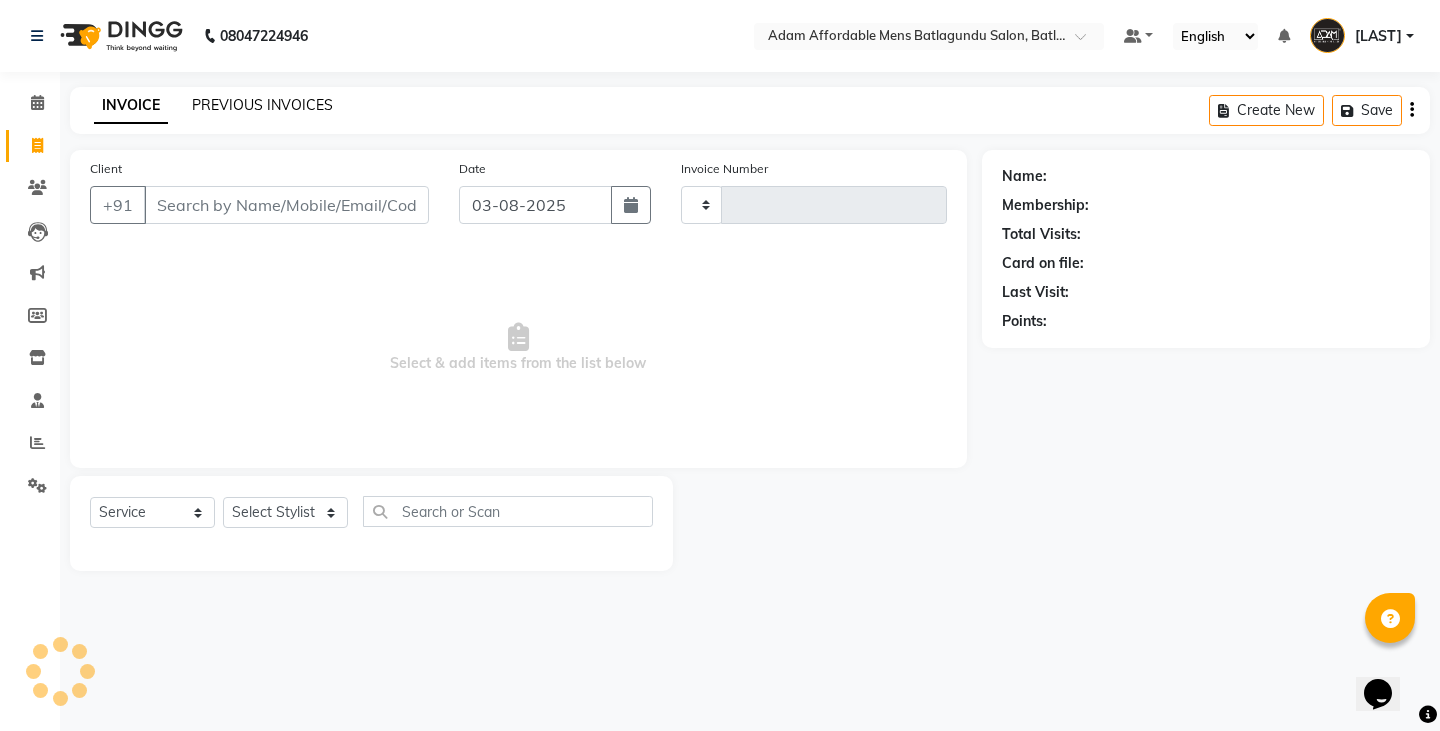 type on "3090" 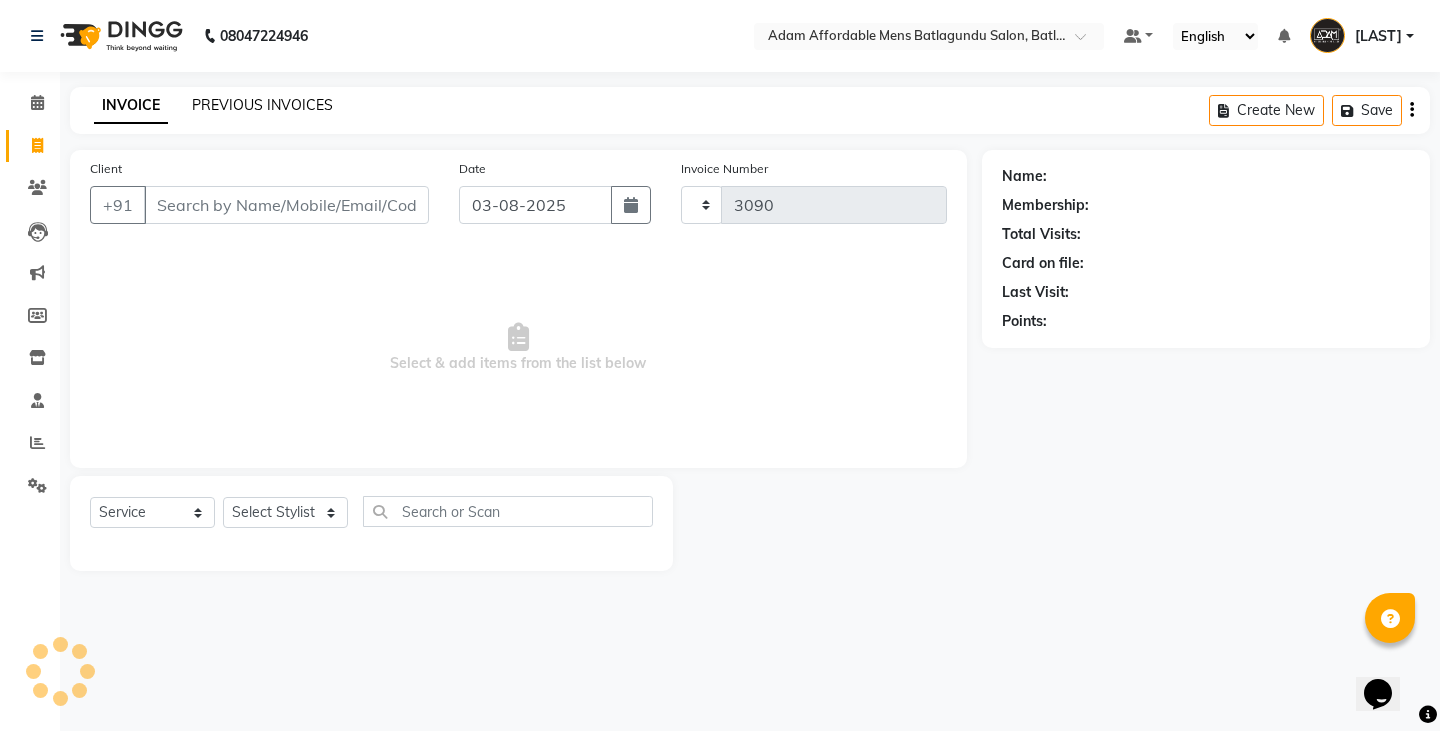 select on "8213" 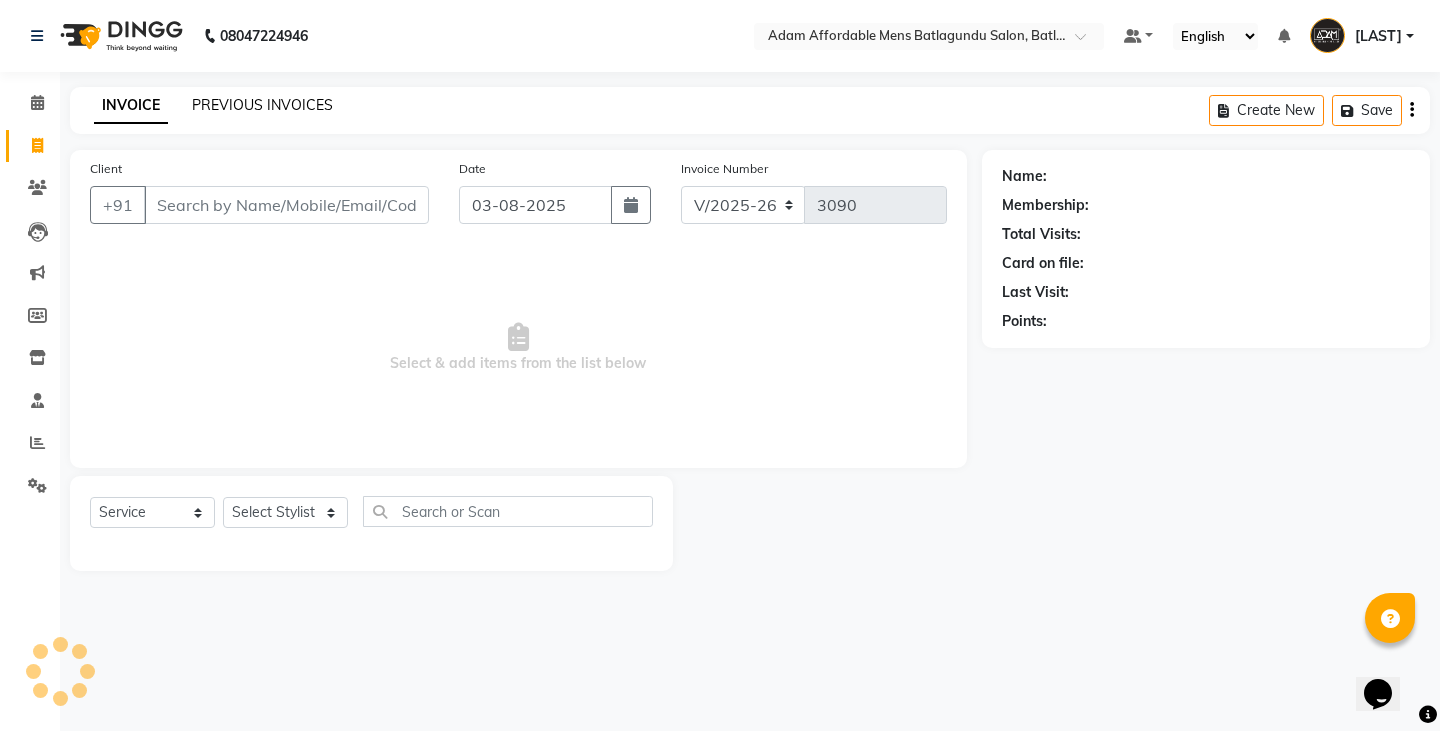 click on "PREVIOUS INVOICES" 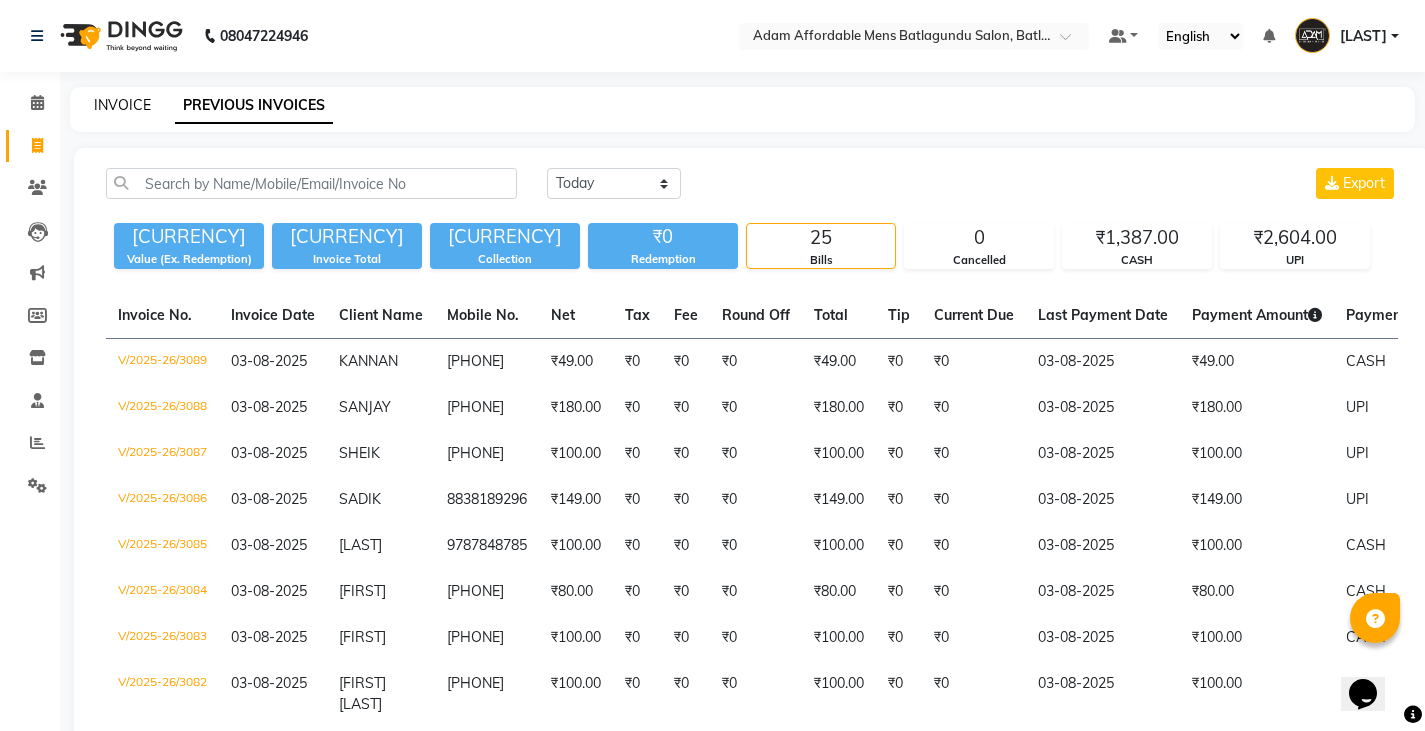 click on "INVOICE" 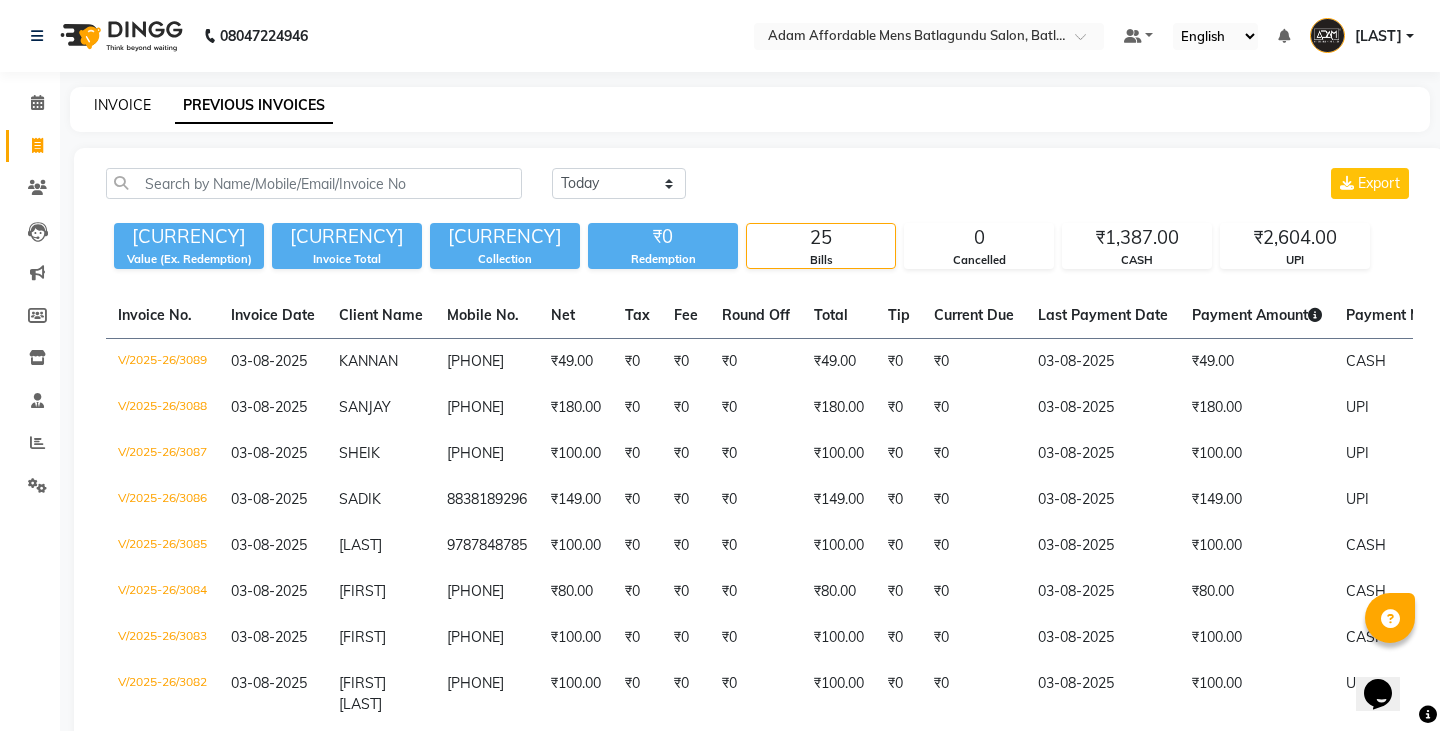 select on "service" 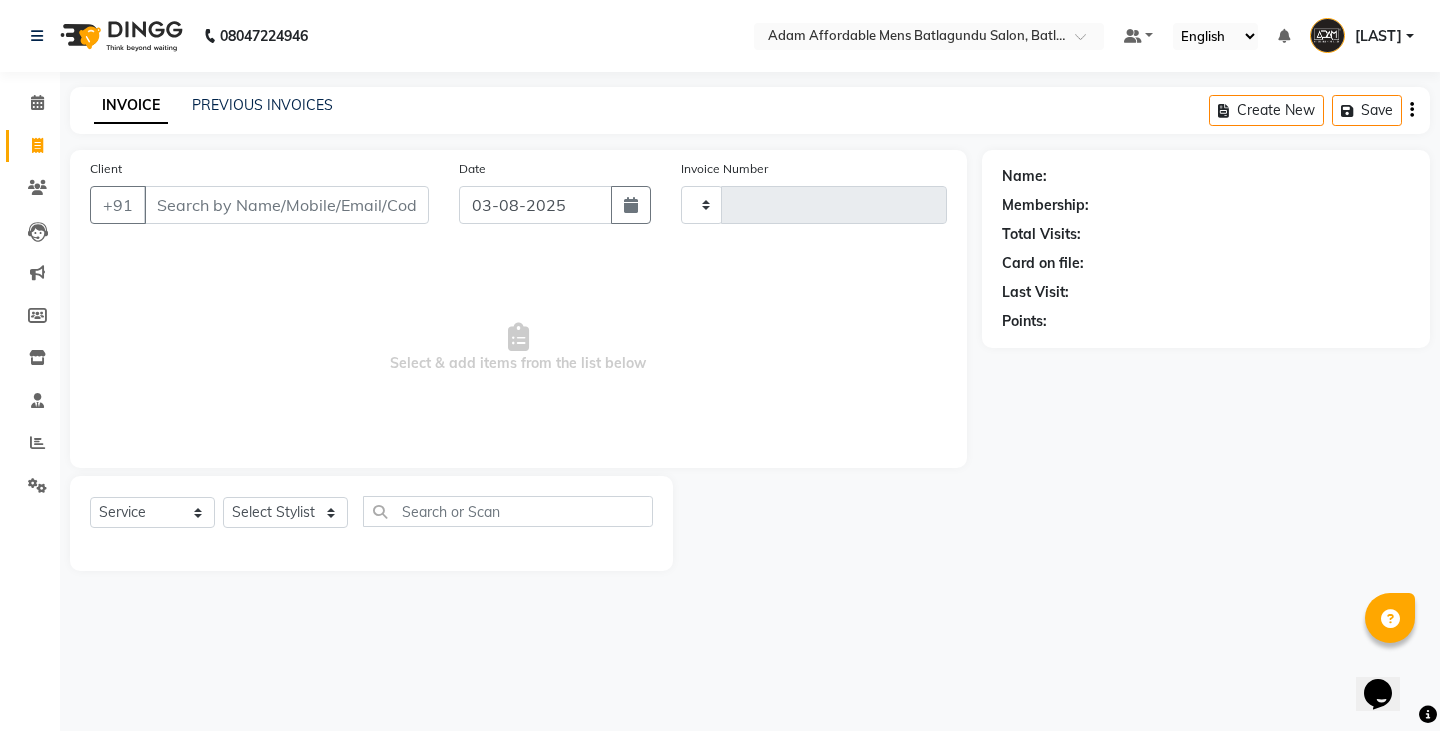 type on "3090" 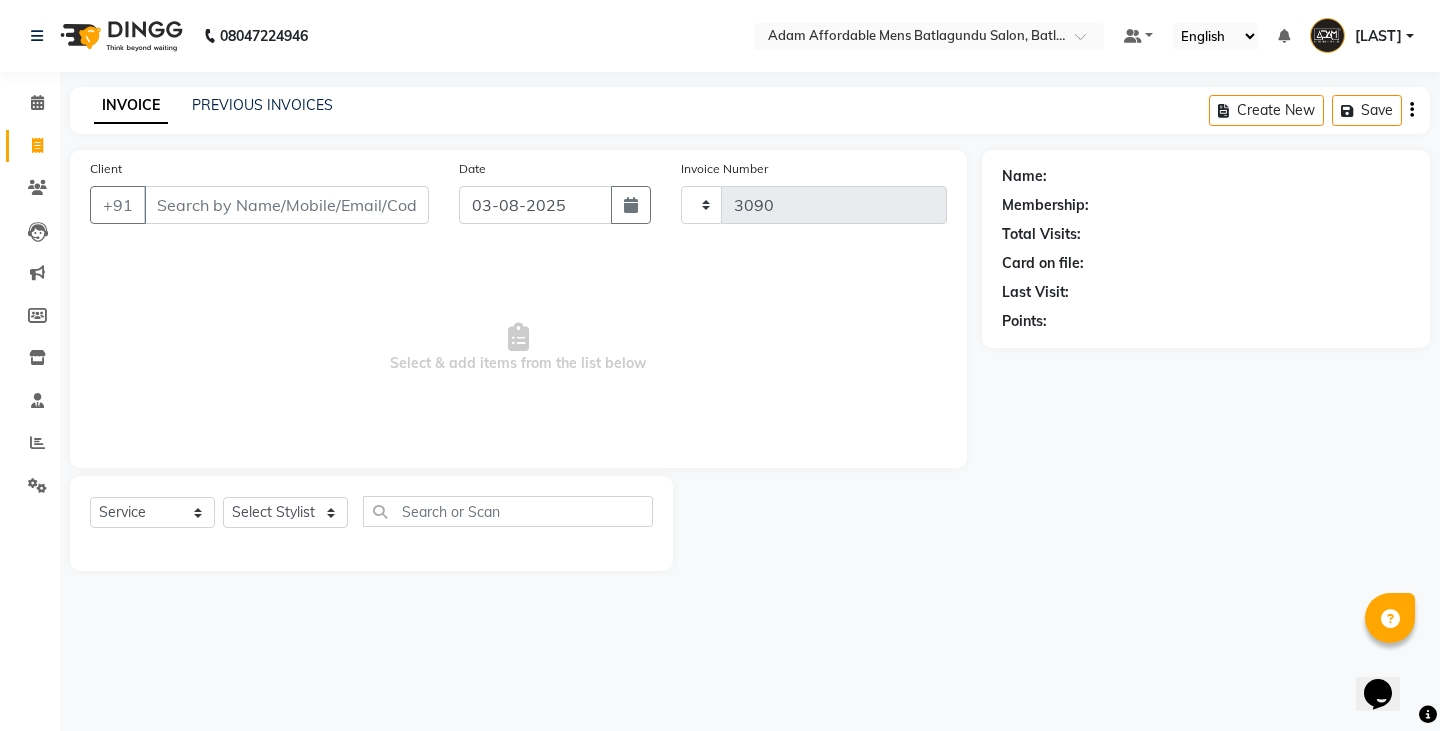 select on "8213" 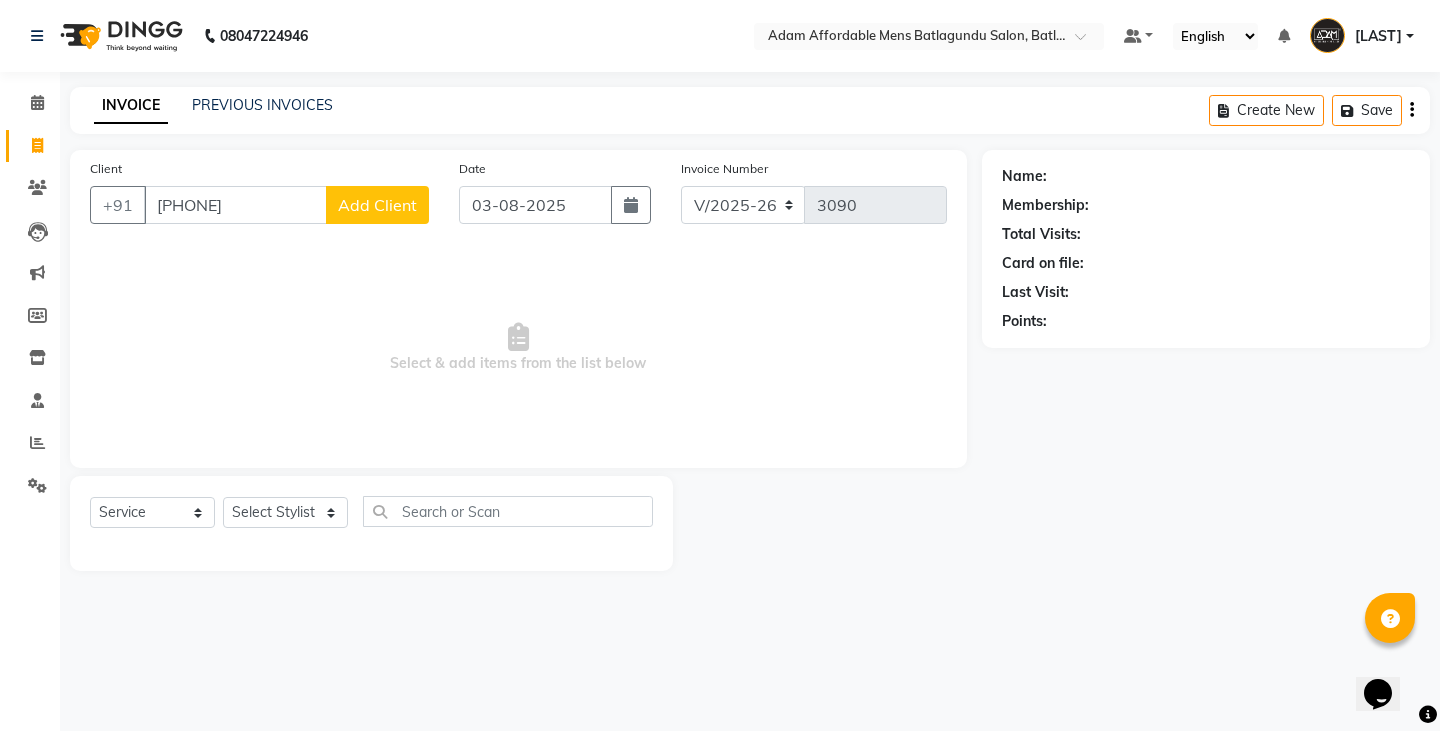 type on "[PHONE]" 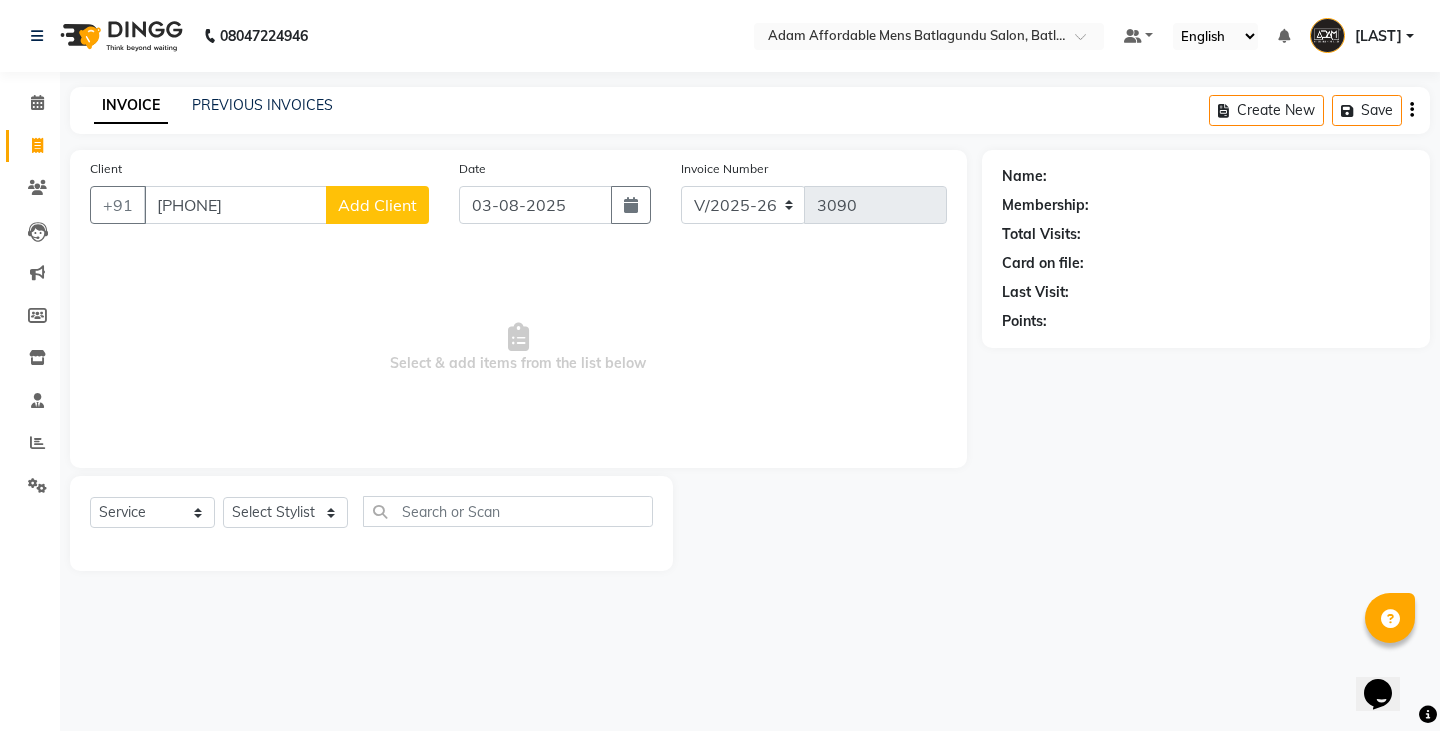 click on "Client +91 [PHONE] Add Client" 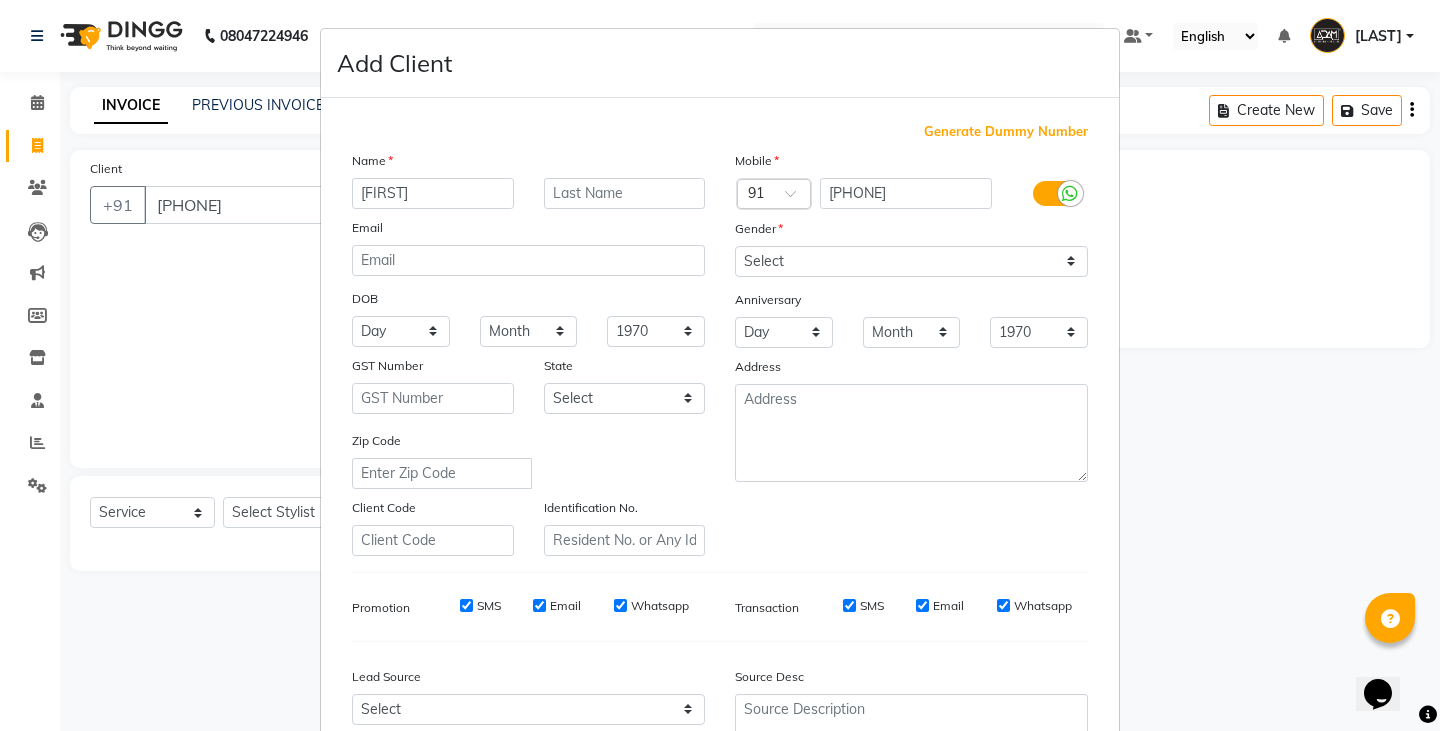 type on "[FIRST]" 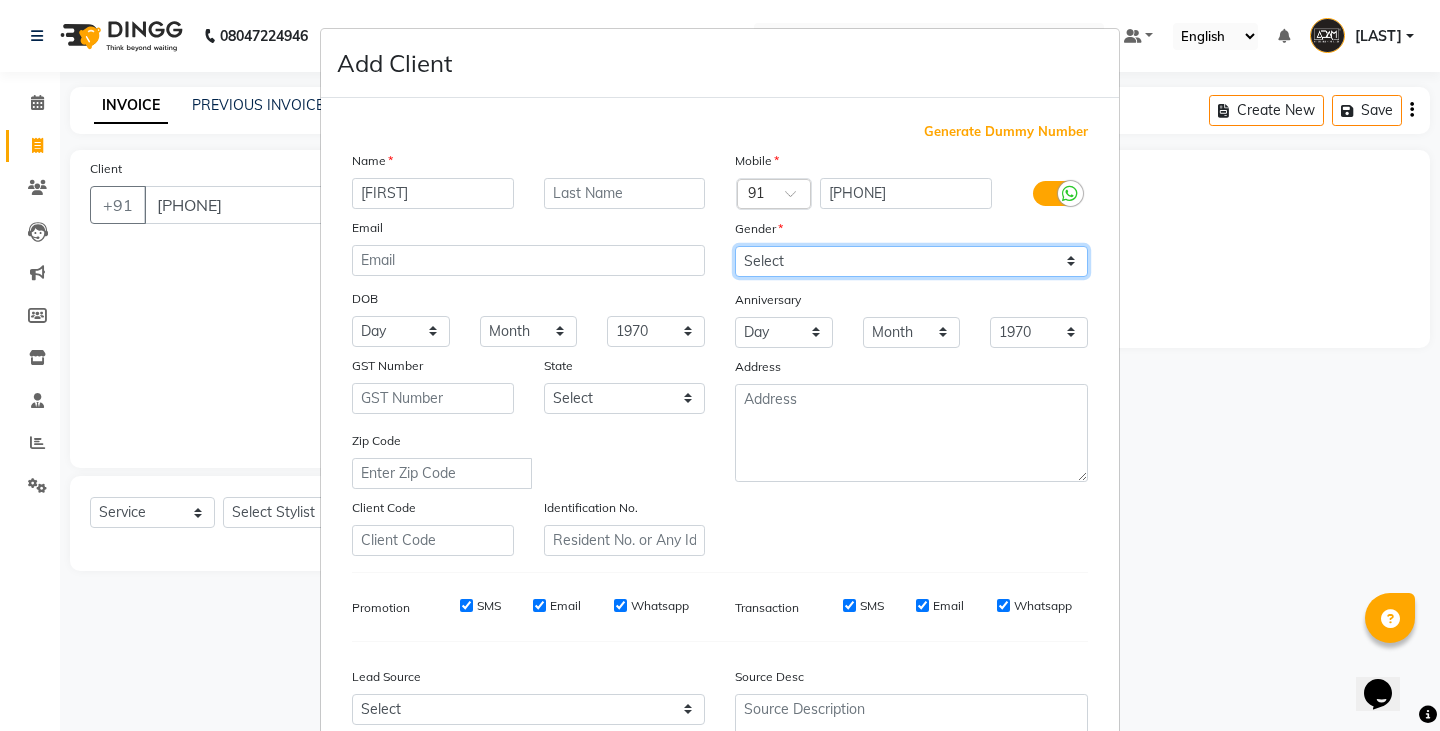 click on "Select Male Female Other Prefer Not To Say" at bounding box center (911, 261) 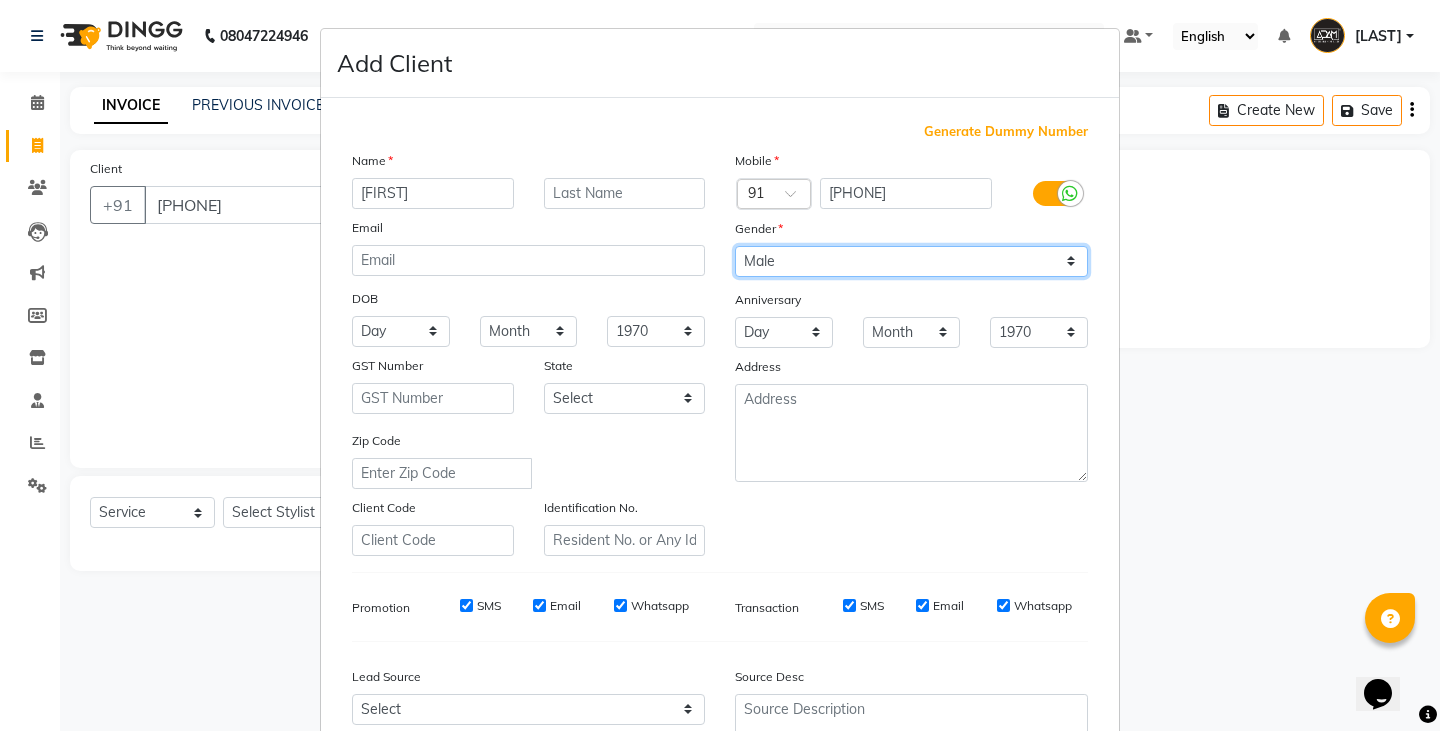 click on "Select Male Female Other Prefer Not To Say" at bounding box center [911, 261] 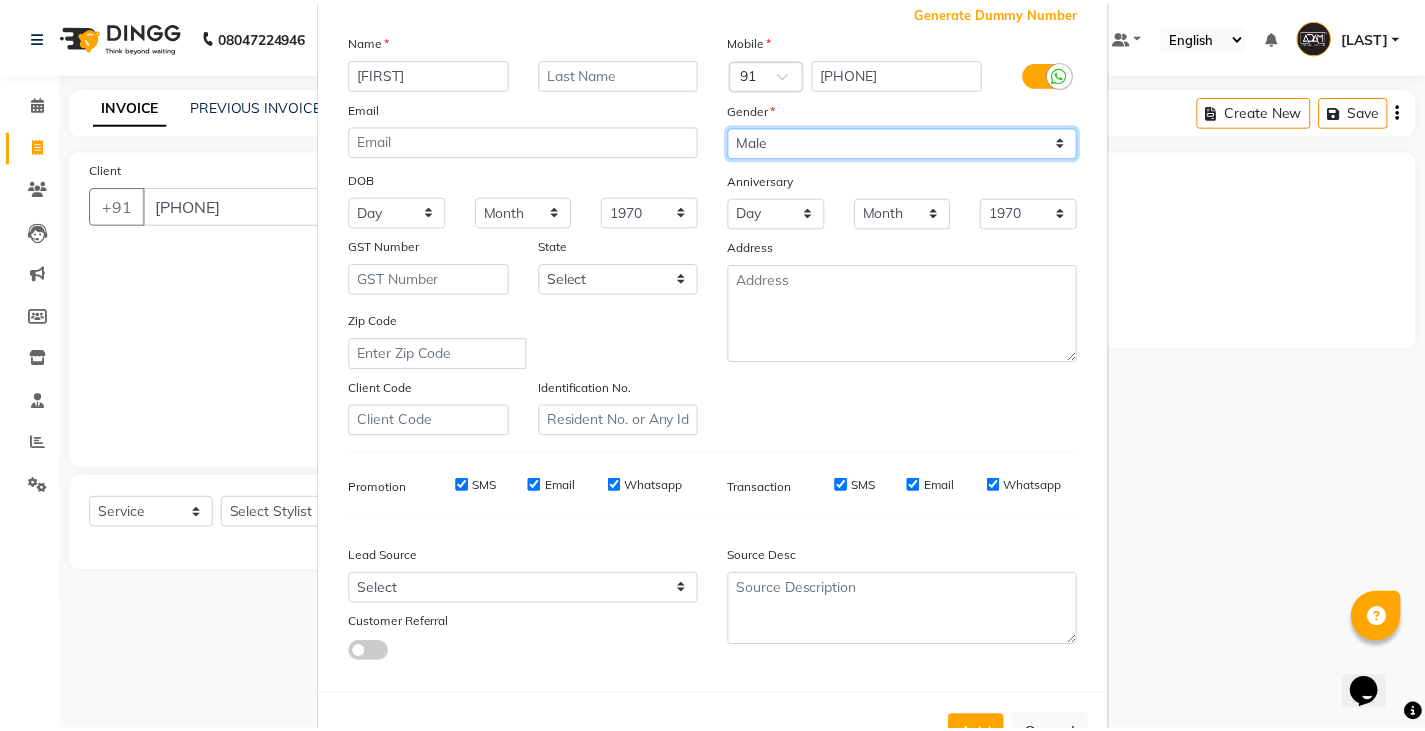 scroll, scrollTop: 192, scrollLeft: 0, axis: vertical 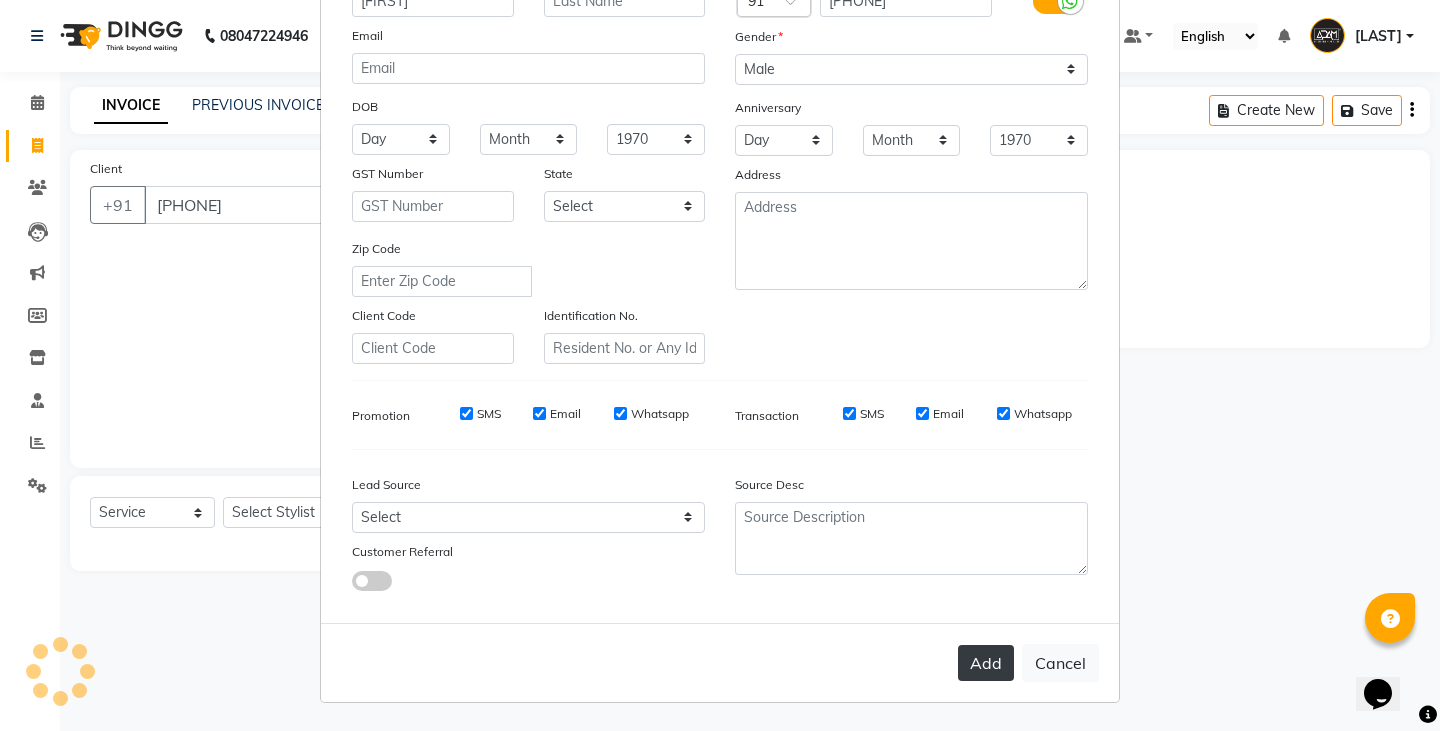 click on "Add" at bounding box center [986, 663] 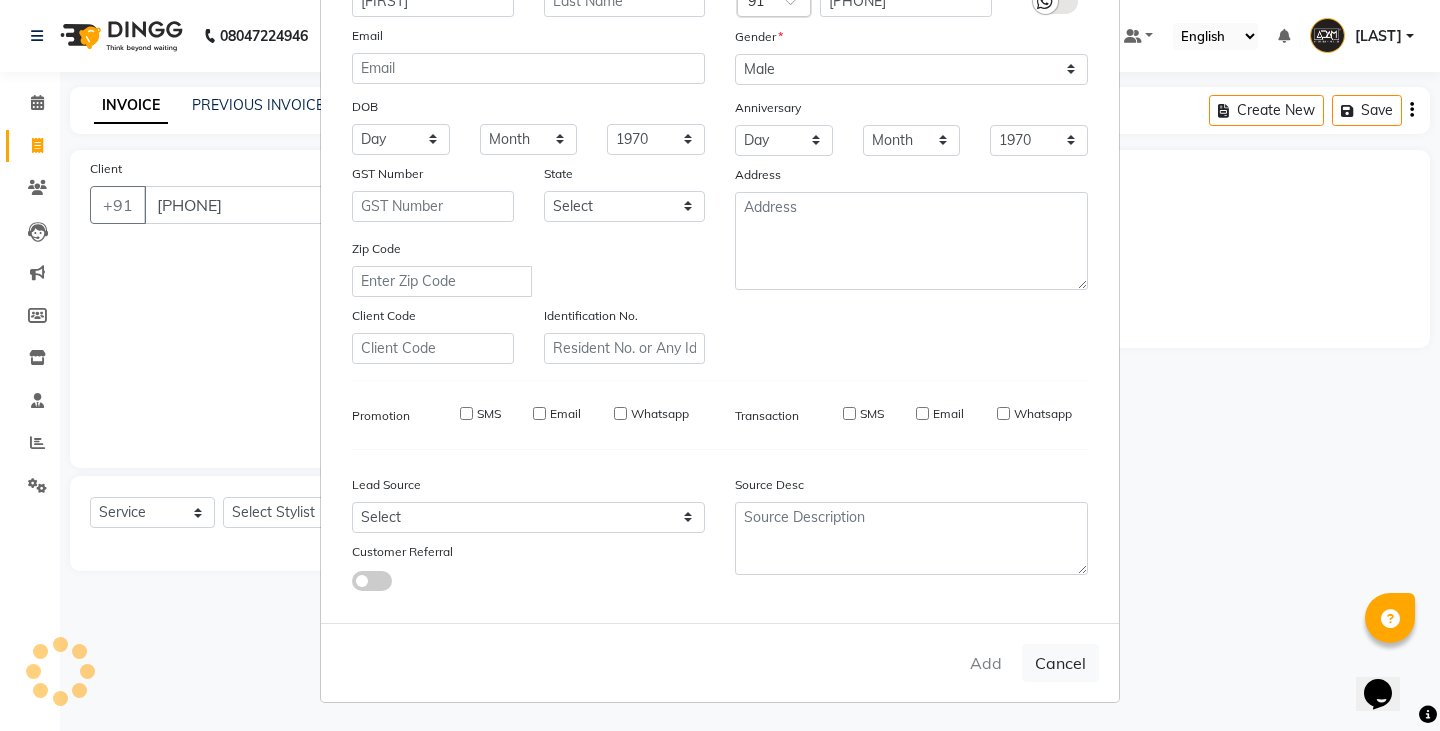 type 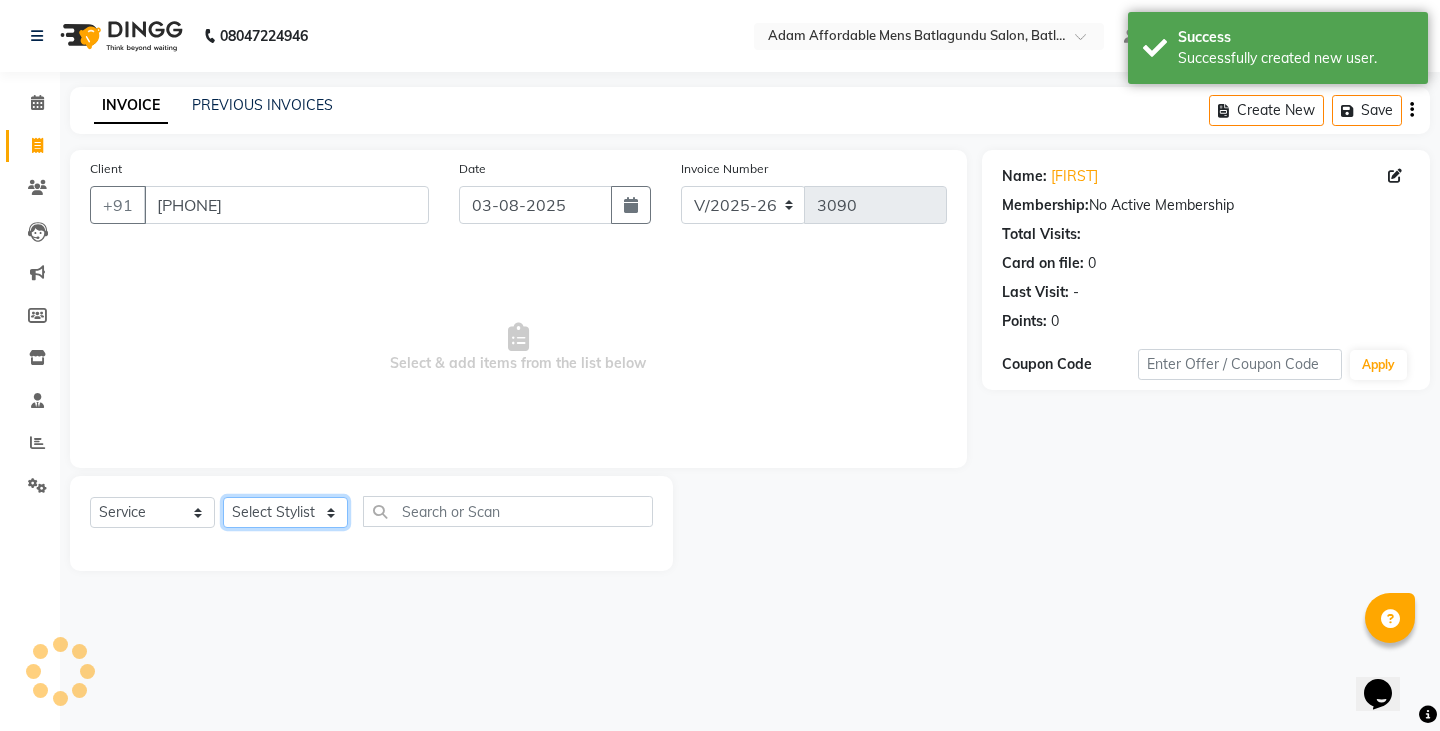 click on "Select Stylist Admin Anish Ovesh Raja SAHIL  SOHAIL SONU" 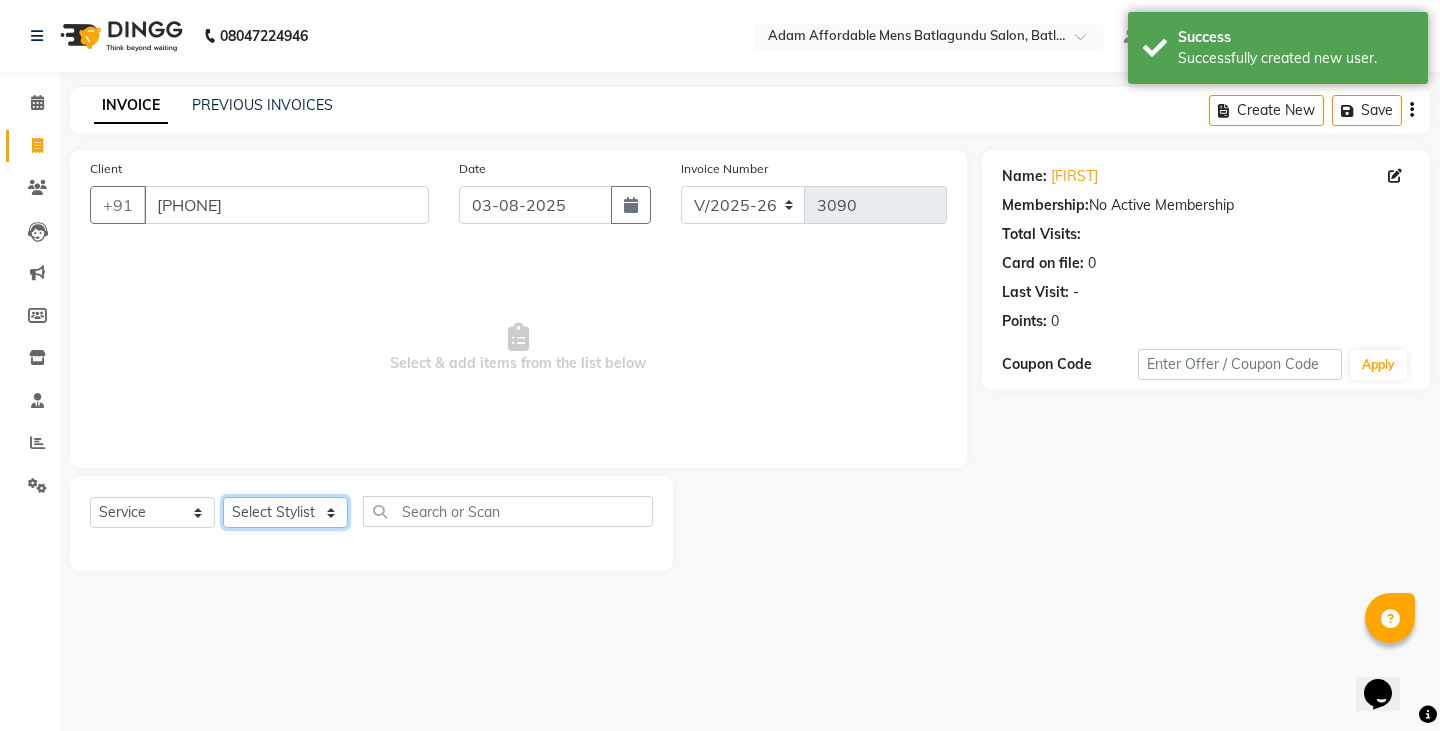 select on "84143" 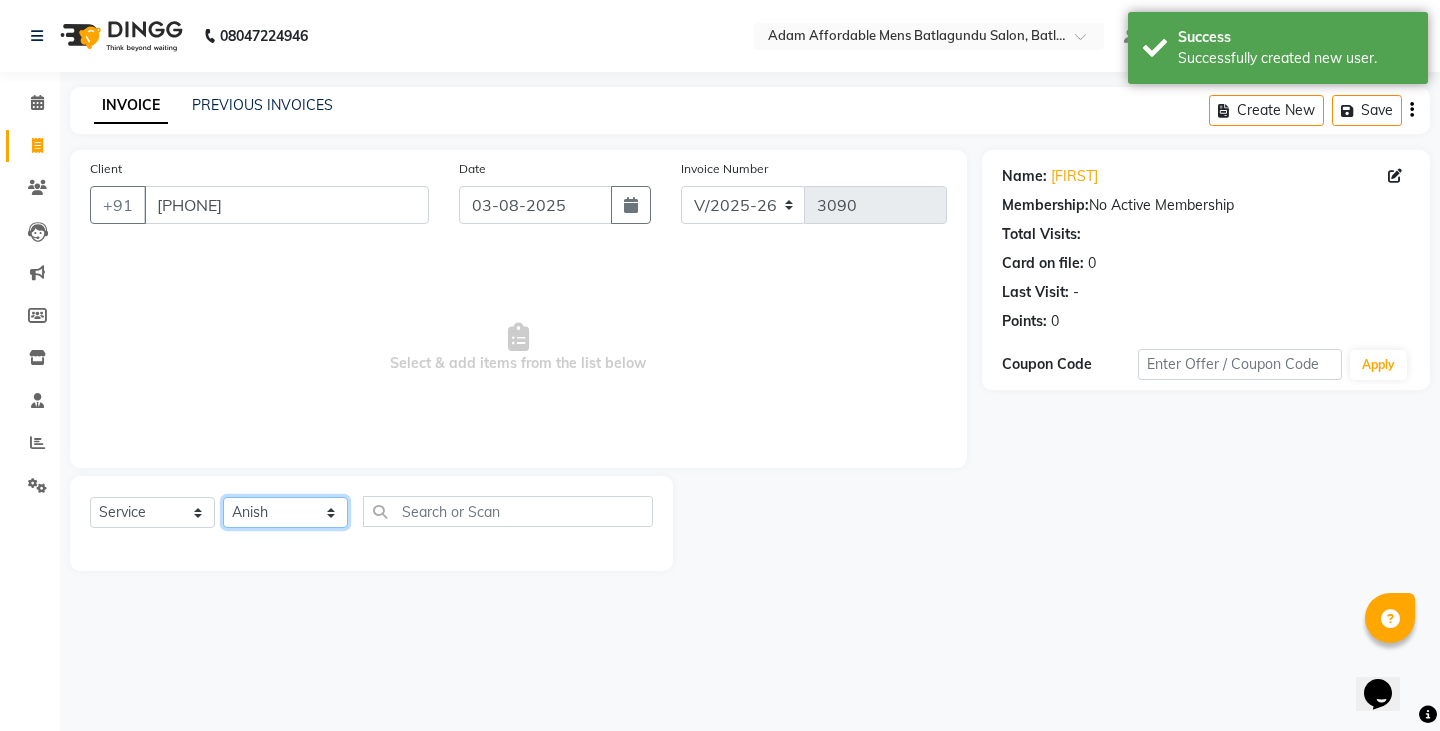 click on "Select Stylist Admin Anish Ovesh Raja SAHIL  SOHAIL SONU" 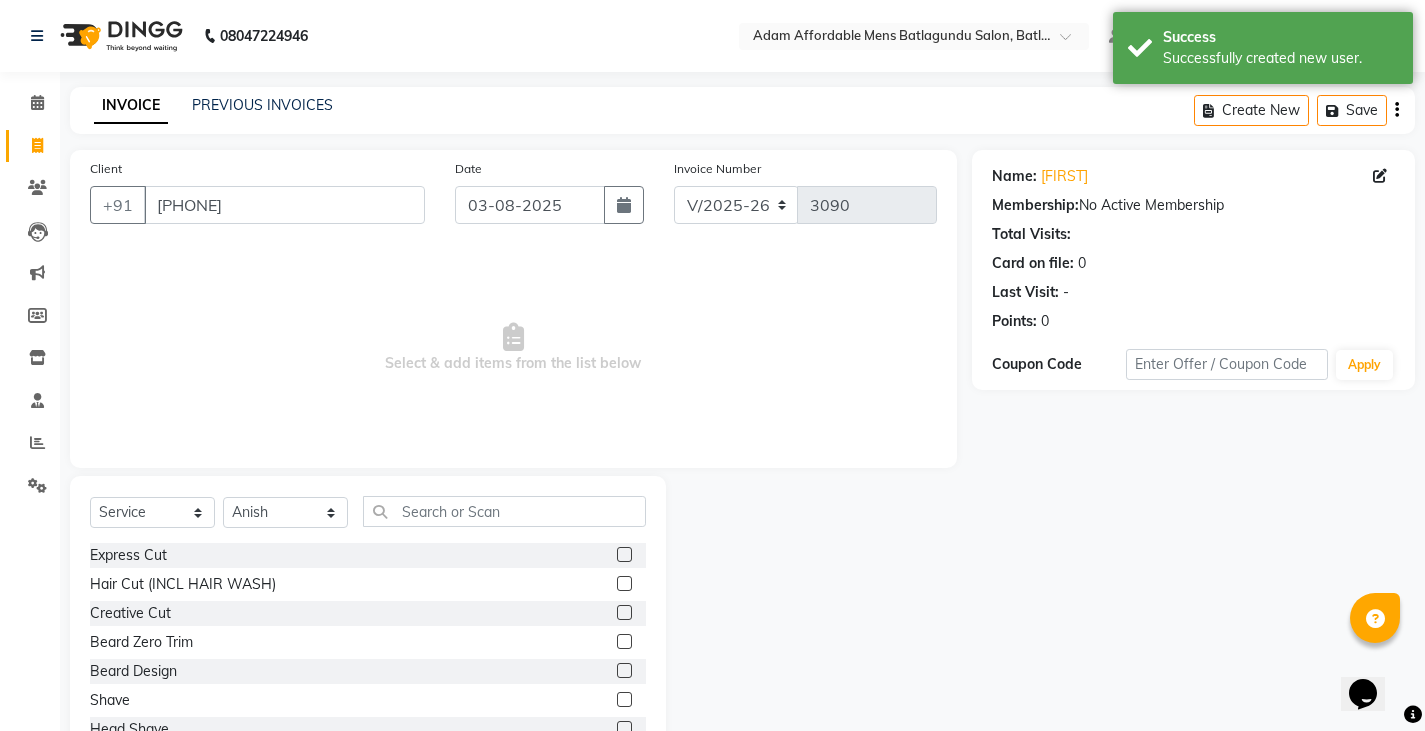 click 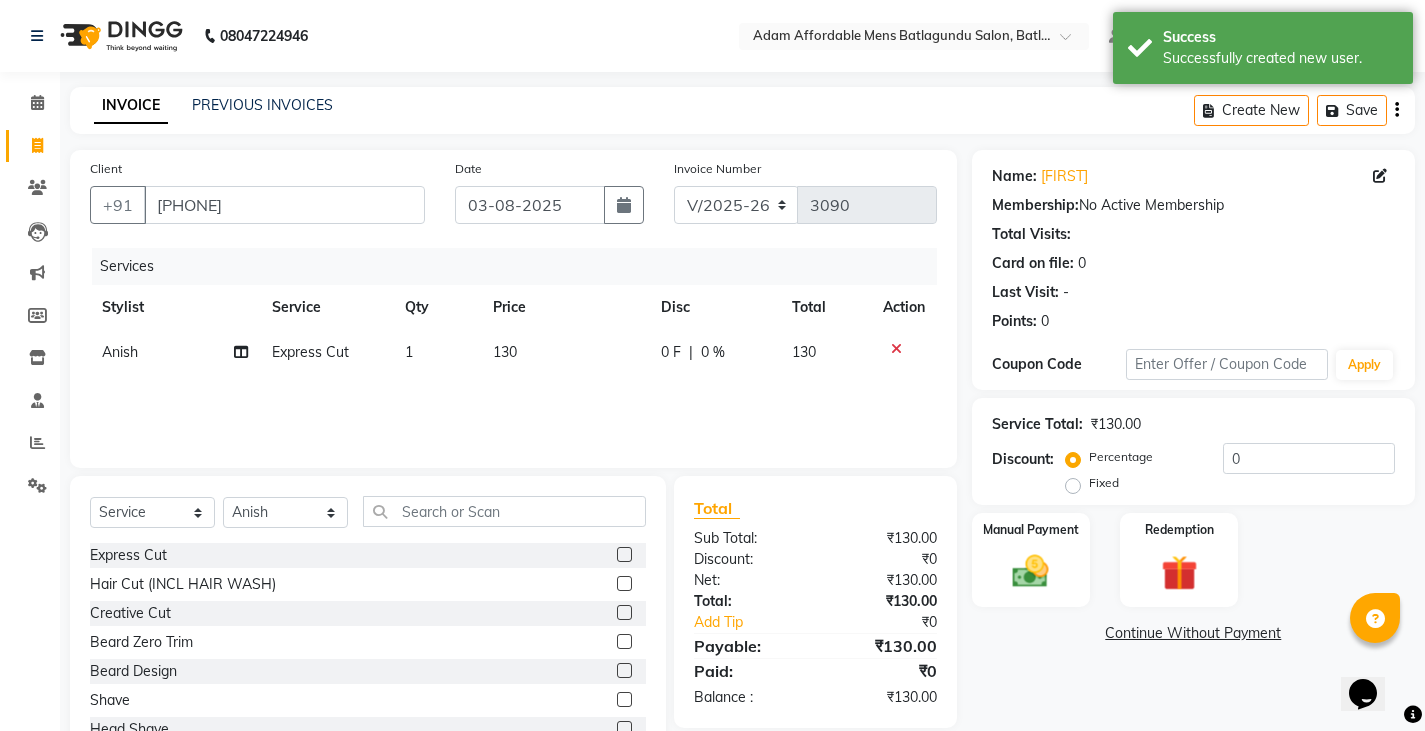 checkbox on "false" 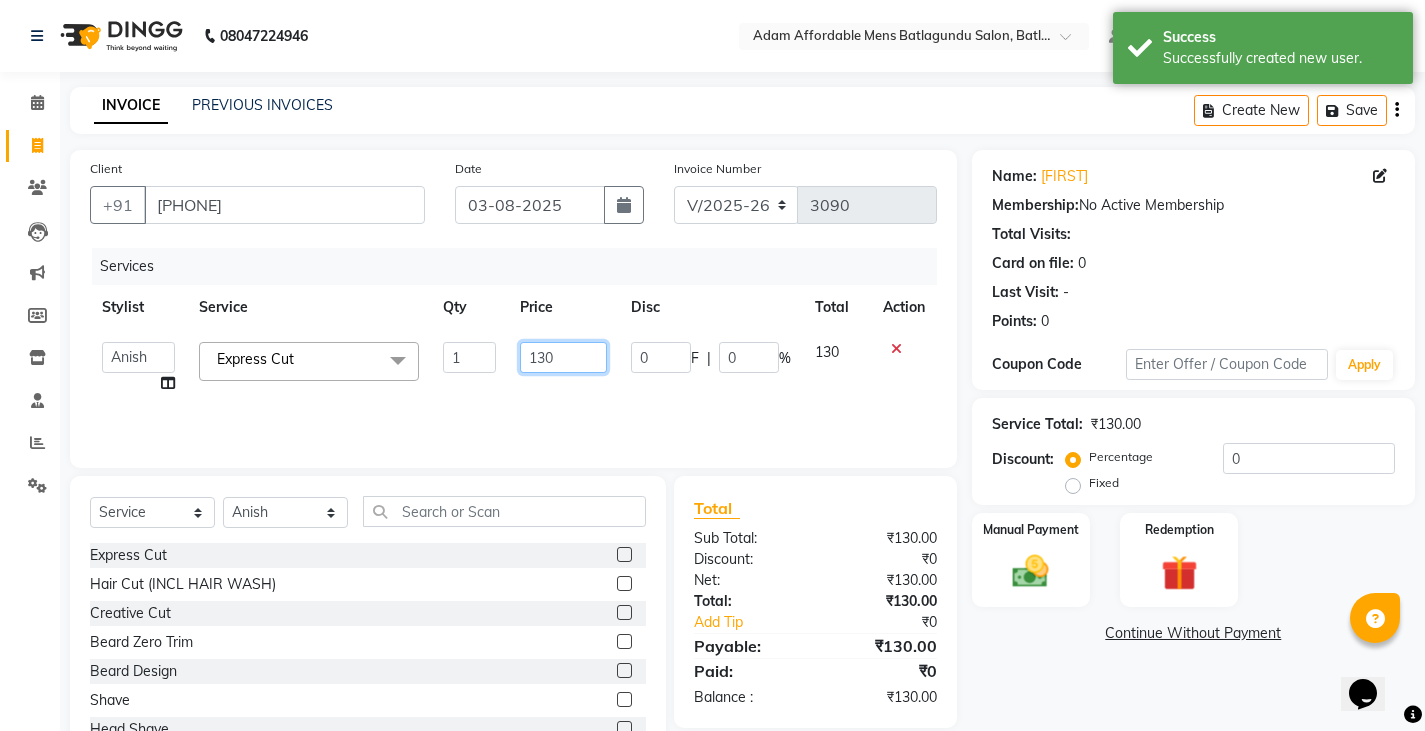 click on "130" 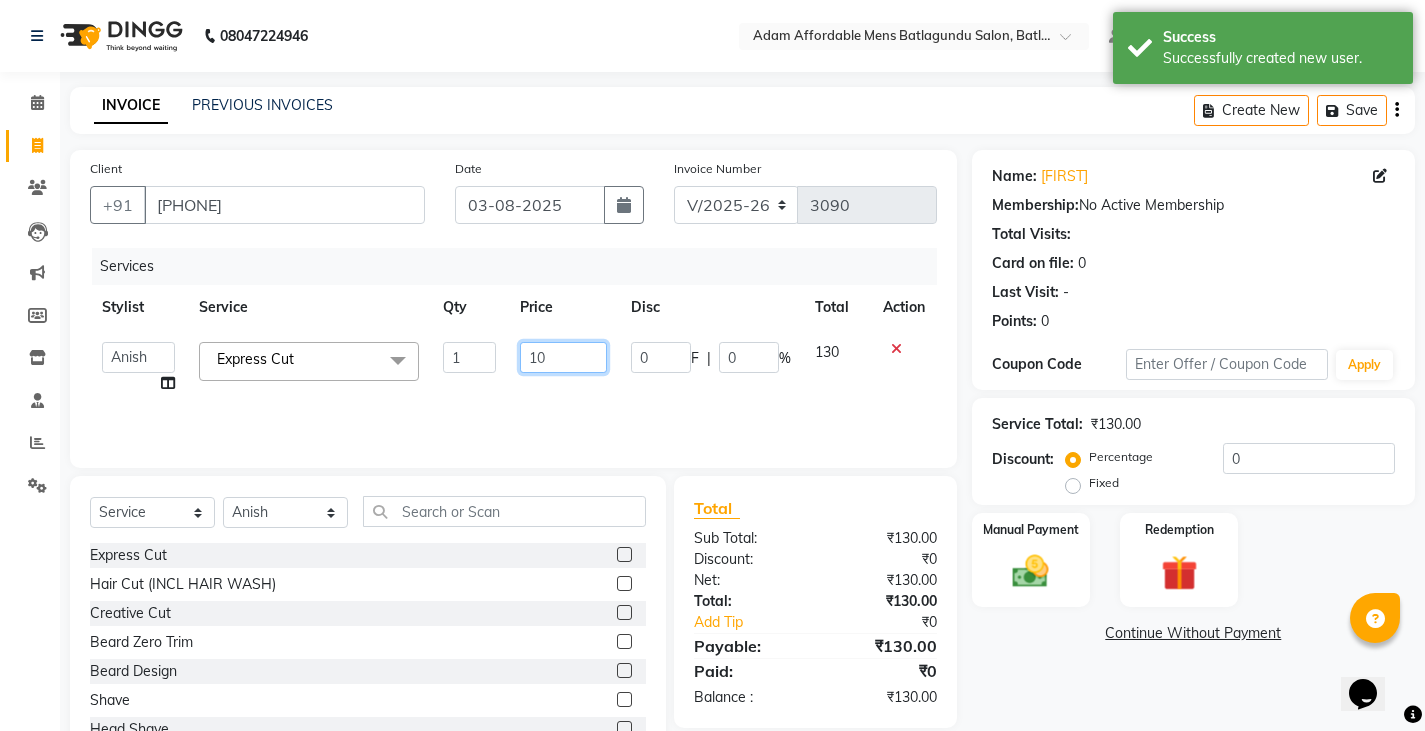 type on "100" 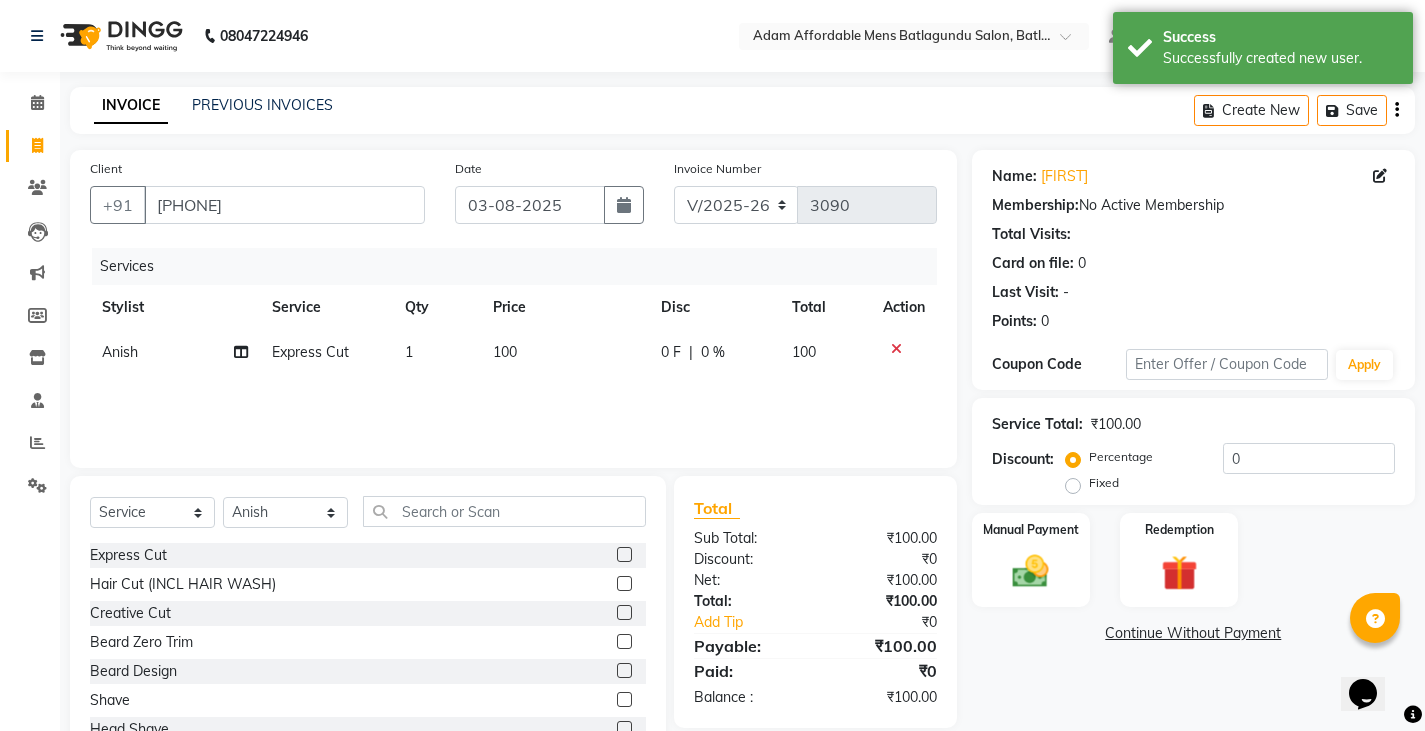 drag, startPoint x: 596, startPoint y: 409, endPoint x: 595, endPoint y: 420, distance: 11.045361 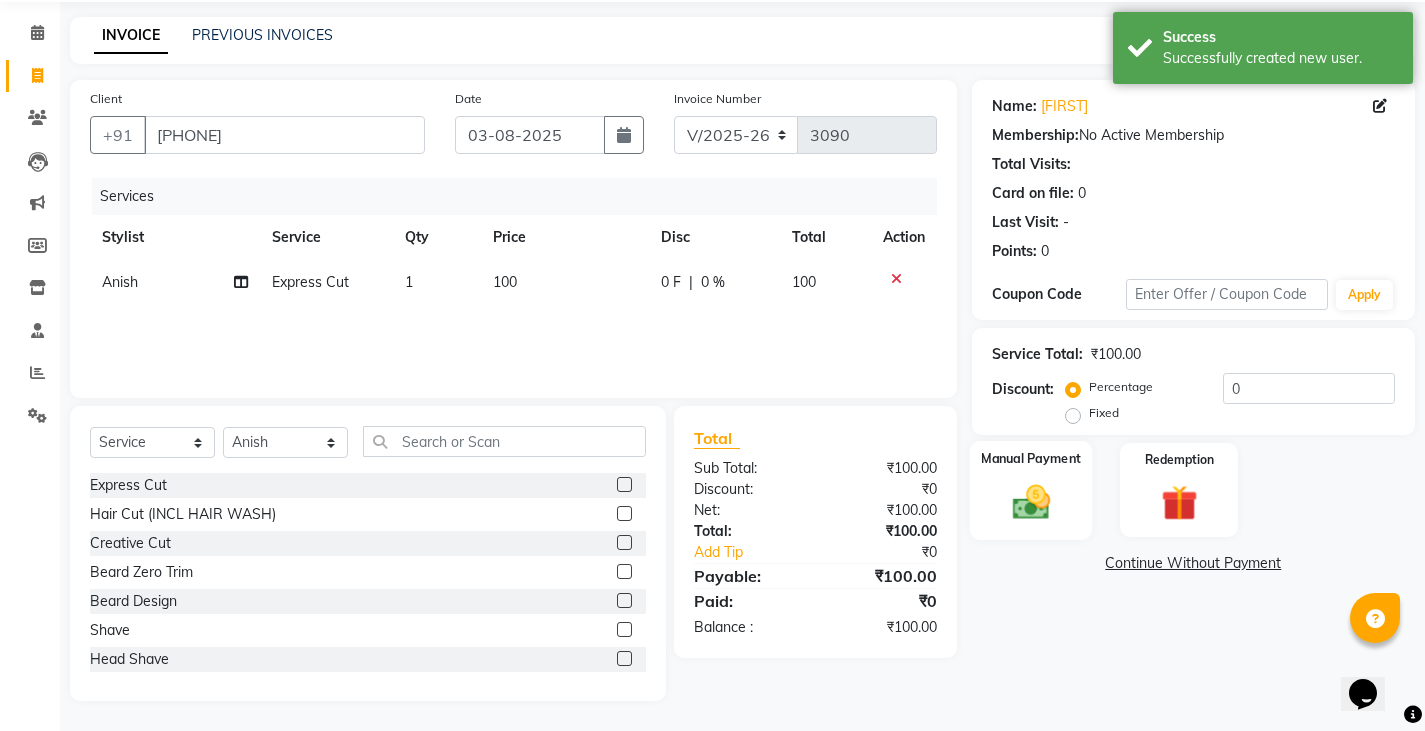 click 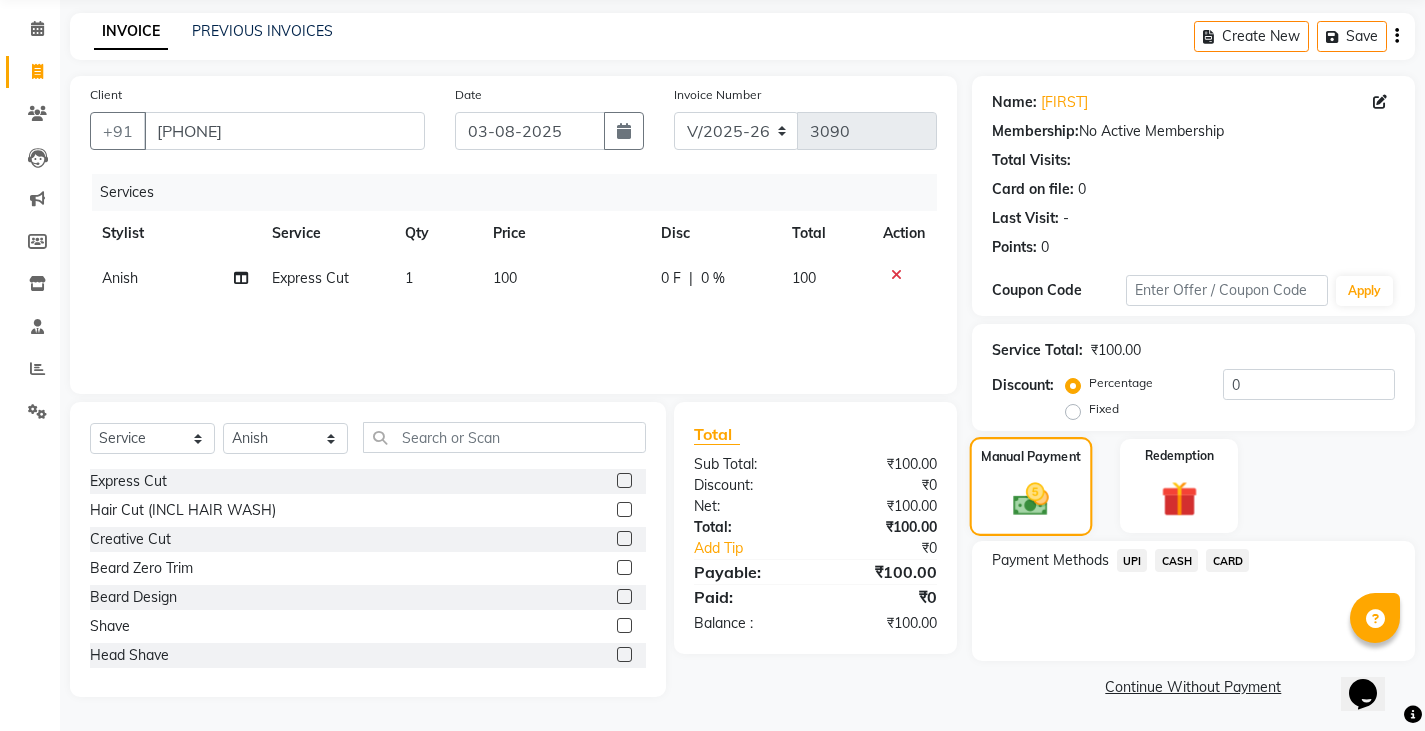 scroll, scrollTop: 75, scrollLeft: 0, axis: vertical 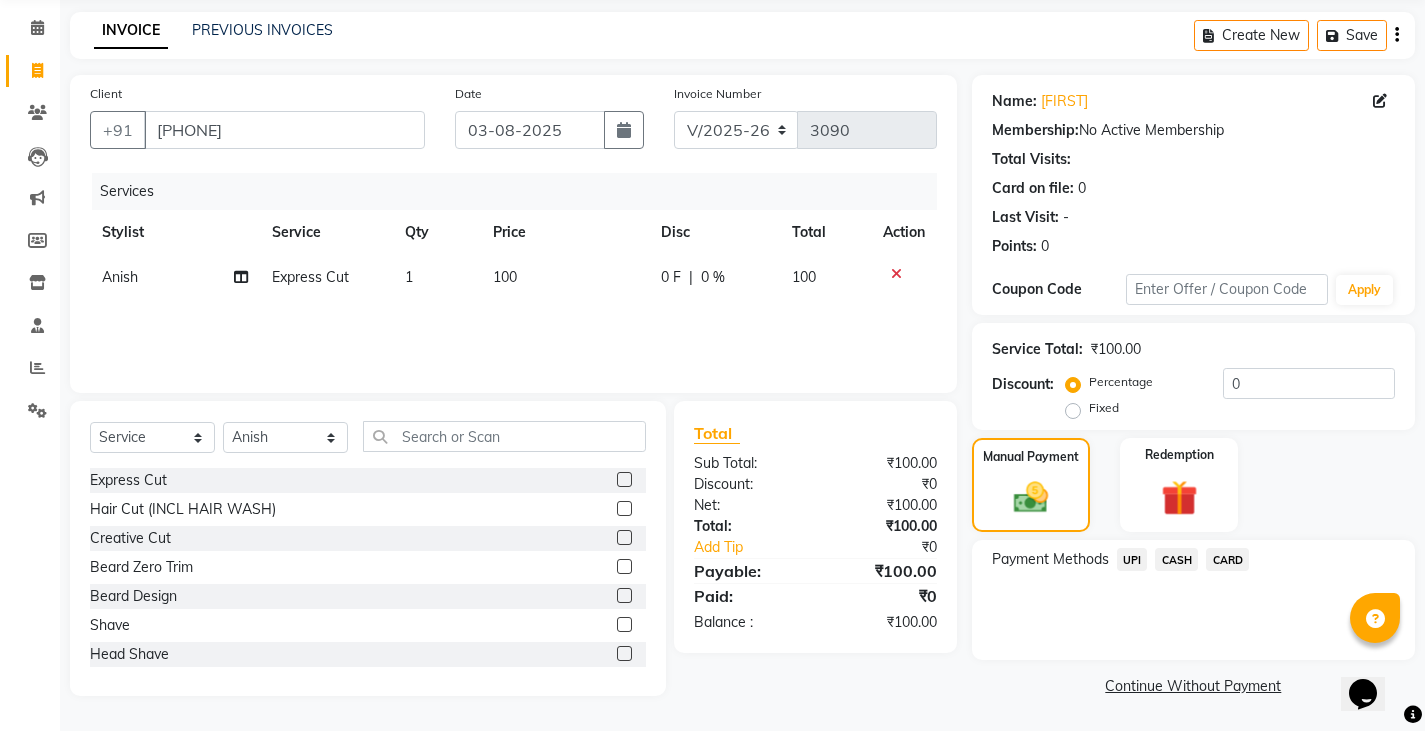 click on "CASH" 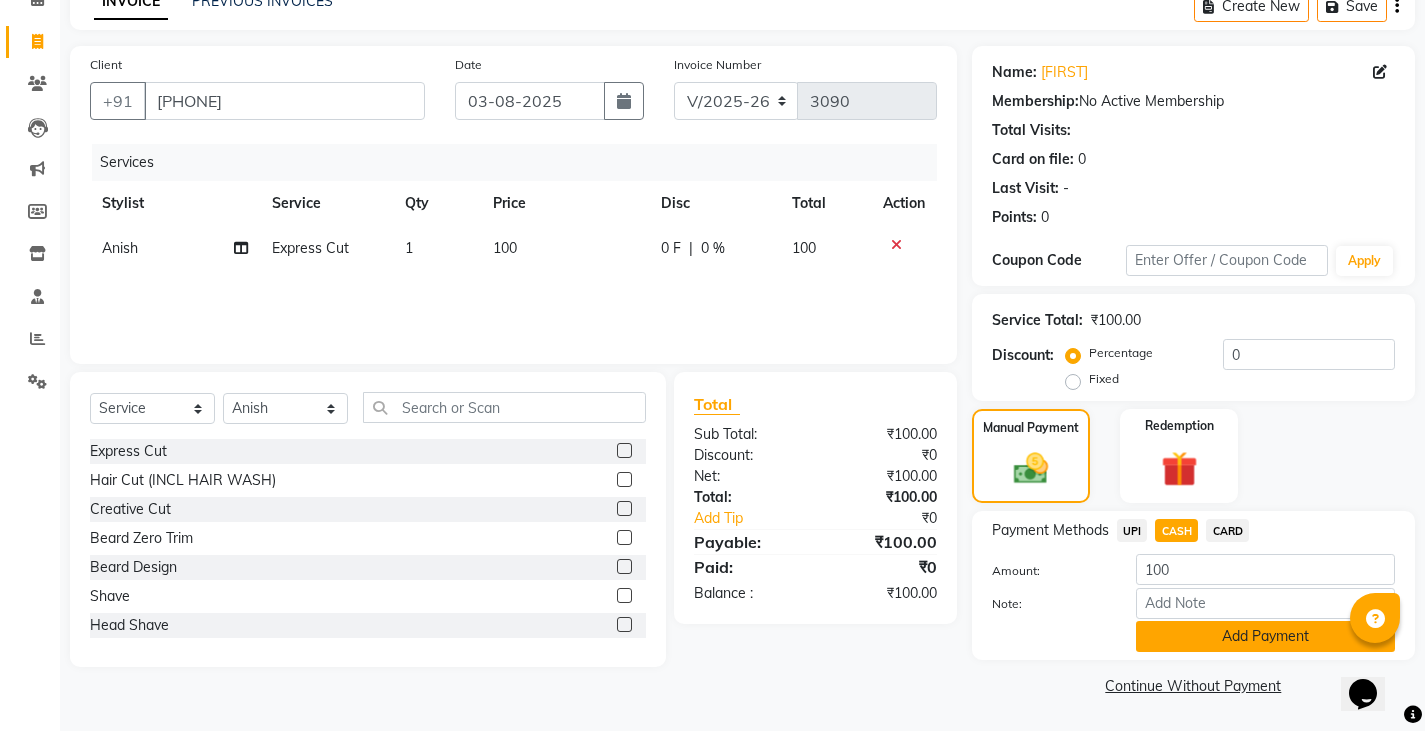 click on "Add Payment" 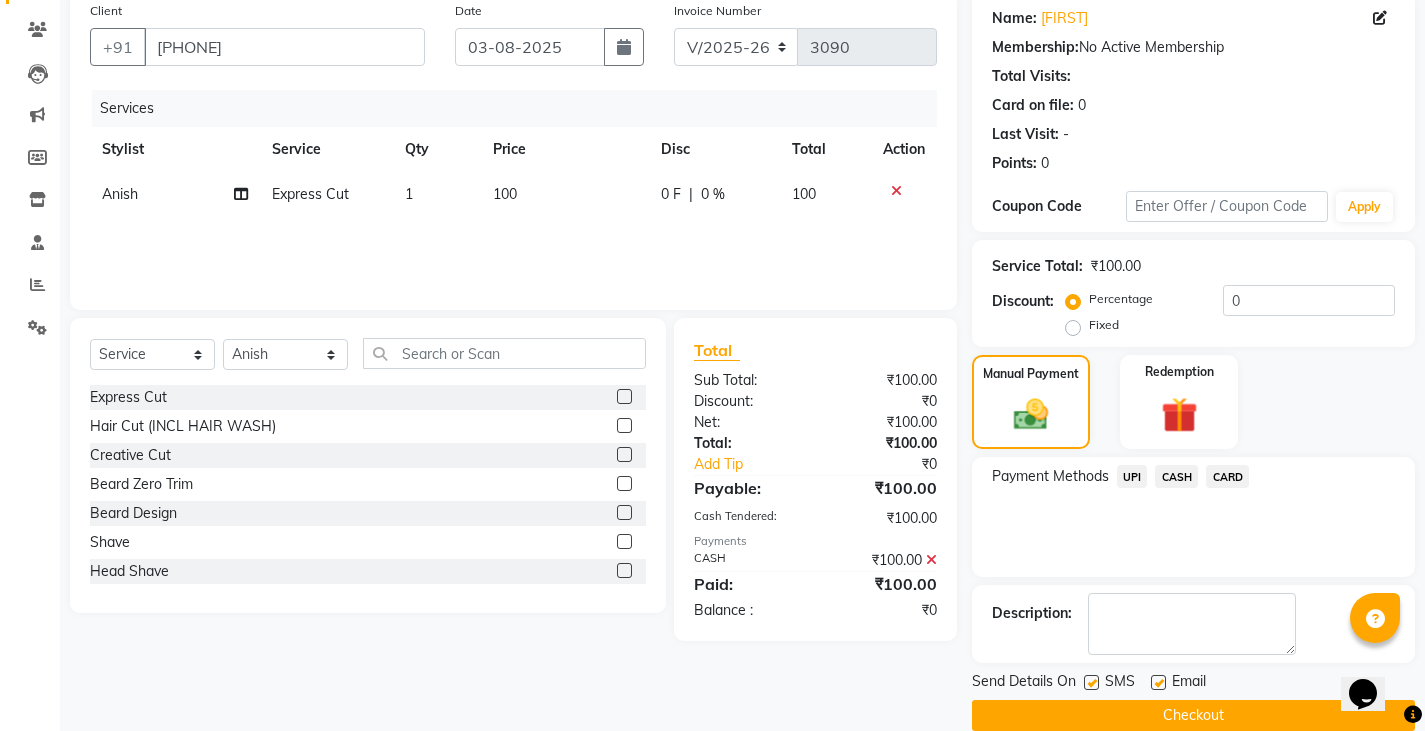 scroll, scrollTop: 188, scrollLeft: 0, axis: vertical 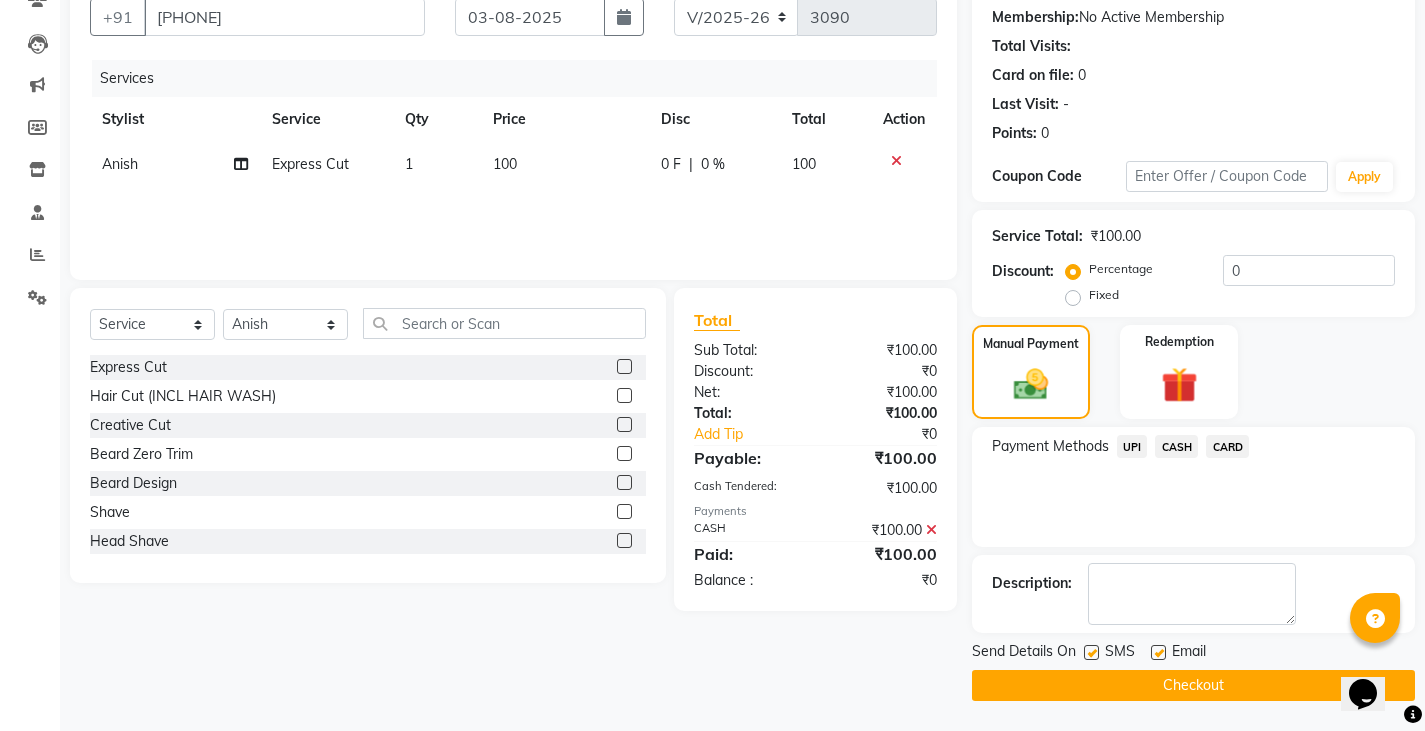 click on "Checkout" 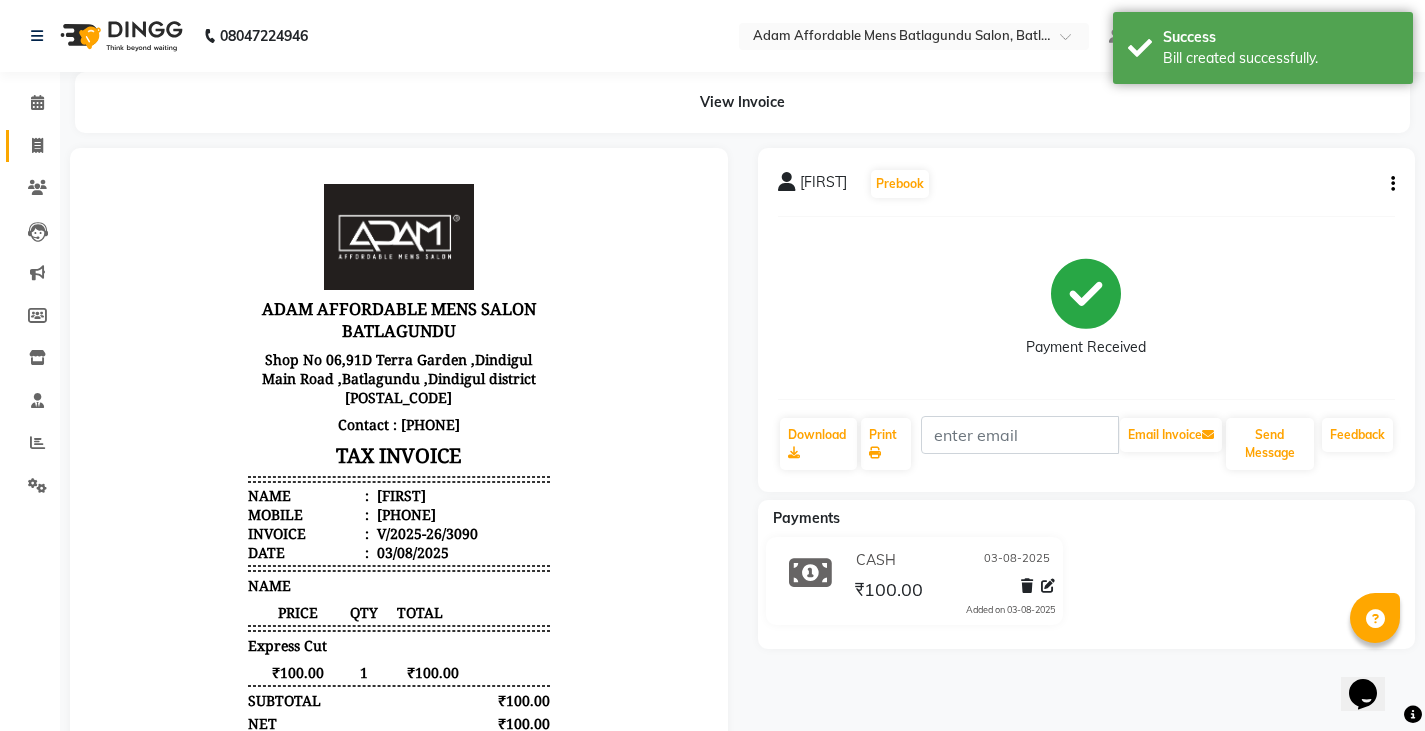 scroll, scrollTop: 0, scrollLeft: 0, axis: both 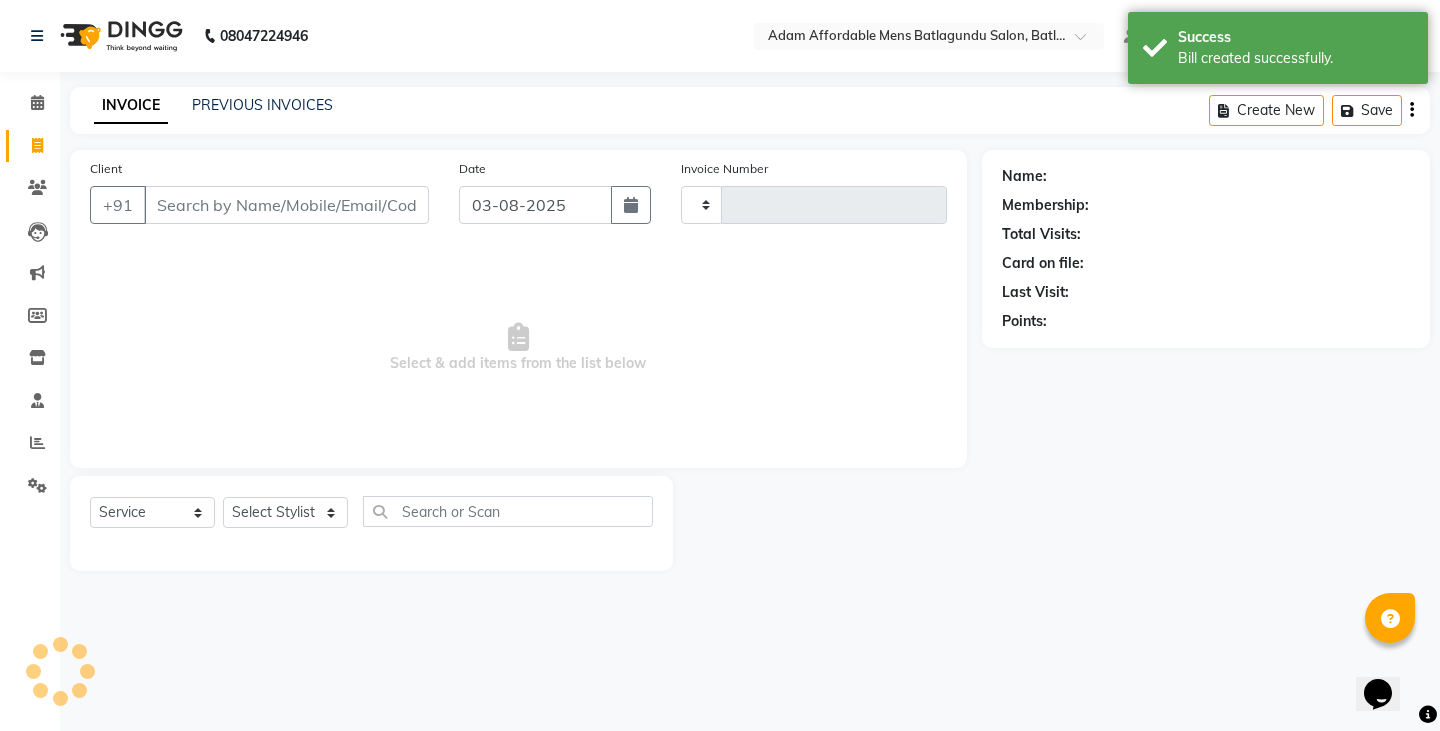 type on "3091" 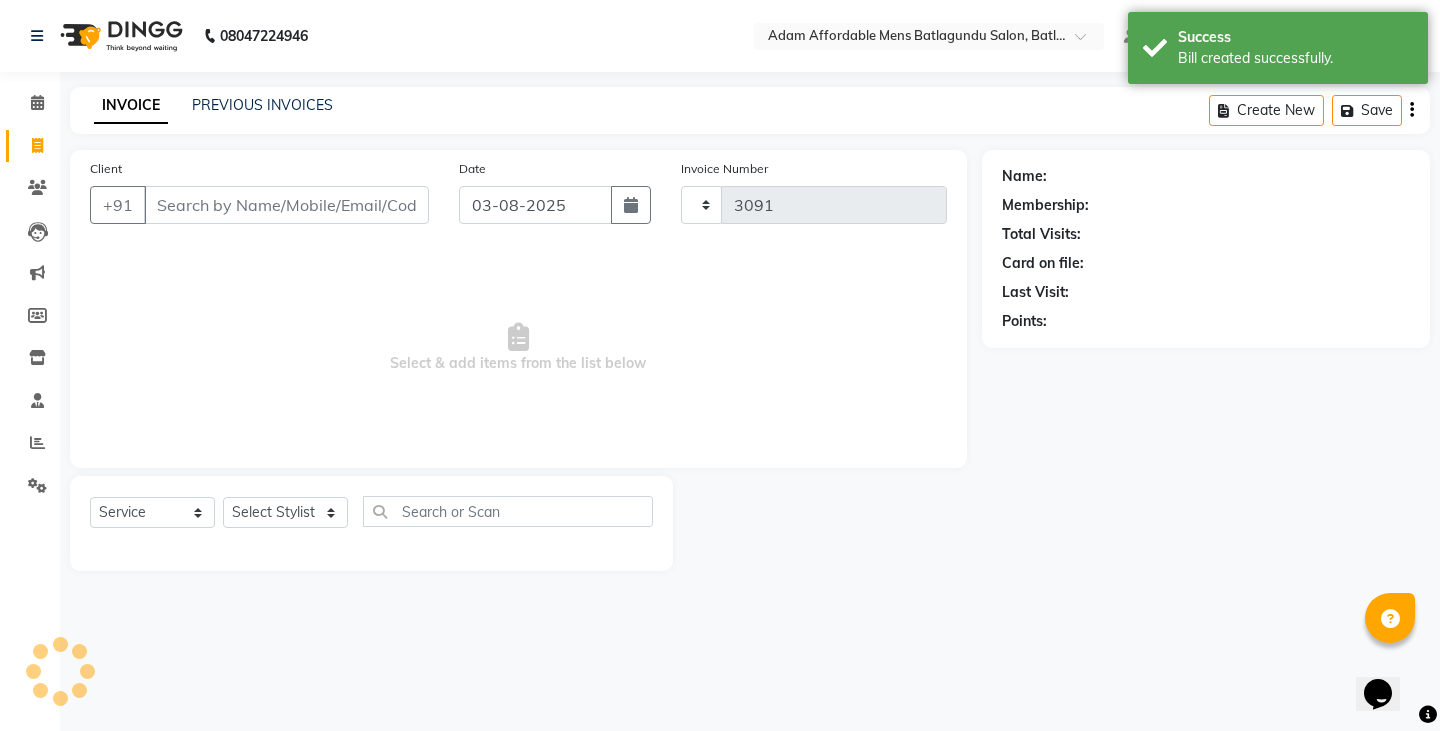 select on "8213" 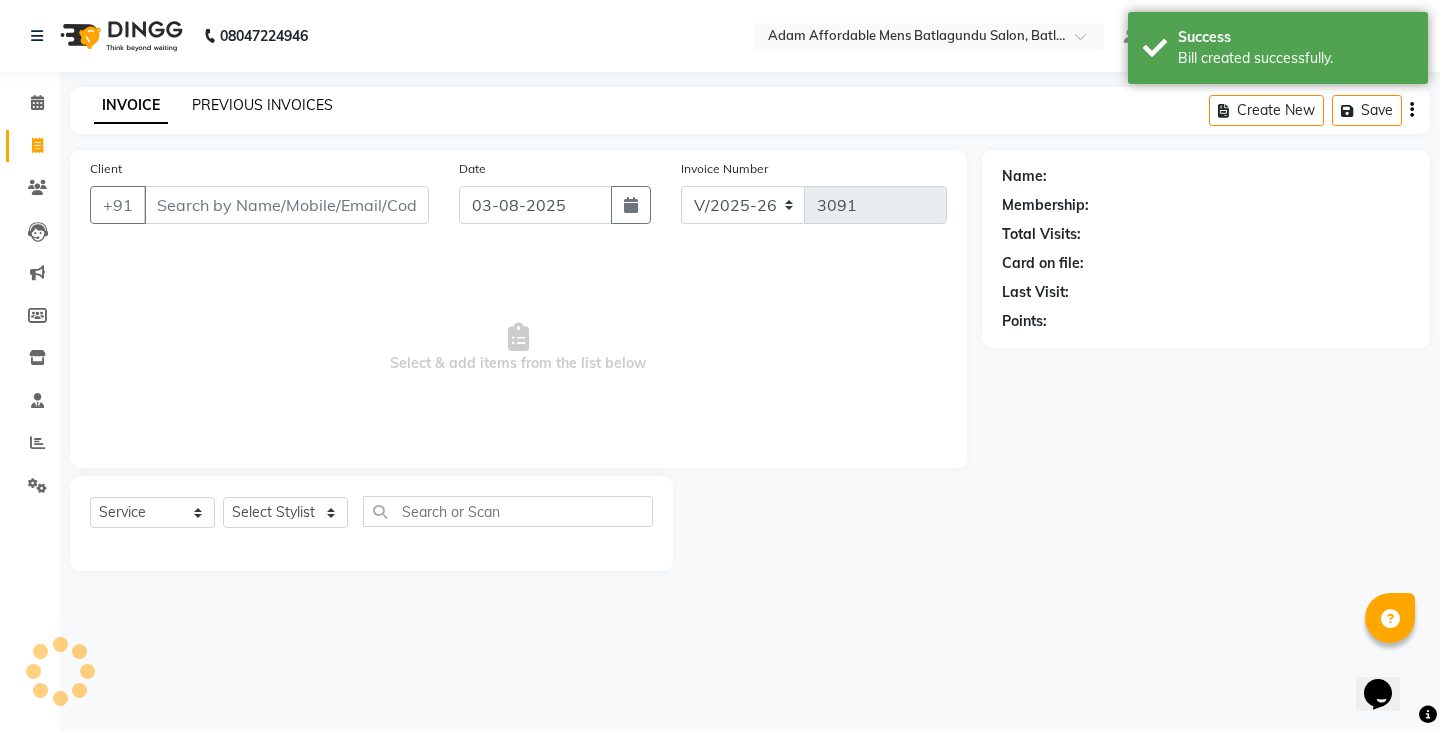 click on "PREVIOUS INVOICES" 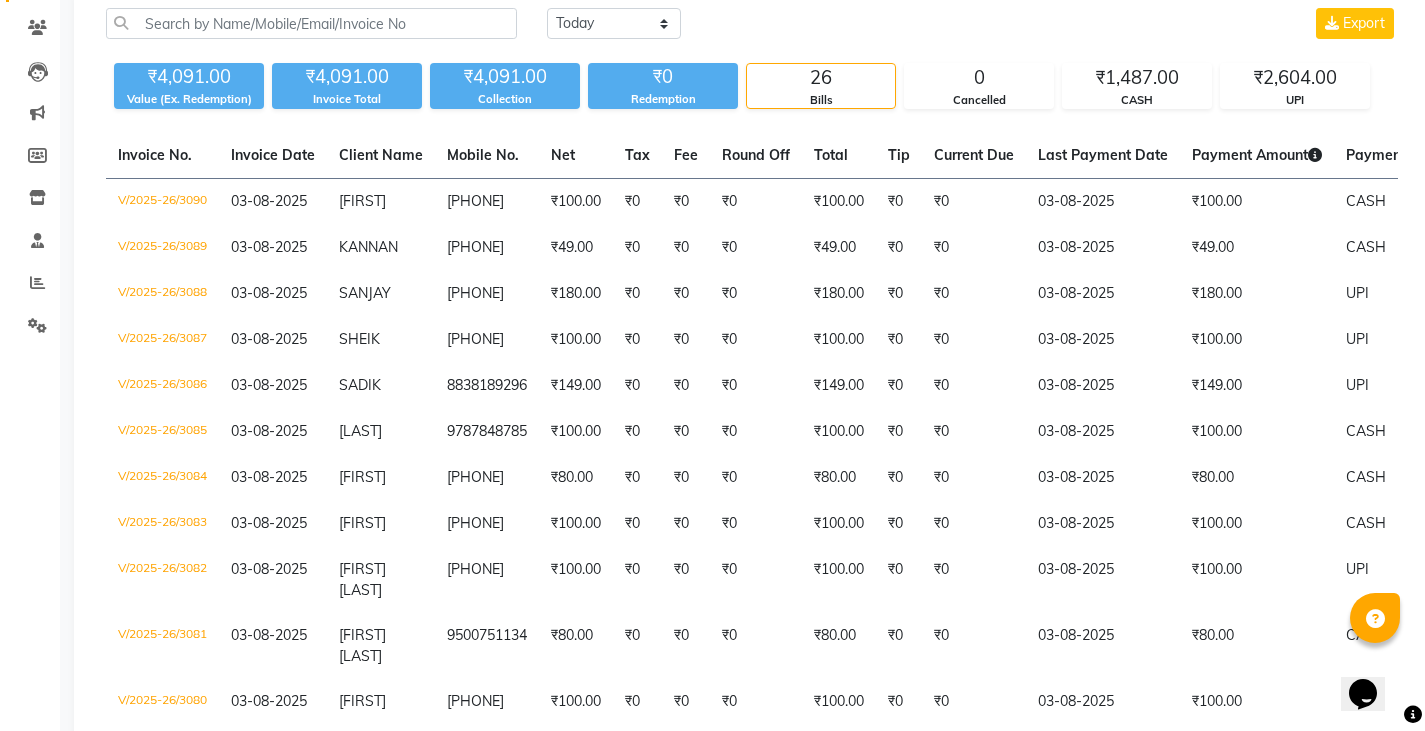 scroll, scrollTop: 0, scrollLeft: 0, axis: both 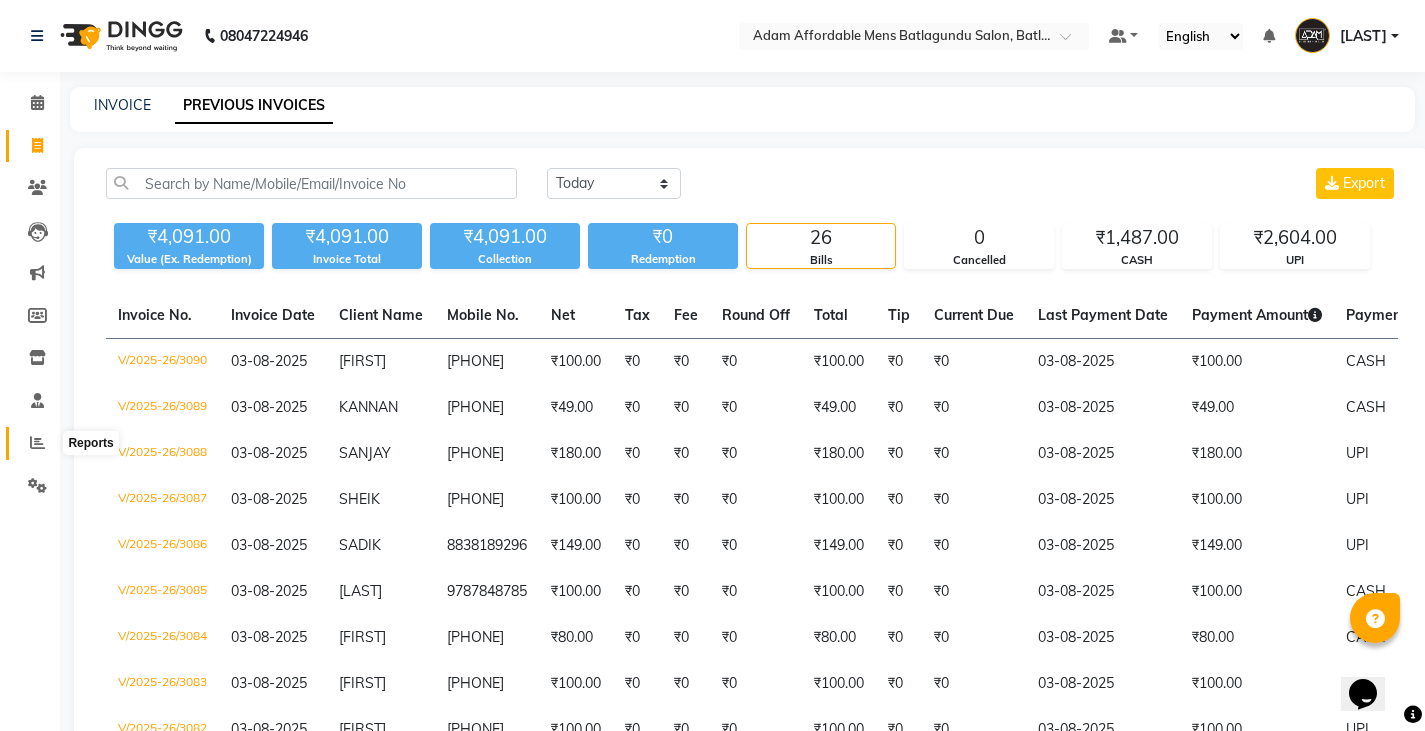 click 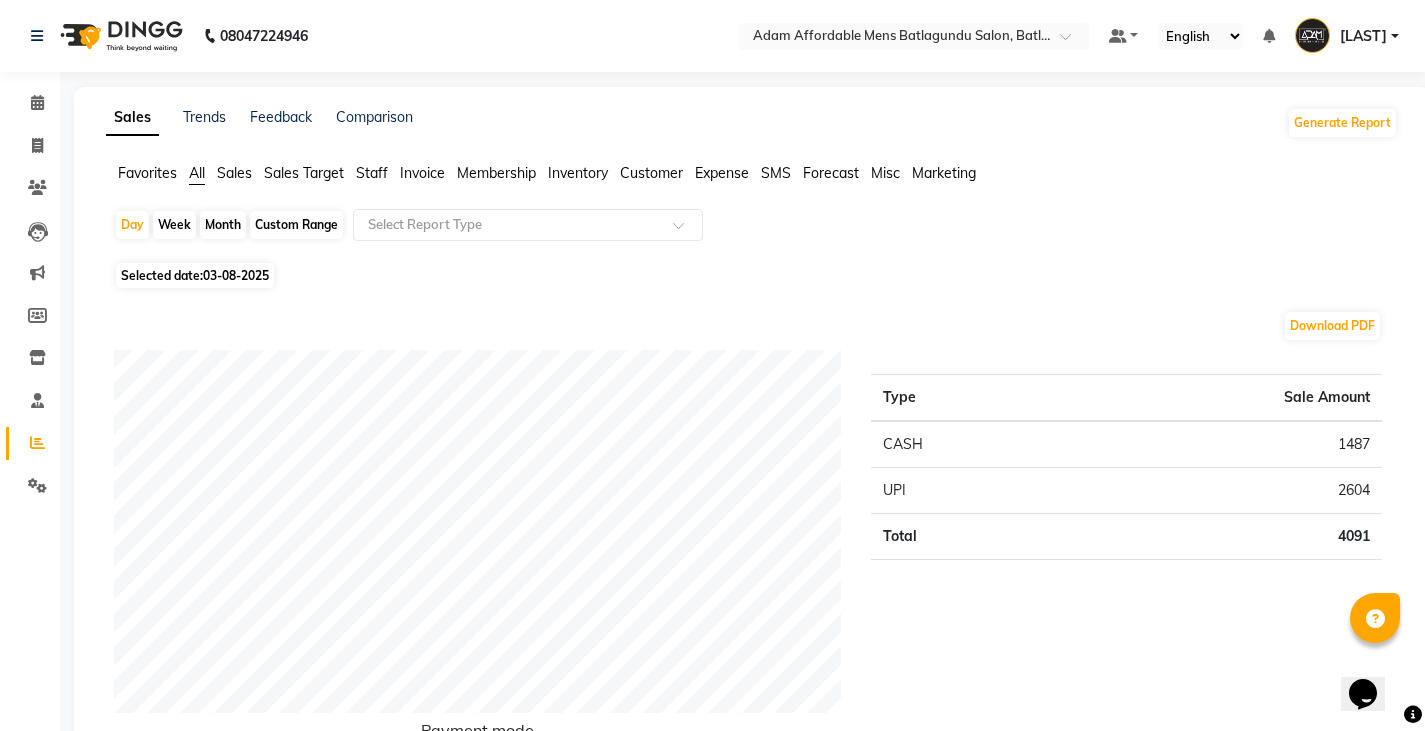 click on "Sales" 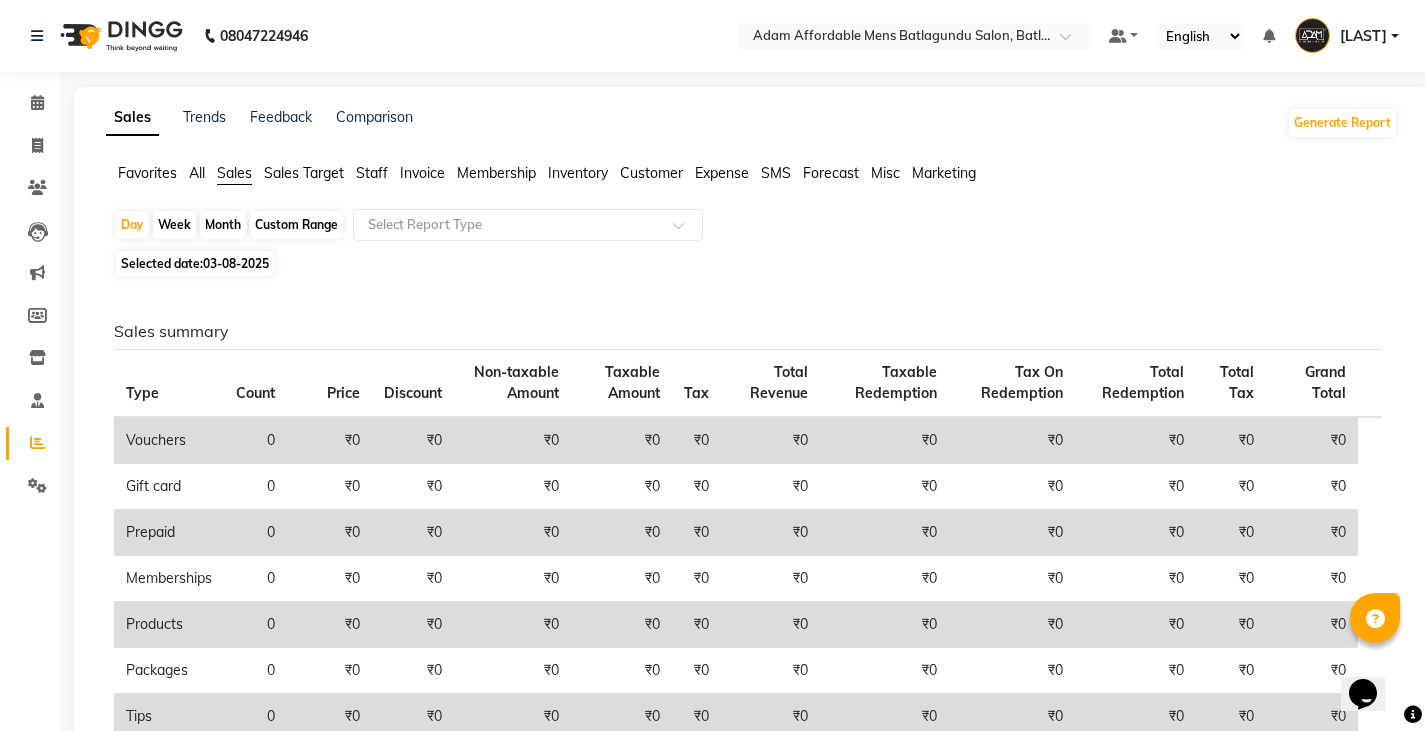 click on "Month" 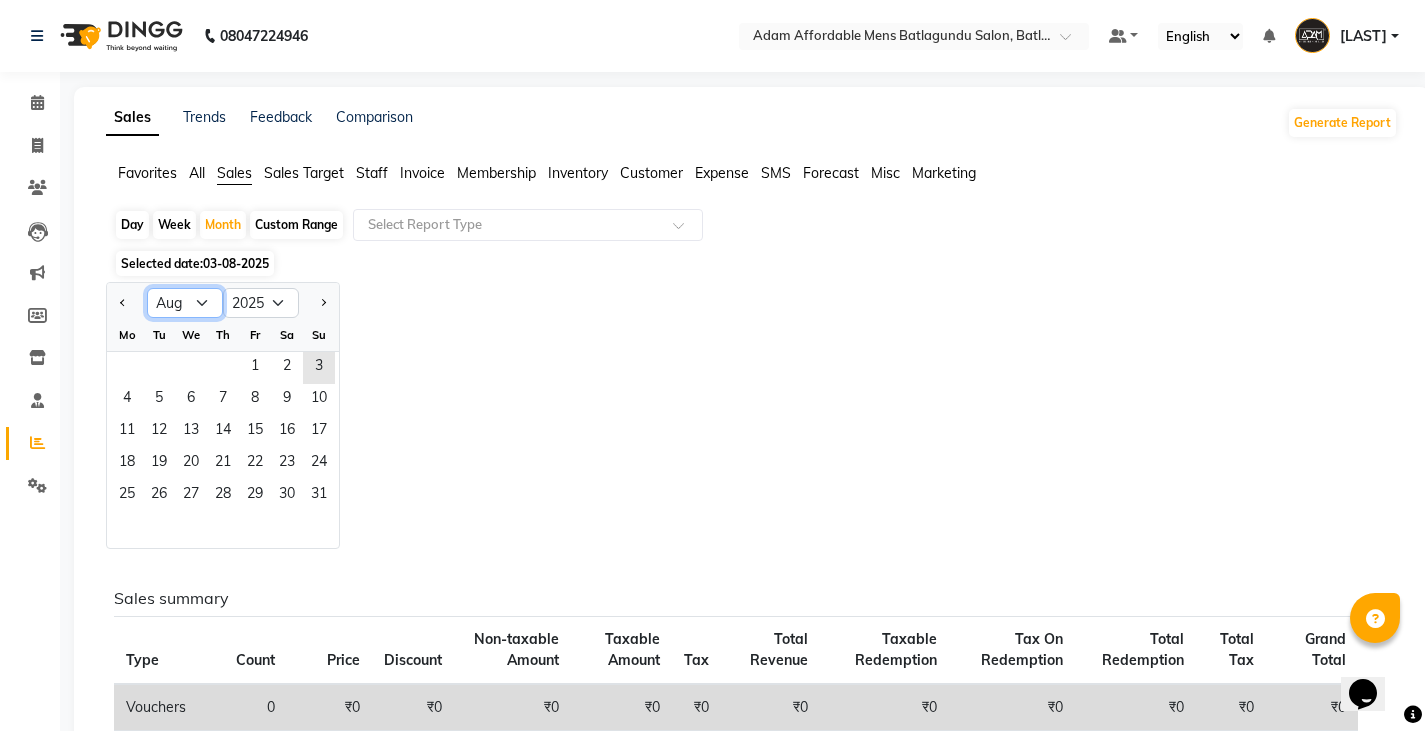 click on "Jan Feb Mar Apr May Jun Jul Aug Sep Oct Nov Dec" 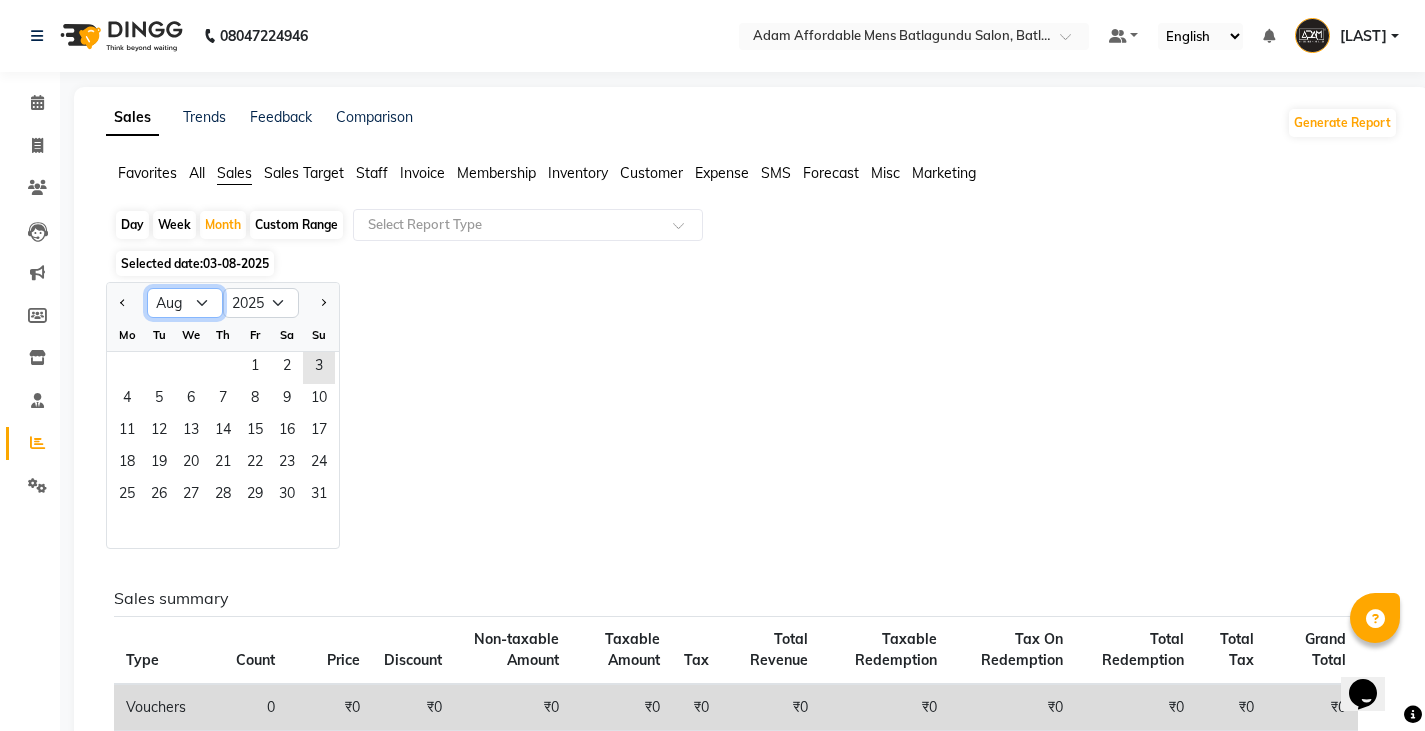select on "7" 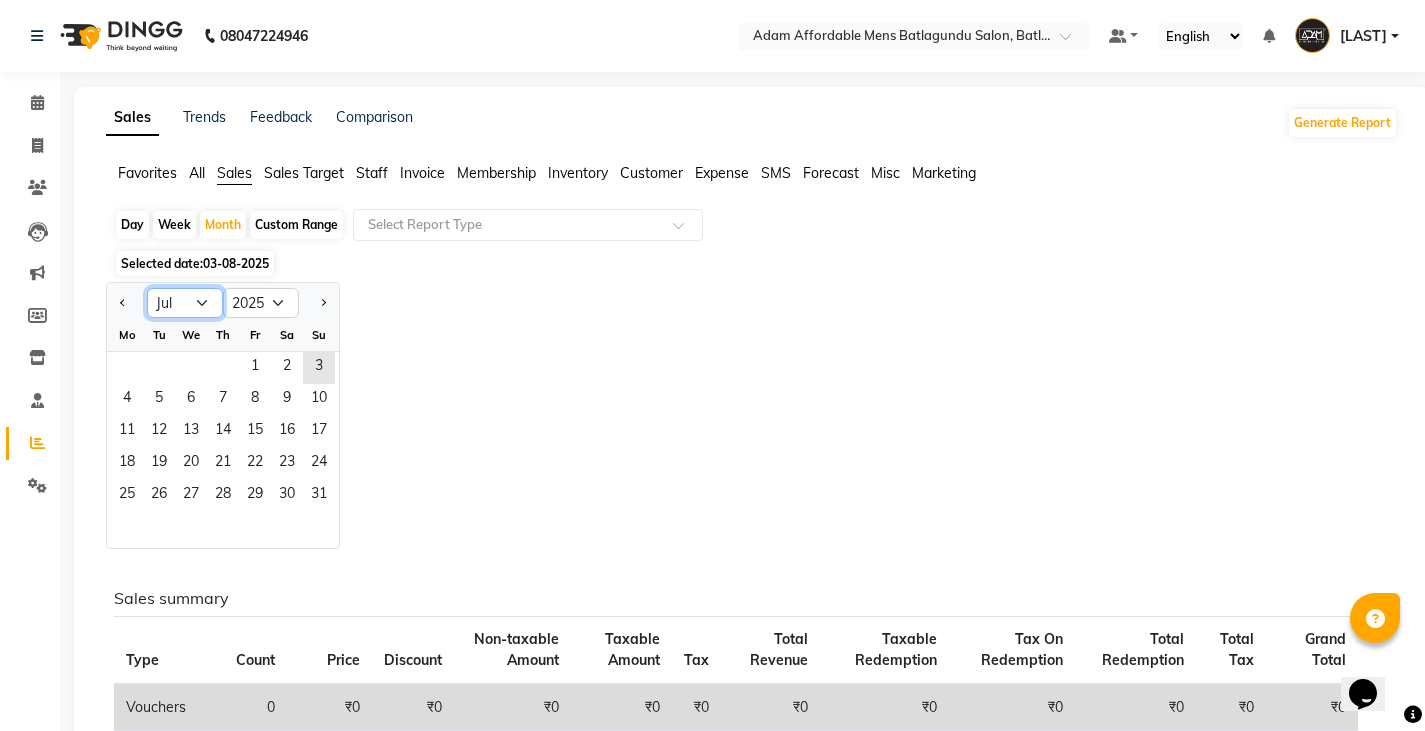 click on "Jan Feb Mar Apr May Jun Jul Aug Sep Oct Nov Dec" 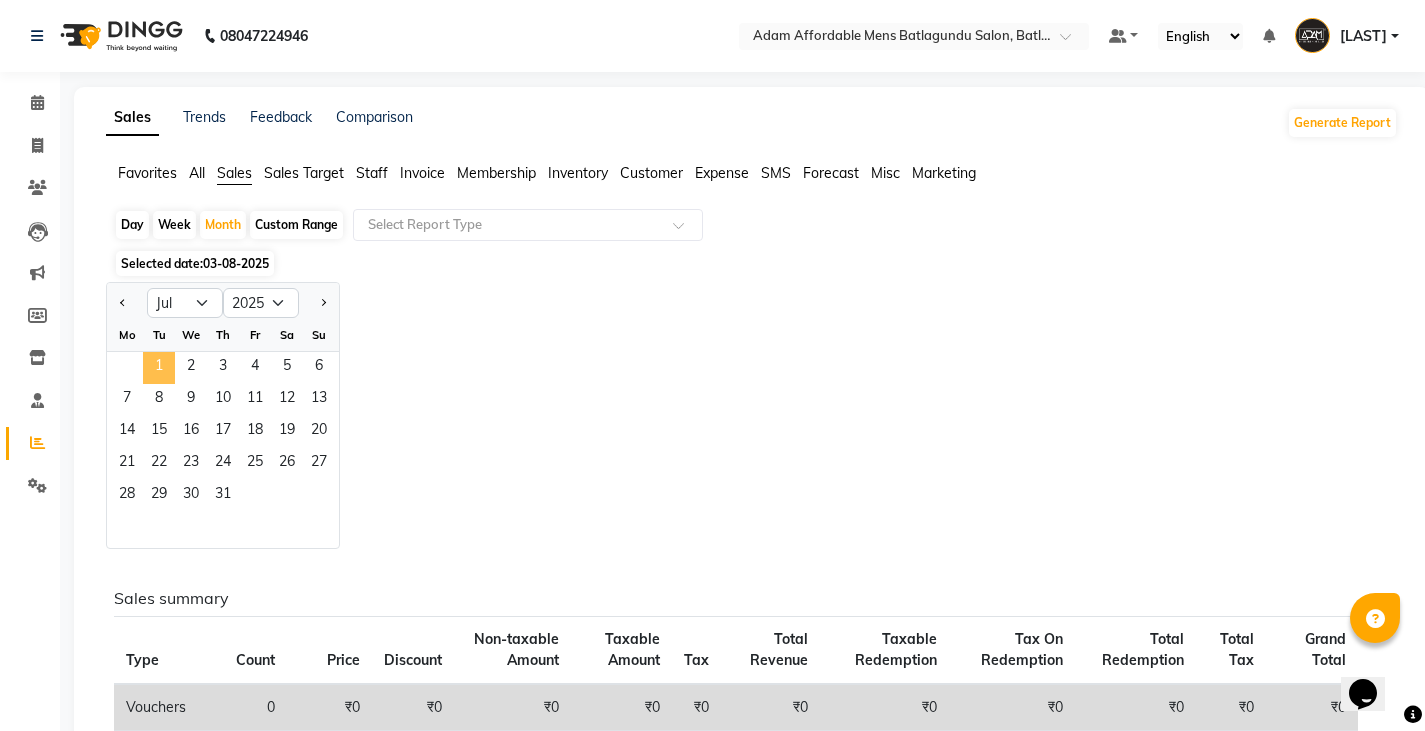 click on "1" 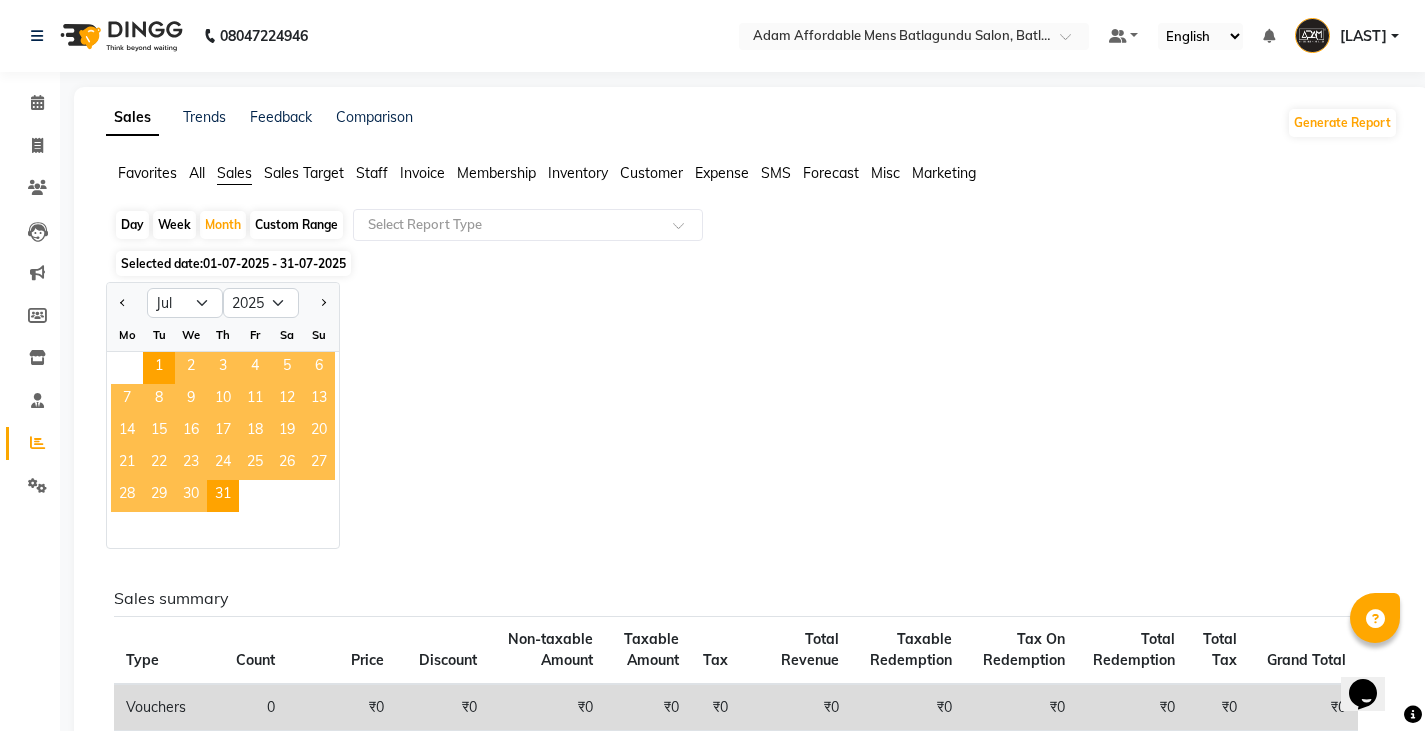 click on "3" 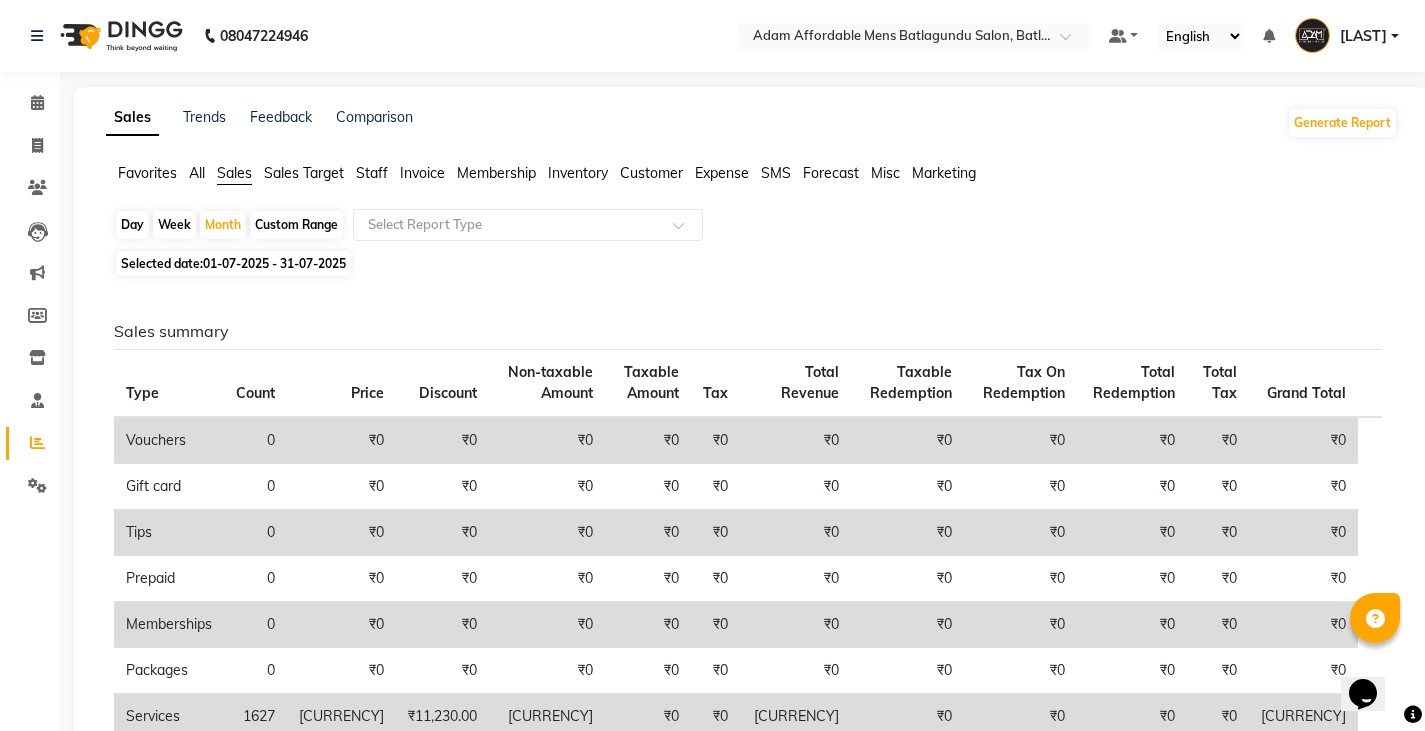click on "Custom Range" 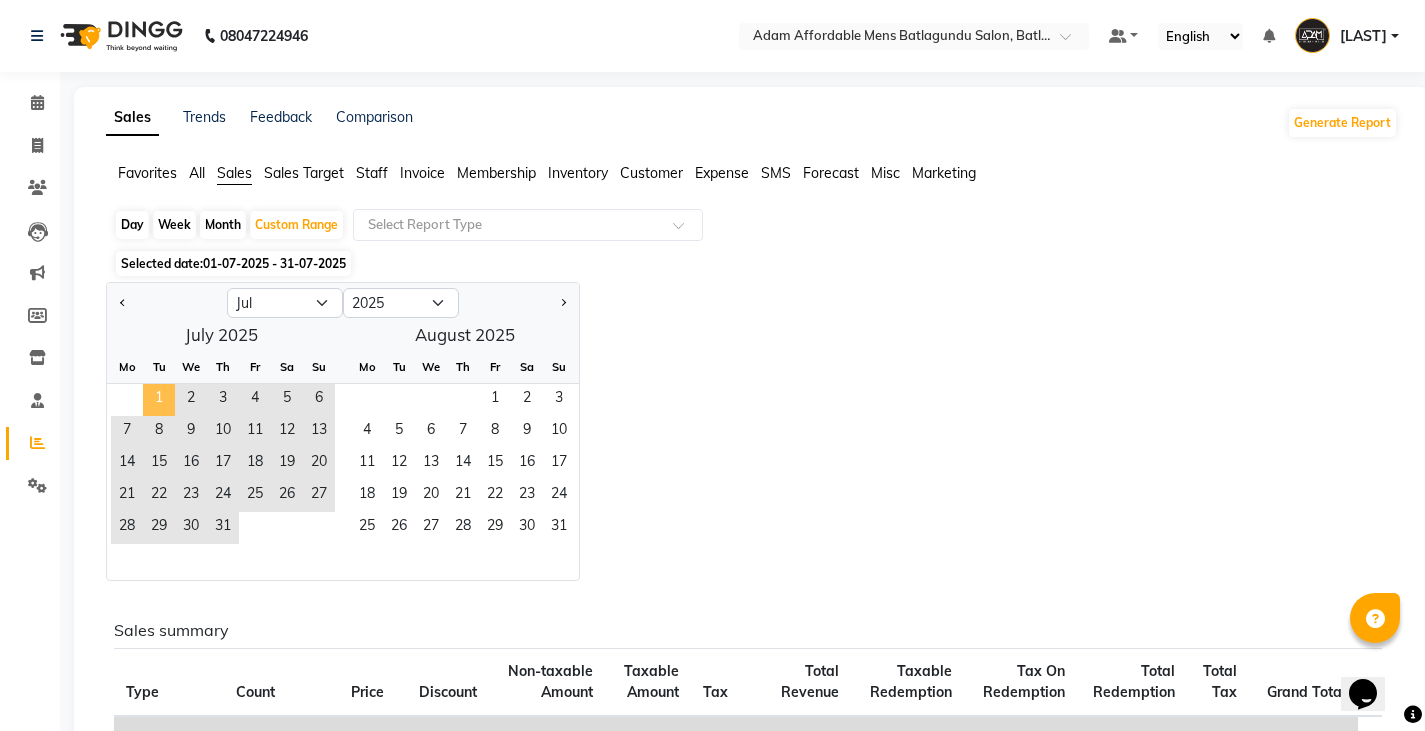 click on "1" 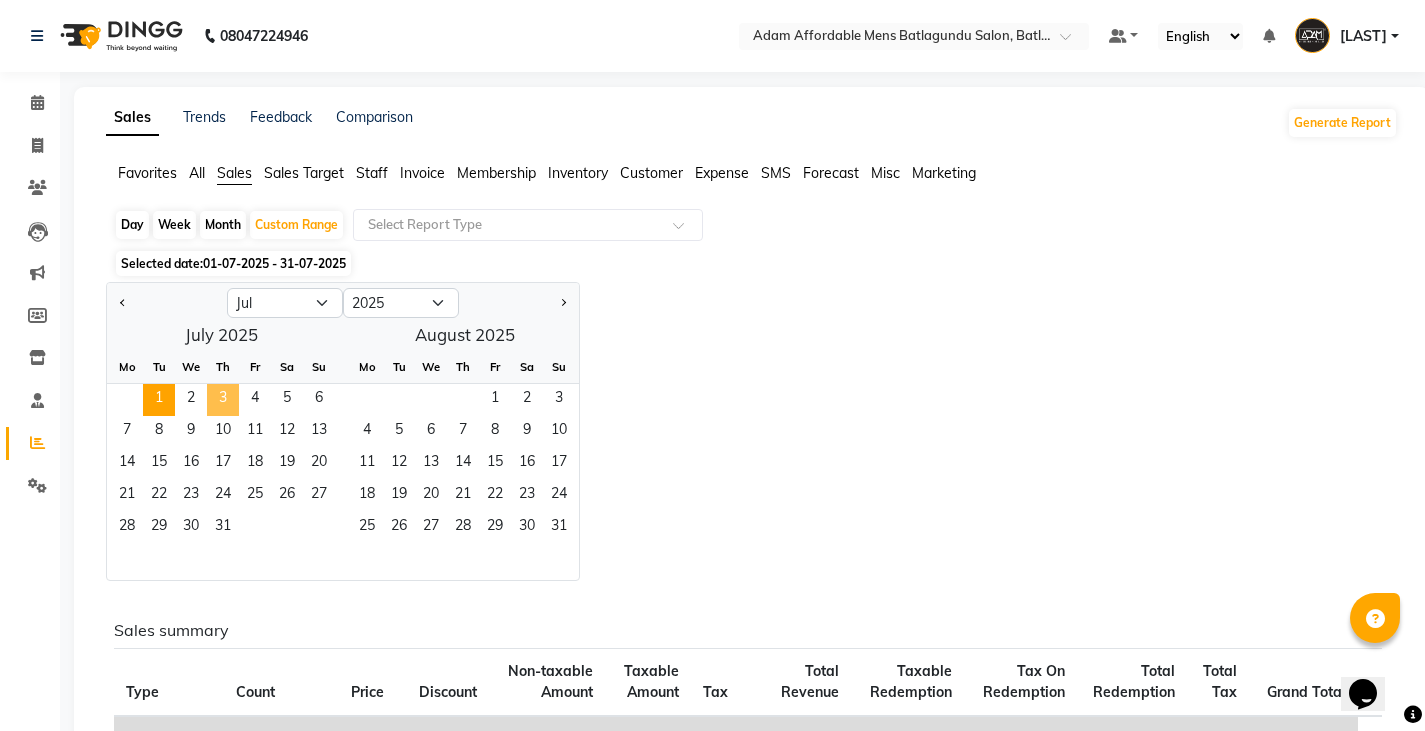 click on "3" 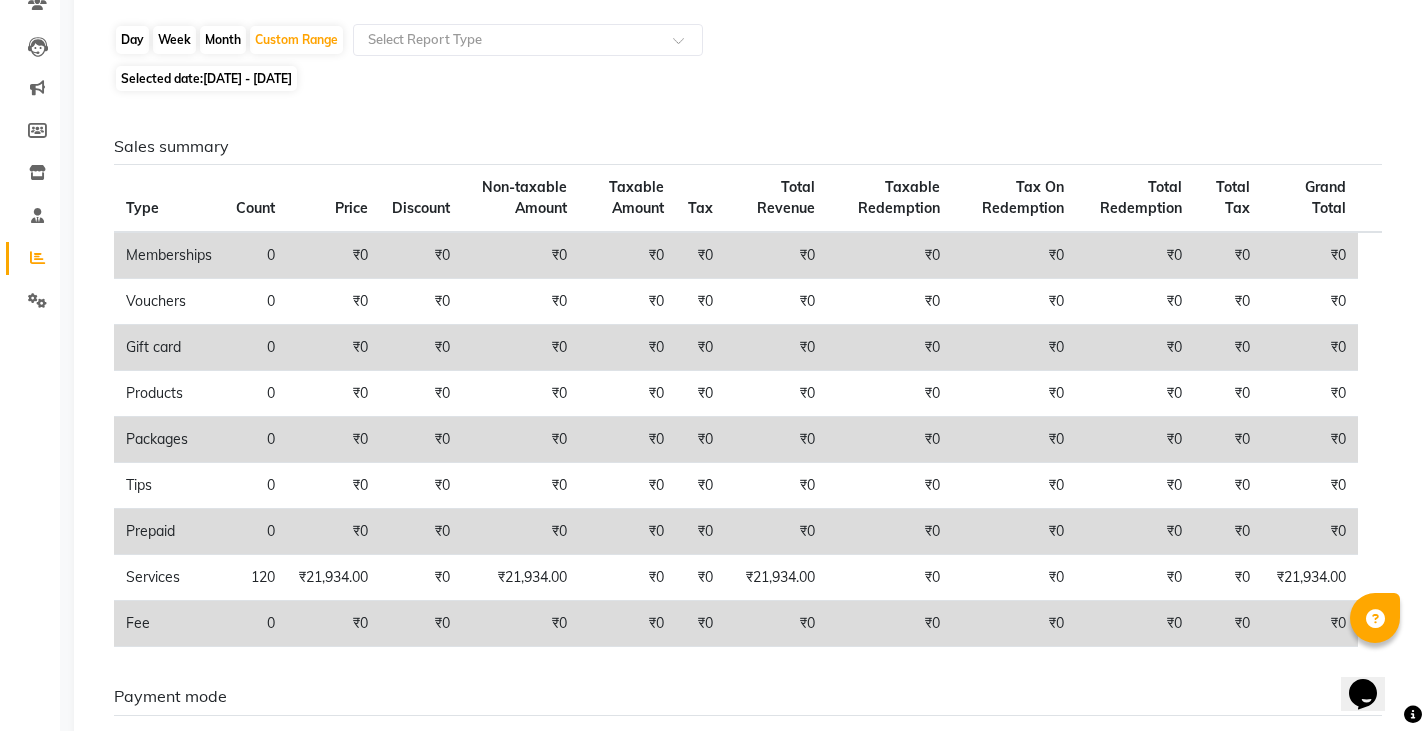 scroll, scrollTop: 0, scrollLeft: 0, axis: both 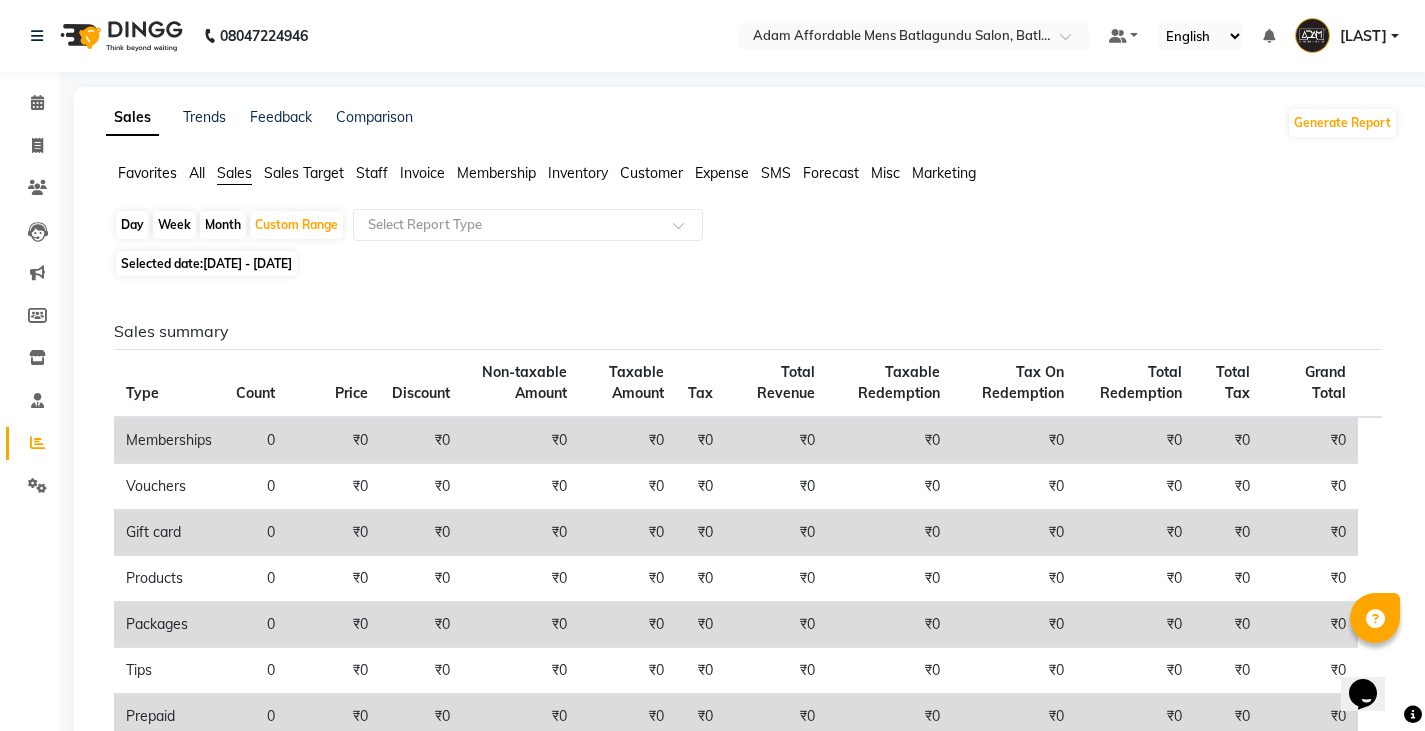 click on "All" 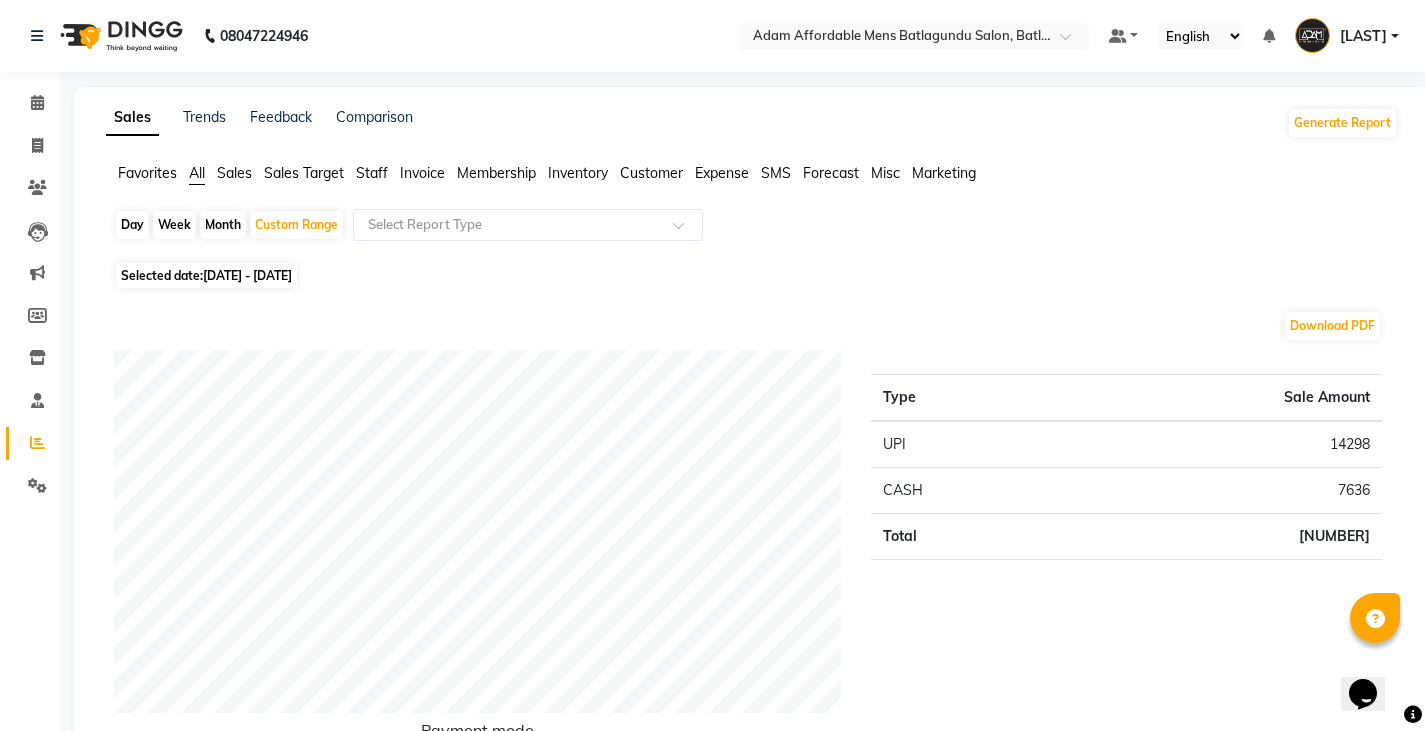 click on "Sales" 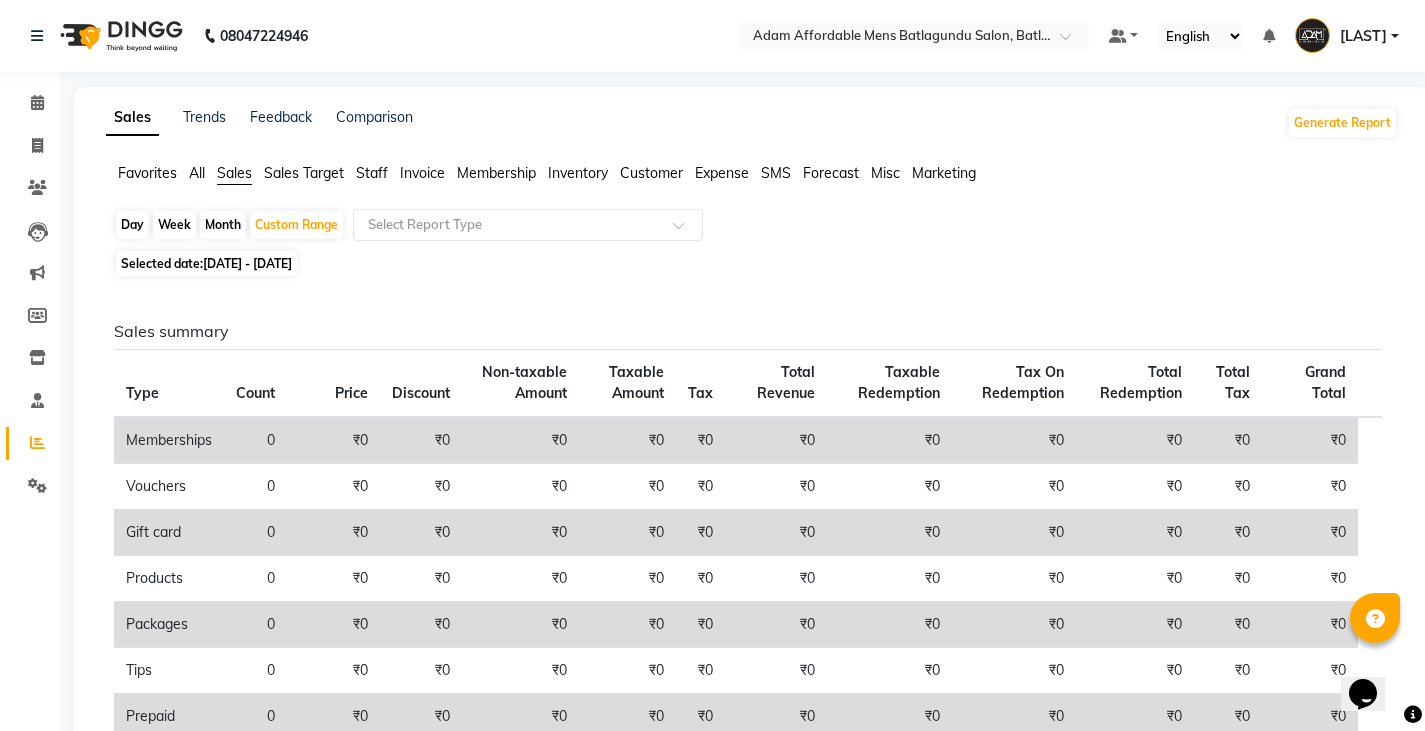 click on "Month" 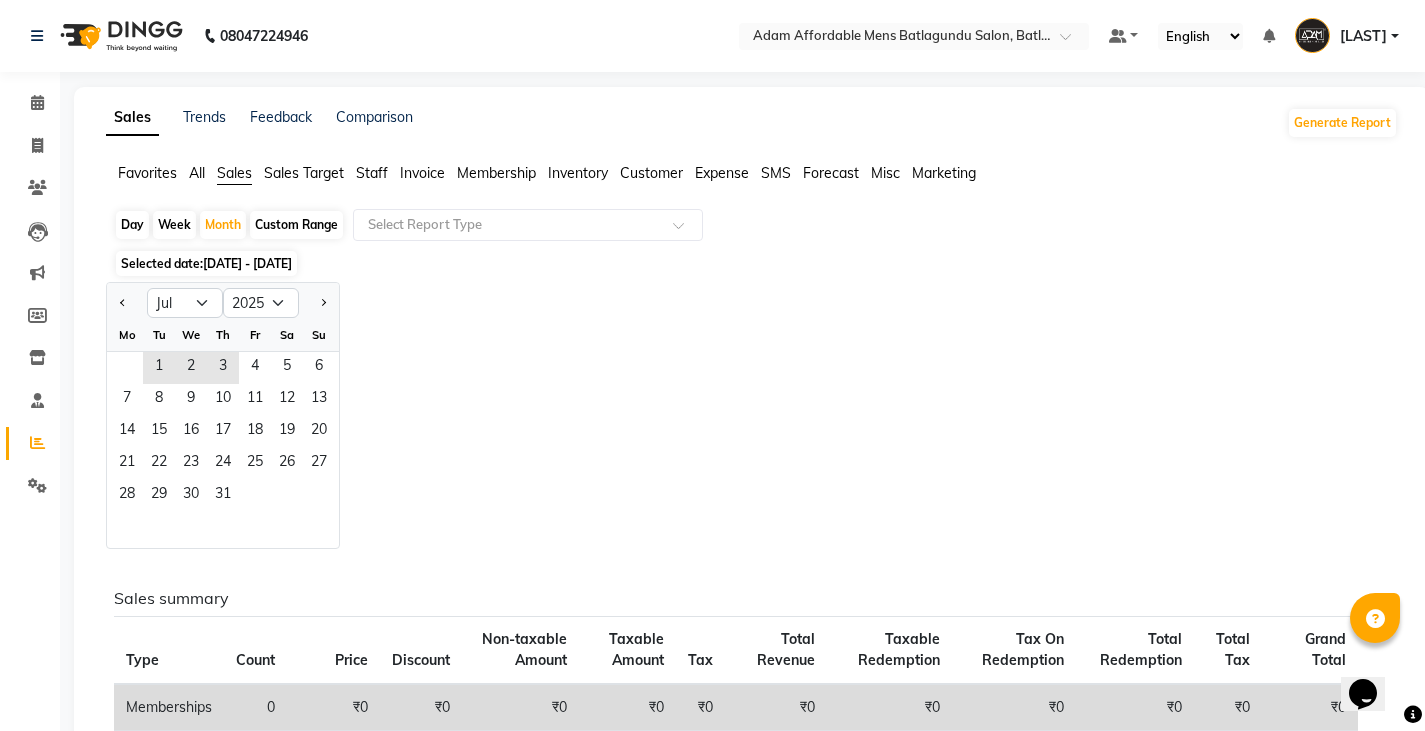click on "Th" 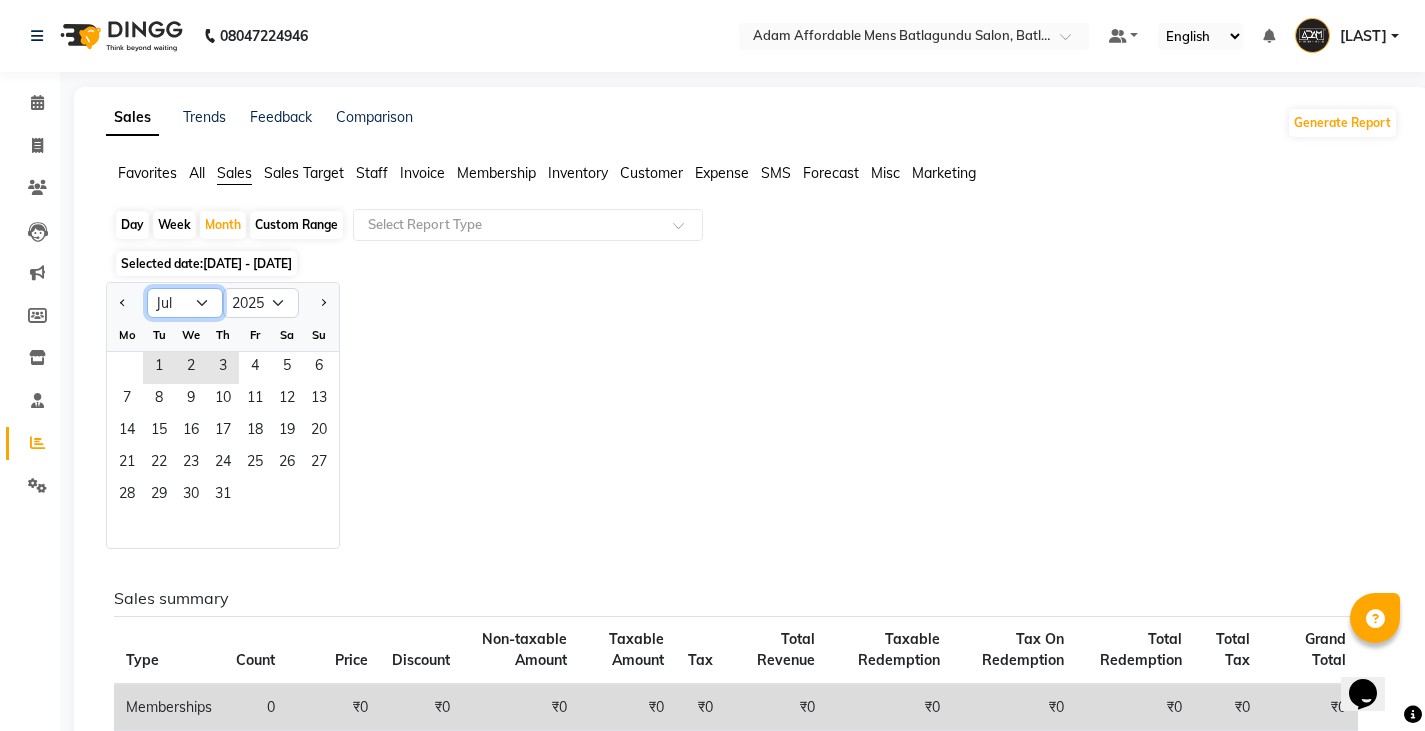 click on "Jan Feb Mar Apr May Jun Jul Aug Sep Oct Nov Dec" 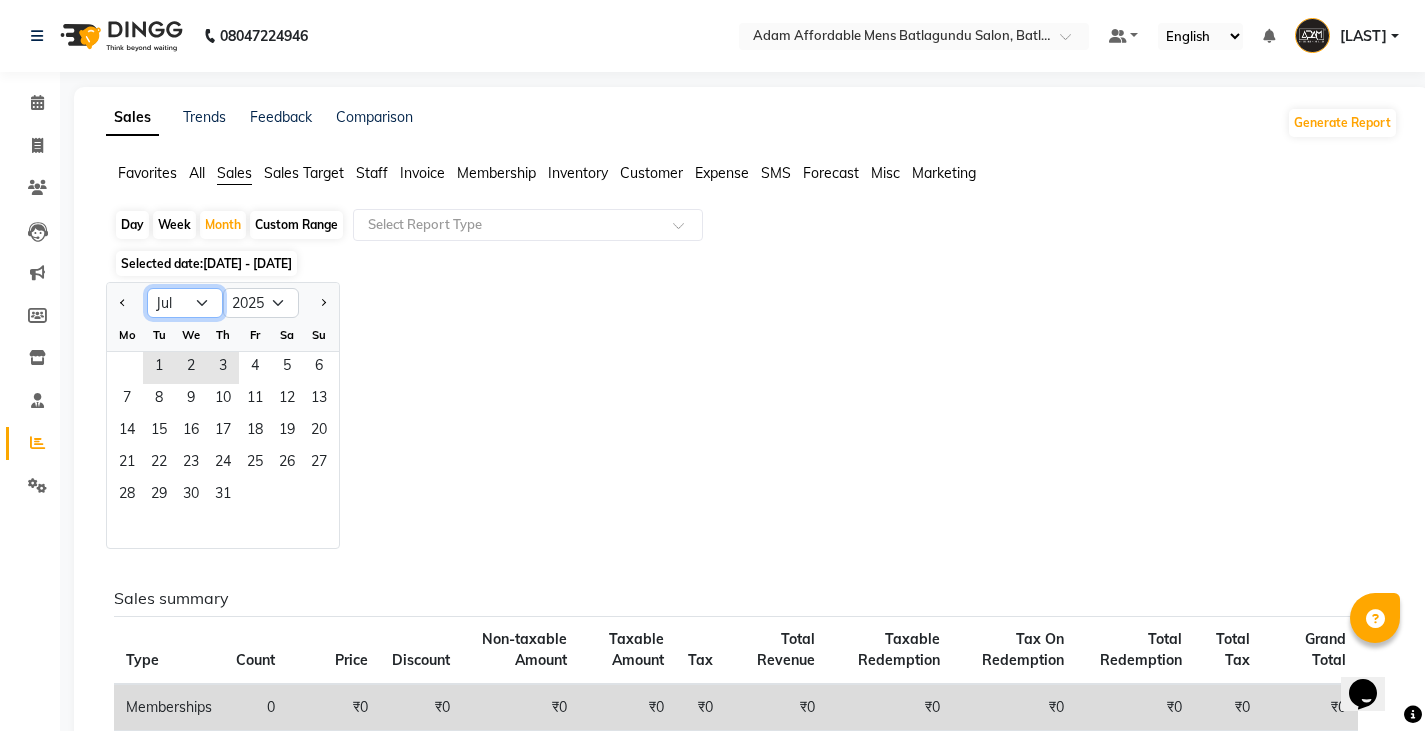select on "8" 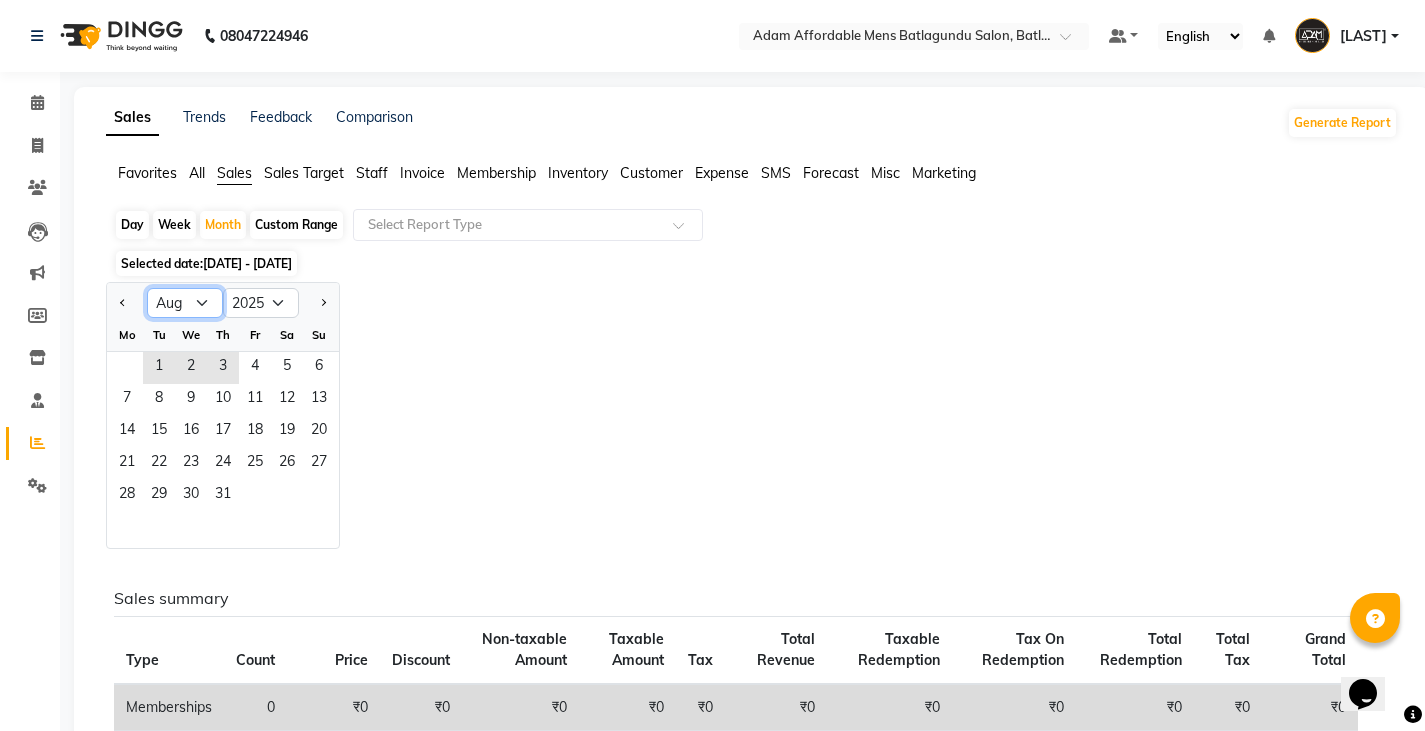 click on "Jan Feb Mar Apr May Jun Jul Aug Sep Oct Nov Dec" 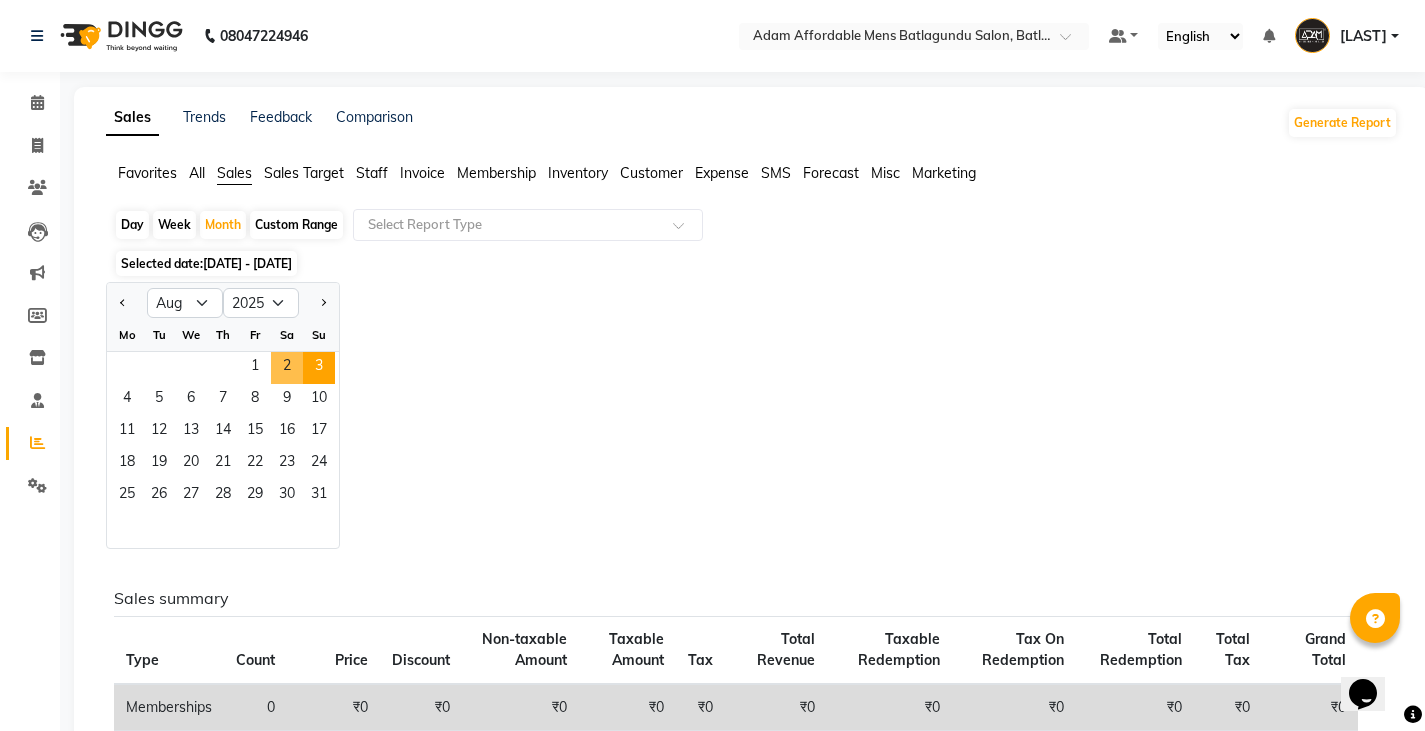 click on "3" 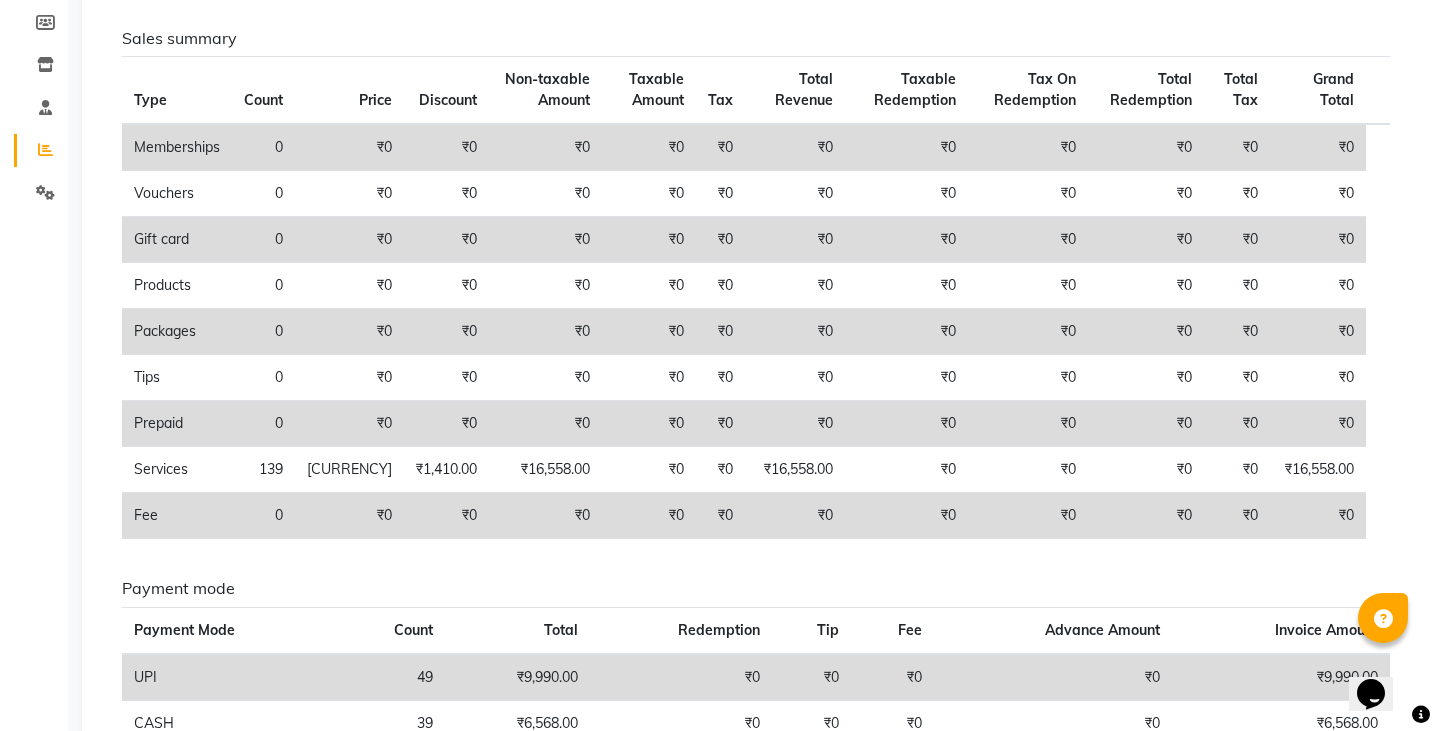 scroll, scrollTop: 0, scrollLeft: 0, axis: both 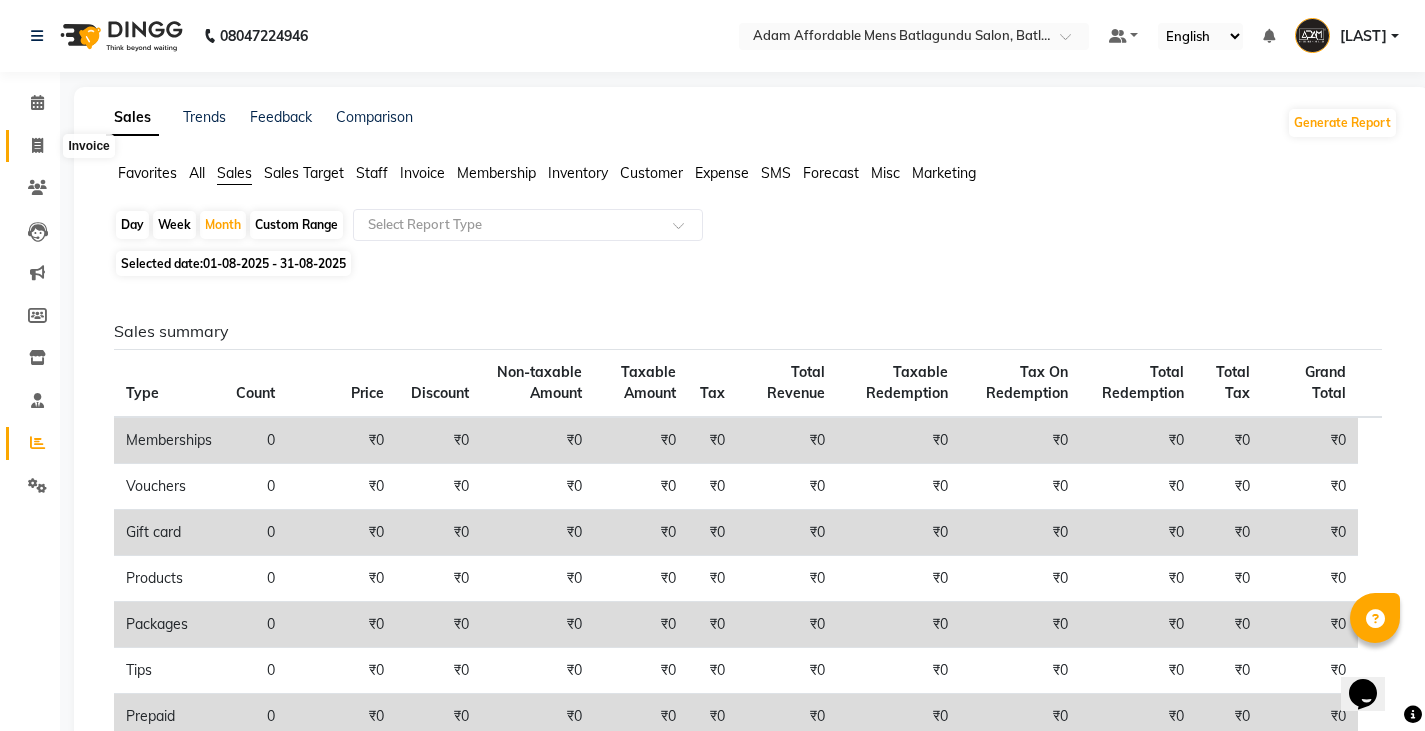 click 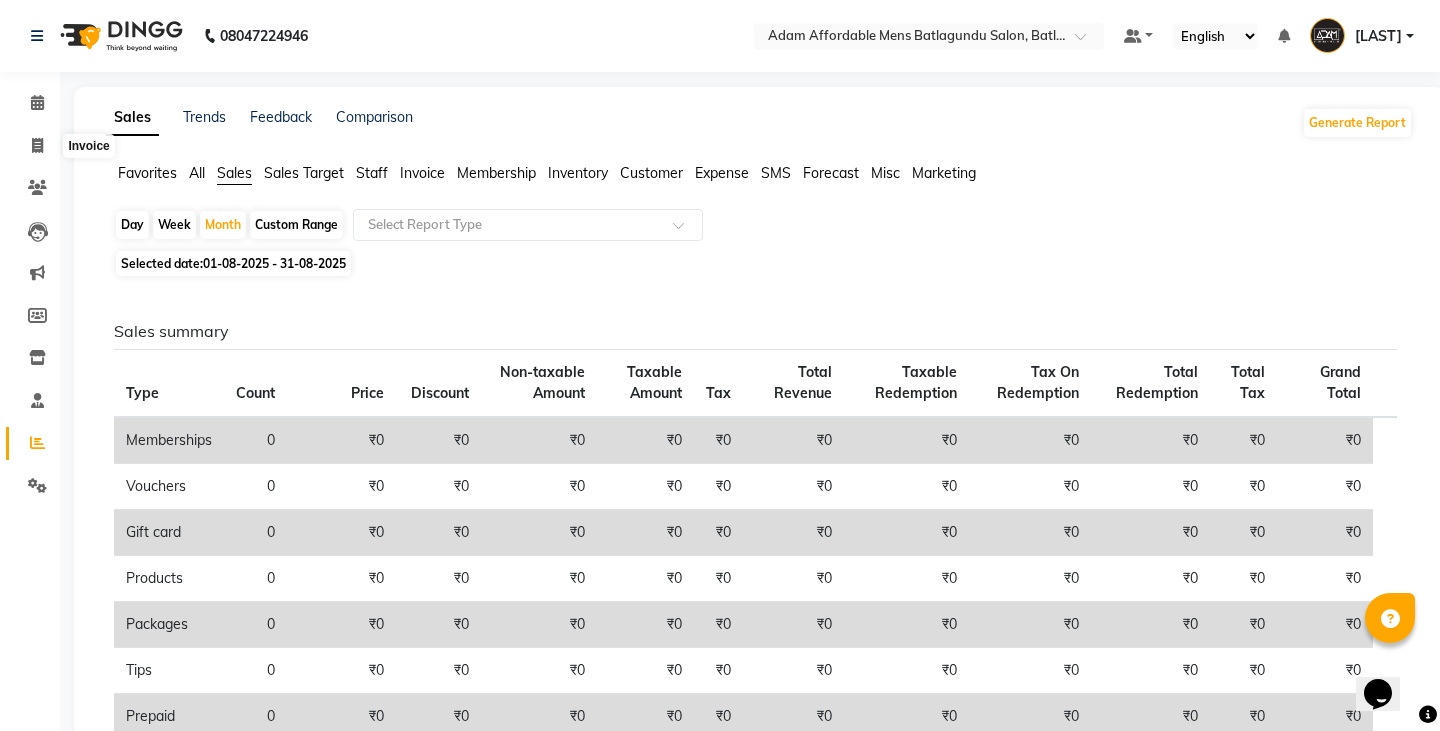 select on "service" 